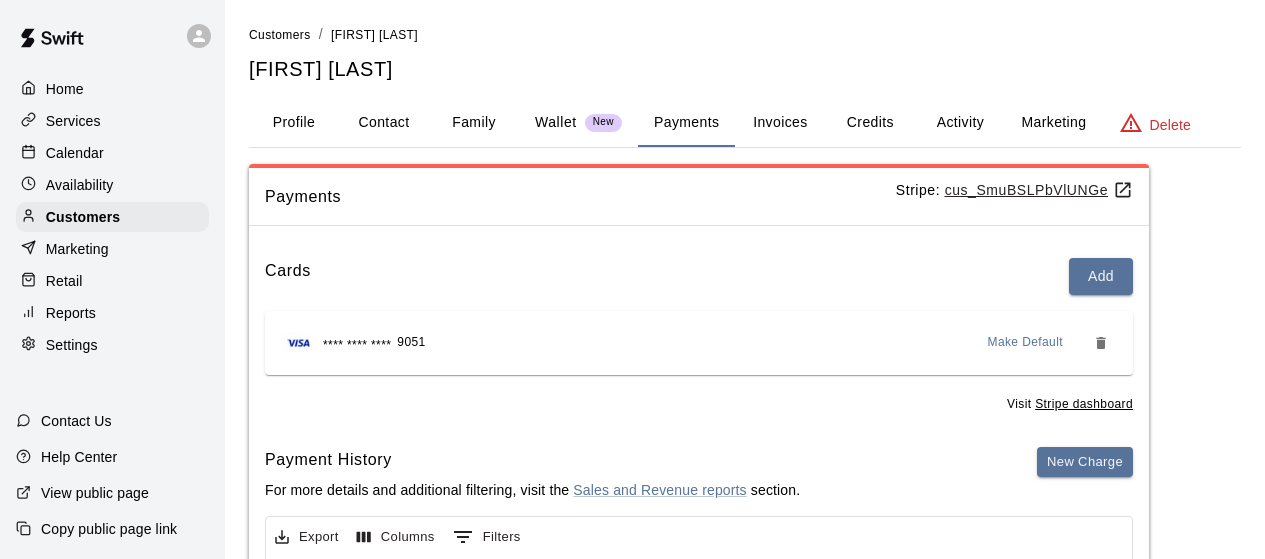 scroll, scrollTop: 0, scrollLeft: 0, axis: both 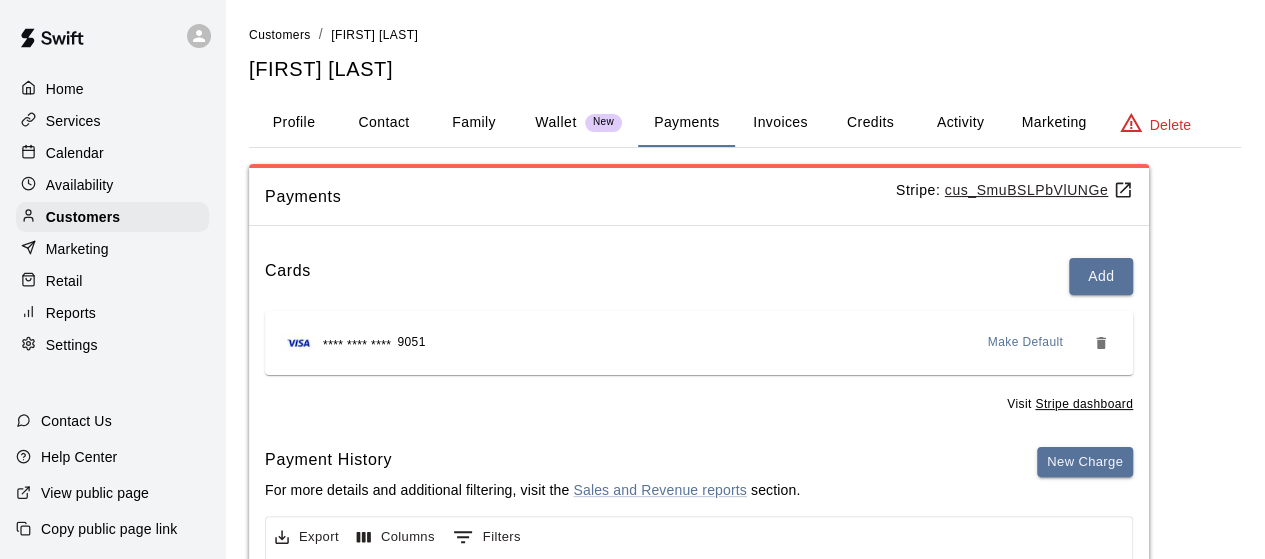 click on "Reports" at bounding box center (71, 313) 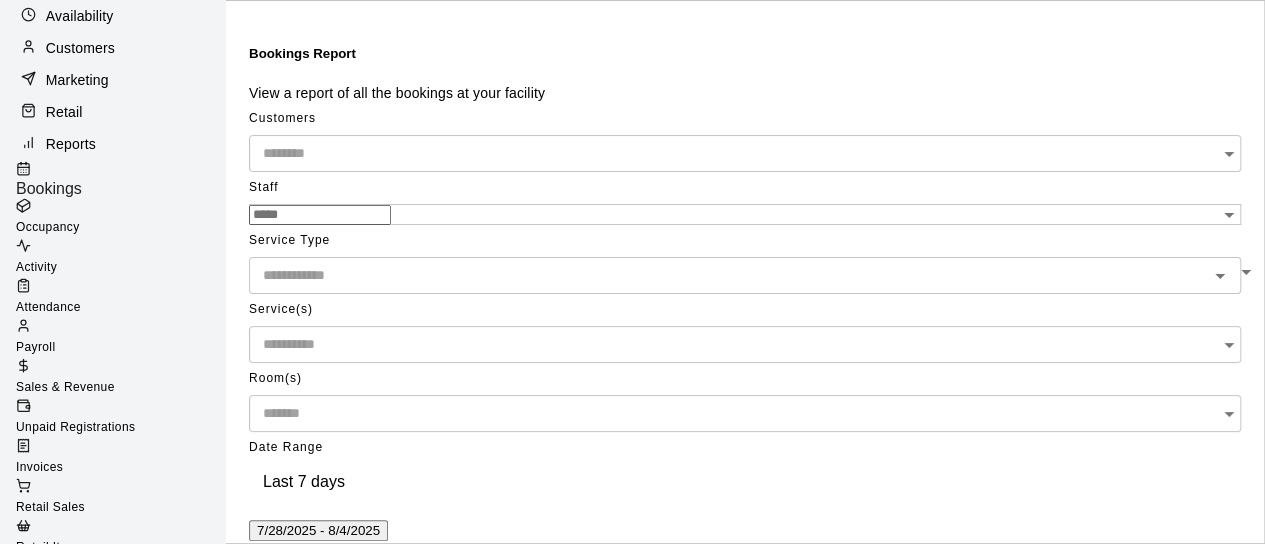 scroll, scrollTop: 168, scrollLeft: 0, axis: vertical 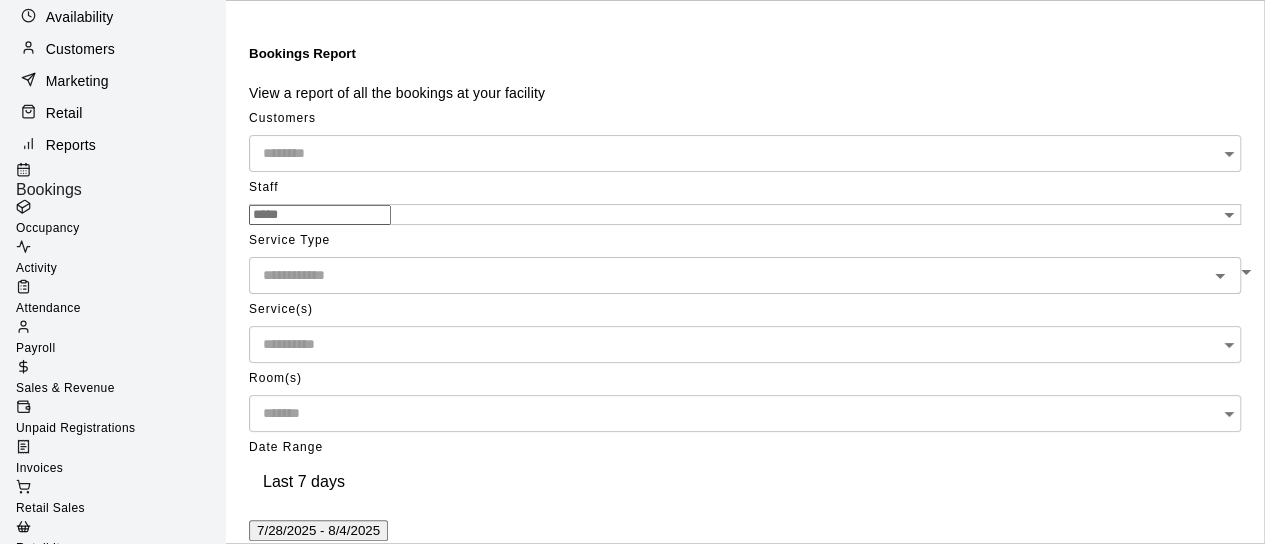 click on "Sales & Revenue" at bounding box center [65, 388] 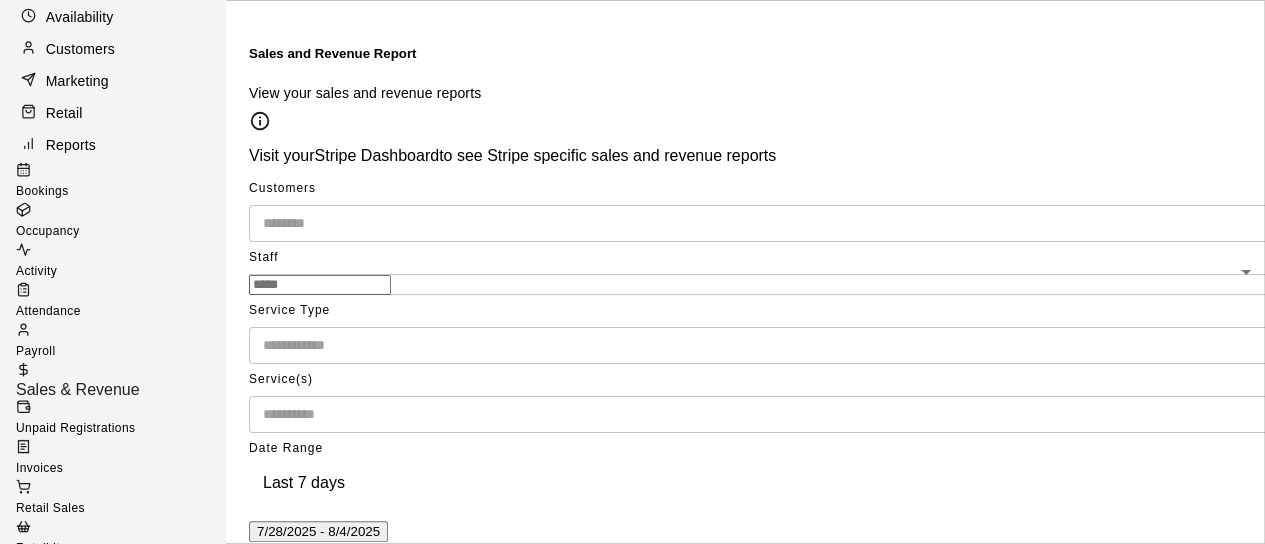 click at bounding box center [841, 345] 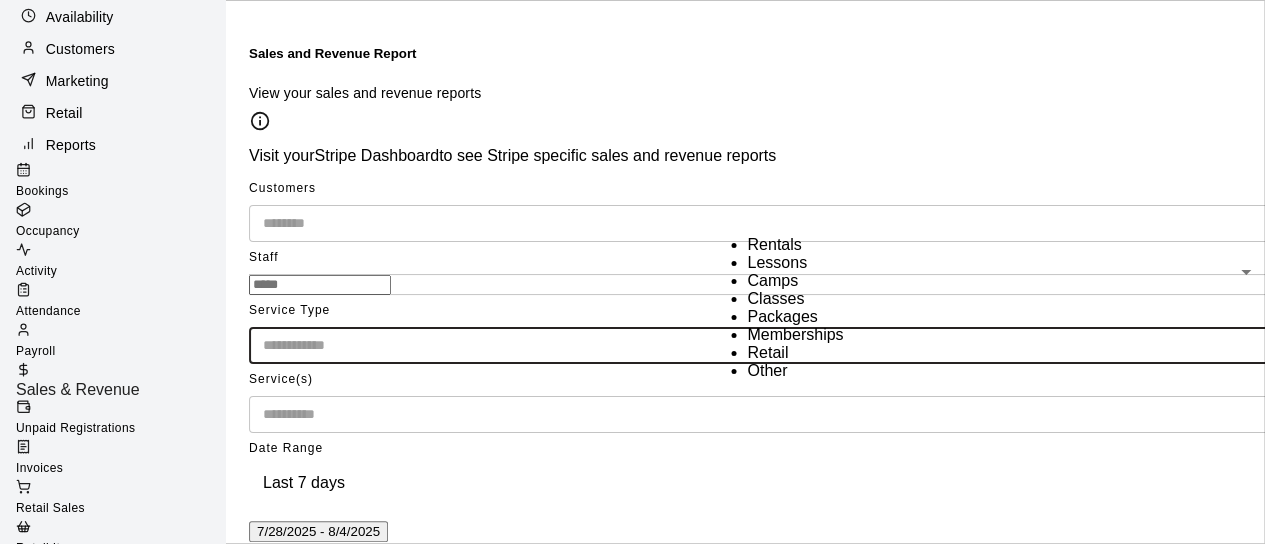 click at bounding box center [841, 345] 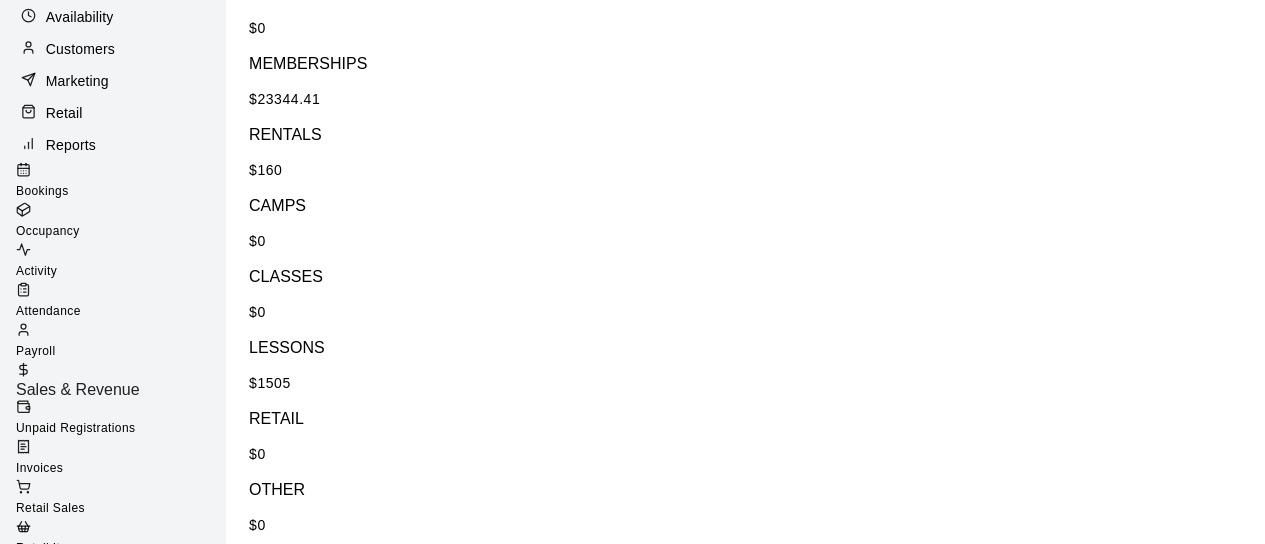 scroll, scrollTop: 742, scrollLeft: 0, axis: vertical 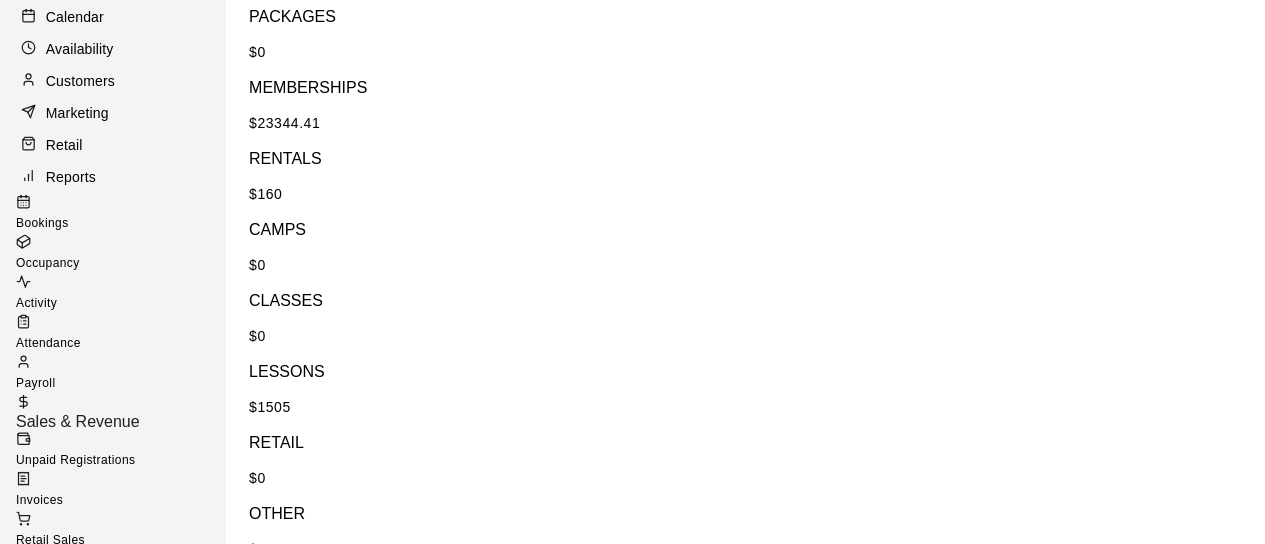 click on "Activity" at bounding box center [36, 303] 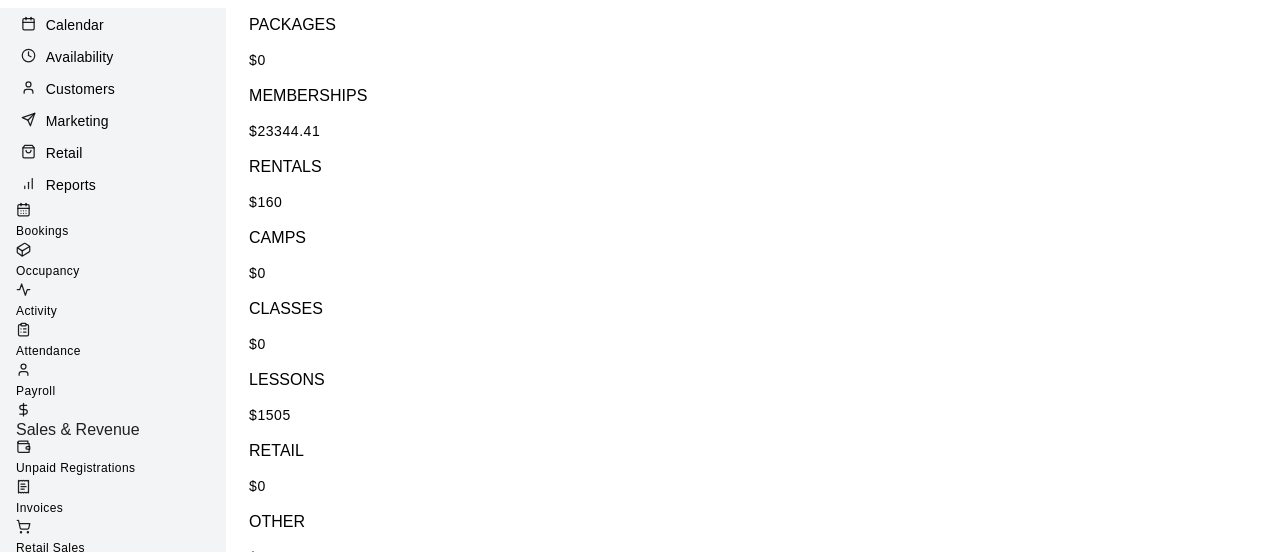 scroll, scrollTop: 0, scrollLeft: 0, axis: both 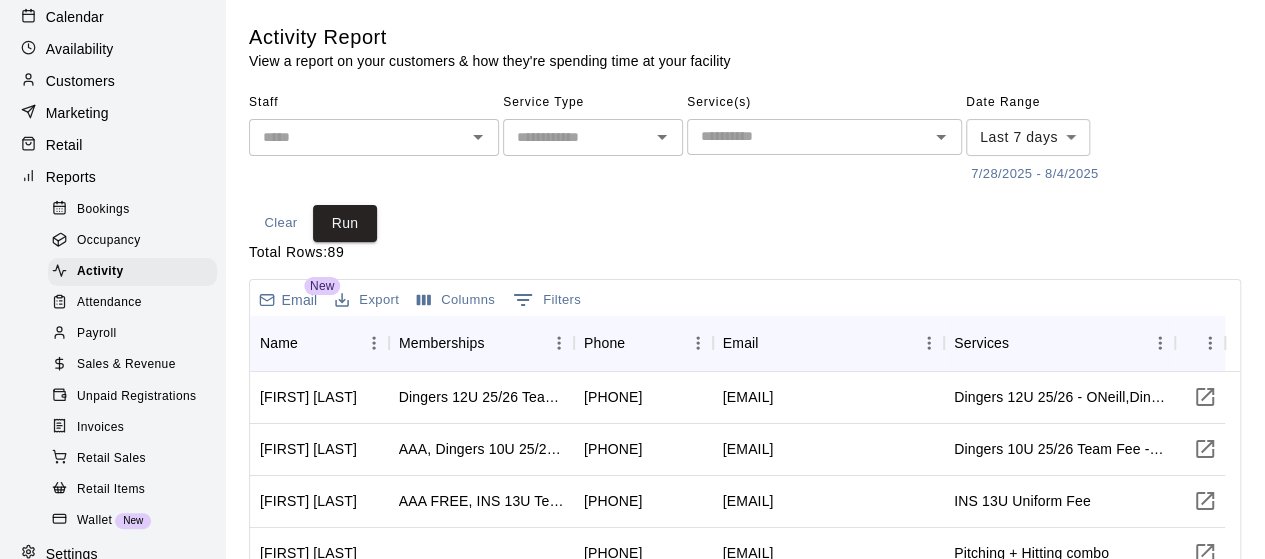 click on "Unpaid Registrations" at bounding box center [136, 397] 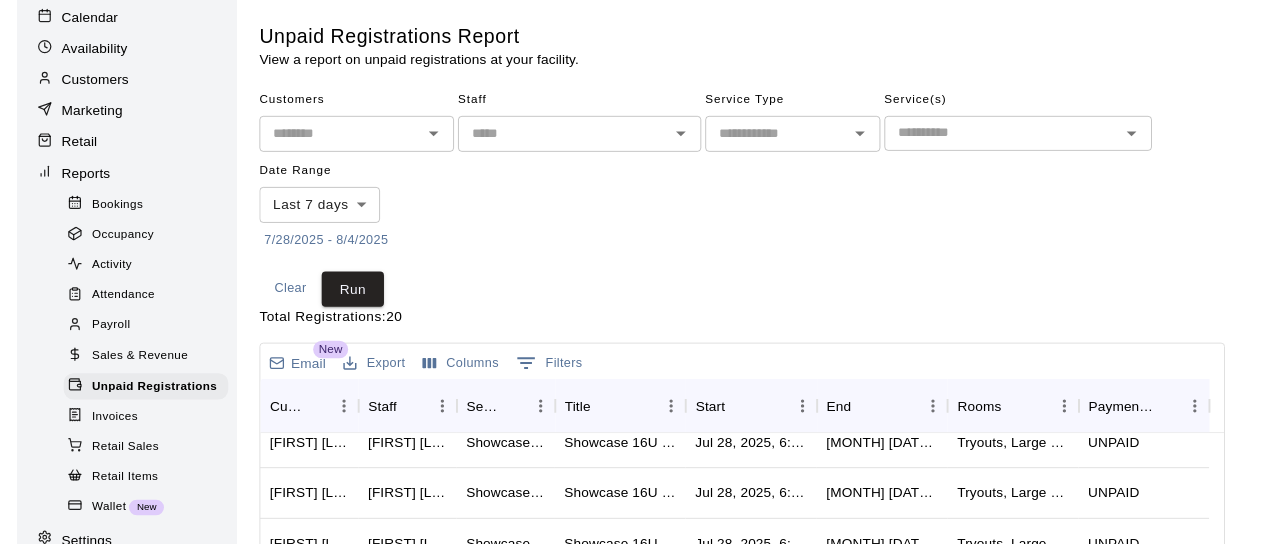 scroll, scrollTop: 485, scrollLeft: 0, axis: vertical 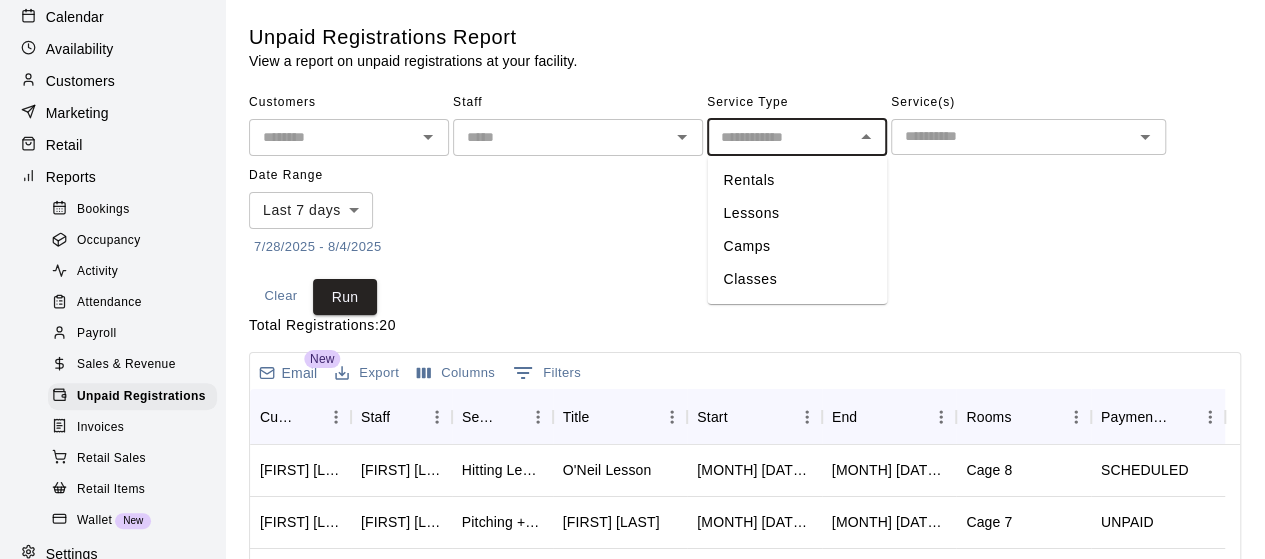 click at bounding box center (780, 137) 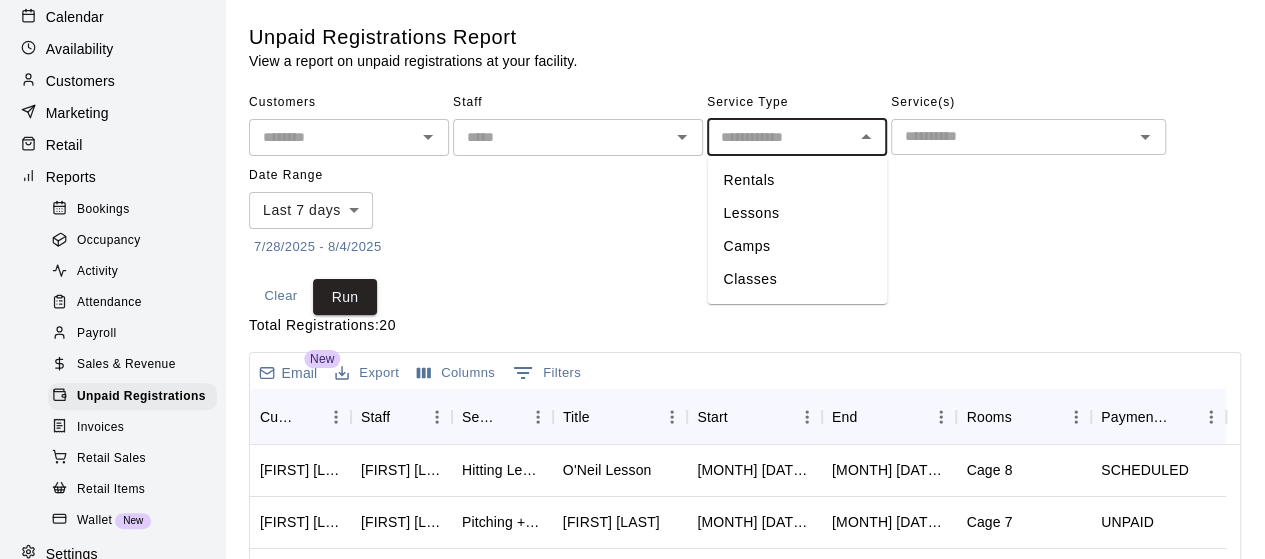 click at bounding box center [780, 137] 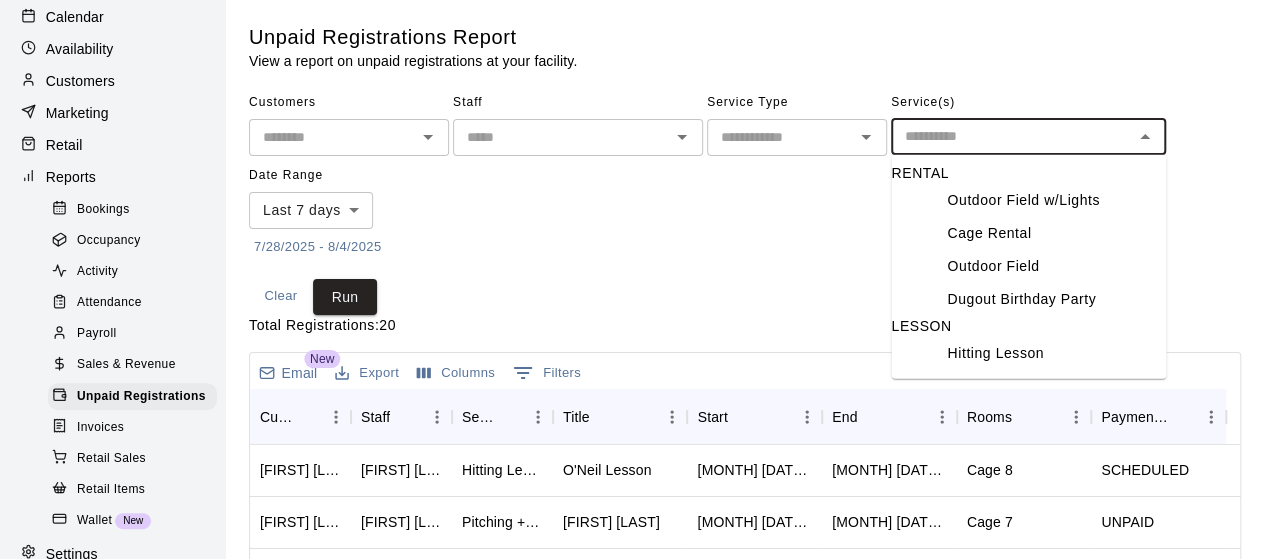 click at bounding box center [1012, 136] 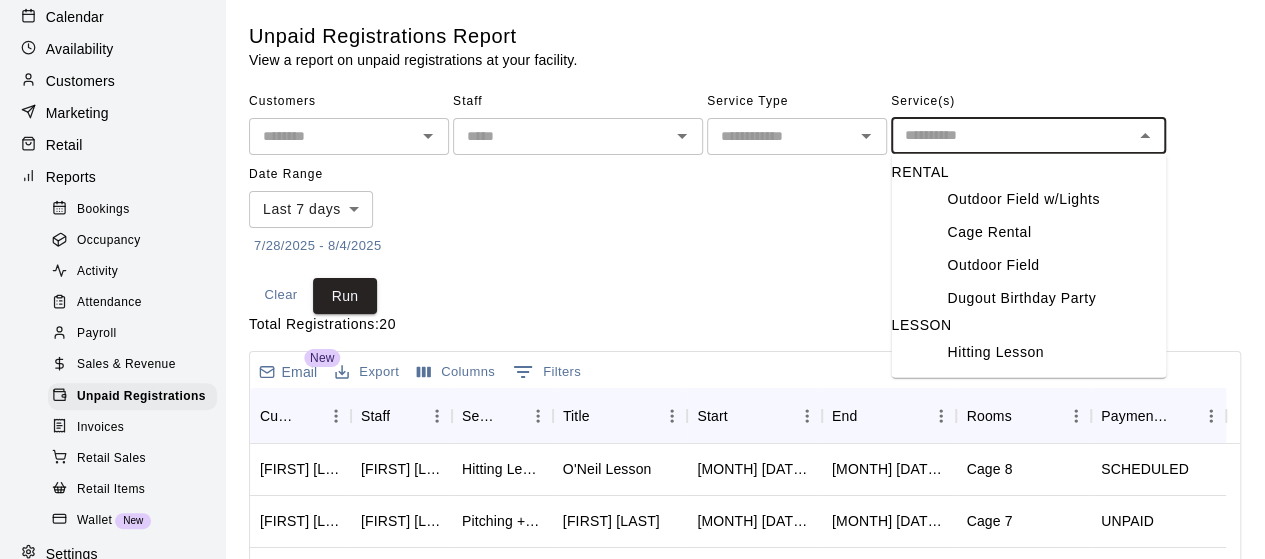 scroll, scrollTop: 0, scrollLeft: 0, axis: both 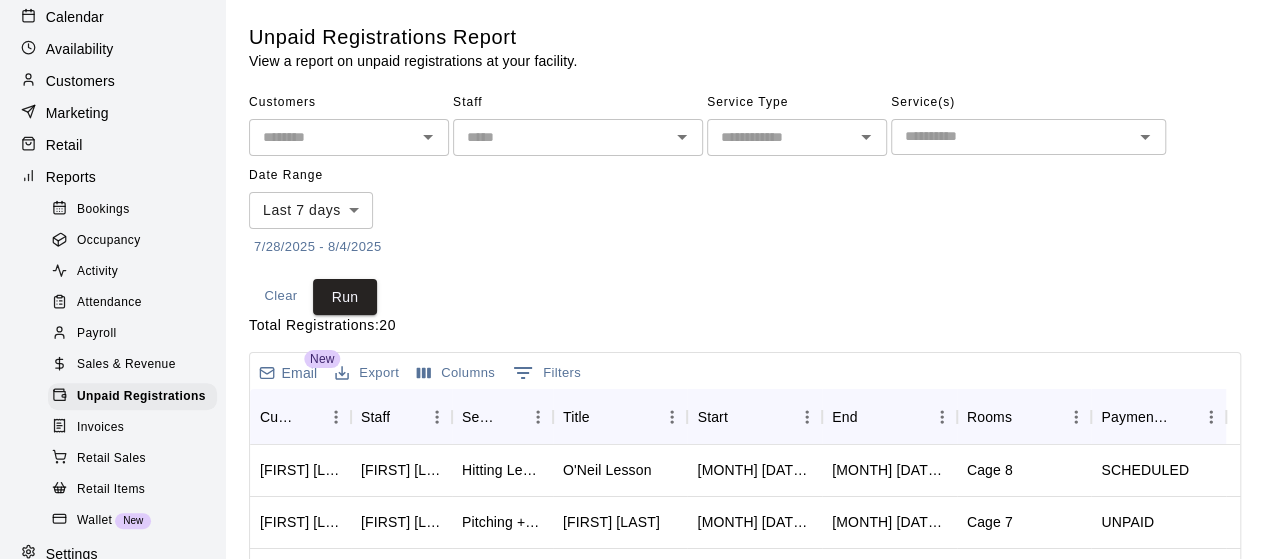 click on "Customers ​ Staff ​ Service Type ​ Service(s) ​ Date Range Last 7 days **** ​ 7/28/2025 - 8/4/2025" at bounding box center (745, 175) 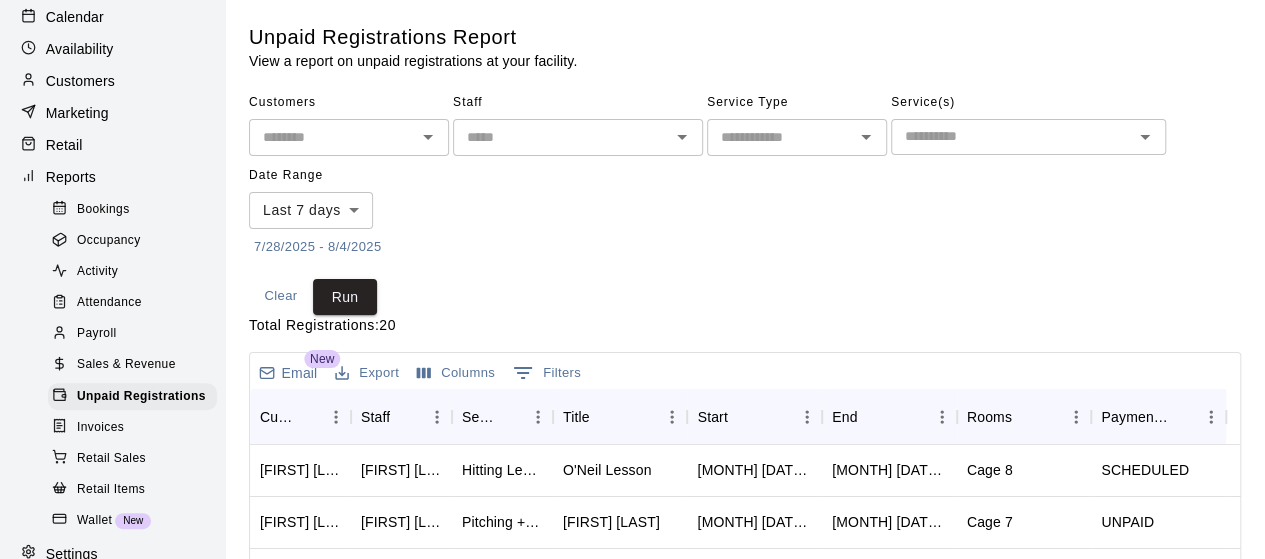 click on "Calendar" at bounding box center [75, 17] 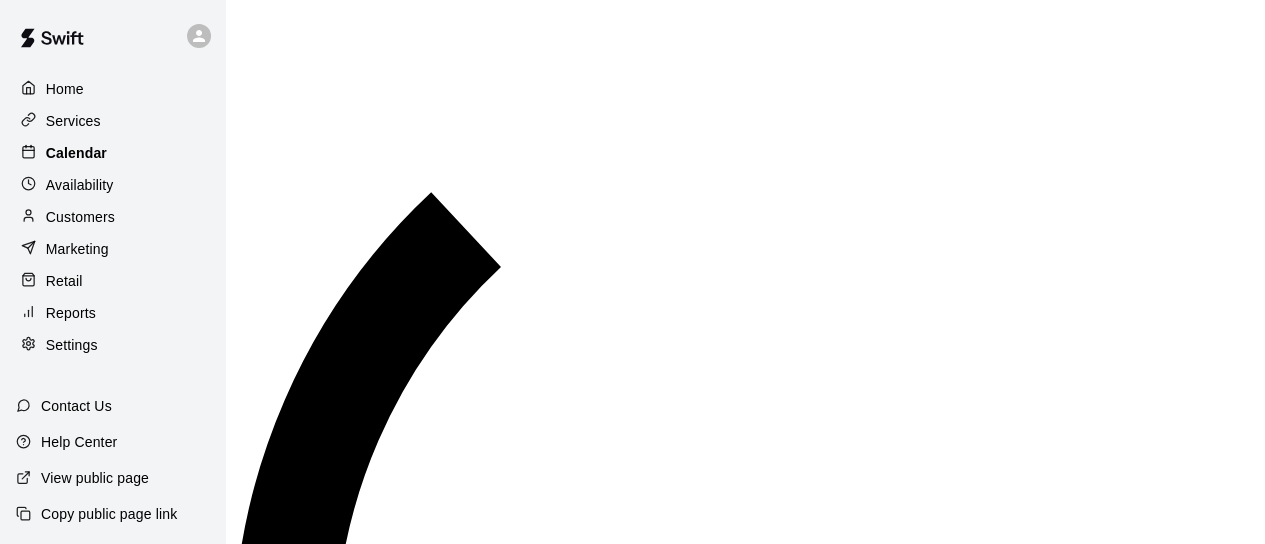 scroll, scrollTop: 0, scrollLeft: 0, axis: both 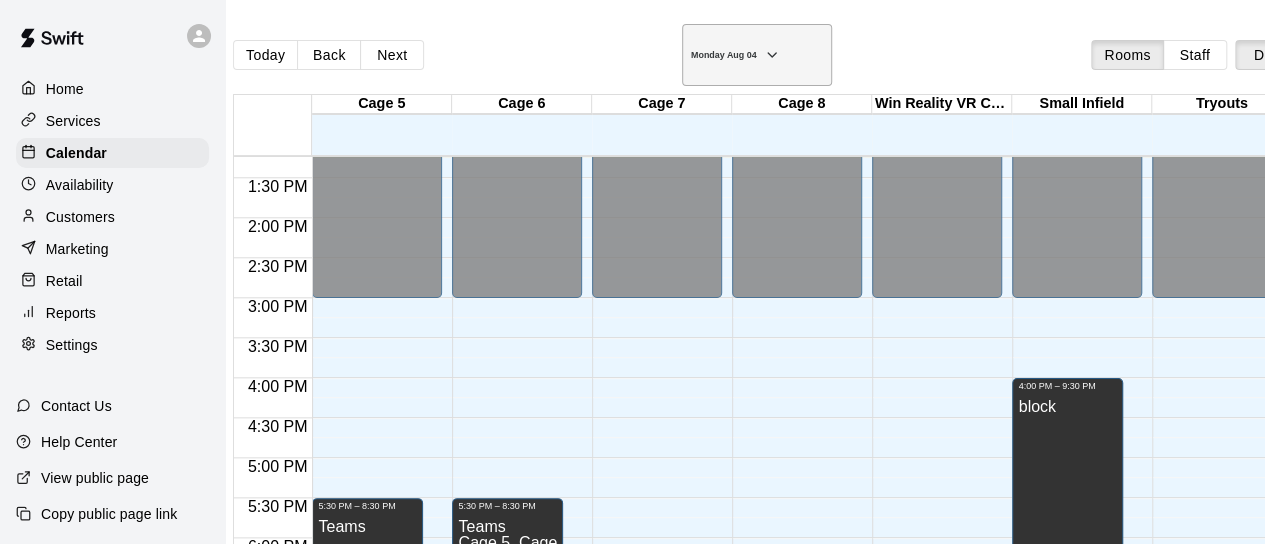 click on "Monday Aug 04" at bounding box center [757, 55] 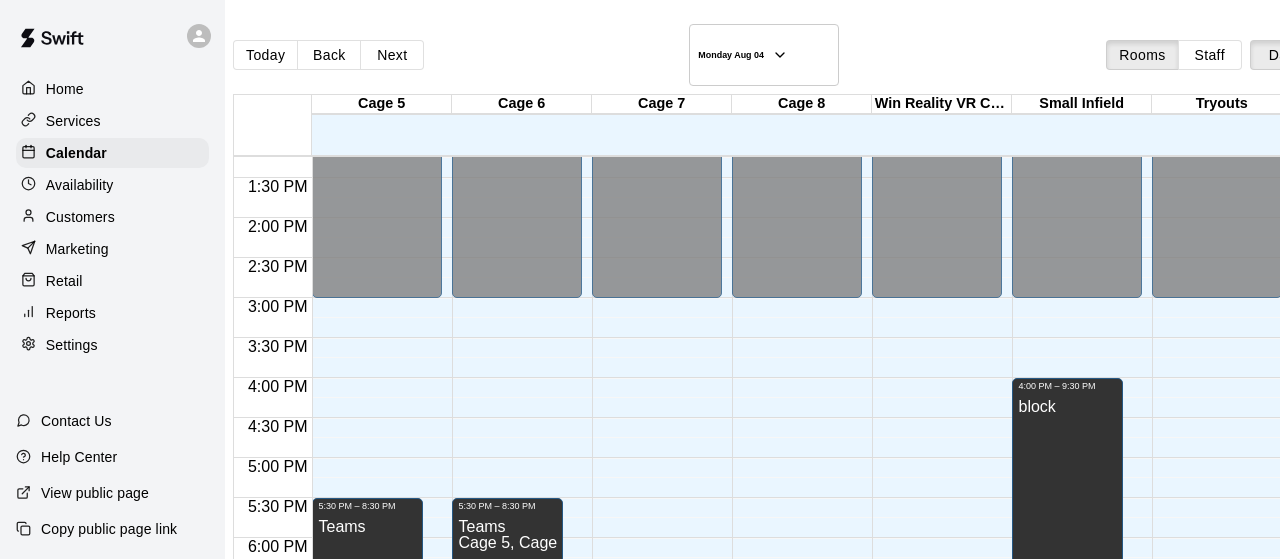 click 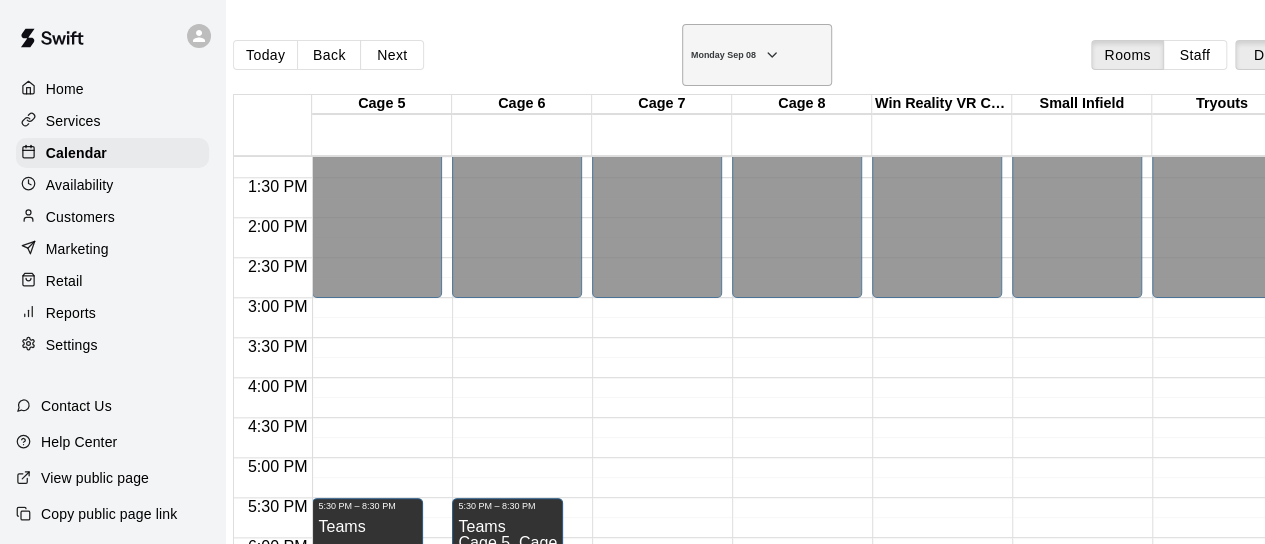 click on "Monday Sep 08" at bounding box center [757, 55] 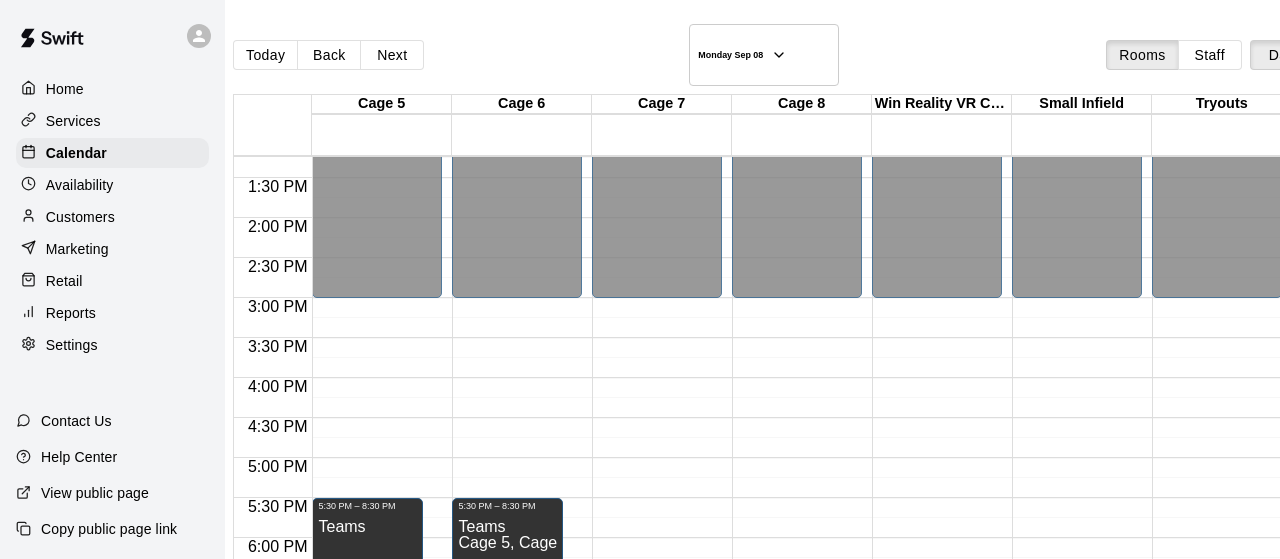 click on "25" at bounding box center (138, 846) 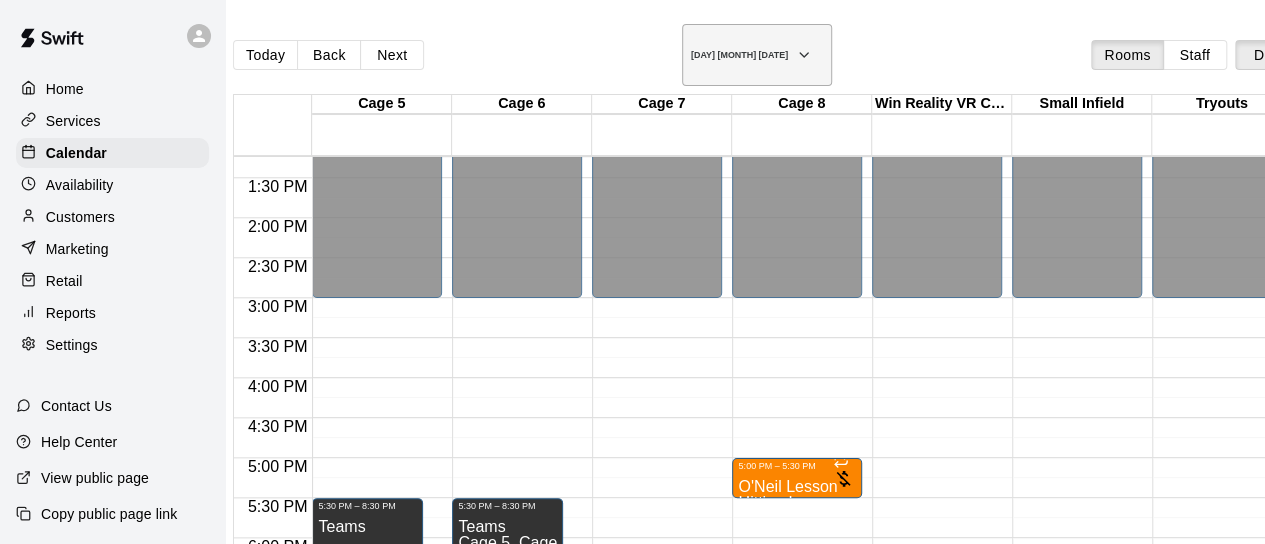click on "Thursday Sep 25" at bounding box center (757, 55) 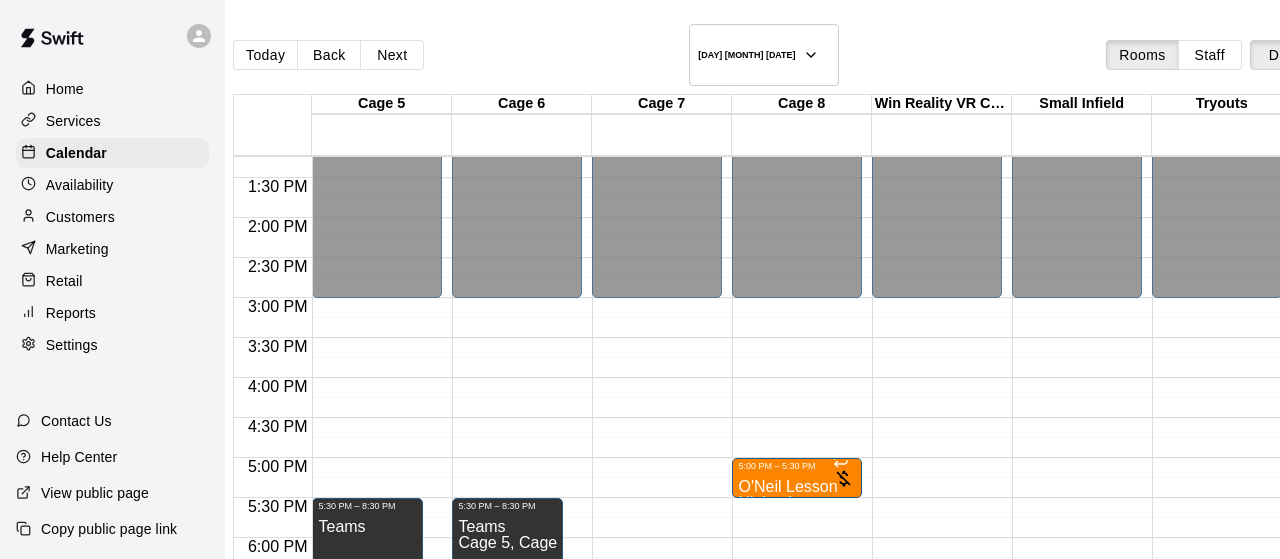 click 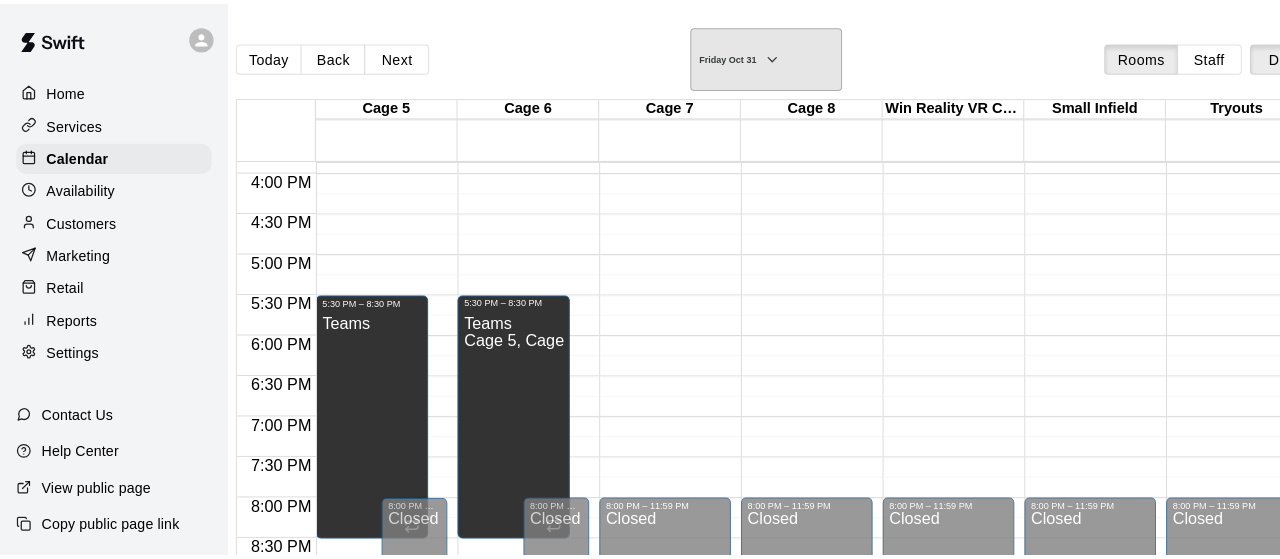 scroll, scrollTop: 1270, scrollLeft: 0, axis: vertical 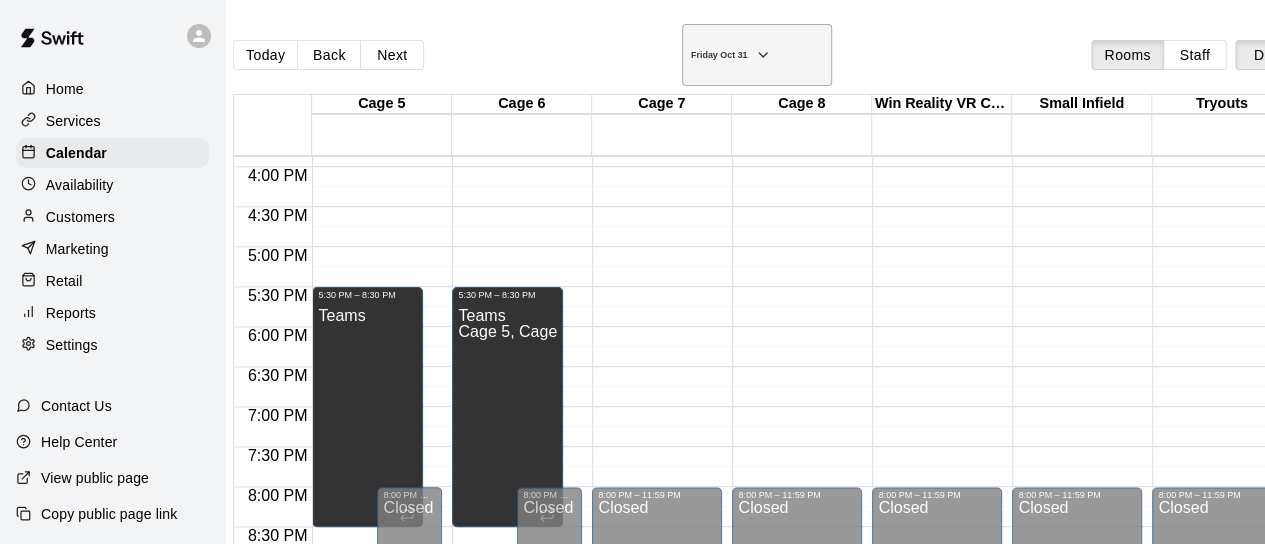 click on "Friday Oct 31" at bounding box center (719, 55) 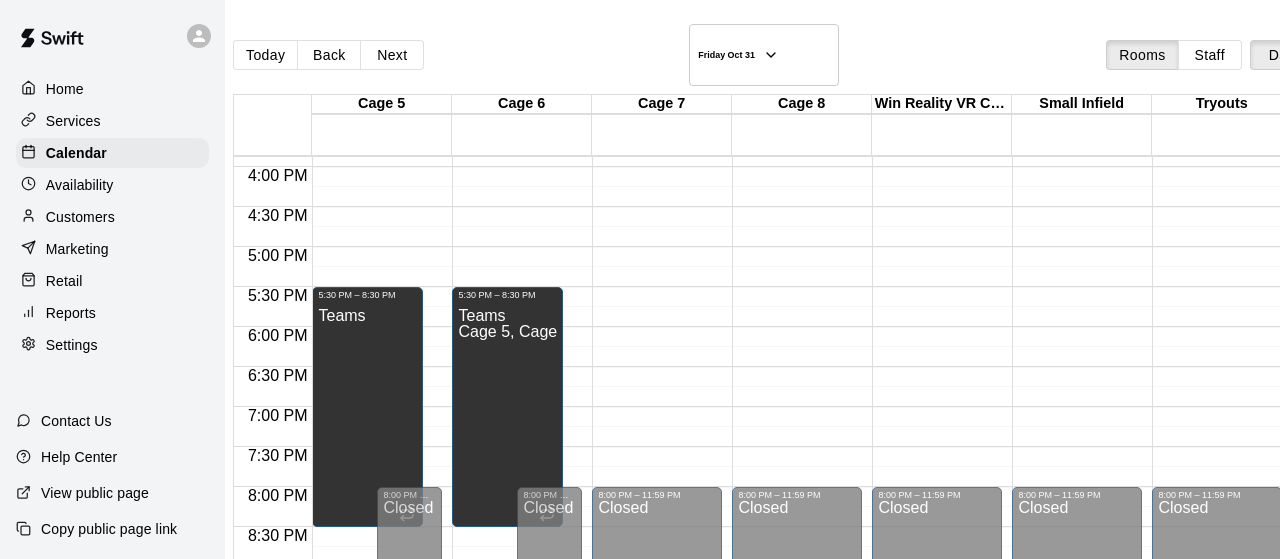 click 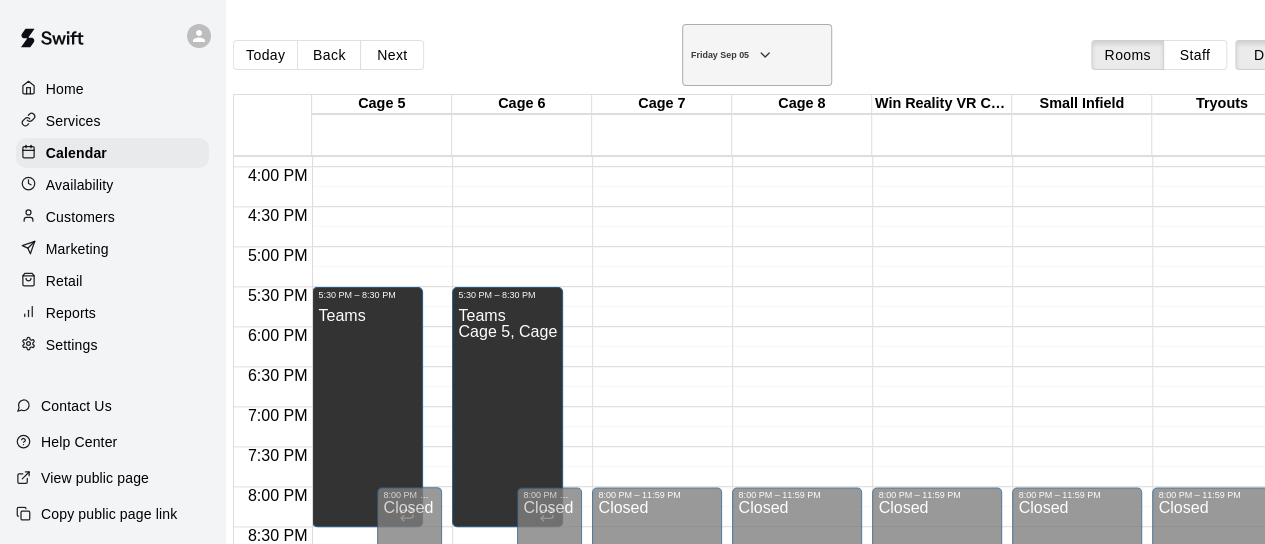 click 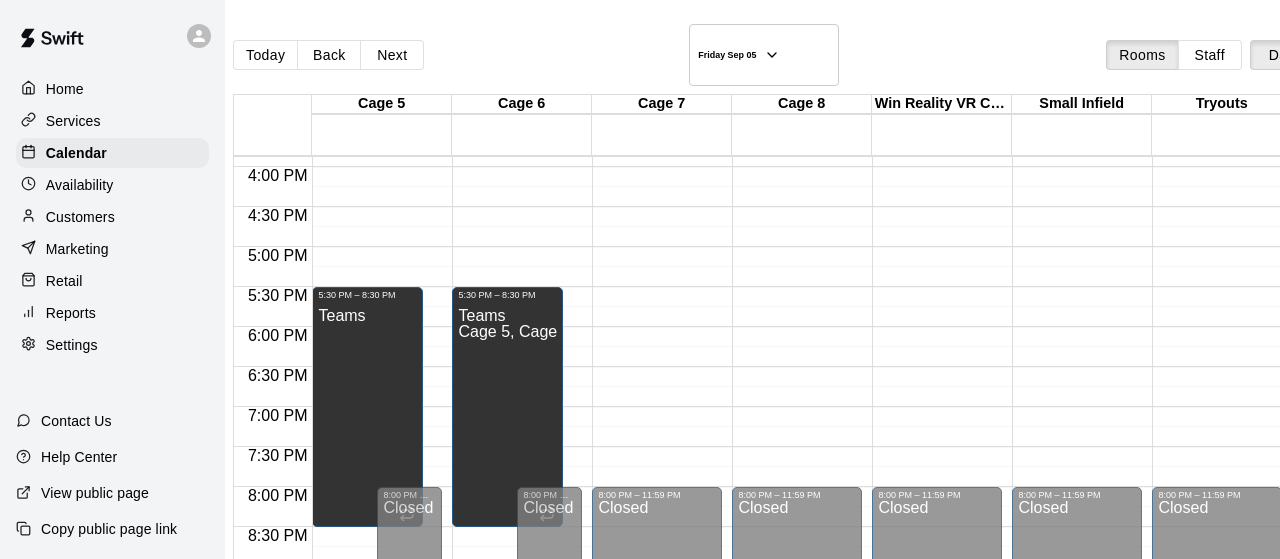 click 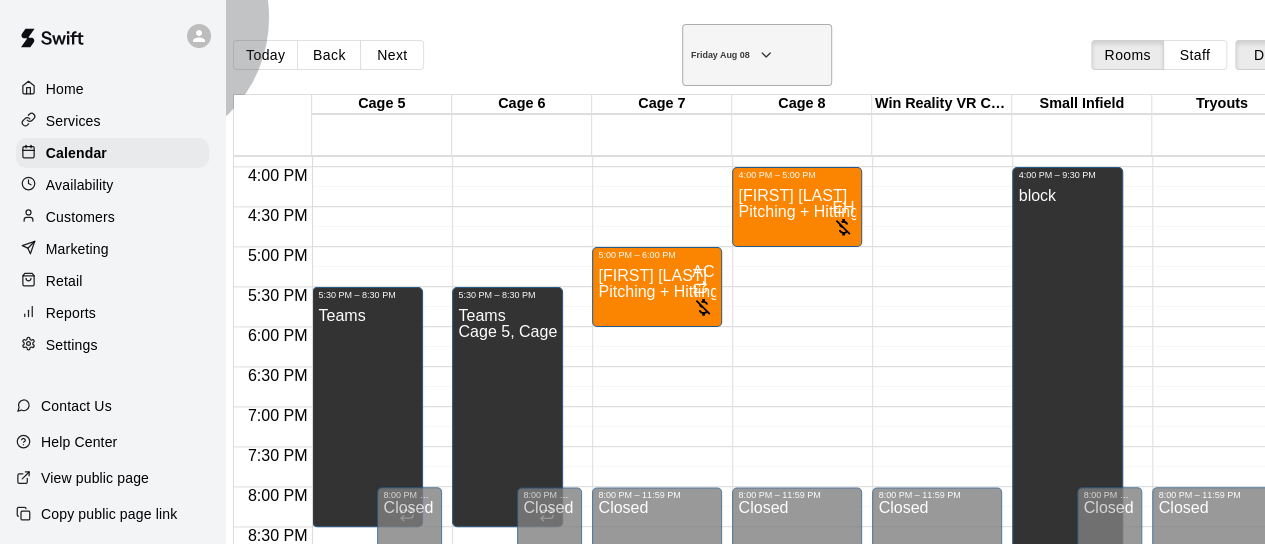 click 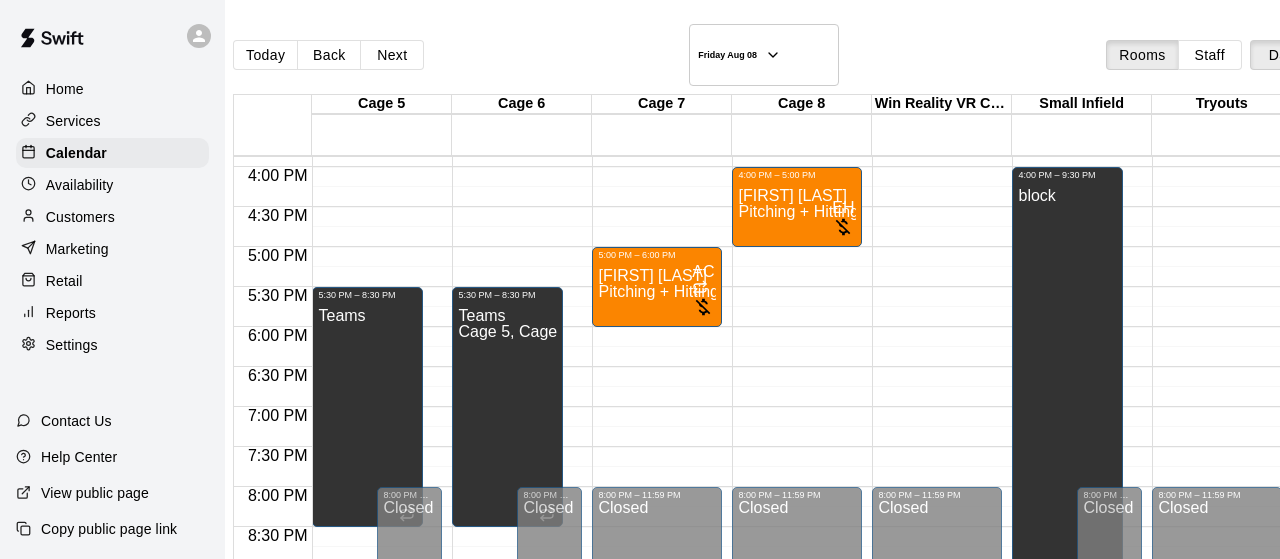 click on "15" at bounding box center [169, 825] 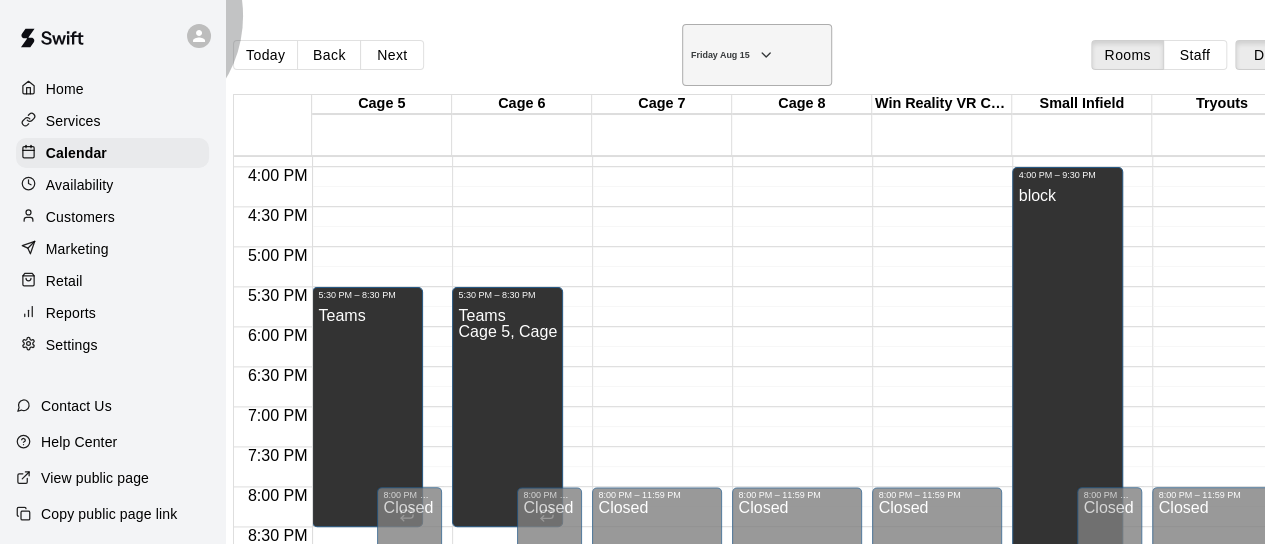 click 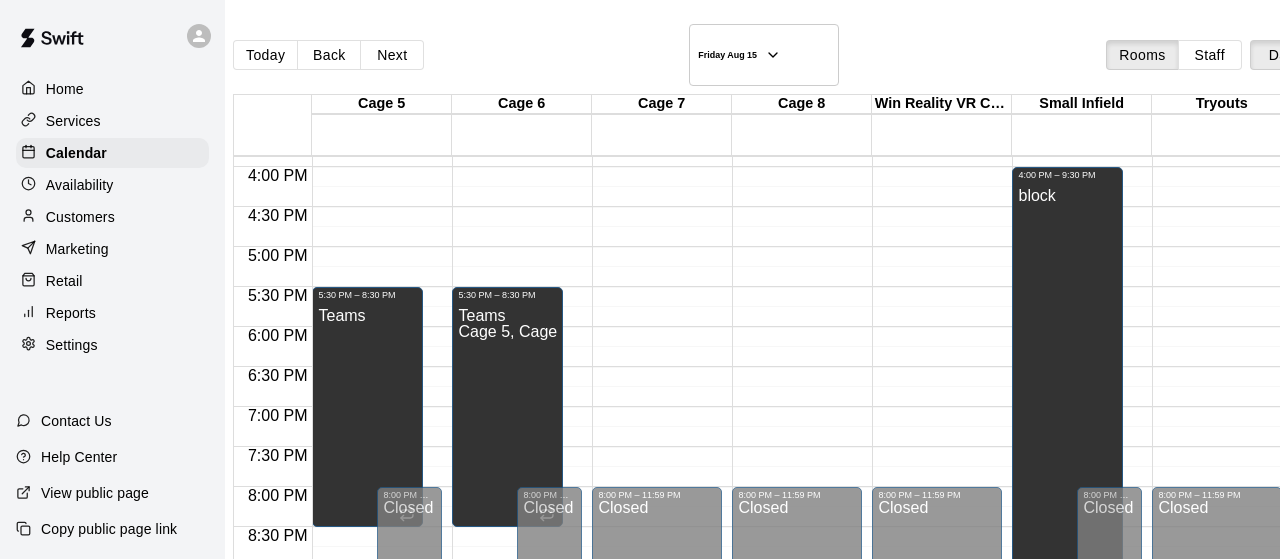 click on "29" at bounding box center [169, 867] 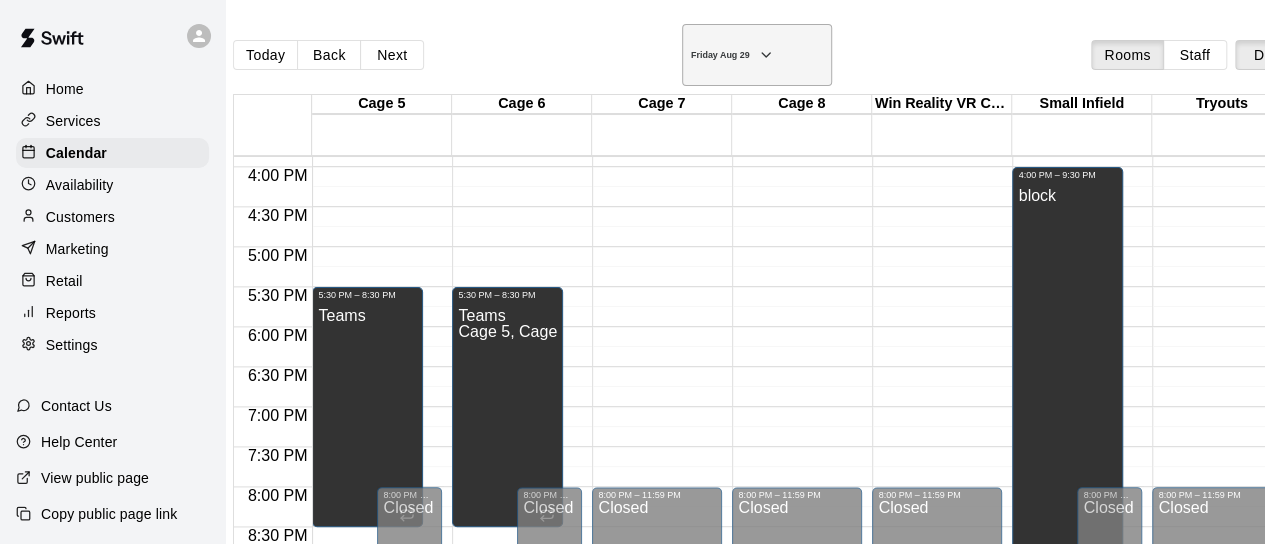 click 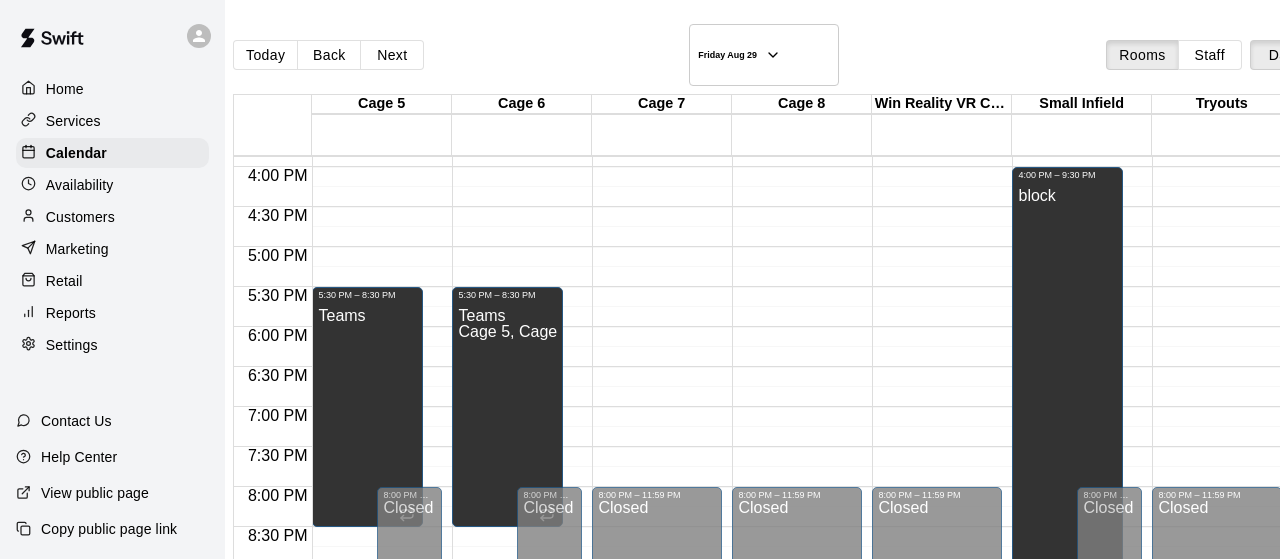 click 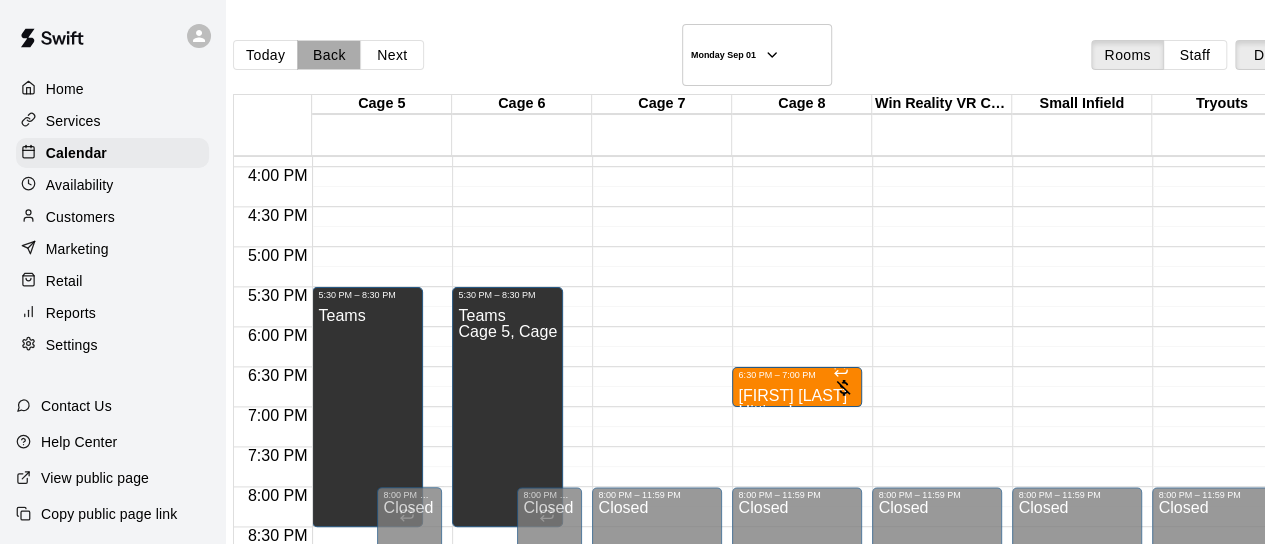 click on "Back" at bounding box center [329, 55] 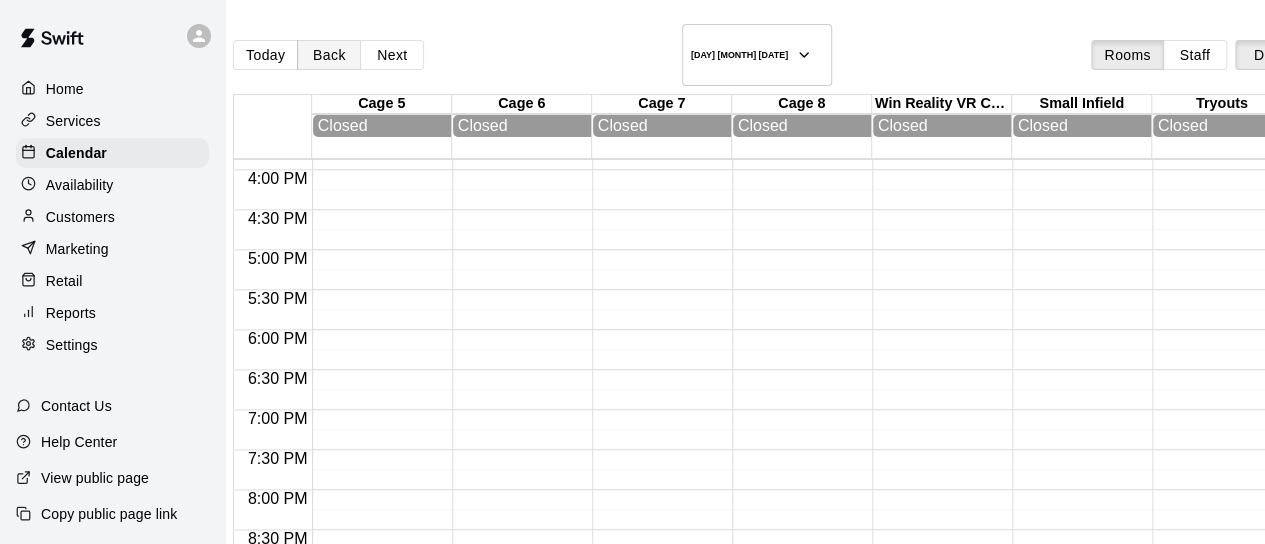 click on "Back" at bounding box center [329, 55] 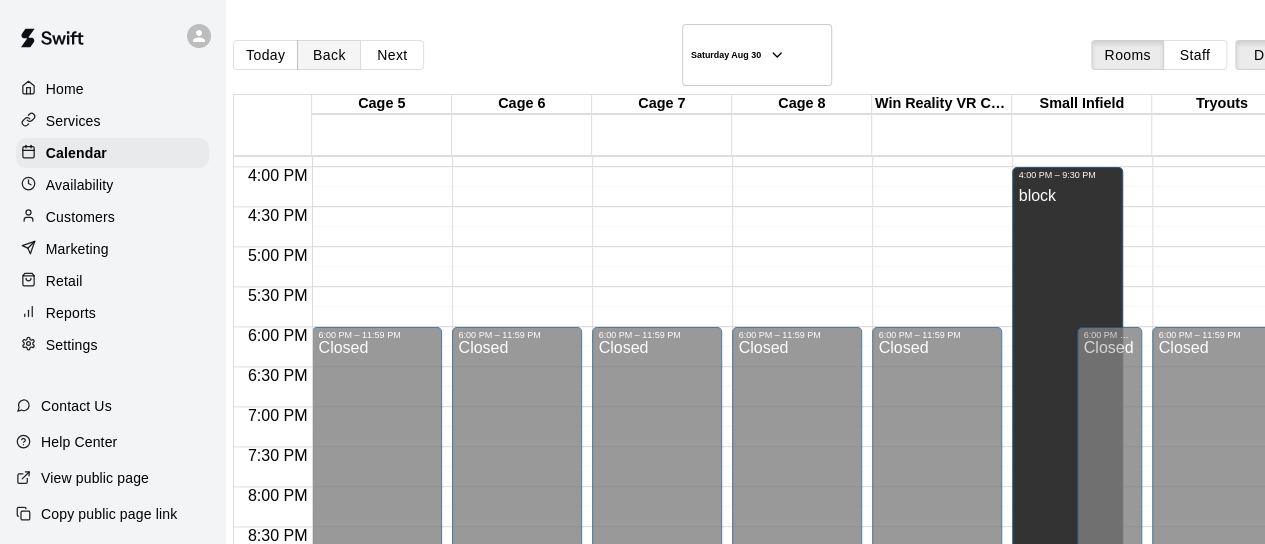 click on "Back" at bounding box center (329, 55) 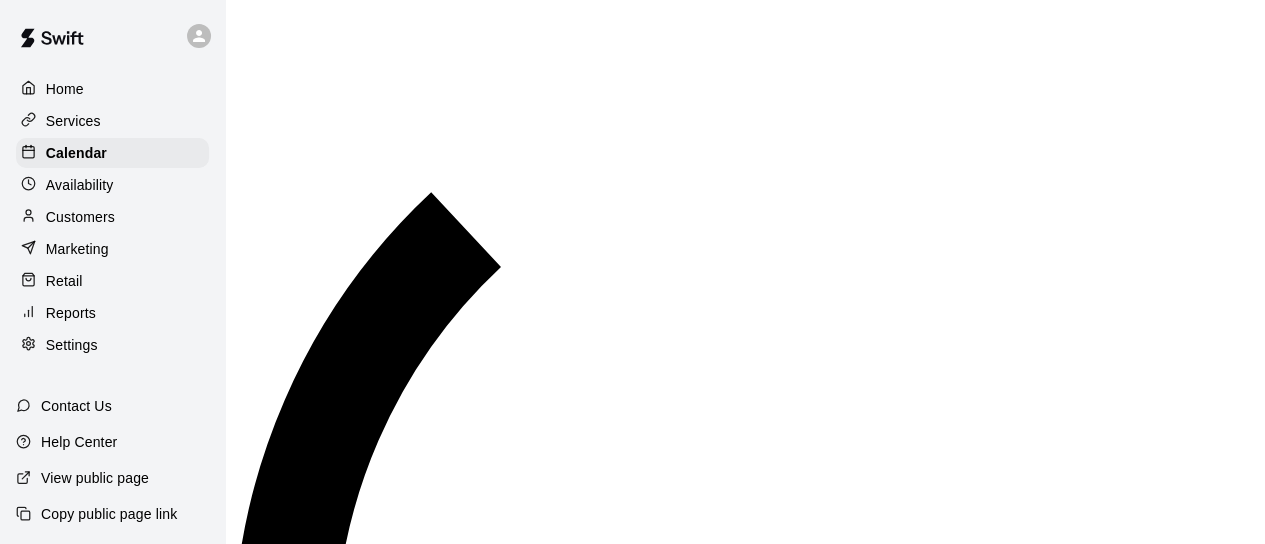 click on "Today Back Next Friday Aug 29 Rooms Staff Day Week Filter View Cage 5 29 Fri Cage 6 29 Fri Cage 7 29 Fri Cage 8 29 Fri Win Reality VR Cage 29 Fri Small Infield 29 Fri Tryouts 29 Fri Large Field 29 Fri Outside Small Infield 29 Fri 12:00 AM 12:30 AM 1:00 AM 1:30 AM 2:00 AM 2:30 AM 3:00 AM 3:30 AM 4:00 AM 4:30 AM 5:00 AM 5:30 AM 6:00 AM 6:30 AM 7:00 AM 7:30 AM 8:00 AM 8:30 AM 9:00 AM 9:30 AM 10:00 AM 10:30 AM 11:00 AM 11:30 AM 12:00 PM 12:30 PM 1:00 PM 1:30 PM 2:00 PM 2:30 PM 3:00 PM 3:30 PM 4:00 PM 4:30 PM 5:00 PM 5:30 PM 6:00 PM 6:30 PM 7:00 PM 7:30 PM 8:00 PM 8:30 PM 9:00 PM 9:30 PM 10:00 PM 10:30 PM 11:00 PM 11:30 PM 12:00 AM – 3:00 PM Closed 8:00 PM – 11:59 PM Closed 12:00 AM – 3:00 PM Closed 8:00 PM – 11:59 PM Closed 12:00 AM – 3:00 PM Closed 8:00 PM – 11:59 PM Closed 12:00 AM – 3:00 PM Closed 8:00 PM – 11:59 PM Closed 12:00 AM – 3:00 PM Closed 8:00 PM – 11:59 PM Closed 12:00 AM – 3:00 PM Closed 8:00 PM – 11:59 PM Closed 12:00 AM – 3:00 PM Closed 8:00 PM – 11:59 PM Closed Closed" at bounding box center (857, 1545) 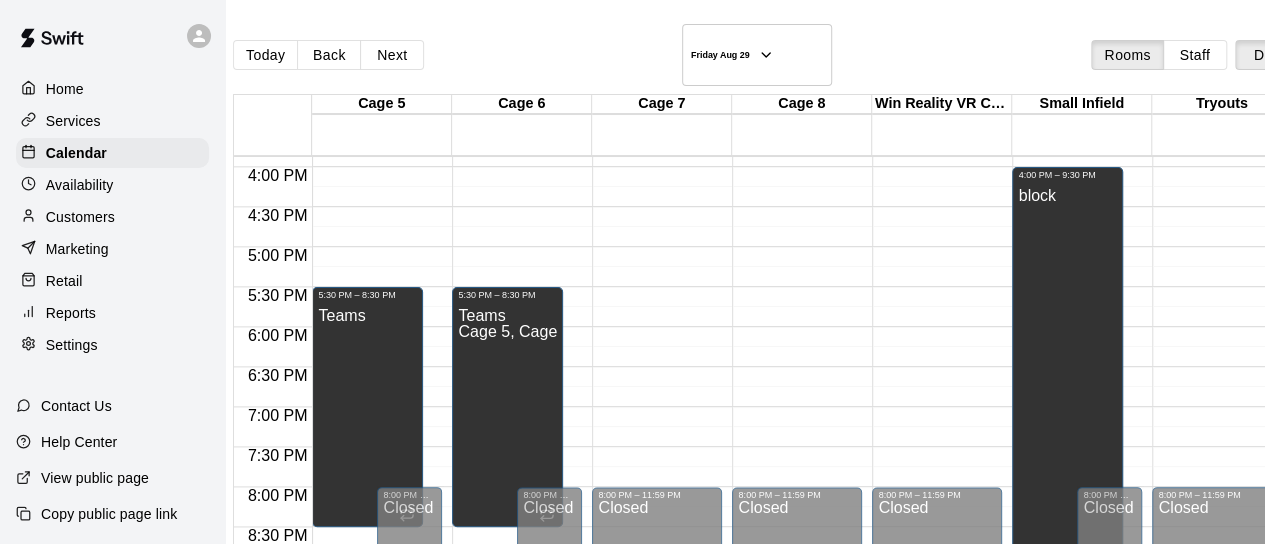 click on "Next" at bounding box center (392, 55) 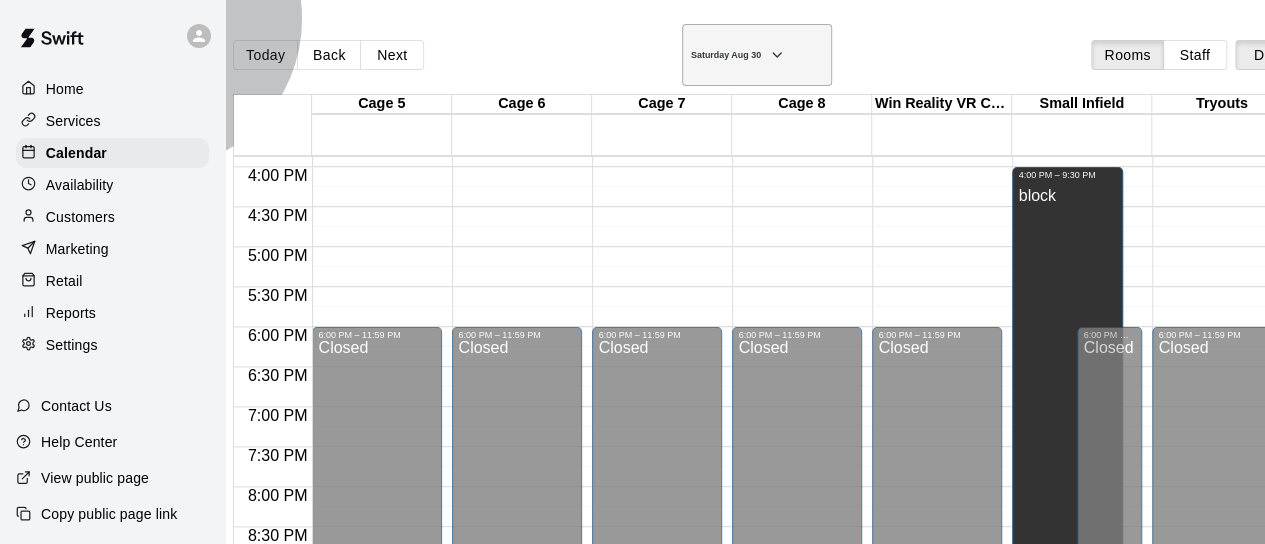 click 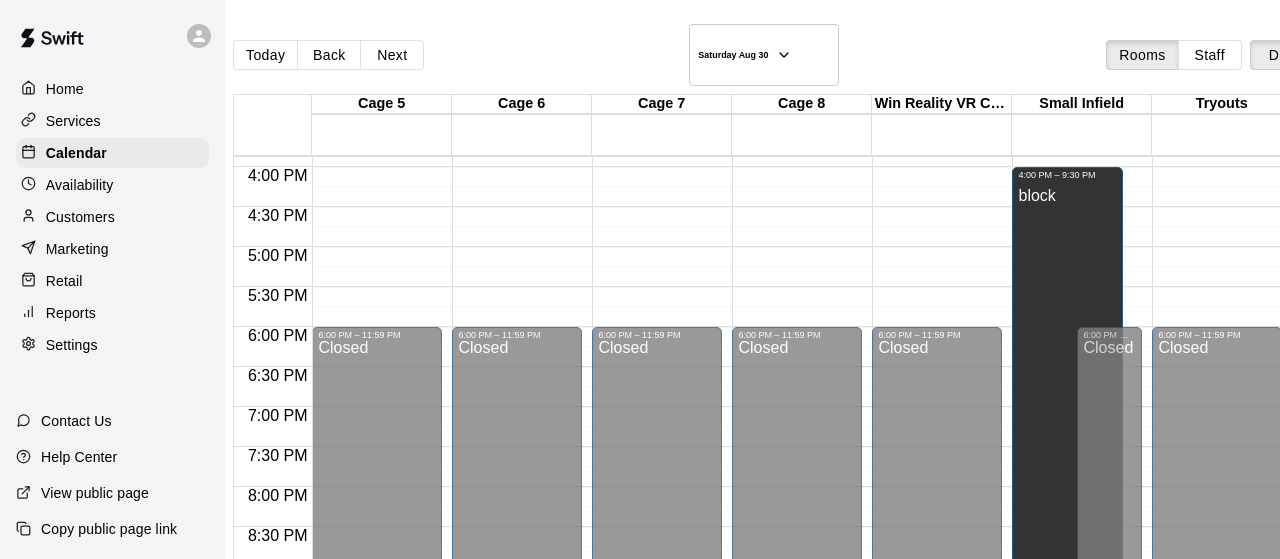 click 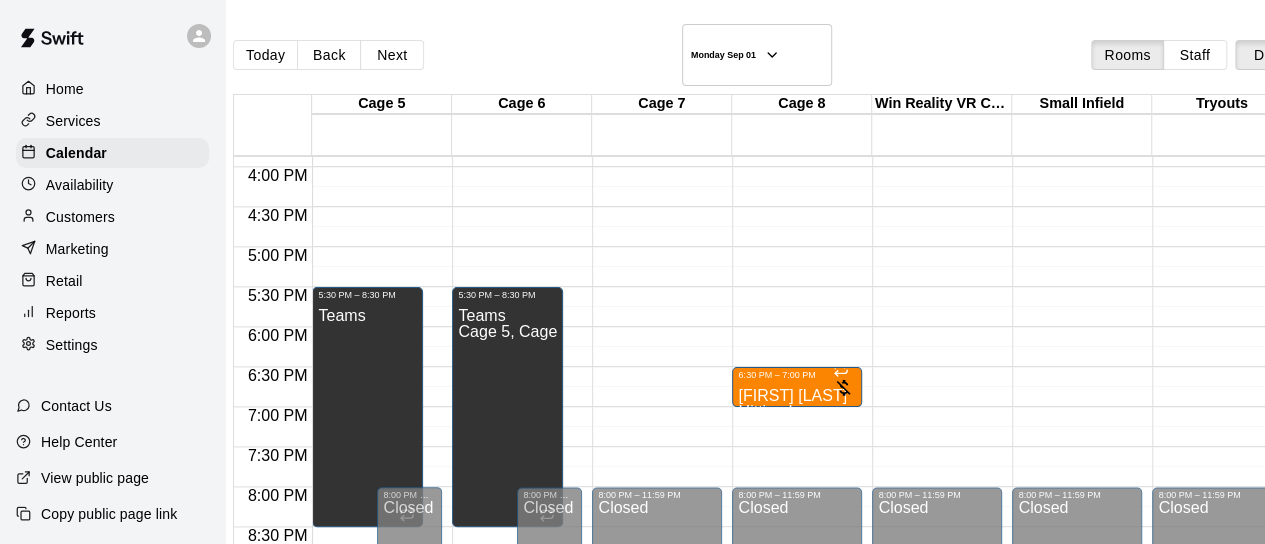 click on "12:00 AM – 3:00 PM Closed 8:00 PM – 11:59 PM Closed" at bounding box center (1077, -153) 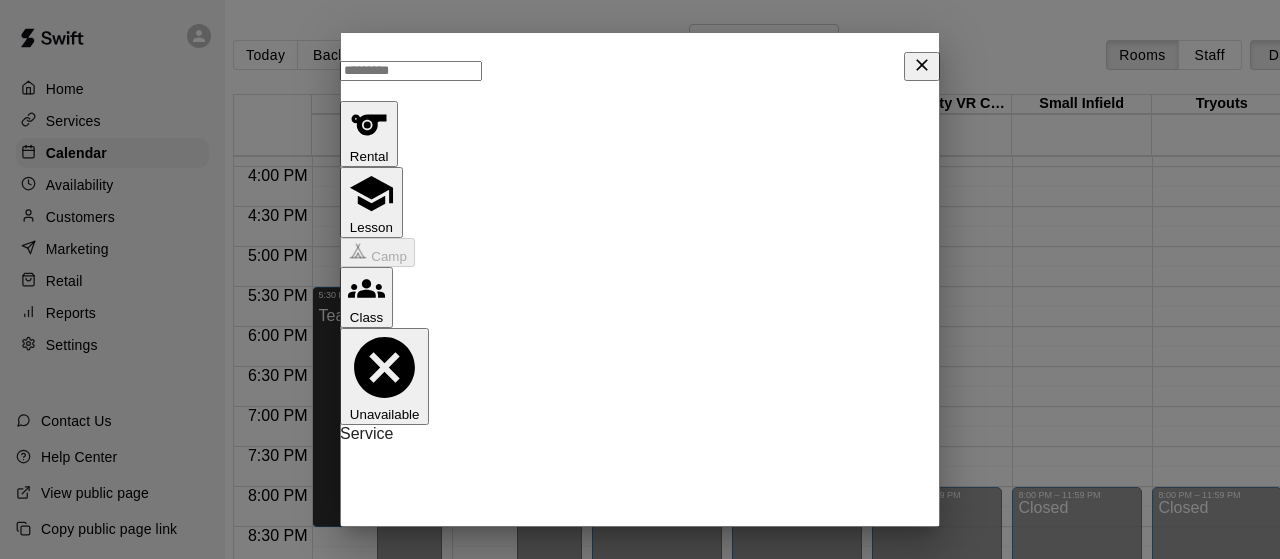click on "Unavailable" at bounding box center [384, 376] 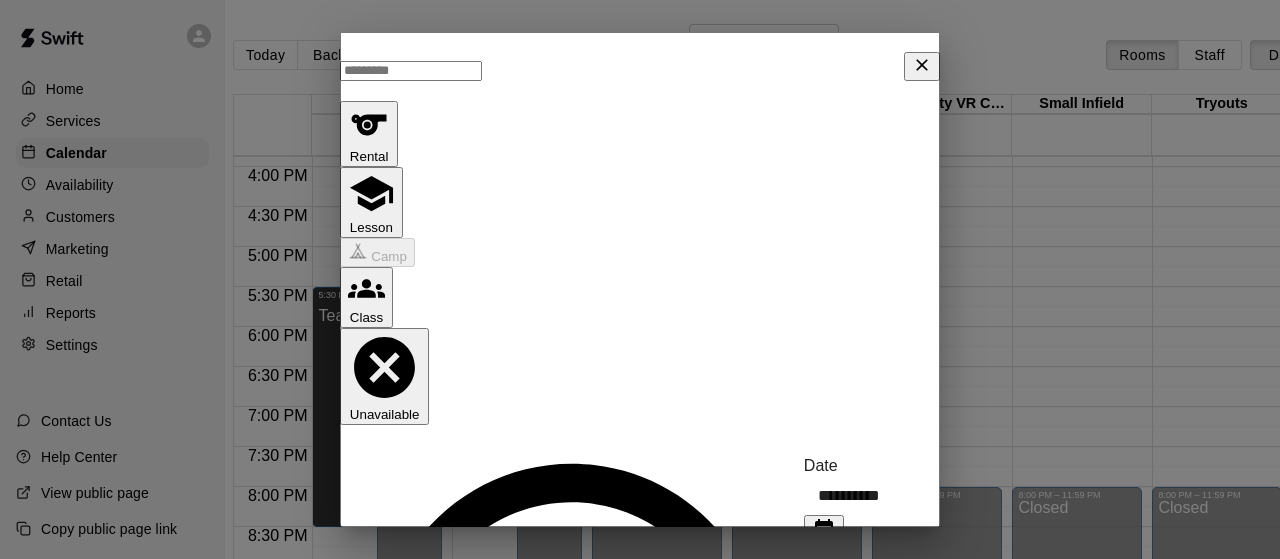 click at bounding box center [411, 71] 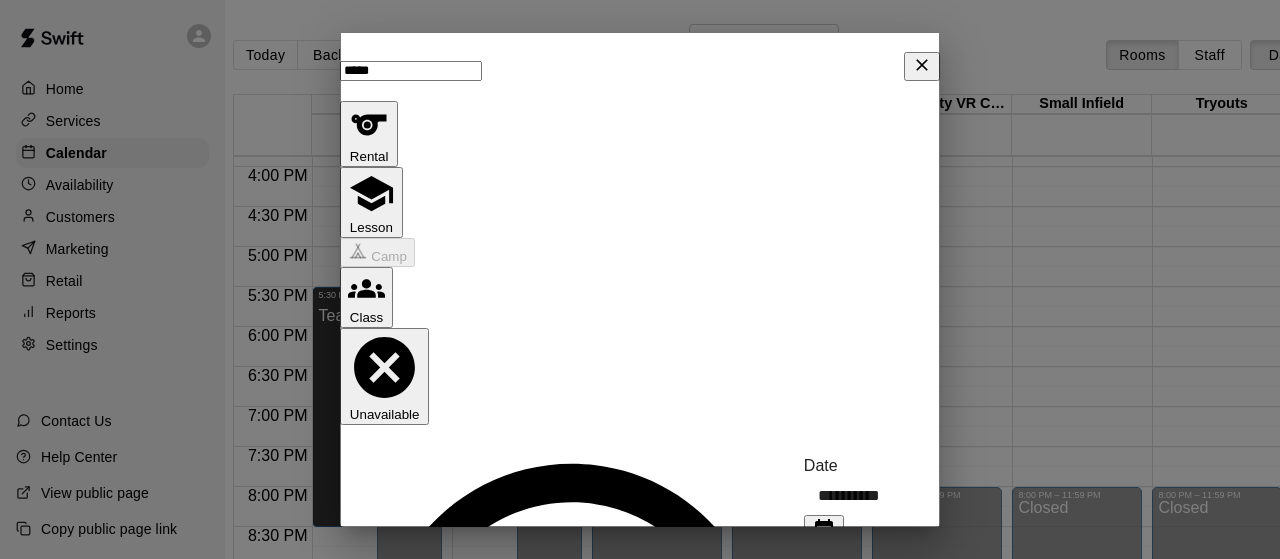 type on "*****" 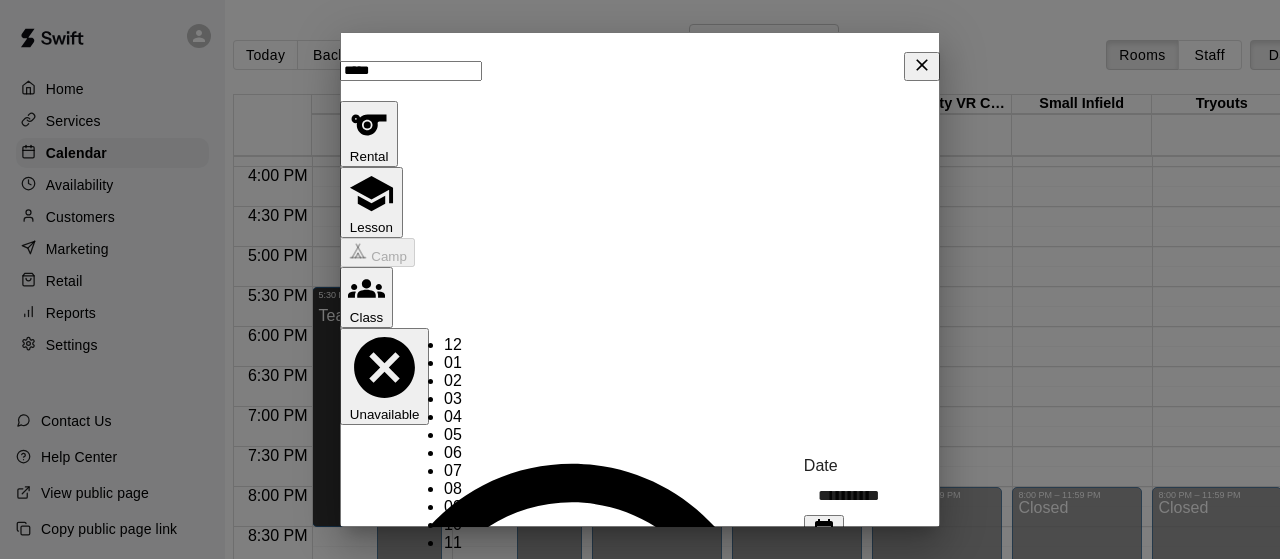 scroll, scrollTop: 156, scrollLeft: 0, axis: vertical 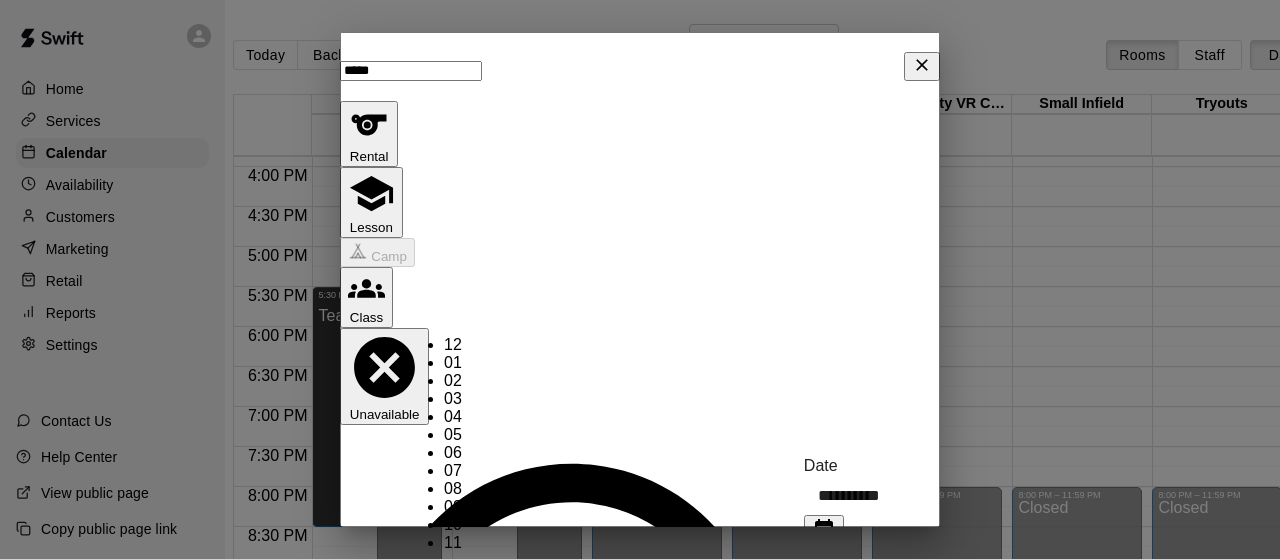 click on "09" at bounding box center (464, 507) 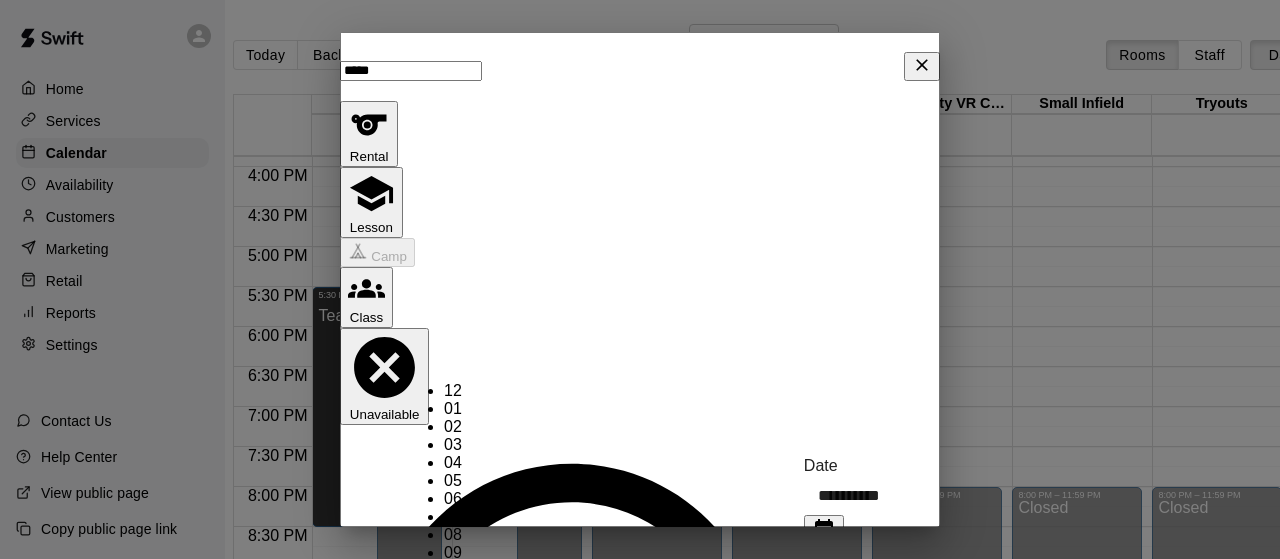 click on "Booking time is available" at bounding box center [872, 813] 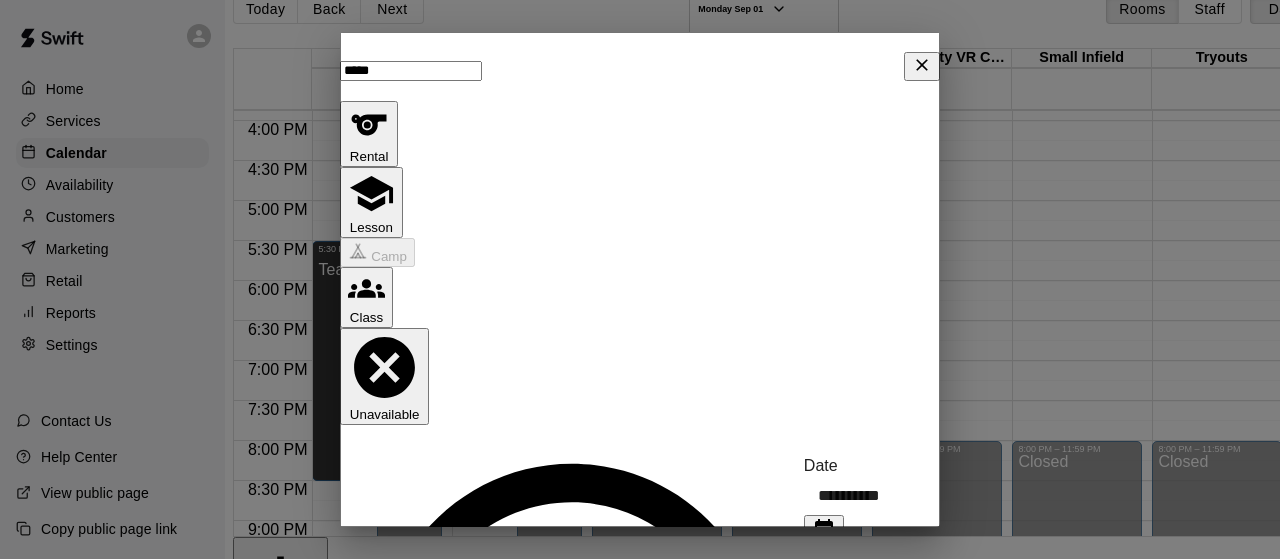 scroll, scrollTop: 32, scrollLeft: 0, axis: vertical 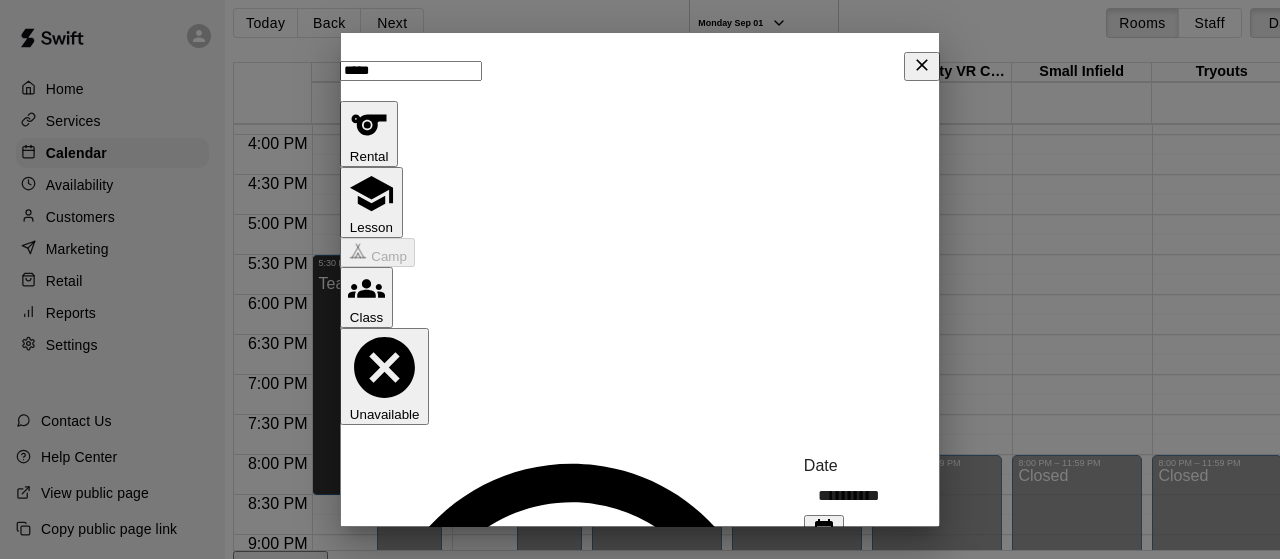 click on "Yes" at bounding box center [856, 758] 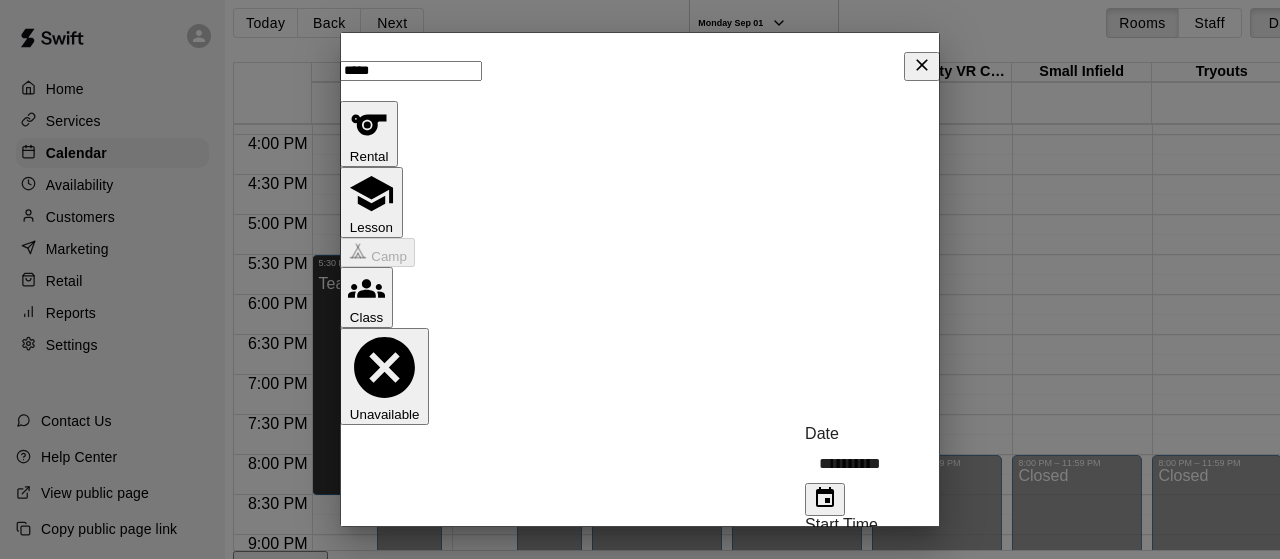 click on "Home Services Calendar Availability Customers Marketing Retail Reports Settings Contact Us Help Center View public page Copy public page link Today Back Next Monday Sep 01 Rooms Staff Day Week Filter View Cage 5 01 Mon Cage 6 01 Mon Cage 7 01 Mon Cage 8 01 Mon Win Reality VR Cage 01 Mon Small Infield 01 Mon Tryouts 01 Mon Large Field 01 Mon Outside Small Infield 01 Mon 12:00 AM 12:30 AM 1:00 AM 1:30 AM 2:00 AM 2:30 AM 3:00 AM 3:30 AM 4:00 AM 4:30 AM 5:00 AM 5:30 AM 6:00 AM 6:30 AM 7:00 AM 7:30 AM 8:00 AM 8:30 AM 9:00 AM 9:30 AM 10:00 AM 10:30 AM 11:00 AM 11:30 AM 12:00 PM 12:30 PM 1:00 PM 1:30 PM 2:00 PM 2:30 PM 3:00 PM 3:30 PM 4:00 PM 4:30 PM 5:00 PM 5:30 PM 6:00 PM 6:30 PM 7:00 PM 7:30 PM 8:00 PM 8:30 PM 9:00 PM 9:30 PM 10:00 PM 10:30 PM 11:00 PM 11:30 PM 12:00 AM – 3:00 PM Closed 5:30 PM – 8:30 PM Teams 8:00 PM – 11:59 PM Closed 12:00 AM – 3:00 PM Closed 5:30 PM – 8:30 PM Teams Cage 5, Cage 6 8:00 PM – 11:59 PM Closed 12:00 AM – 3:00 PM Closed 8:00 PM – 11:59 PM Closed 12:00 AM – 3:00 PM" at bounding box center [640, 350] 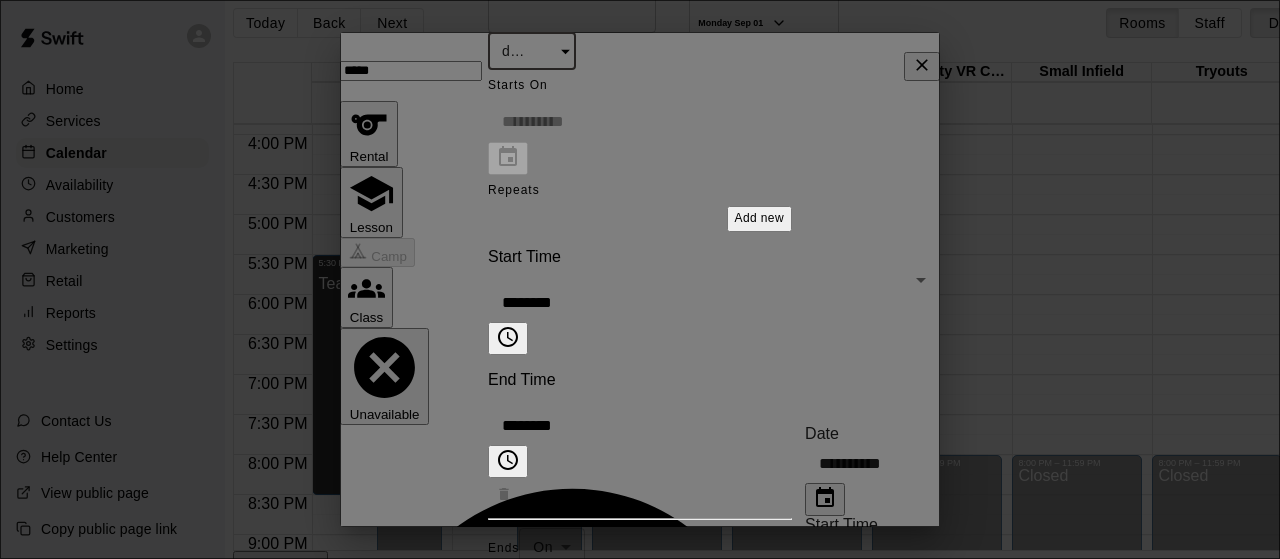 click on "Home Services Calendar Availability Customers Marketing Retail Reports Settings Contact Us Help Center View public page Copy public page link Today Back Next Monday Sep 01 Rooms Staff Day Week Filter View Cage 5 01 Mon Cage 6 01 Mon Cage 7 01 Mon Cage 8 01 Mon Win Reality VR Cage 01 Mon Small Infield 01 Mon Tryouts 01 Mon Large Field 01 Mon Outside Small Infield 01 Mon 12:00 AM 12:30 AM 1:00 AM 1:30 AM 2:00 AM 2:30 AM 3:00 AM 3:30 AM 4:00 AM 4:30 AM 5:00 AM 5:30 AM 6:00 AM 6:30 AM 7:00 AM 7:30 AM 8:00 AM 8:30 AM 9:00 AM 9:30 AM 10:00 AM 10:30 AM 11:00 AM 11:30 AM 12:00 PM 12:30 PM 1:00 PM 1:30 PM 2:00 PM 2:30 PM 3:00 PM 3:30 PM 4:00 PM 4:30 PM 5:00 PM 5:30 PM 6:00 PM 6:30 PM 7:00 PM 7:30 PM 8:00 PM 8:30 PM 9:00 PM 9:30 PM 10:00 PM 10:30 PM 11:00 PM 11:30 PM 12:00 AM – 3:00 PM Closed 5:30 PM – 8:30 PM Teams 8:00 PM – 11:59 PM Closed 12:00 AM – 3:00 PM Closed 5:30 PM – 8:30 PM Teams Cage 5, Cage 6 8:00 PM – 11:59 PM Closed 12:00 AM – 3:00 PM Closed 8:00 PM – 11:59 PM Closed 12:00 AM – 3:00 PM" at bounding box center (640, 341) 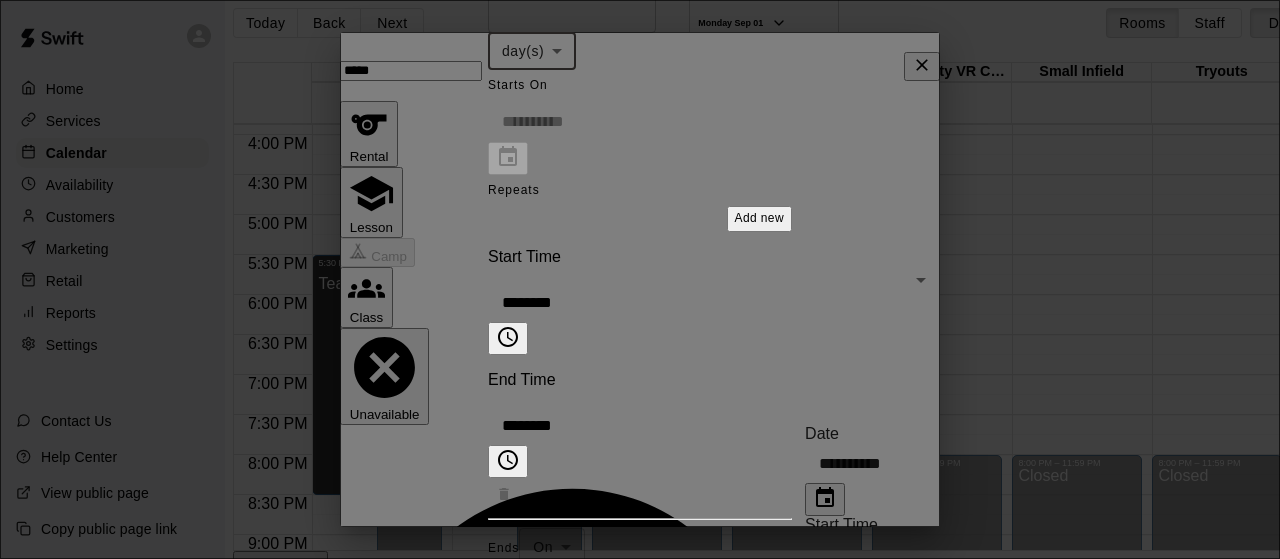 scroll, scrollTop: 79, scrollLeft: 0, axis: vertical 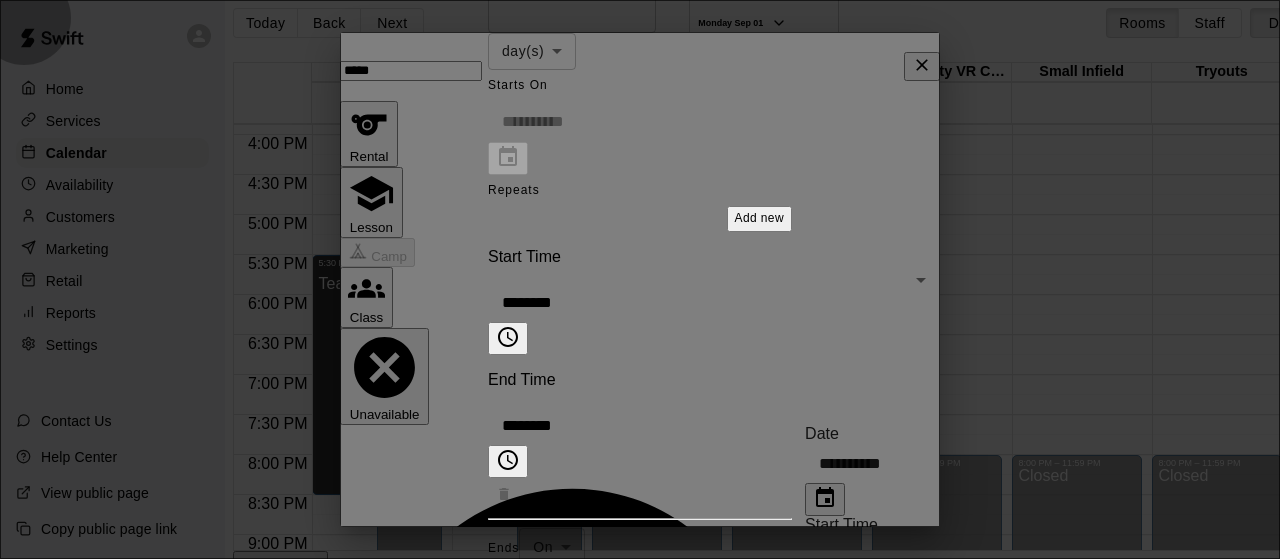 click on "Add new" at bounding box center [760, 218] 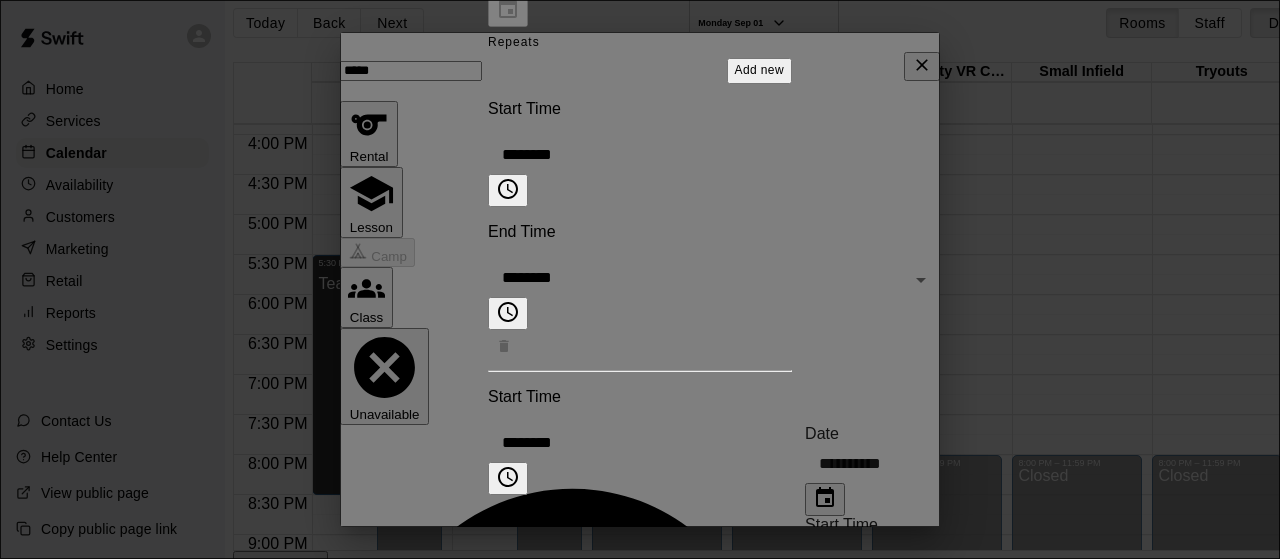 click on "Add new" at bounding box center [760, 70] 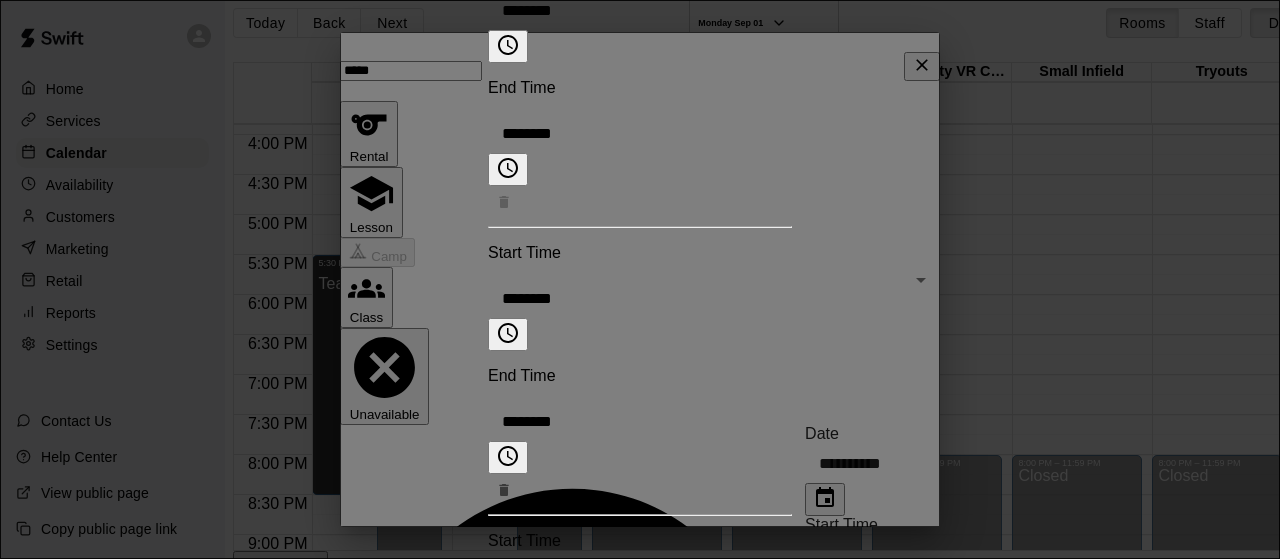 scroll, scrollTop: 218, scrollLeft: 0, axis: vertical 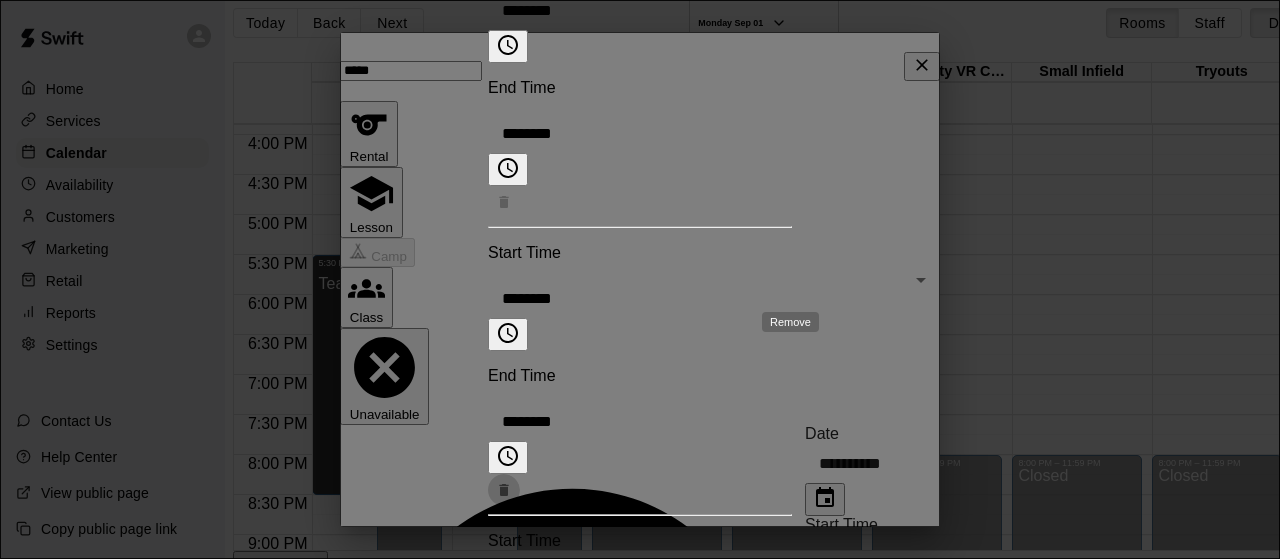 click 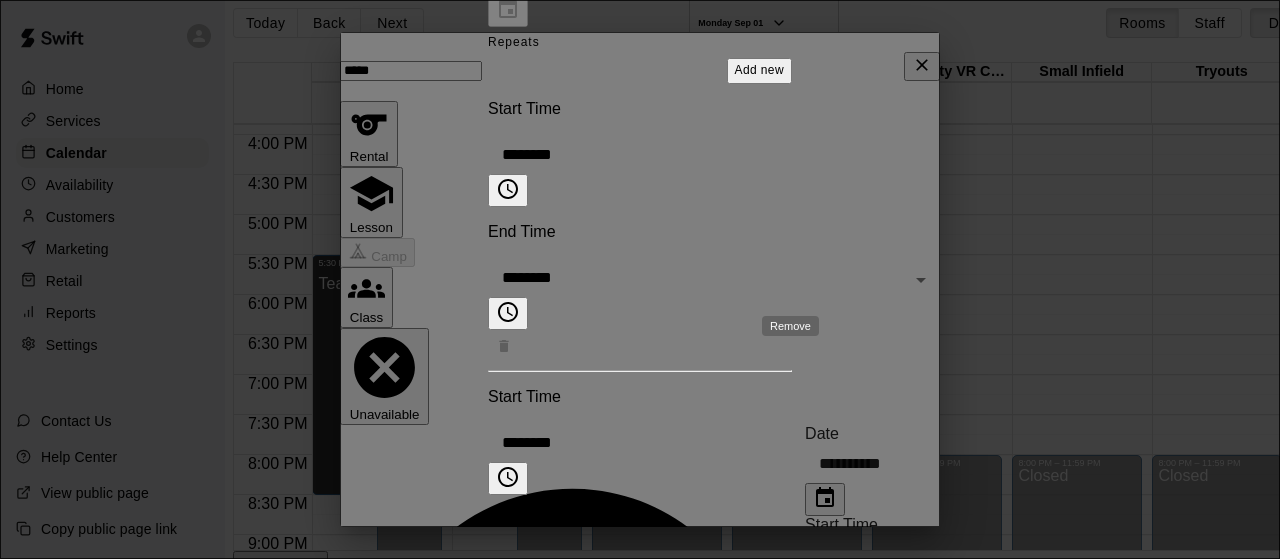 click 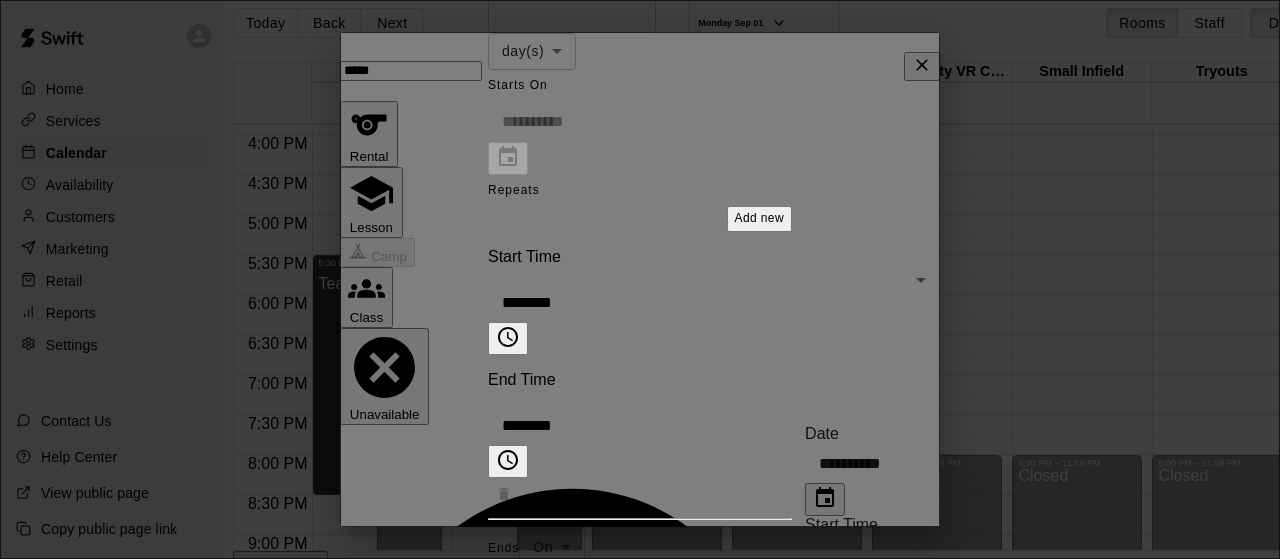 scroll, scrollTop: 0, scrollLeft: 0, axis: both 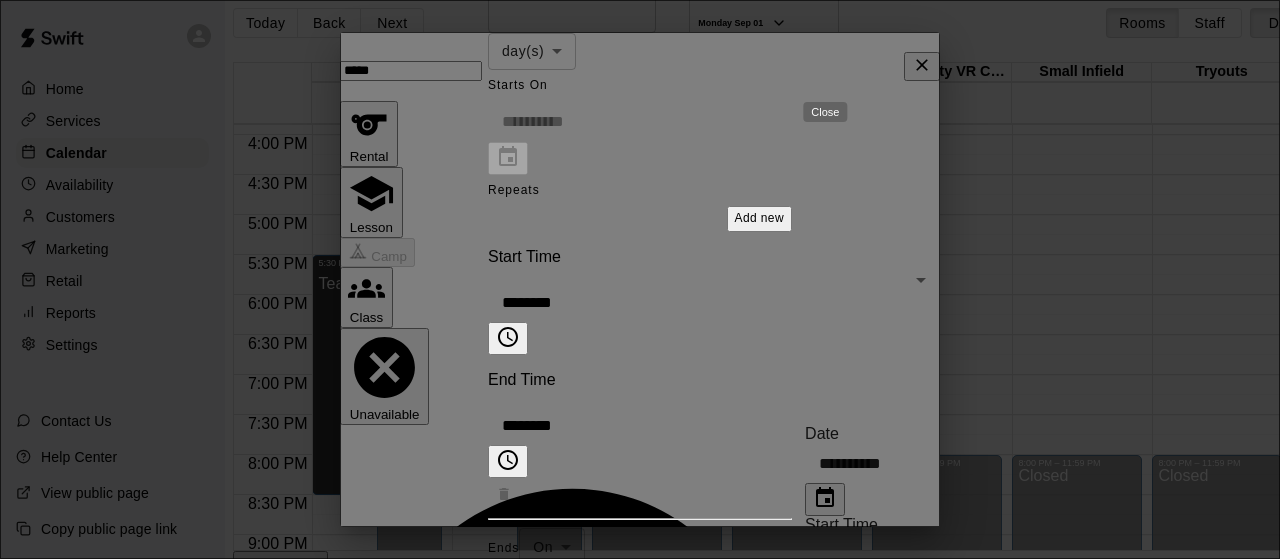 click 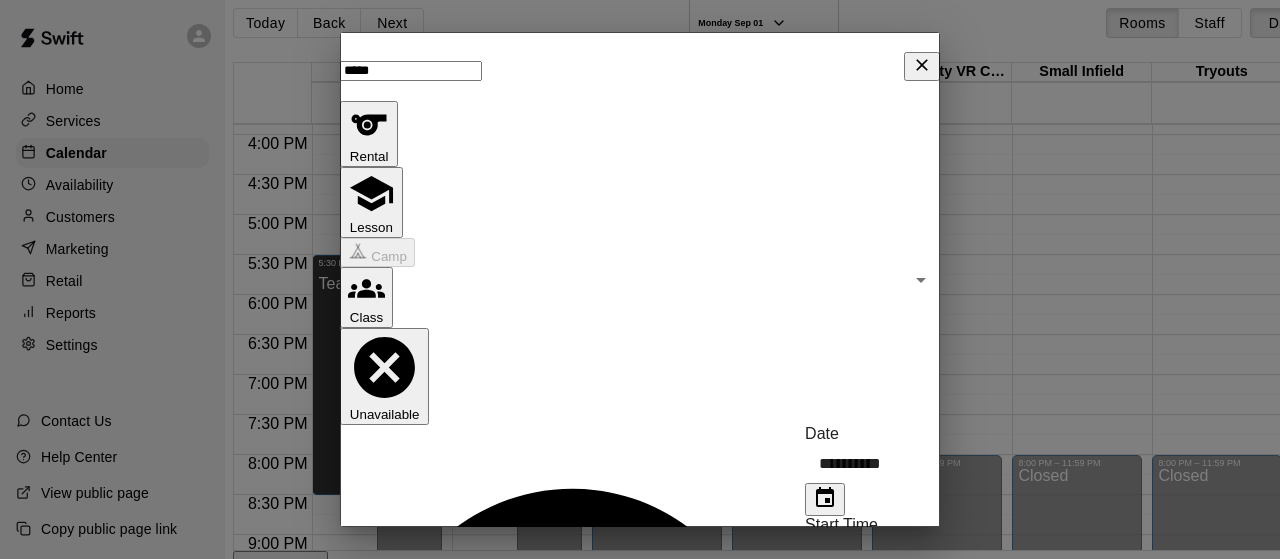 click on "Home Services Calendar Availability Customers Marketing Retail Reports Settings Contact Us Help Center View public page Copy public page link Today Back Next Monday Sep 01 Rooms Staff Day Week Filter View Cage 5 01 Mon Cage 6 01 Mon Cage 7 01 Mon Cage 8 01 Mon Win Reality VR Cage 01 Mon Small Infield 01 Mon Tryouts 01 Mon Large Field 01 Mon Outside Small Infield 01 Mon 12:00 AM 12:30 AM 1:00 AM 1:30 AM 2:00 AM 2:30 AM 3:00 AM 3:30 AM 4:00 AM 4:30 AM 5:00 AM 5:30 AM 6:00 AM 6:30 AM 7:00 AM 7:30 AM 8:00 AM 8:30 AM 9:00 AM 9:30 AM 10:00 AM 10:30 AM 11:00 AM 11:30 AM 12:00 PM 12:30 PM 1:00 PM 1:30 PM 2:00 PM 2:30 PM 3:00 PM 3:30 PM 4:00 PM 4:30 PM 5:00 PM 5:30 PM 6:00 PM 6:30 PM 7:00 PM 7:30 PM 8:00 PM 8:30 PM 9:00 PM 9:30 PM 10:00 PM 10:30 PM 11:00 PM 11:30 PM 12:00 AM – 3:00 PM Closed 5:30 PM – 8:30 PM Teams 8:00 PM – 11:59 PM Closed 12:00 AM – 3:00 PM Closed 5:30 PM – 8:30 PM Teams Cage 5, Cage 6 8:00 PM – 11:59 PM Closed 12:00 AM – 3:00 PM Closed 8:00 PM – 11:59 PM Closed 12:00 AM – 3:00 PM" at bounding box center [640, 315] 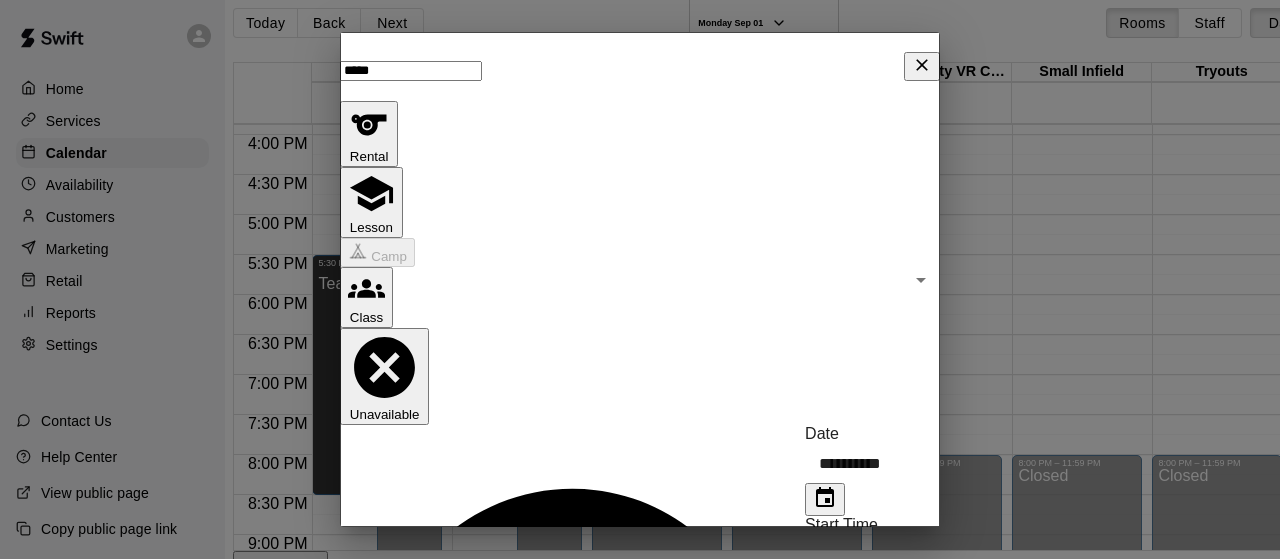 click on "On" at bounding box center (652, 687) 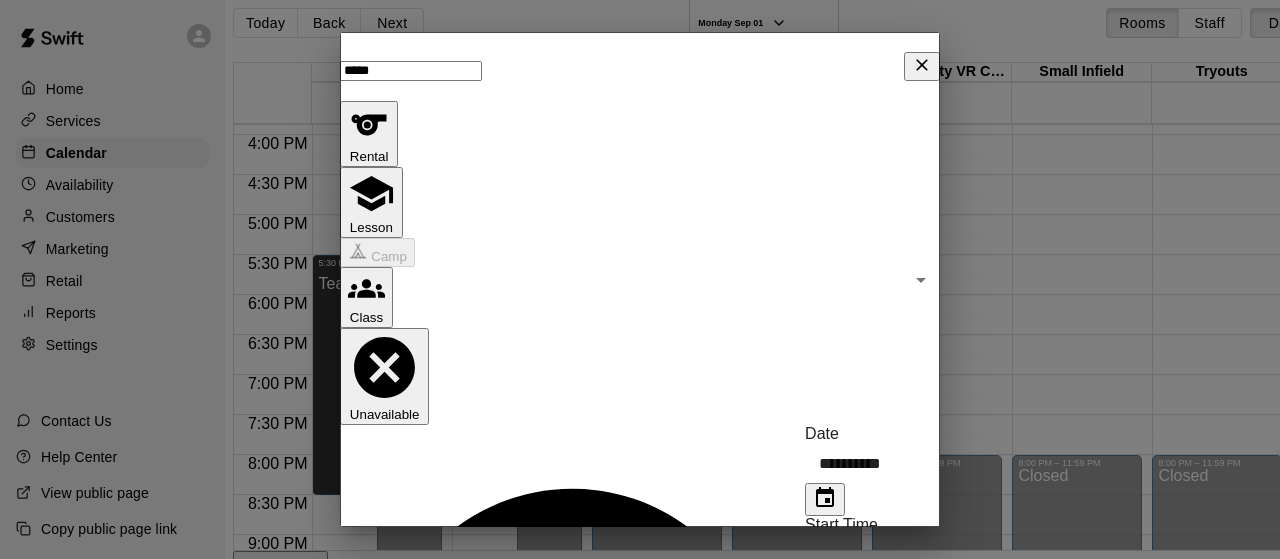 click 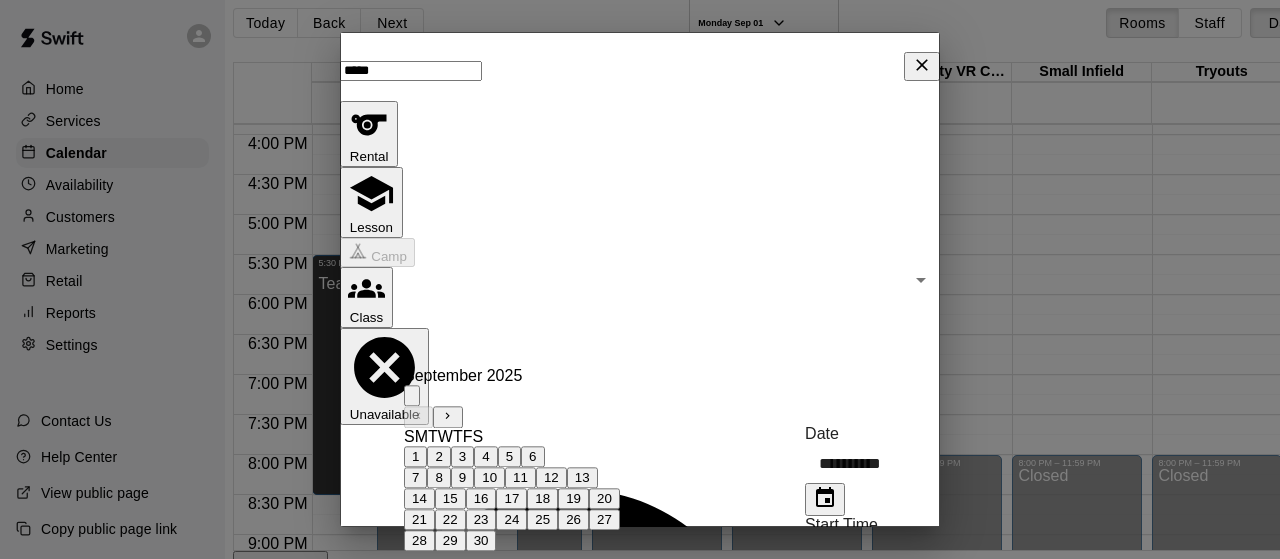 click 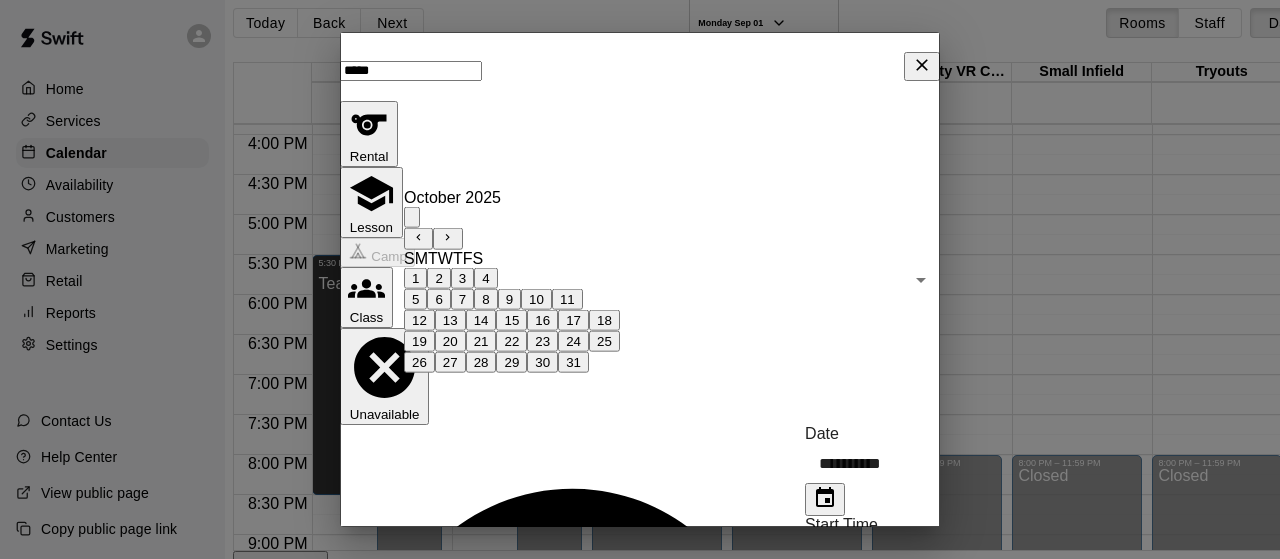 scroll, scrollTop: 296, scrollLeft: 0, axis: vertical 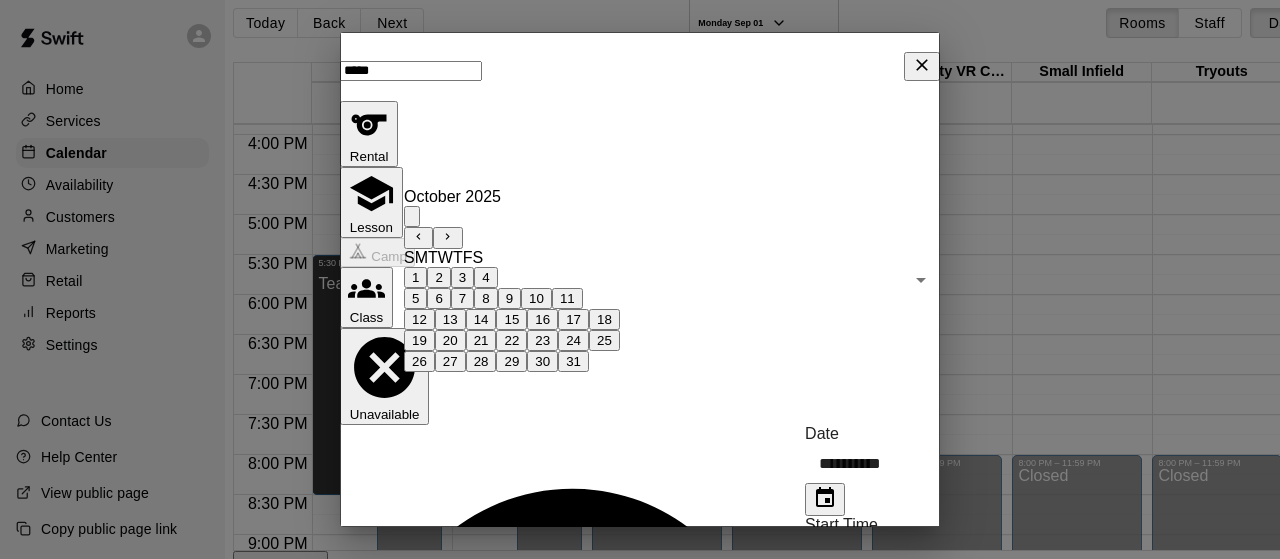 click on "31" at bounding box center (573, 361) 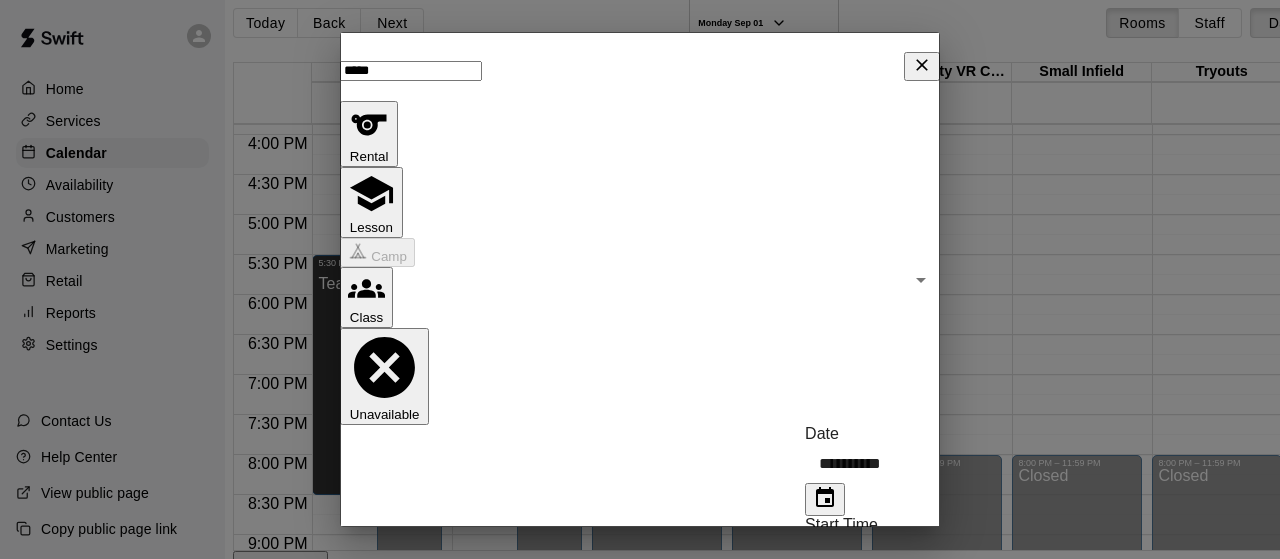 type on "**********" 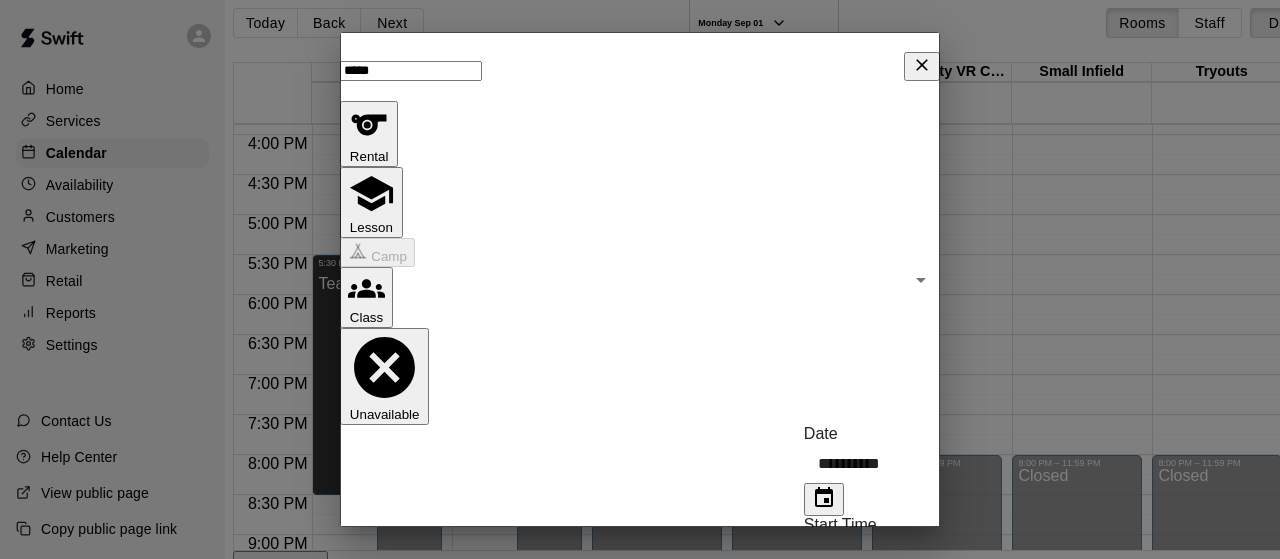 scroll, scrollTop: 95, scrollLeft: 0, axis: vertical 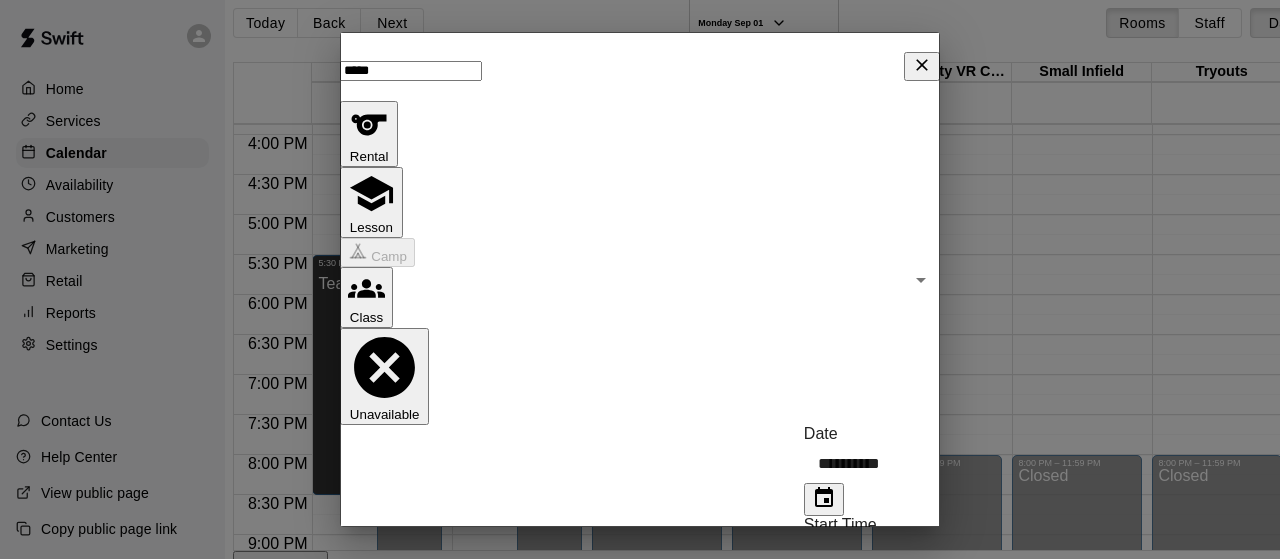 click on "Save" at bounding box center (437, 1764) 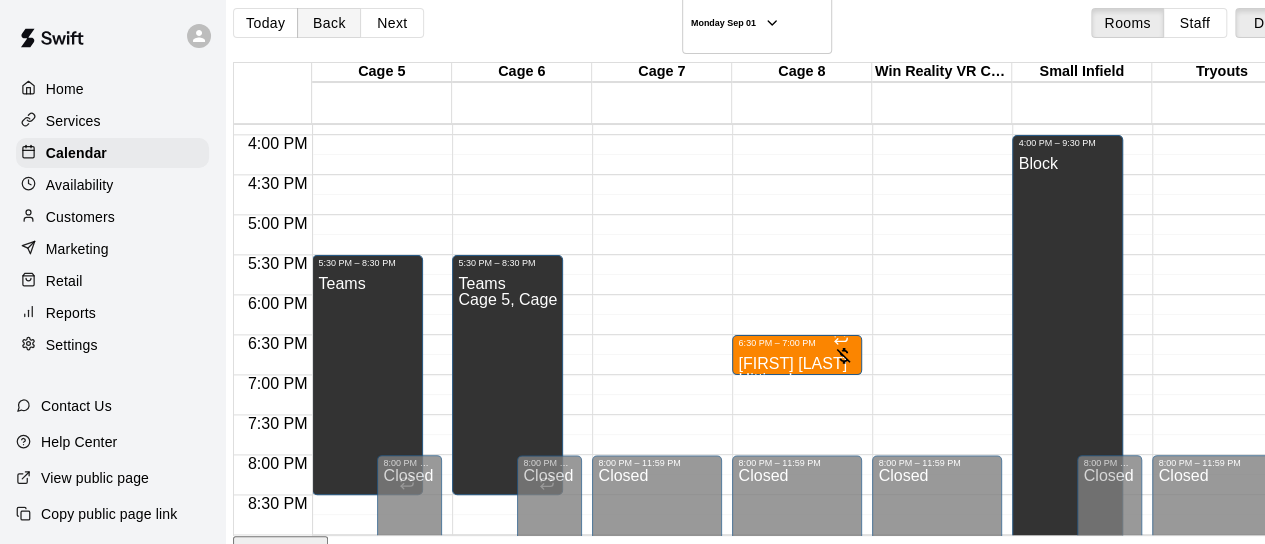 click on "Back" at bounding box center (329, 23) 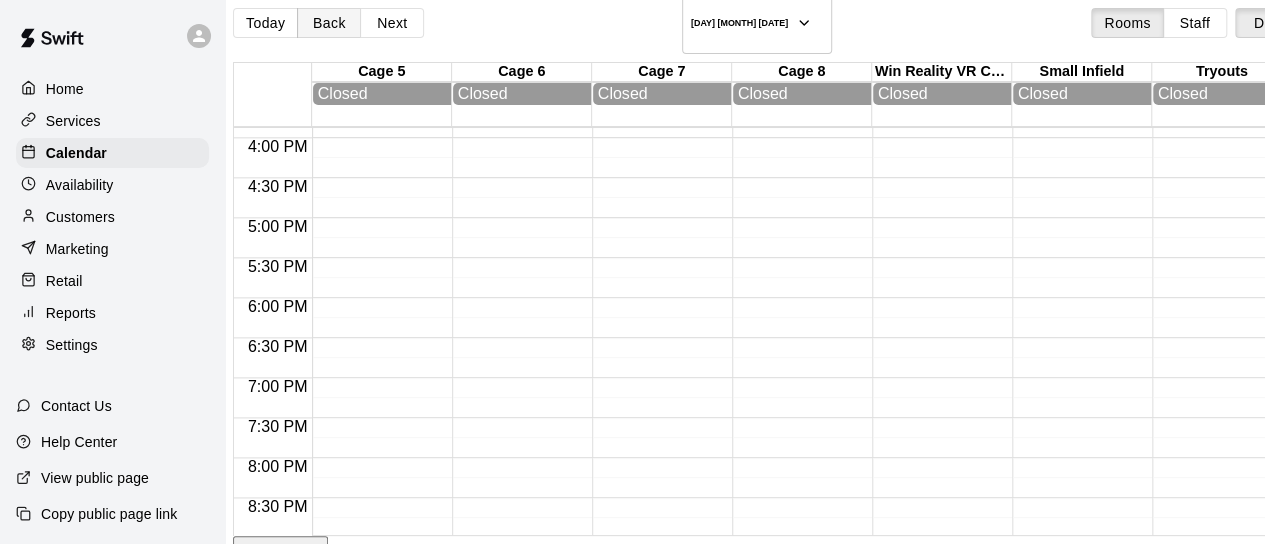 click on "Back" at bounding box center [329, 23] 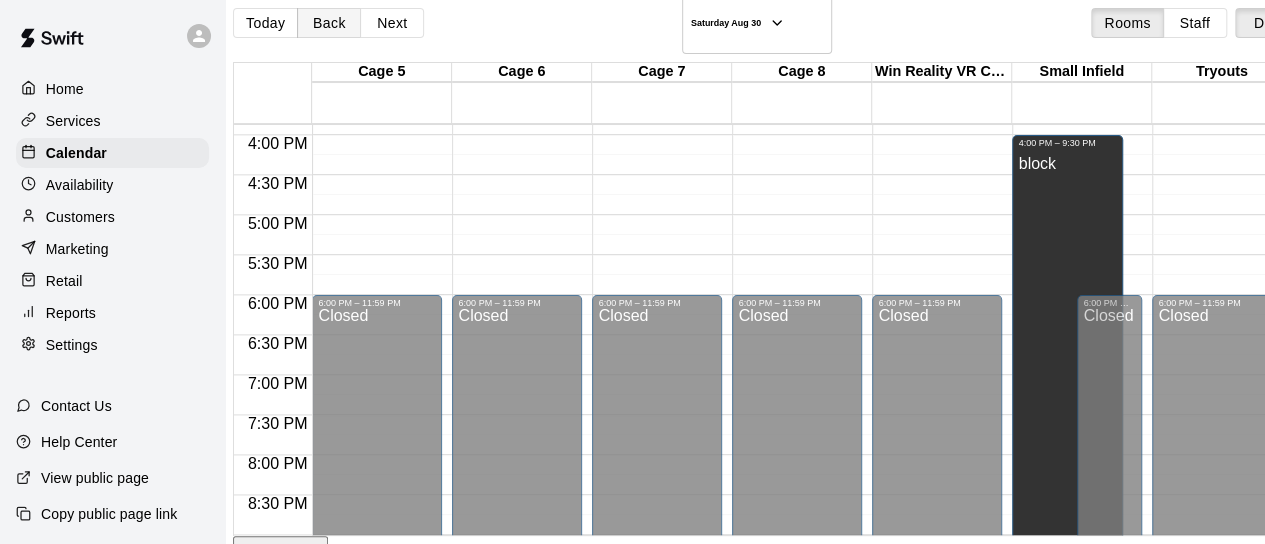 click on "Back" at bounding box center (329, 23) 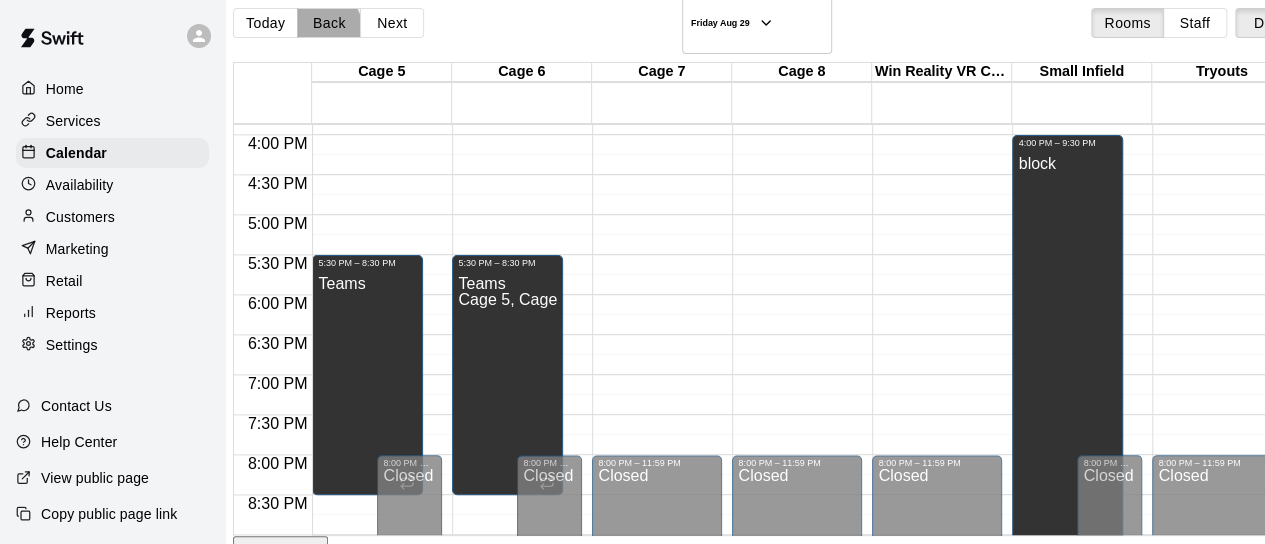 click on "Back" at bounding box center [329, 23] 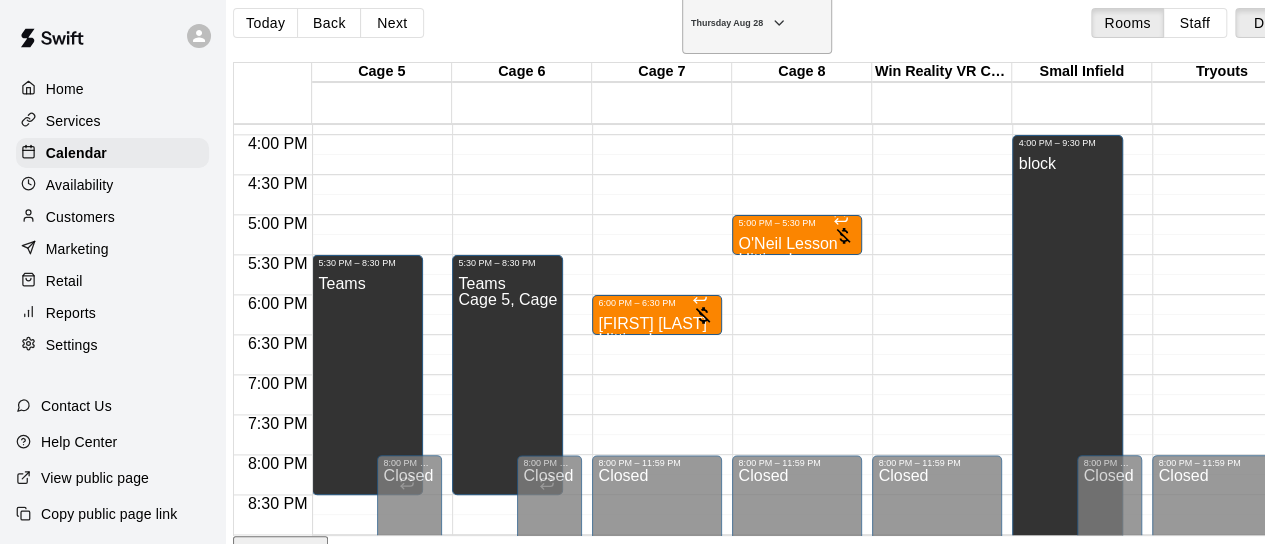 click 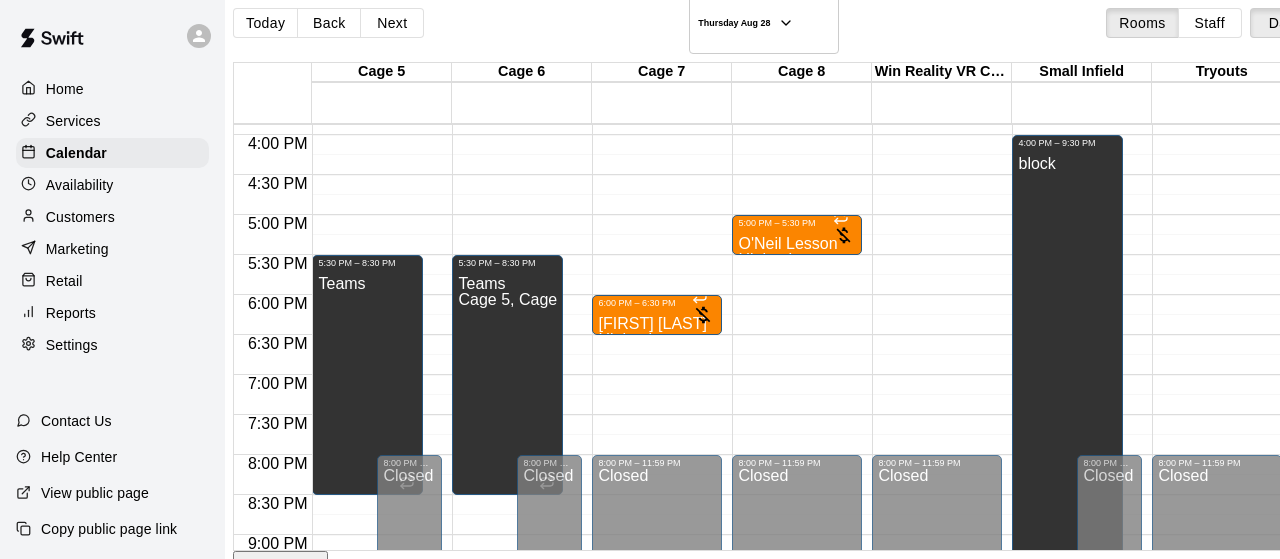 click on "25" at bounding box center [46, 835] 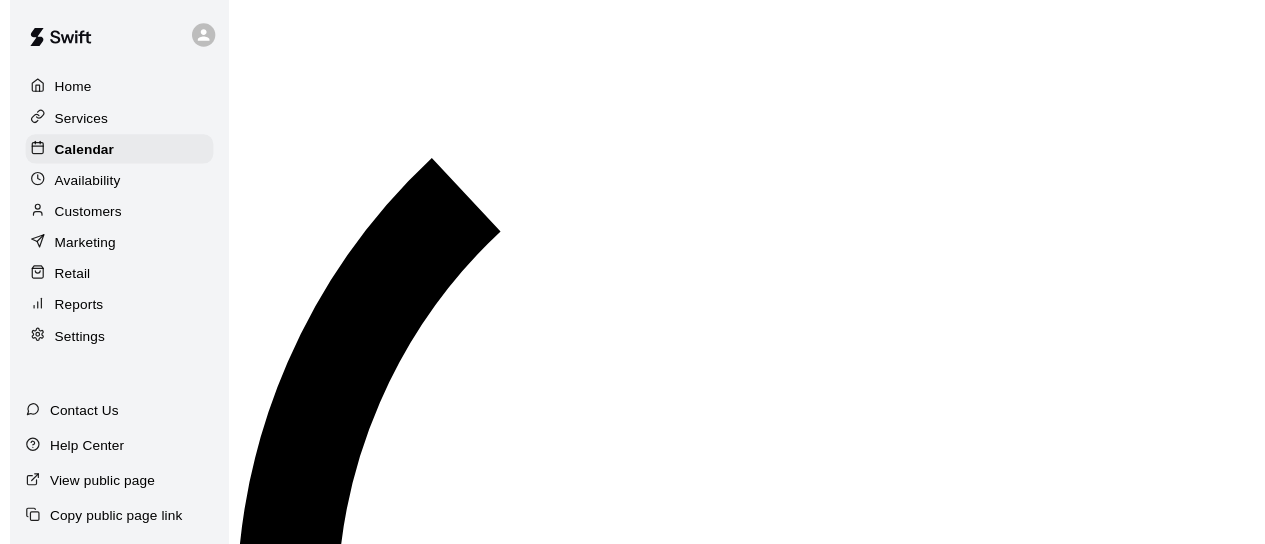 scroll, scrollTop: 24, scrollLeft: 0, axis: vertical 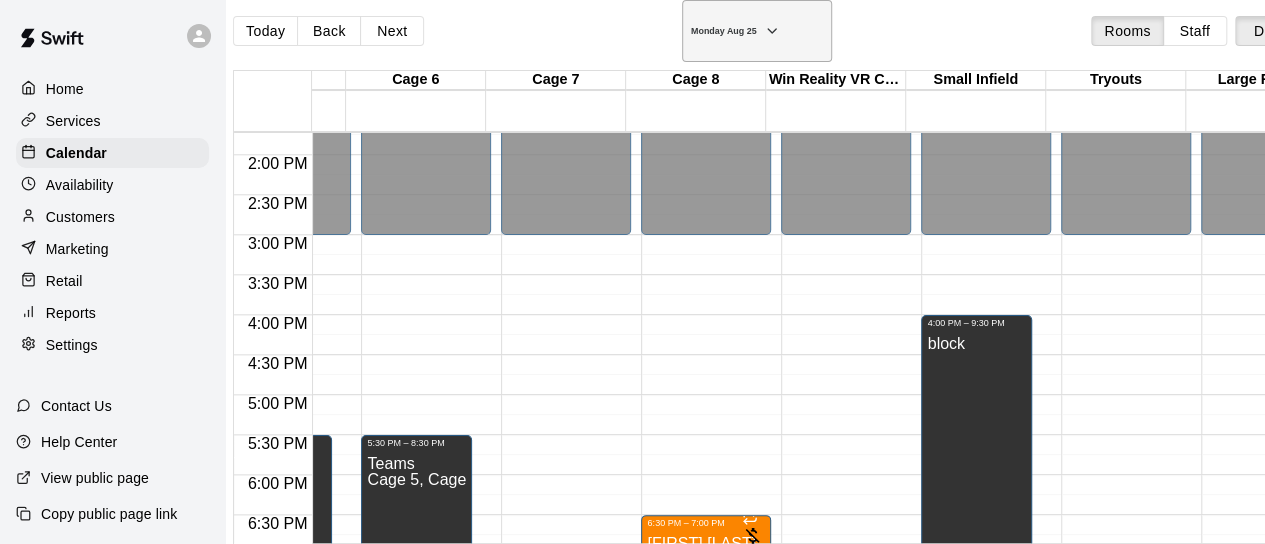 click 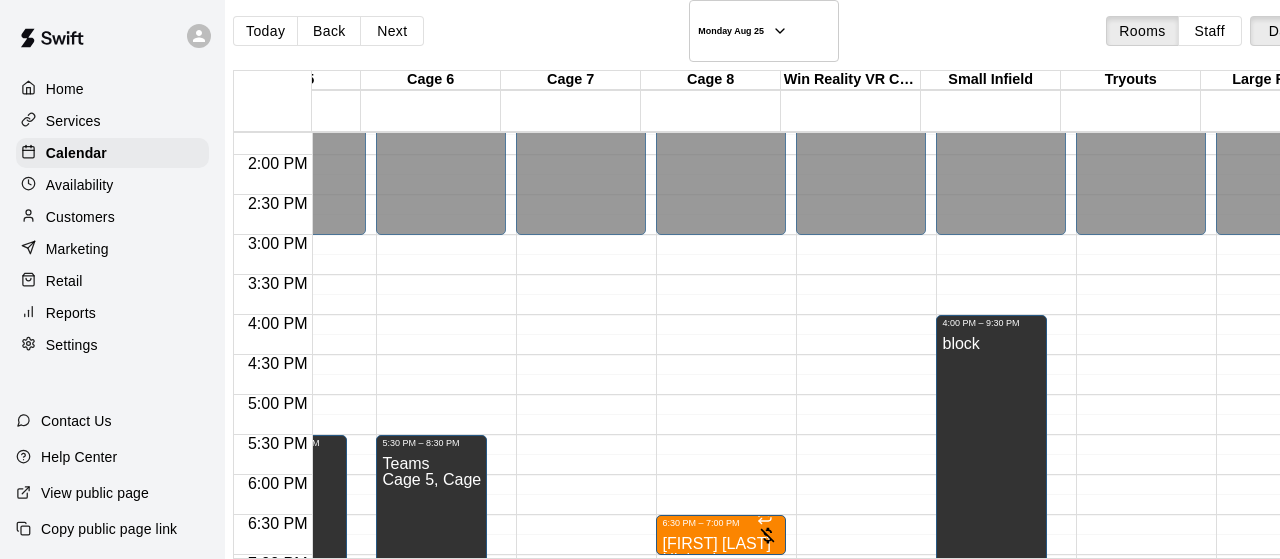 click on "4" at bounding box center (34, 780) 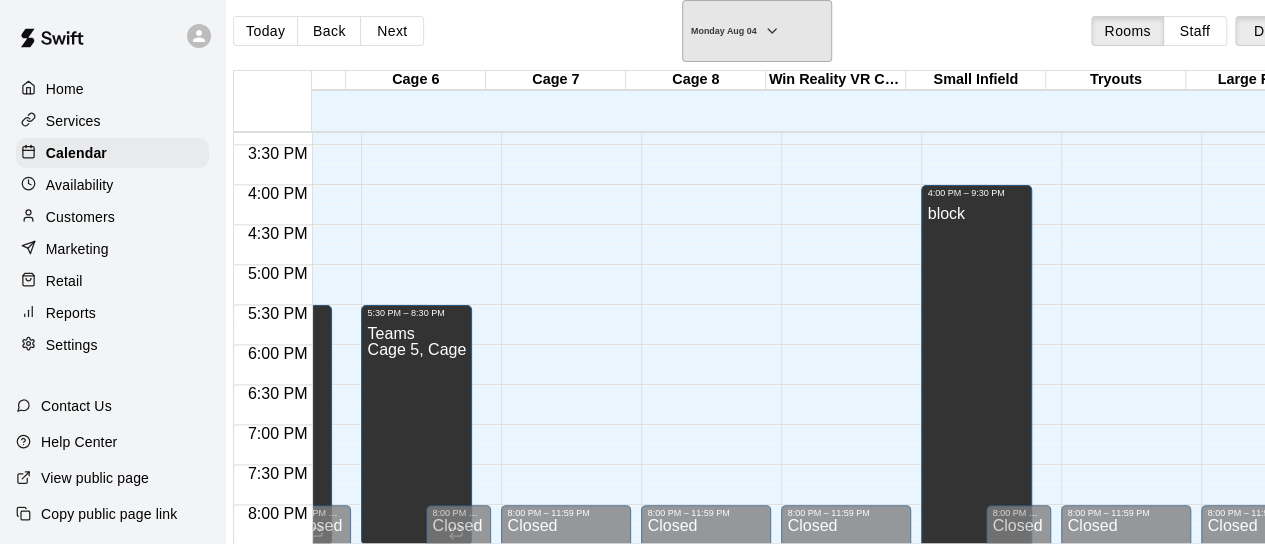 scroll, scrollTop: 1214, scrollLeft: 236, axis: both 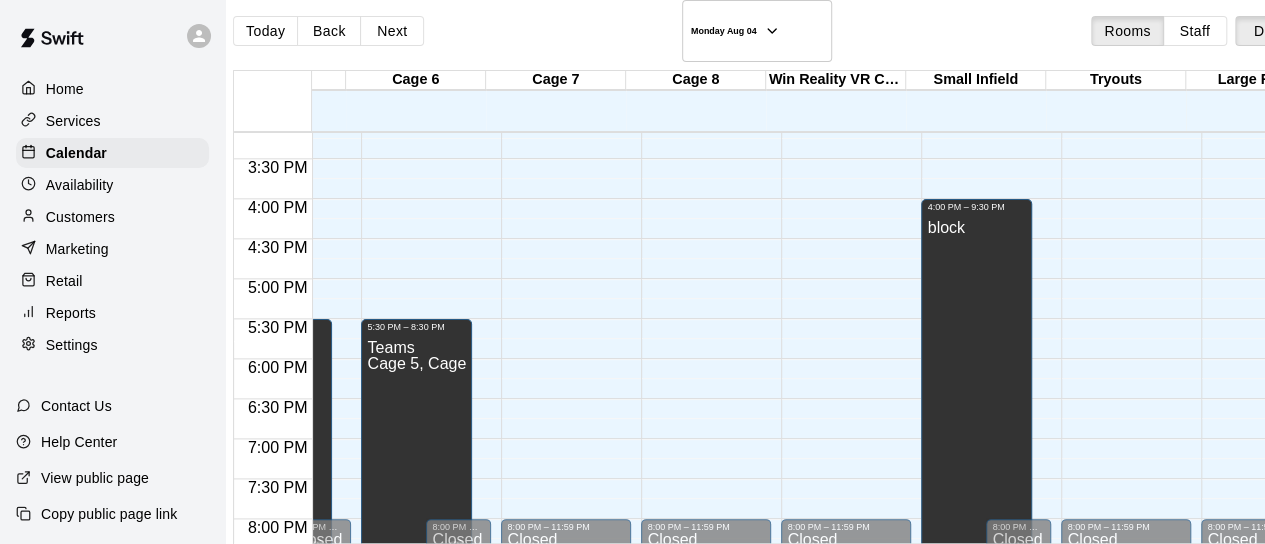click on "12:00 AM – 3:00 PM Closed 8:00 PM – 11:59 PM Closed" at bounding box center (1266, -121) 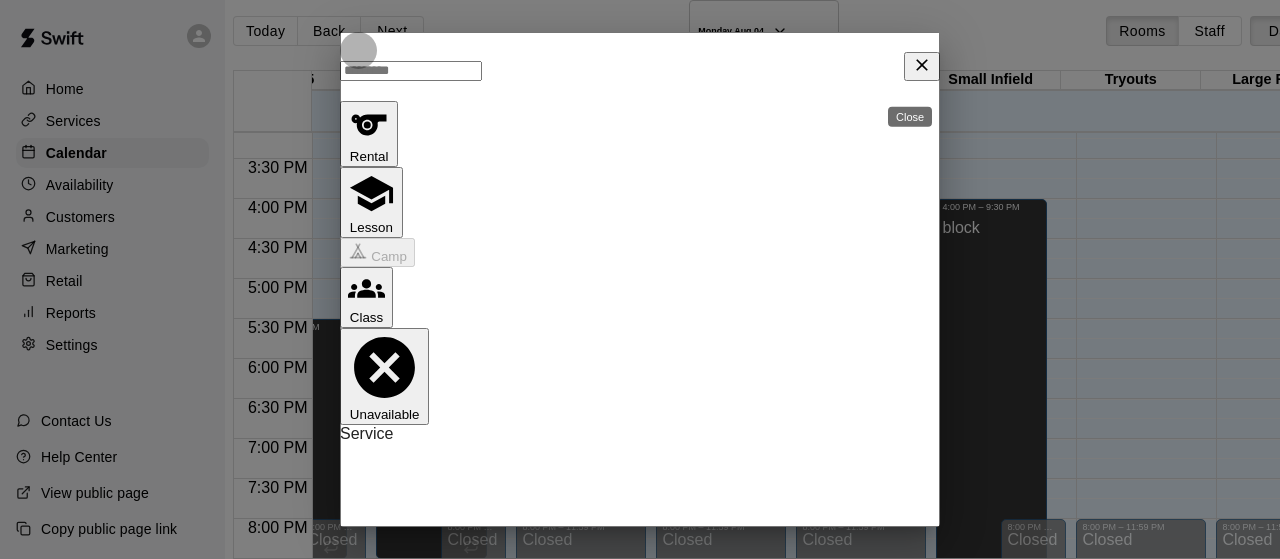 click 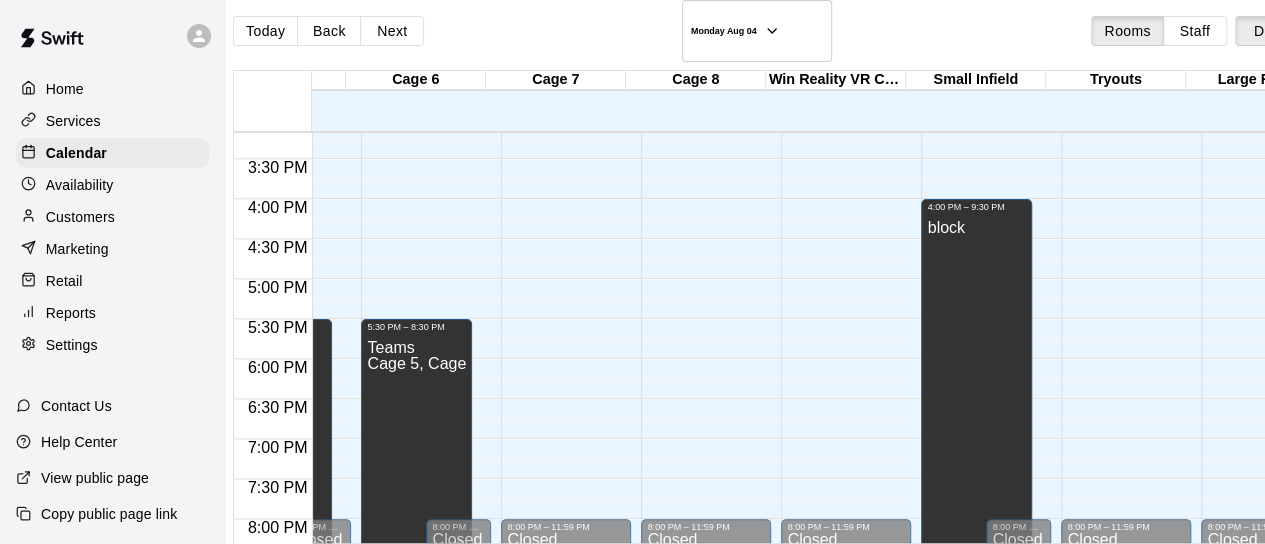 scroll, scrollTop: 1214, scrollLeft: 93, axis: both 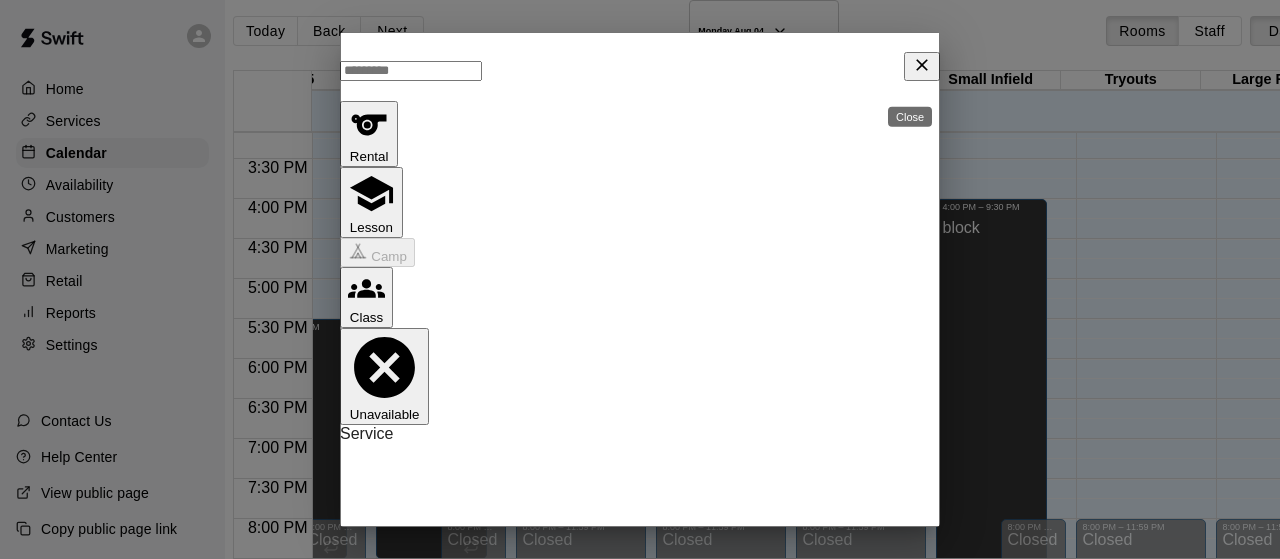 click at bounding box center [640, 66] 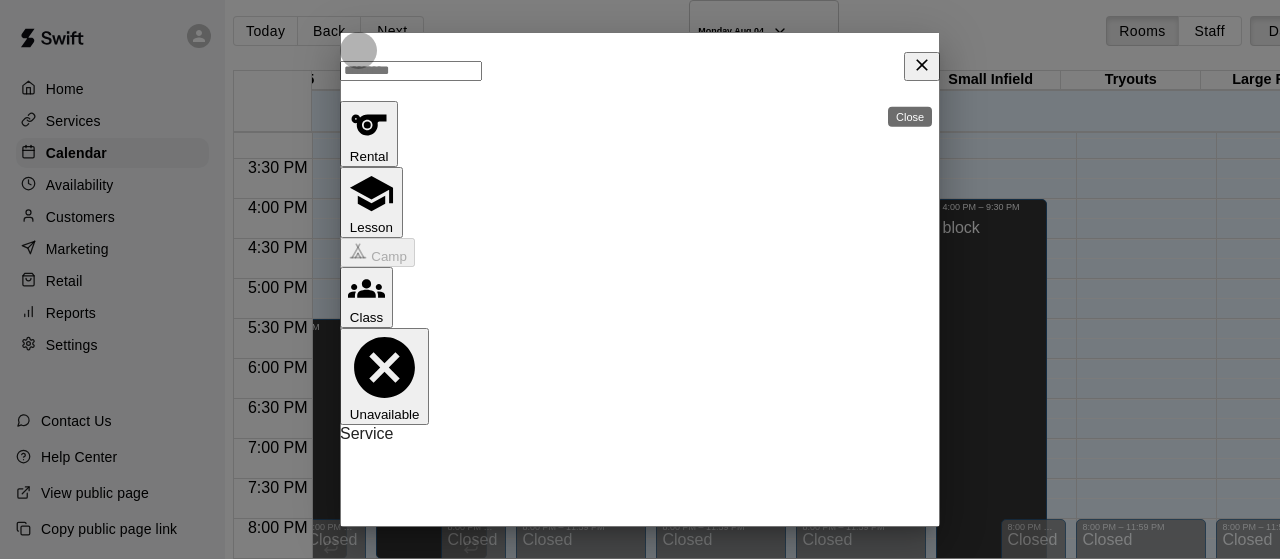 click 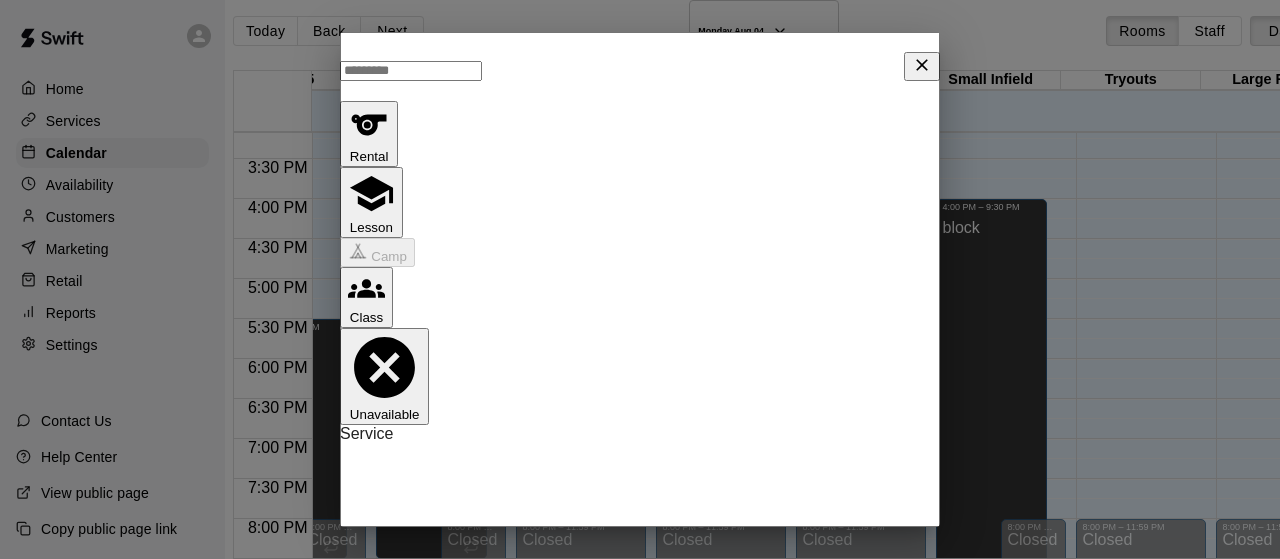 click 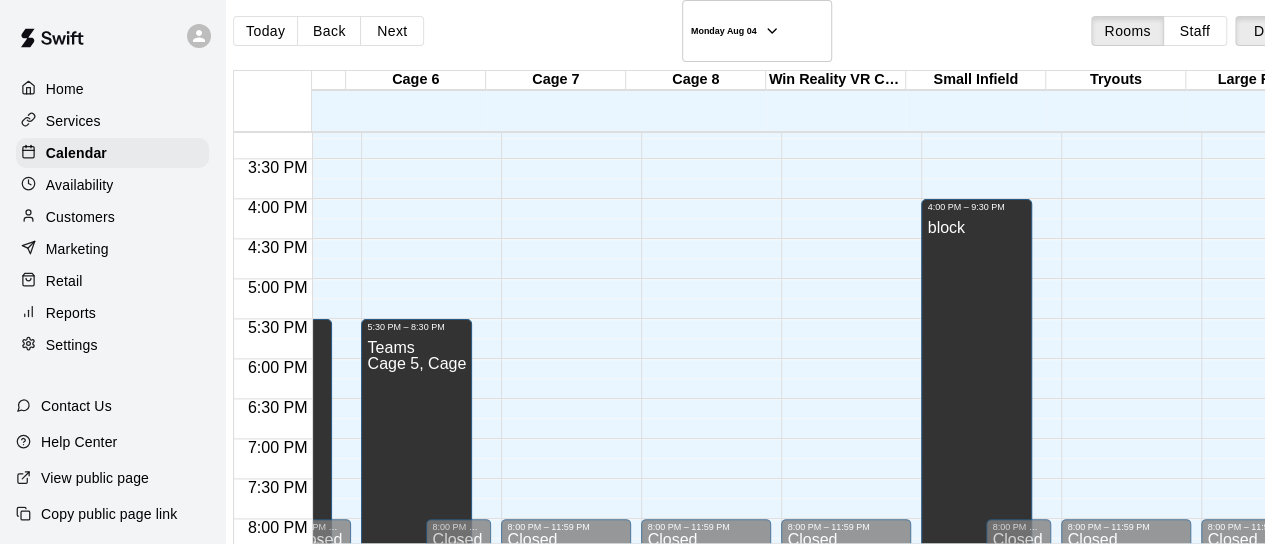 click on "12:00 AM – 3:00 PM Closed 8:00 PM – 11:59 PM Closed" at bounding box center [1266, -121] 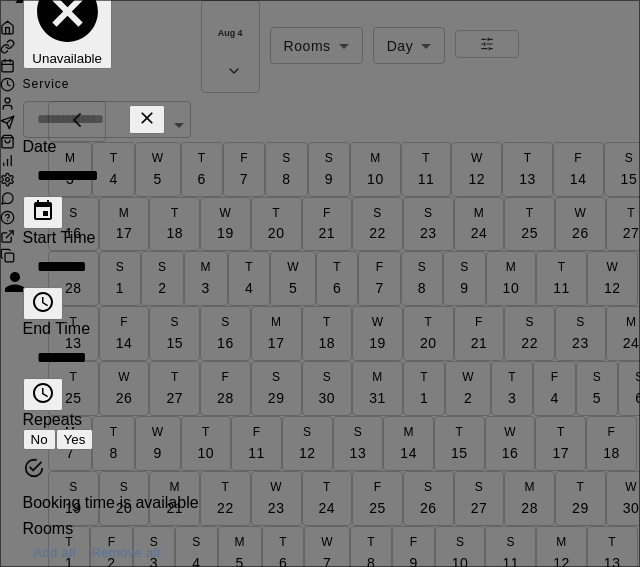 scroll, scrollTop: 0, scrollLeft: 8372, axis: horizontal 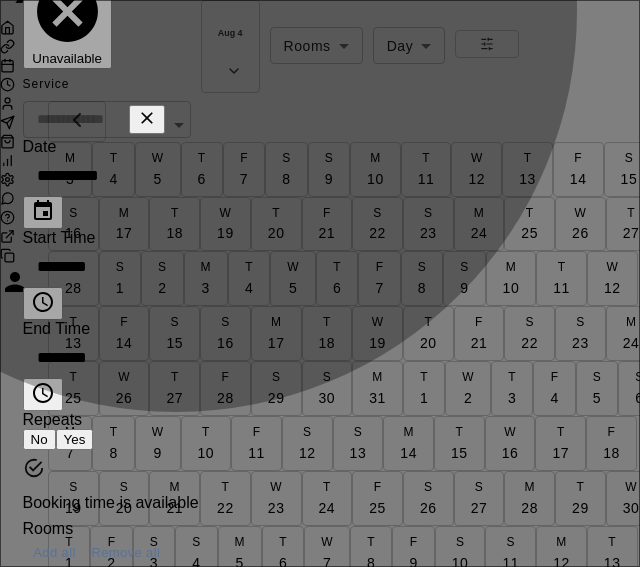 click on "Unavailable" at bounding box center [67, 20] 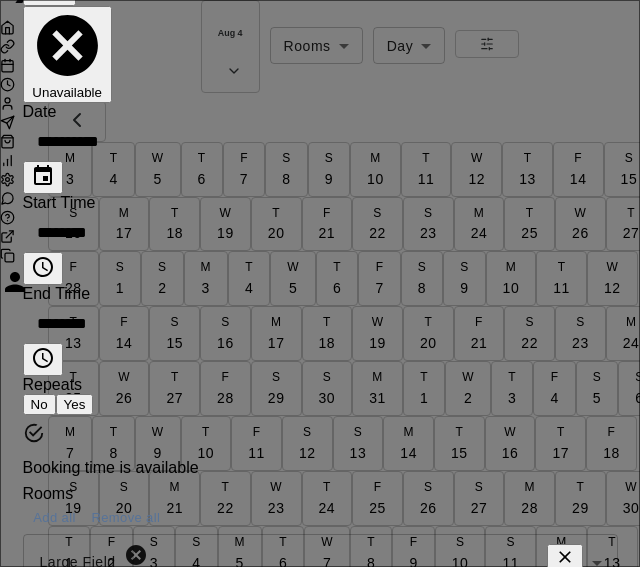 click at bounding box center (94, -251) 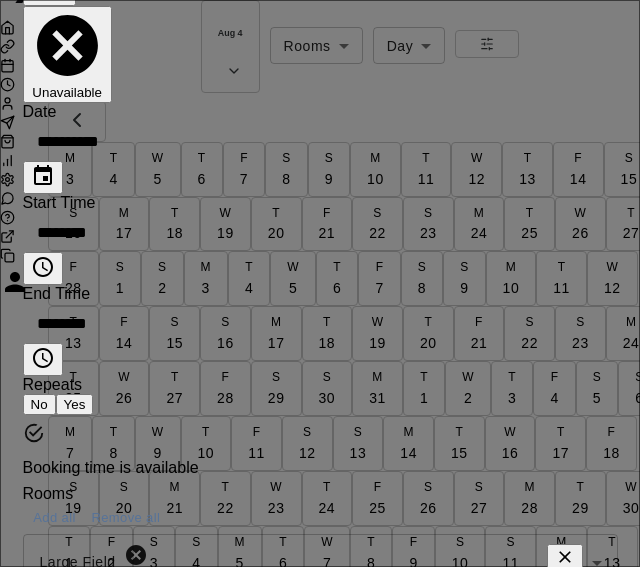 scroll, scrollTop: 133, scrollLeft: 0, axis: vertical 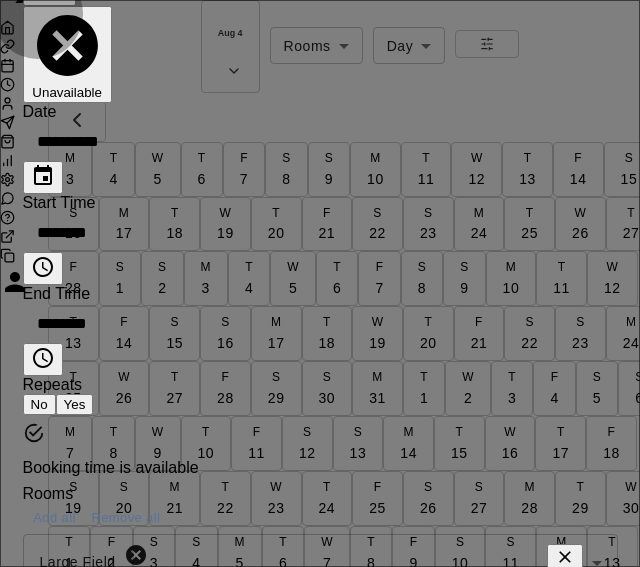 click on "Yes" at bounding box center (75, 404) 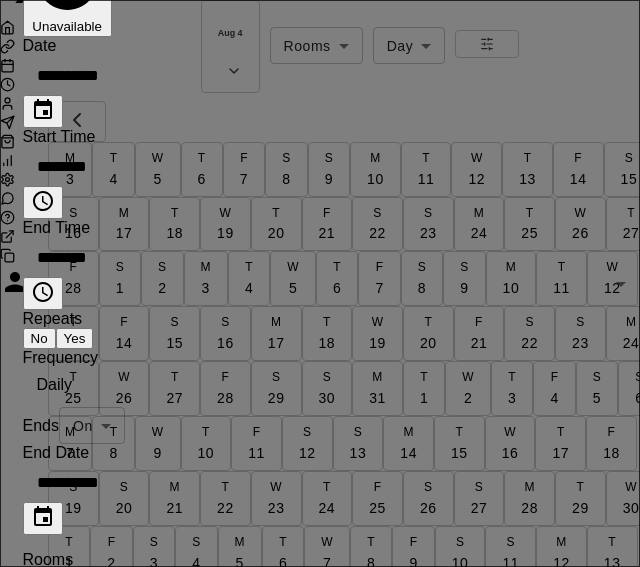 click on "Aug 4 Rooms ***** ​ Day *** ​ M 3 T 4 W 5 T 6 F 7 S 8 S 9 M 10 T 11 W 12 T 13 F 14 S 15 S 16 M 17 T 18 W 19 T 20 F 21 S 22 S 23 M 24 T 25 W 26 T 27 F 28 S 1 S 2 M 3 T 4 W 5 T 6 F 7 S 8 S 9 M 10 T 11 W 12 T 13 F 14 S 15 S 16 M 17 T 18 W 19 T 20 F 21 S 22 S 23 M 24 T 25 W 26 T 27 F 28 S 29 S 30 M 31 T 1 W 2 T 3 F 4 S 5 S 6 M 7 T 8 W 9 T 10 F 11 S 12 S 13 M 14 T 15 W 16 T 17 F 18 S 19 S 20 M 21 T 22 W 23 T 24 F 25 S 26 S 27 M 28 T 29 W 30 T 1 F 2 S 3 S 4 M 5 T 6 W 7 T 8 F 9 S 10 S 11 M 12 T 13 W 14 T 15 F 16 S 17 S 18 M 19 T 20 W 21 T 22 F 23 S 24 S 25 M 26 T 27 W 28 T 29 F 30 S 31 S 1 M 2 T 3 W 4 T 5 F 6 S 7 S 8 M 9 T 10 W 11 T 12 F 13 S 14 S 15 M 16 T 17 W 18 T 19 F 20 S 21 S 22 M 23 T 24 W 25 T 26 F 27 S 28 S 29 M 30 T 1 W 2 T 3 F 4 S 5 S 6 M 7 T 8 W 9 T 10 F 11 S 12 S 13 M 14 T 15 W 16 T 17 F 18 S 19 S 20 M 21 T 22 W 23 T 24 F 25 S 26 S 27 M 28 T 29 W 30 T 31 F 1 S 2 S 3 M 4 T 5 W 6 T 7 F 8 S 9 S 10 M 11 T 12 W 13 T 14 F 15 S 16 S 17 M 18 T 19 W 20 T 21 F 22 S 23 S 24 M 25 T 26 W 27 T 28 F 29 S 30 S 31 M" at bounding box center [320, 327] 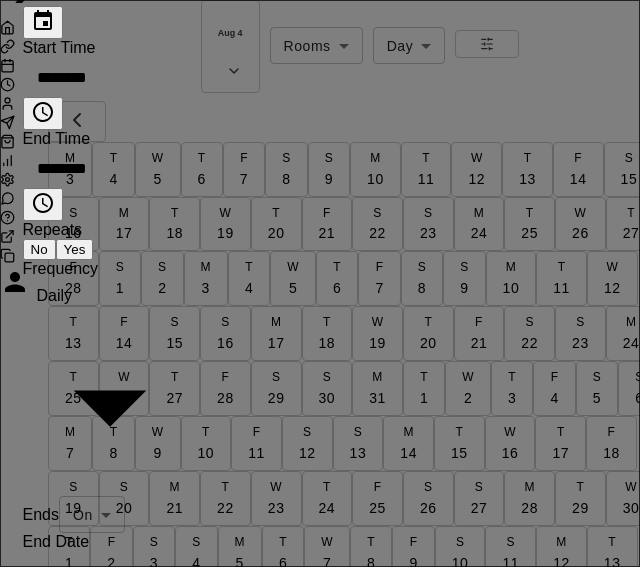click on "Weekly on Monday" at bounding box center [145, 721] 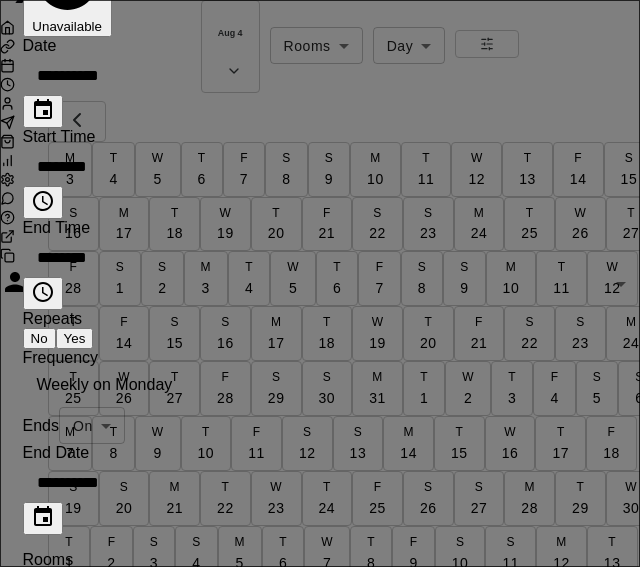 click on "Aug 4 Rooms ***** ​ Day *** ​ M 3 T 4 W 5 T 6 F 7 S 8 S 9 M 10 T 11 W 12 T 13 F 14 S 15 S 16 M 17 T 18 W 19 T 20 F 21 S 22 S 23 M 24 T 25 W 26 T 27 F 28 S 1 S 2 M 3 T 4 W 5 T 6 F 7 S 8 S 9 M 10 T 11 W 12 T 13 F 14 S 15 S 16 M 17 T 18 W 19 T 20 F 21 S 22 S 23 M 24 T 25 W 26 T 27 F 28 S 29 S 30 M 31 T 1 W 2 T 3 F 4 S 5 S 6 M 7 T 8 W 9 T 10 F 11 S 12 S 13 M 14 T 15 W 16 T 17 F 18 S 19 S 20 M 21 T 22 W 23 T 24 F 25 S 26 S 27 M 28 T 29 W 30 T 1 F 2 S 3 S 4 M 5 T 6 W 7 T 8 F 9 S 10 S 11 M 12 T 13 W 14 T 15 F 16 S 17 S 18 M 19 T 20 W 21 T 22 F 23 S 24 S 25 M 26 T 27 W 28 T 29 F 30 S 31 S 1 M 2 T 3 W 4 T 5 F 6 S 7 S 8 M 9 T 10 W 11 T 12 F 13 S 14 S 15 M 16 T 17 W 18 T 19 F 20 S 21 S 22 M 23 T 24 W 25 T 26 F 27 S 28 S 29 M 30 T 1 W 2 T 3 F 4 S 5 S 6 M 7 T 8 W 9 T 10 F 11 S 12 S 13 M 14 T 15 W 16 T 17 F 18 S 19 S 20 M 21 T 22 W 23 T 24 F 25 S 26 S 27 M 28 T 29 W 30 T 31 F 1 S 2 S 3 M 4 T 5 W 6 T 7 F 8 S 9 S 10 M 11 T 12 W 13 T 14 F 15 S 16 S 17 M 18 T 19 W 20 T 21 F 22 S 23 S 24 M 25 T 26 W 27 T 28 F 29 S 30 S 31 M" at bounding box center (320, 327) 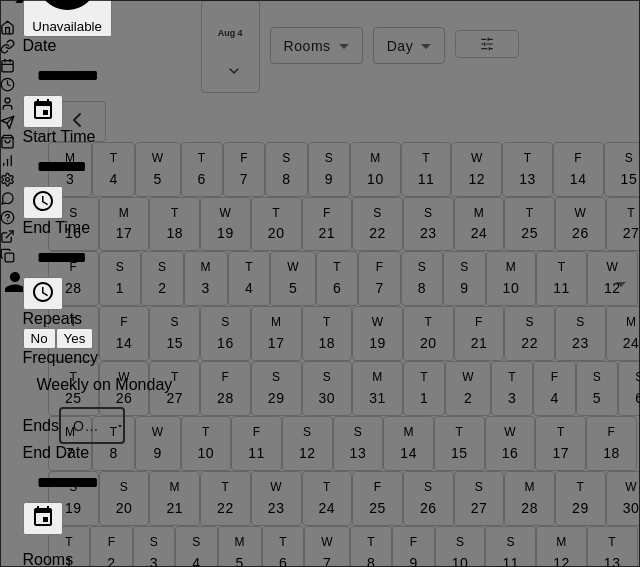 click on "On" at bounding box center (332, 703) 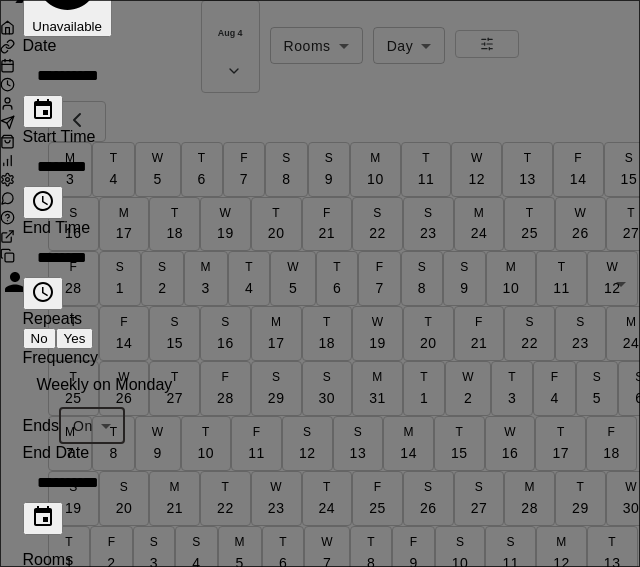 click at bounding box center [43, 518] 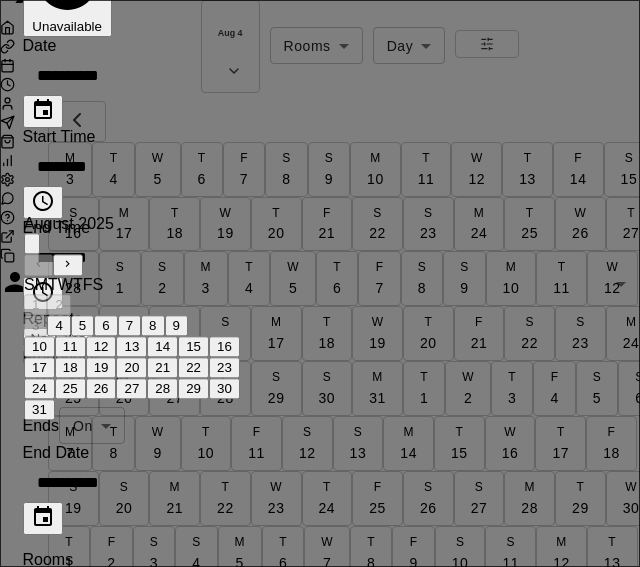 click 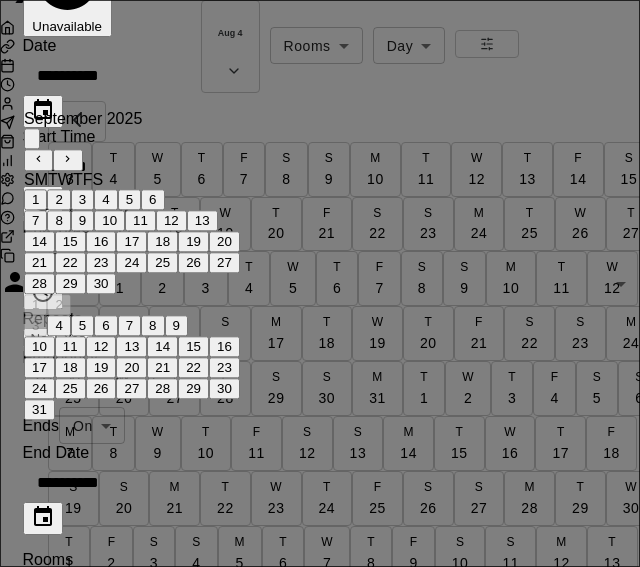 click 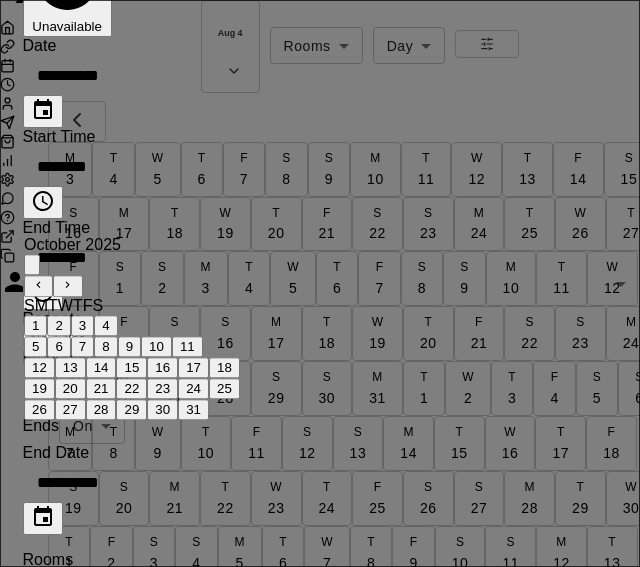 click on "31" at bounding box center (193, 409) 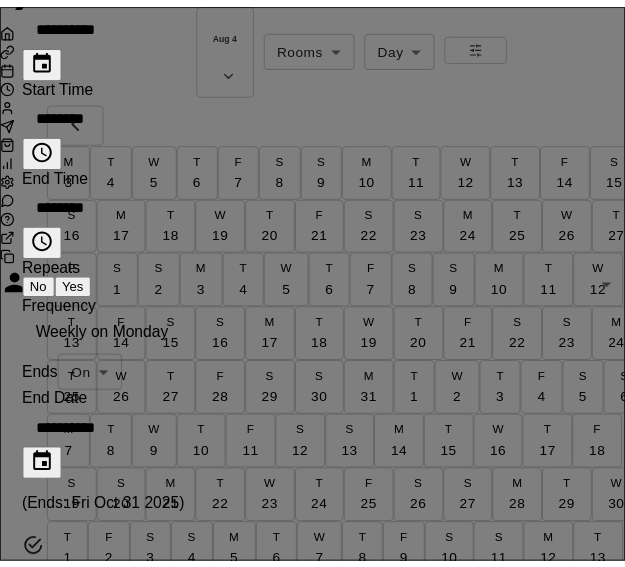 scroll, scrollTop: 590, scrollLeft: 0, axis: vertical 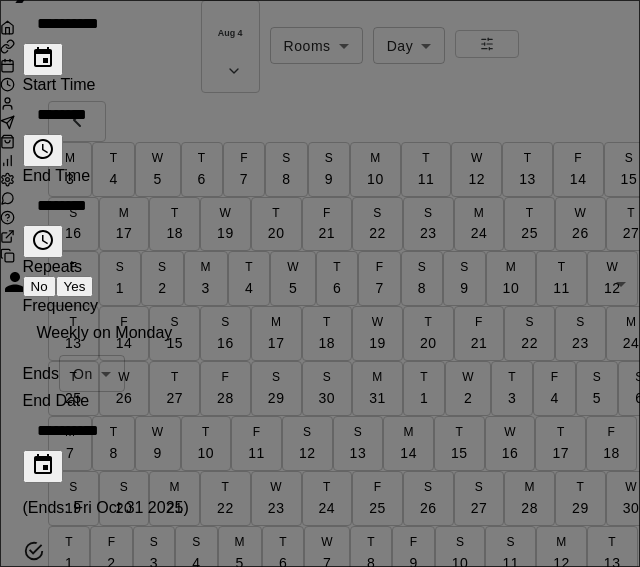 click on "Save" at bounding box center [120, 956] 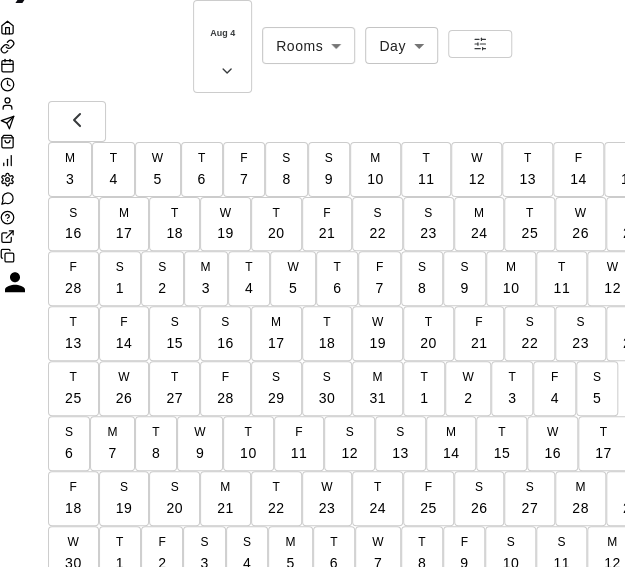 scroll, scrollTop: 1214, scrollLeft: 414, axis: both 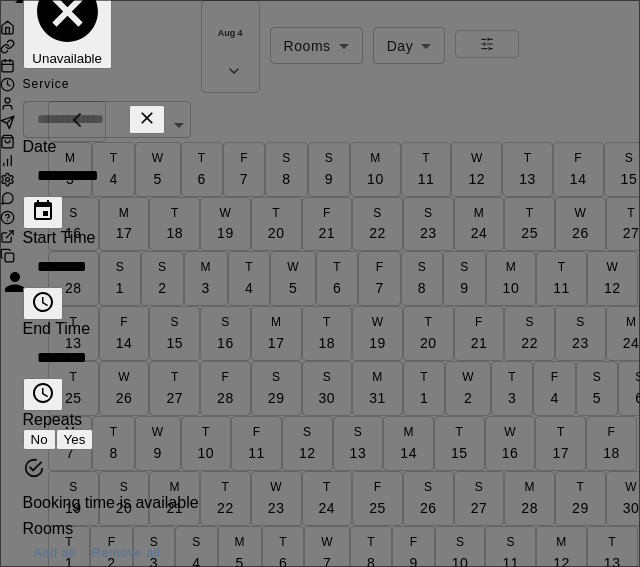 click on "Unavailable" at bounding box center (67, 20) 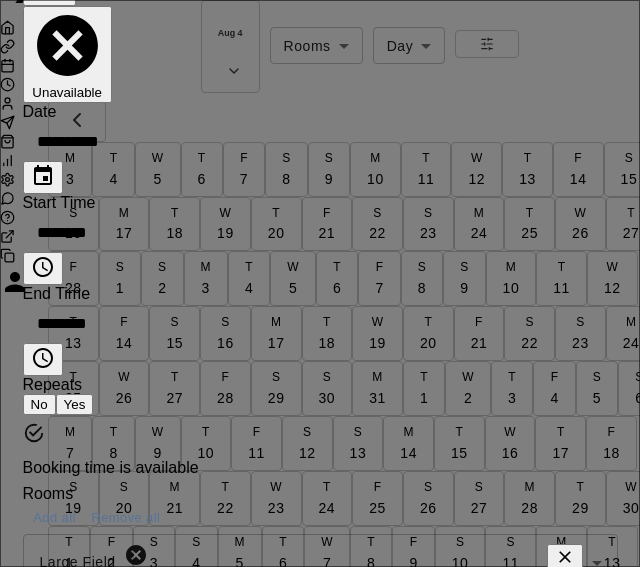click at bounding box center [94, -251] 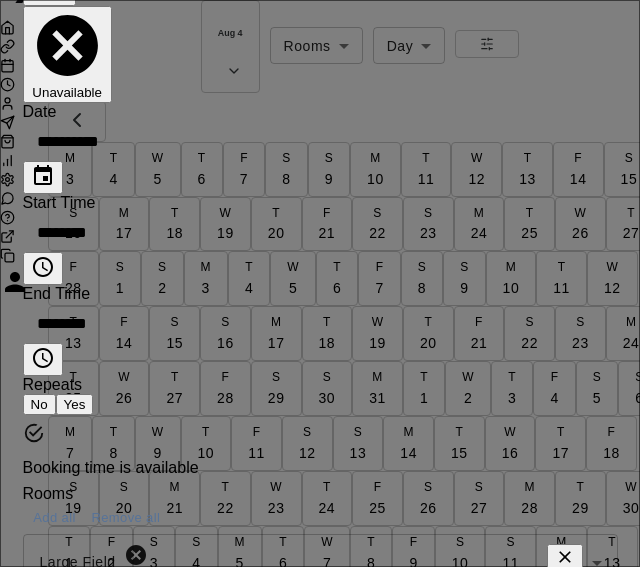 type on "*" 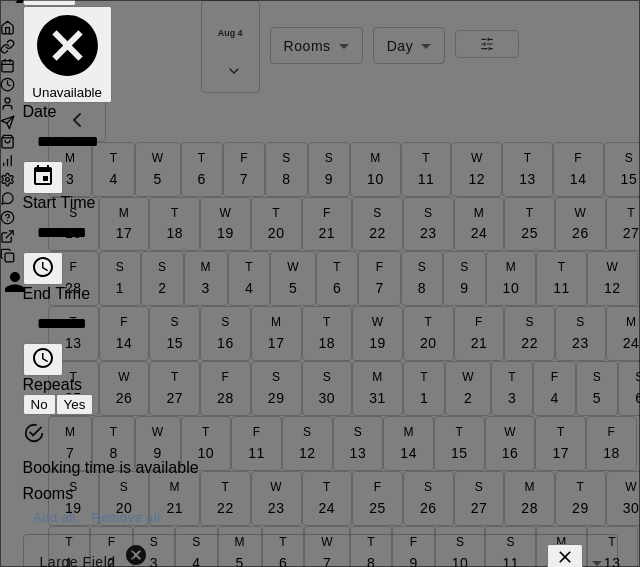 type on "**********" 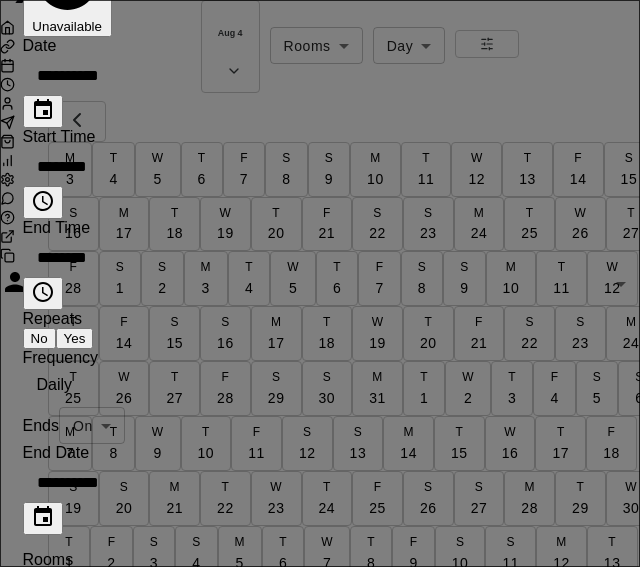 click on "Aug 4 Rooms ***** ​ Day *** ​ M 3 T 4 W 5 T 6 F 7 S 8 S 9 M 10 T 11 W 12 T 13 F 14 S 15 S 16 M 17 T 18 W 19 T 20 F 21 S 22 S 23 M 24 T 25 W 26 T 27 F 28 S 1 S 2 M 3 T 4 W 5 T 6 F 7 S 8 S 9 M 10 T 11 W 12 T 13 F 14 S 15 S 16 M 17 T 18 W 19 T 20 F 21 S 22 S 23 M 24 T 25 W 26 T 27 F 28 S 29 S 30 M 31 T 1 W 2 T 3 F 4 S 5 S 6 M 7 T 8 W 9 T 10 F 11 S 12 S 13 M 14 T 15 W 16 T 17 F 18 S 19 S 20 M 21 T 22 W 23 T 24 F 25 S 26 S 27 M 28 T 29 W 30 T 1 F 2 S 3 S 4 M 5 T 6 W 7 T 8 F 9 S 10 S 11 M 12 T 13 W 14 T 15 F 16 S 17 S 18 M 19 T 20 W 21 T 22 F 23 S 24 S 25 M 26 T 27 W 28 T 29 F 30 S 31 S 1 M 2 T 3 W 4 T 5 F 6 S 7 S 8 M 9 T 10 W 11 T 12 F 13 S 14 S 15 M 16 T 17 W 18 T 19 F 20 S 21 S 22 M 23 T 24 W 25 T 26 F 27 S 28 S 29 M 30 T 1 W 2 T 3 F 4 S 5 S 6 M 7 T 8 W 9 T 10 F 11 S 12 S 13 M 14 T 15 W 16 T 17 F 18 S 19 S 20 M 21 T 22 W 23 T 24 F 25 S 26 S 27 M 28 T 29 W 30 T 31 F 1 S 2 S 3 M 4 T 5 W 6 T 7 F 8 S 9 S 10 M 11 T 12 W 13 T 14 F 15 S 16 S 17 M 18 T 19 W 20 T 21 F 22 S 23 S 24 M 25 T 26 W 27 T 28 F 29 S 30 S 31 M" at bounding box center [320, 327] 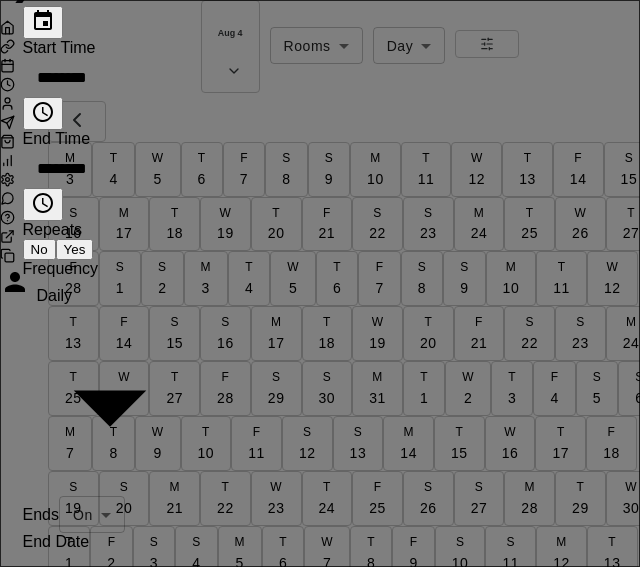 click on "Weekly on Monday" at bounding box center [145, 721] 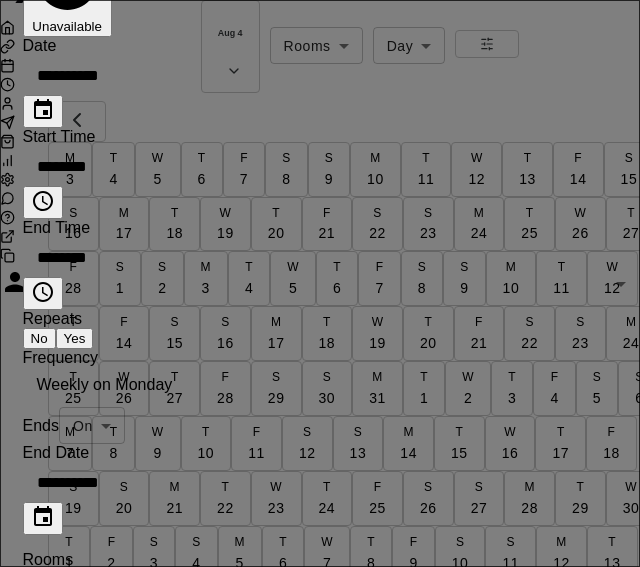 click on "**********" at bounding box center [121, 482] 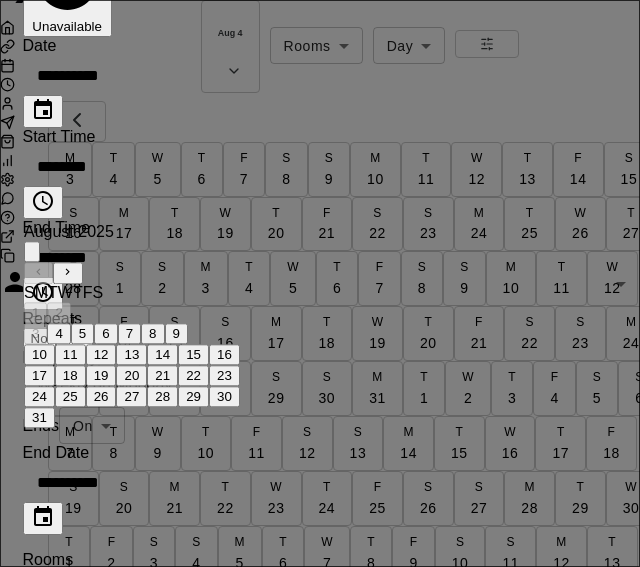 click 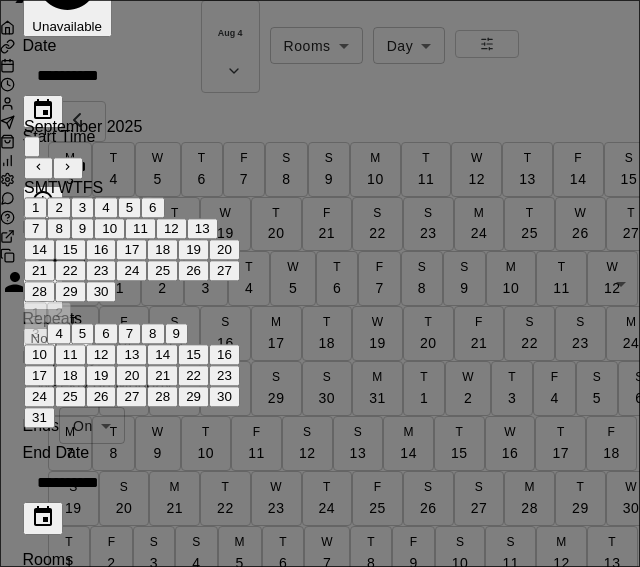 click 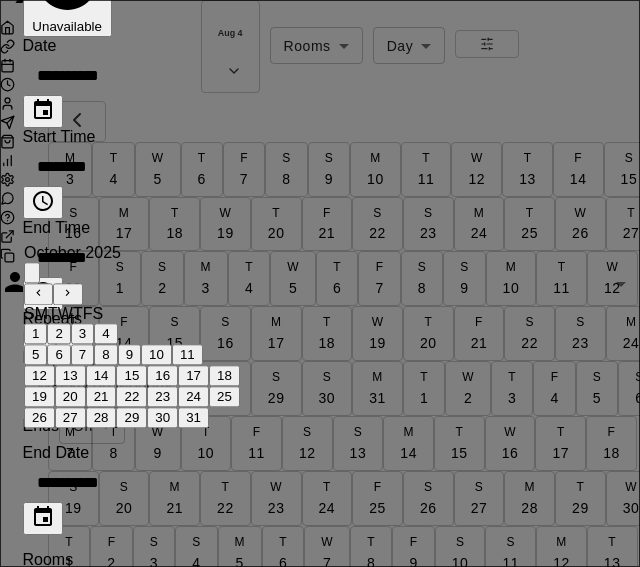 click on "31" at bounding box center [193, 417] 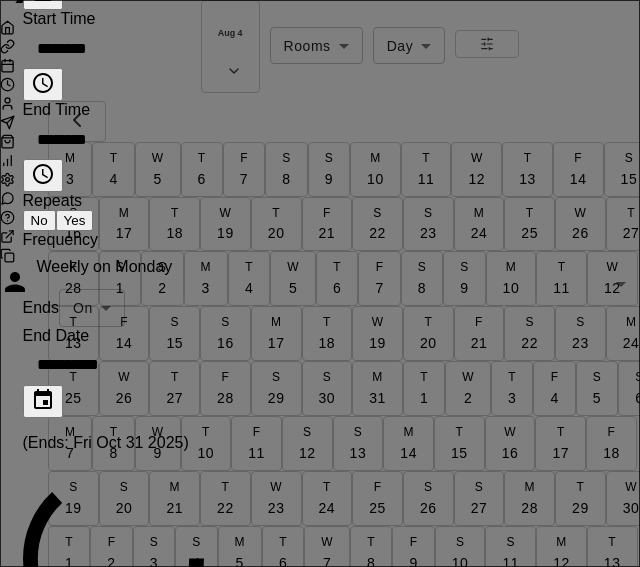 type on "**********" 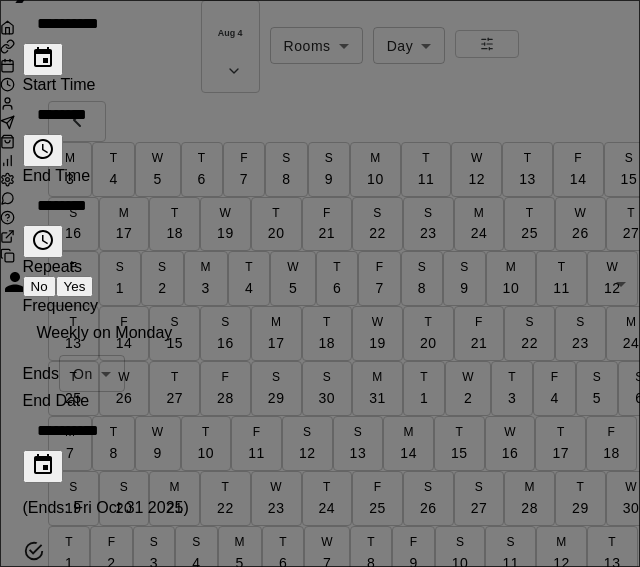 click on "**********" at bounding box center (114, 387) 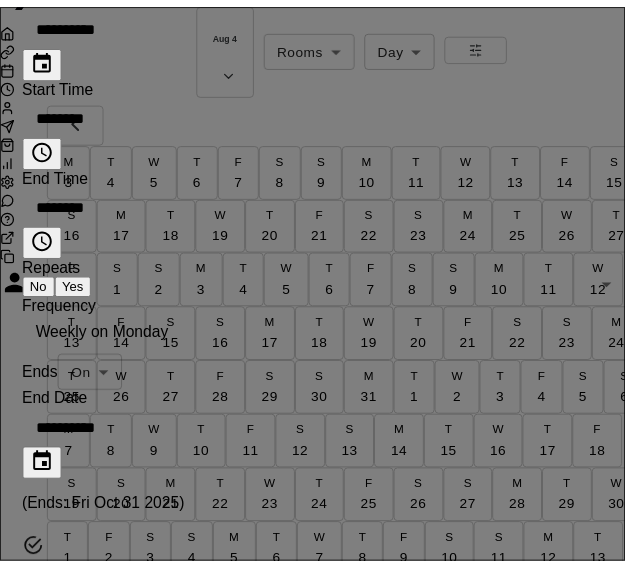scroll, scrollTop: 490, scrollLeft: 0, axis: vertical 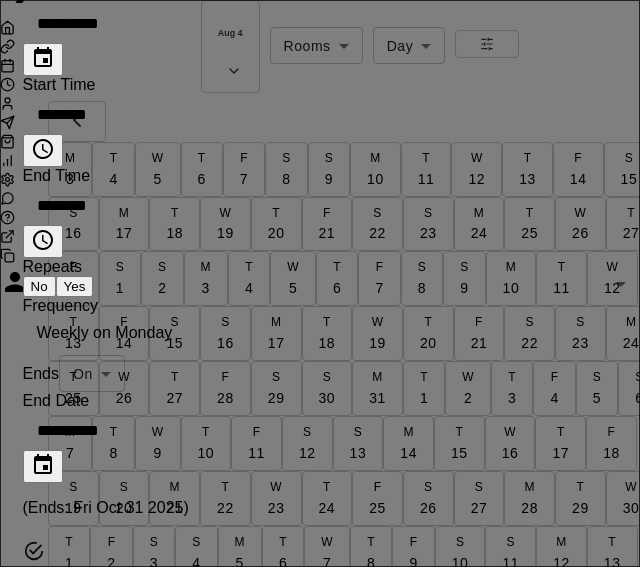 click on "Save" at bounding box center (120, 956) 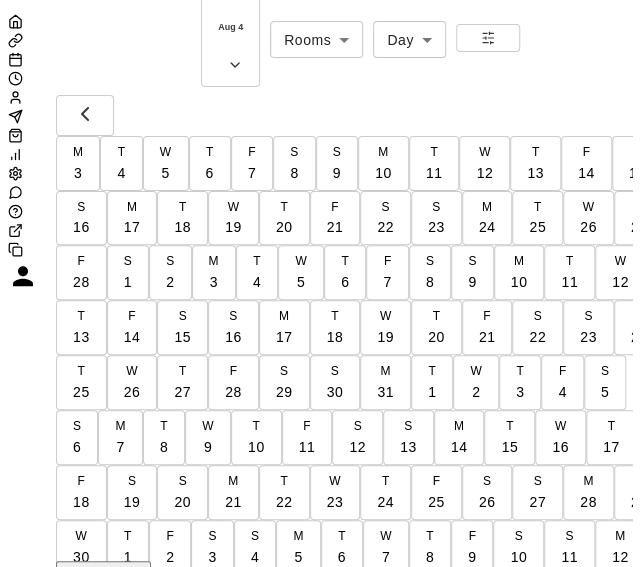 scroll, scrollTop: 32, scrollLeft: 0, axis: vertical 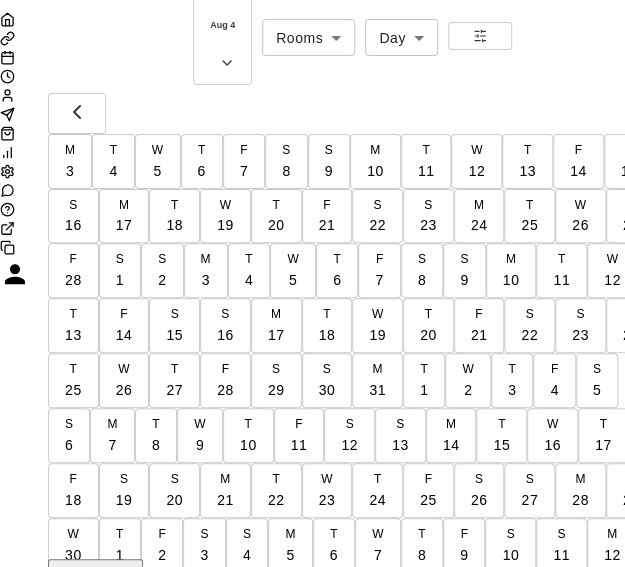 click on "12:00 AM – 3:00 PM Closed 4:00 PM – 5:30 PM Dingers 11U Deb 5:30 PM – 7:00 PM Dingers 10U- Tim 8:00 PM – 11:59 PM Closed" at bounding box center [441, 1631] 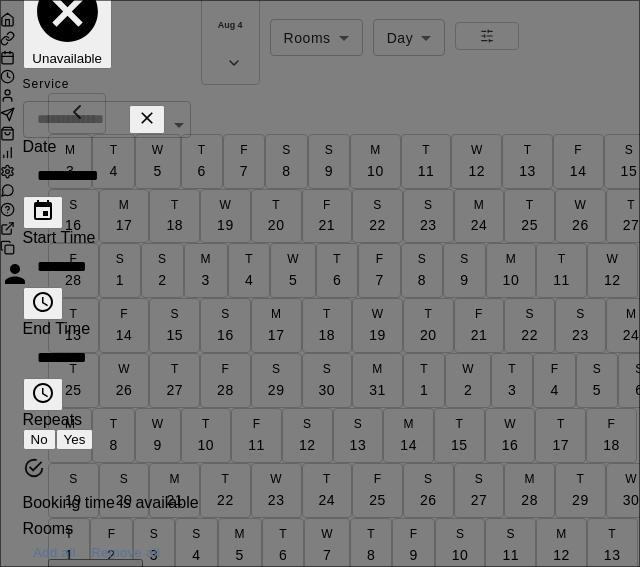 click on "Unavailable" at bounding box center [67, 20] 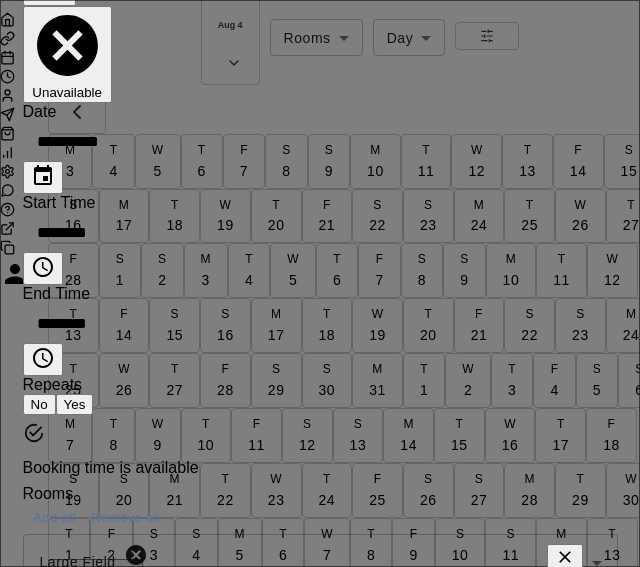 click at bounding box center (94, -251) 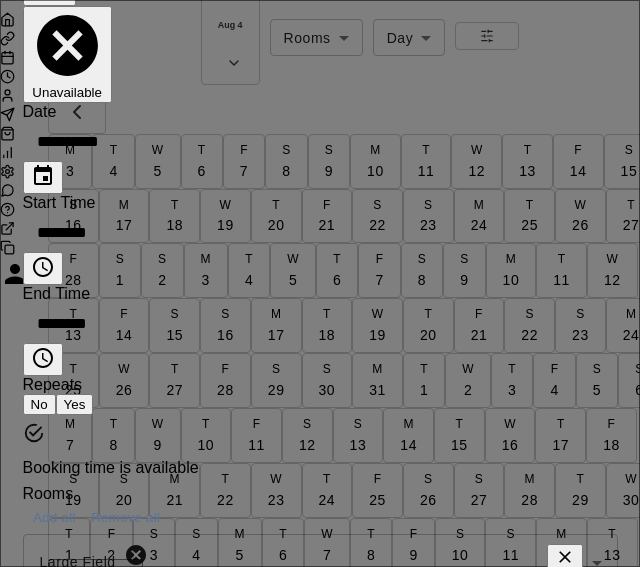 type on "**********" 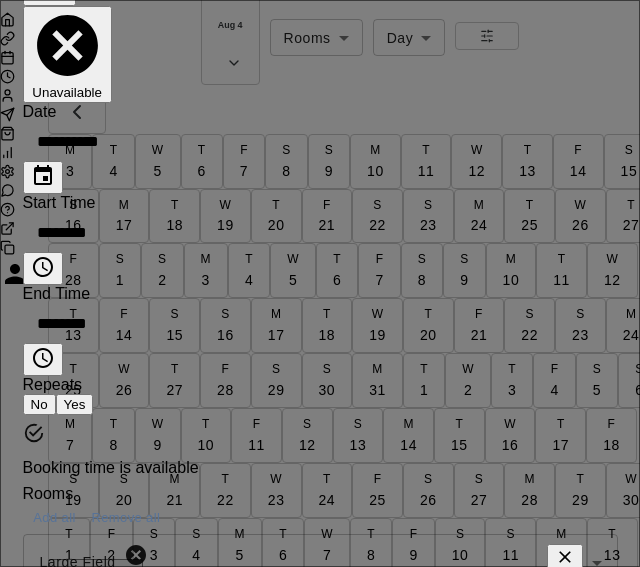 click on "********" at bounding box center (118, 323) 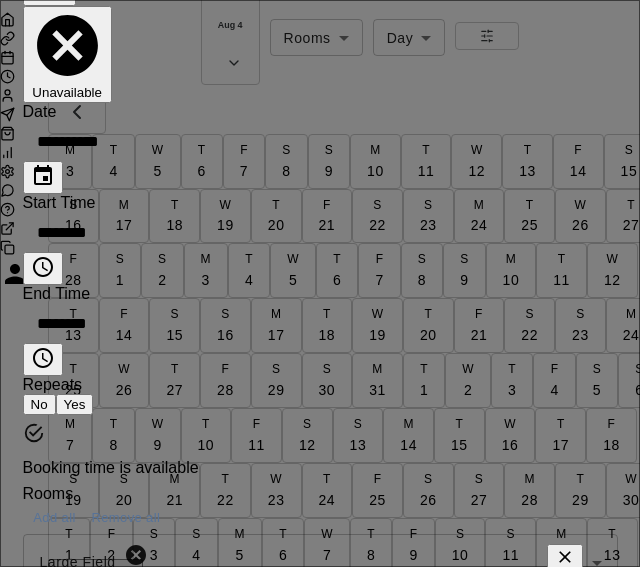 type on "********" 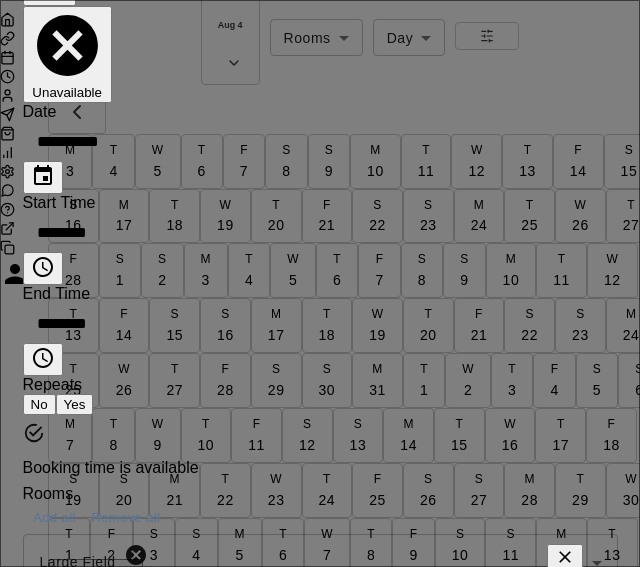 click on "Yes" at bounding box center (75, 404) 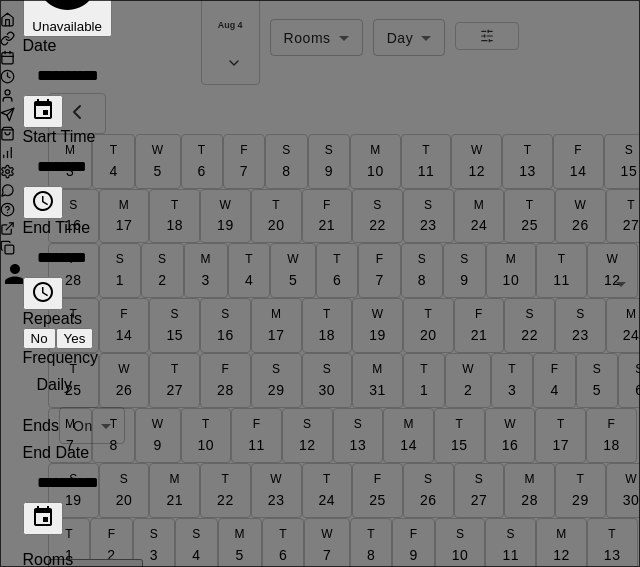 click on "Aug 4 Rooms ***** ​ Day *** ​ M 3 T 4 W 5 T 6 F 7 S 8 S 9 M 10 T 11 W 12 T 13 F 14 S 15 S 16 M 17 T 18 W 19 T 20 F 21 S 22 S 23 M 24 T 25 W 26 T 27 F 28 S 1 S 2 M 3 T 4 W 5 T 6 F 7 S 8 S 9 M 10 T 11 W 12 T 13 F 14 S 15 S 16 M 17 T 18 W 19 T 20 F 21 S 22 S 23 M 24 T 25 W 26 T 27 F 28 S 29 S 30 M 31 T 1 W 2 T 3 F 4 S 5 S 6 M 7 T 8 W 9 T 10 F 11 S 12 S 13 M 14 T 15 W 16 T 17 F 18 S 19 S 20 M 21 T 22 W 23 T 24 F 25 S 26 S 27 M 28 T 29 W 30 T 1 F 2 S 3 S 4 M 5 T 6 W 7 T 8 F 9 S 10 S 11 M 12 T 13 W 14 T 15 F 16 S 17 S 18 M 19 T 20 W 21 T 22 F 23 S 24 S 25 M 26 T 27 W 28 T 29 F 30 S 31 S 1 M 2 T 3 W 4 T 5 F 6 S 7 S 8 M 9 T 10 W 11 T 12 F 13 S 14 S 15 M 16 T 17 W 18 T 19 F 20 S 21 S 22 M 23 T 24 W 25 T 26 F 27 S 28 S 29 M 30 T 1 W 2 T 3 F 4 S 5 S 6 M 7 T 8 W 9 T 10 F 11 S 12 S 13 M 14 T 15 W 16 T 17 F 18 S 19 S 20 M 21 T 22 W 23 T 24 F 25 S 26 S 27 M 28 T 29 W 30 T 31 F 1 S 2 S 3 M 4 T 5 W 6 T 7 F 8 S 9 S 10 M 11 T 12 W 13 T 14 F 15 S 16 S 17 M 18 T 19 W 20 T 21 F 22 S 23 S 24 M 25 T 26 W 27 T 28 F 29 S 30 S 31 M" at bounding box center (320, 319) 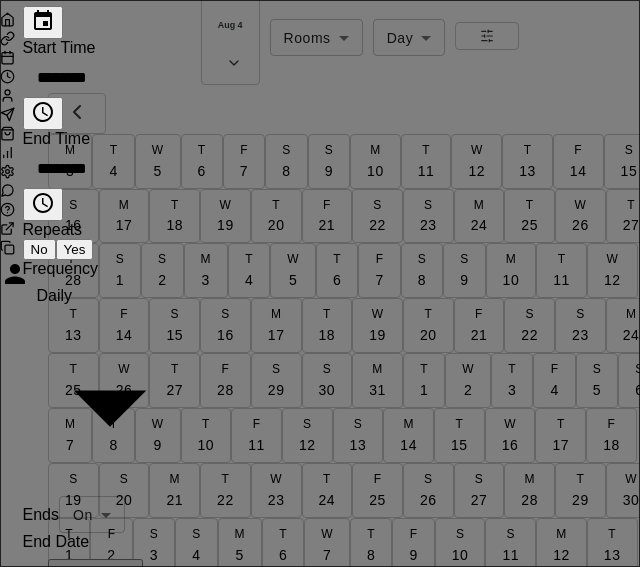 click on "Weekly on Monday" at bounding box center [145, 713] 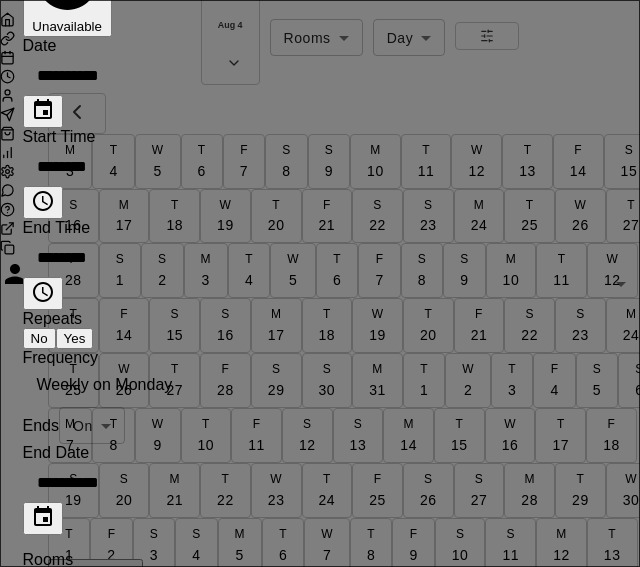 scroll, scrollTop: 268, scrollLeft: 0, axis: vertical 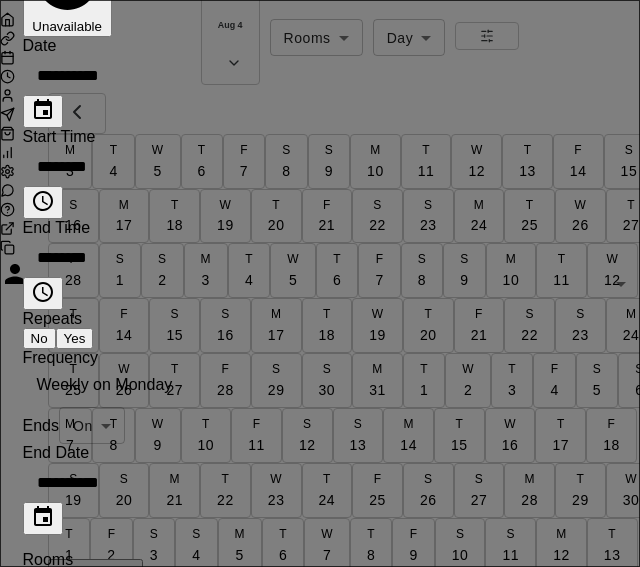 click 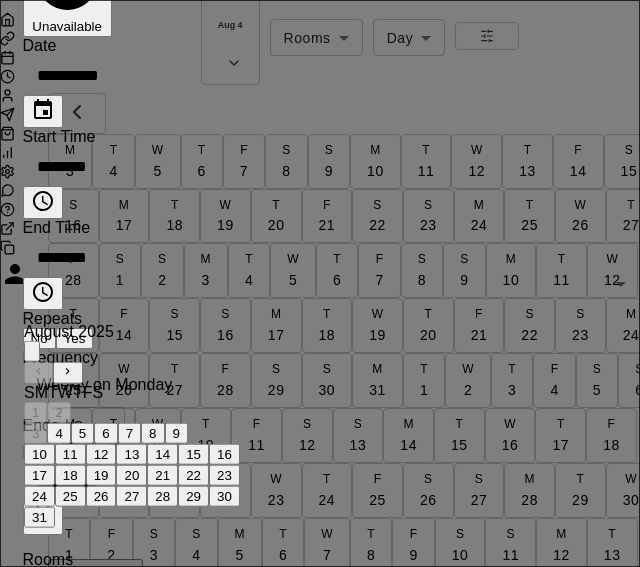 click 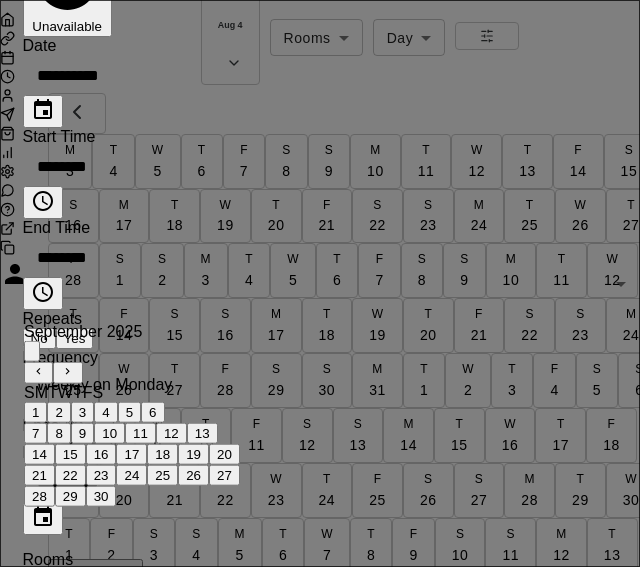 click 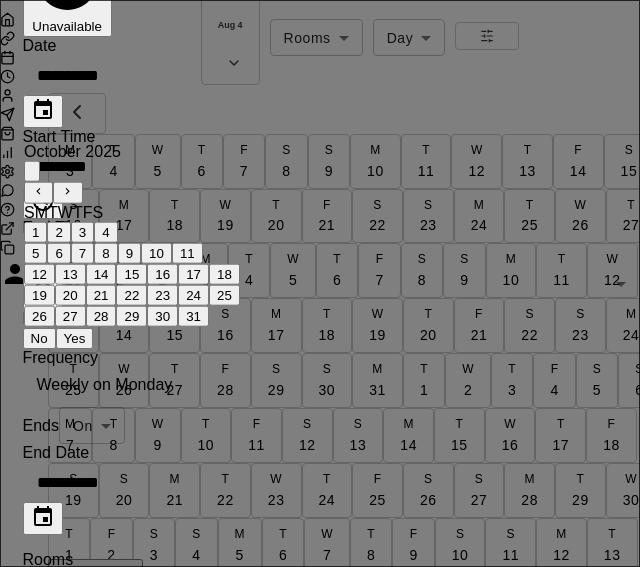 scroll, scrollTop: 448, scrollLeft: 0, axis: vertical 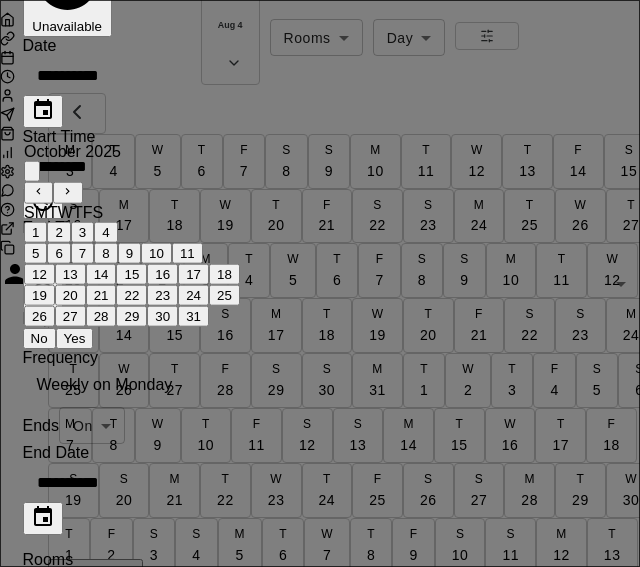 click on "31" at bounding box center (193, 316) 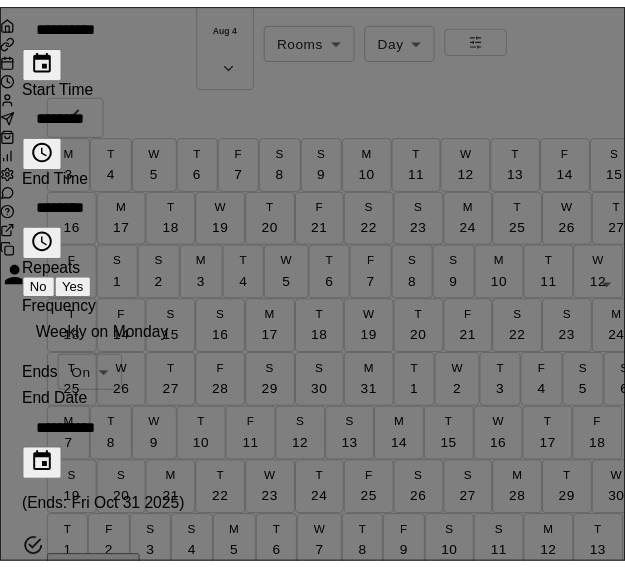 scroll, scrollTop: 590, scrollLeft: 0, axis: vertical 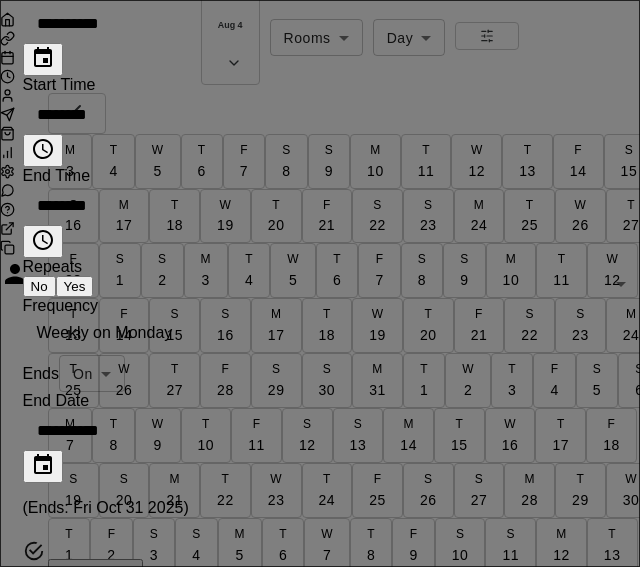 click on "Save" at bounding box center [120, 956] 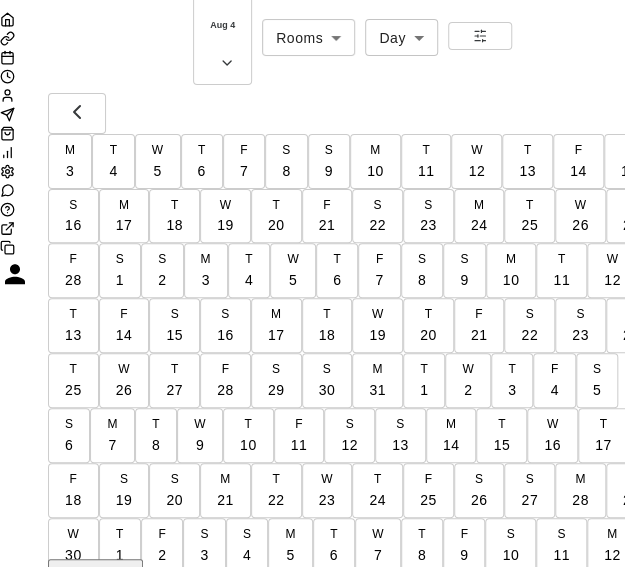 scroll, scrollTop: 1376, scrollLeft: 744, axis: both 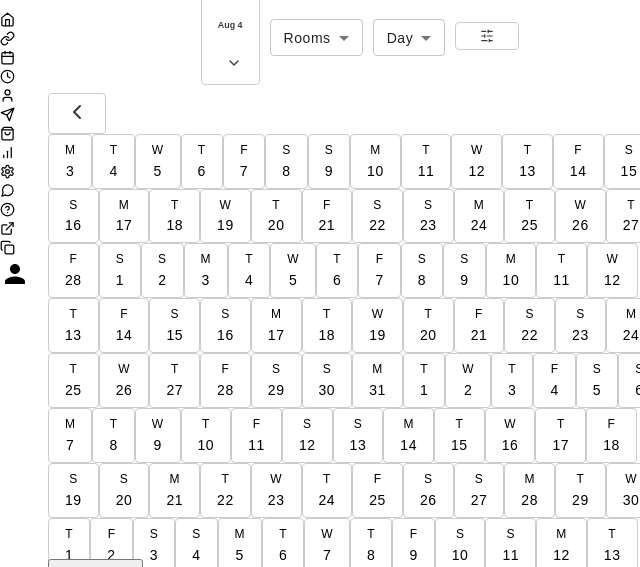click at bounding box center [312, 670] 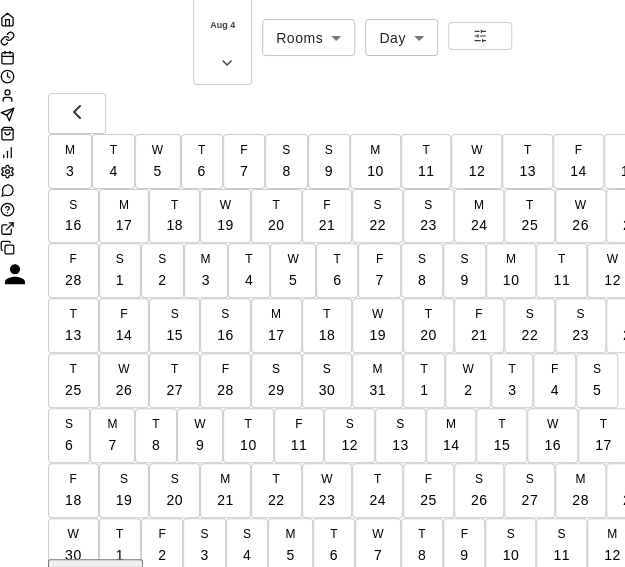 scroll, scrollTop: 1198, scrollLeft: 722, axis: both 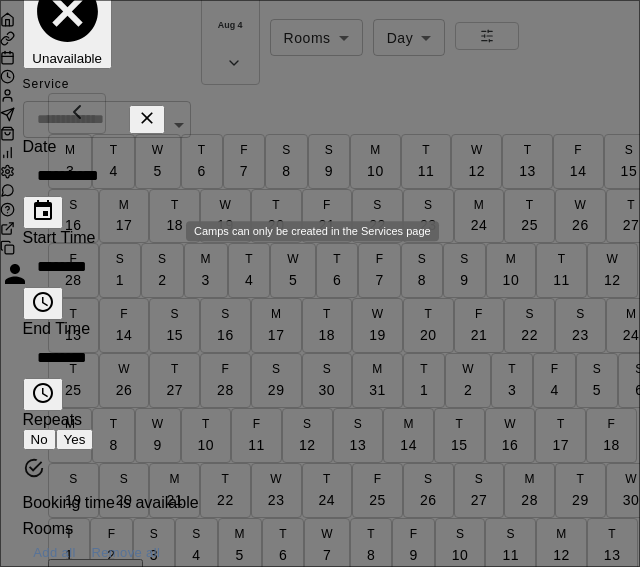 drag, startPoint x: 232, startPoint y: 123, endPoint x: 270, endPoint y: 255, distance: 137.36084 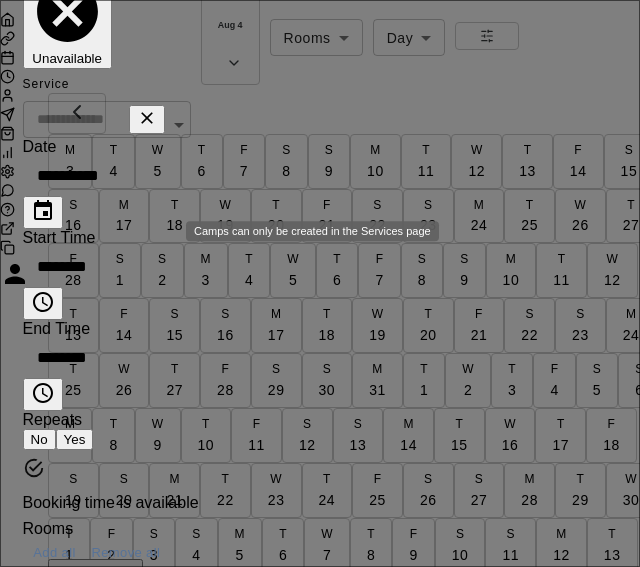 click on "Rental   Lesson  Camp   Class   Unavailable" at bounding box center [320, -93] 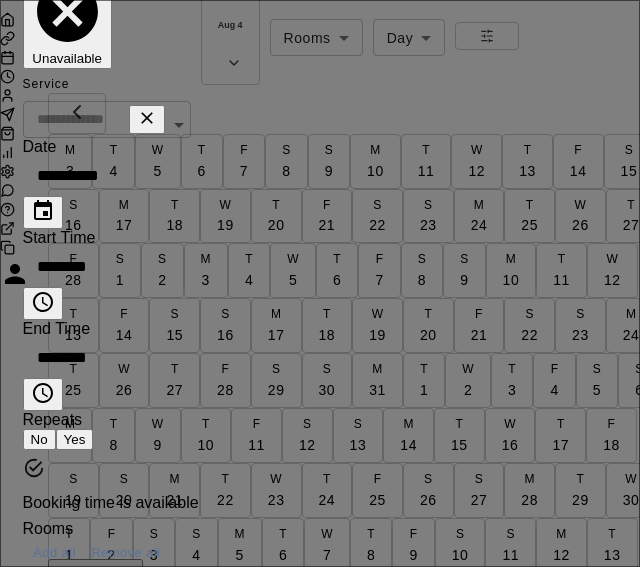 click on "Unavailable" at bounding box center (67, 20) 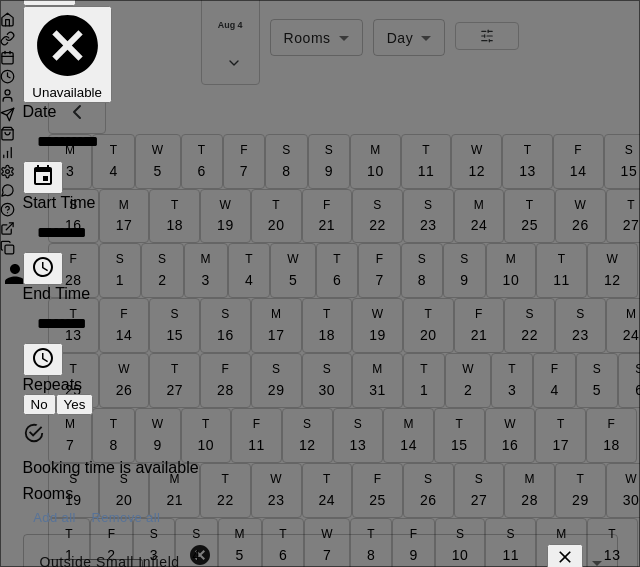 click at bounding box center (94, -251) 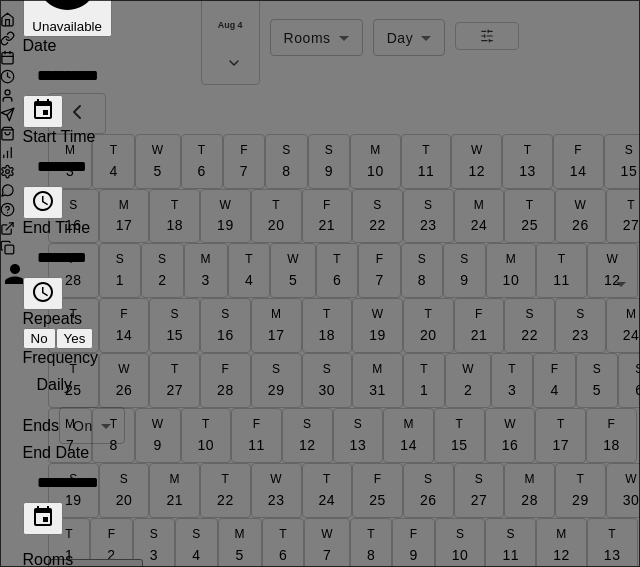 click on "Aug 4 Rooms ***** ​ Day *** ​ M 3 T 4 W 5 T 6 F 7 S 8 S 9 M 10 T 11 W 12 T 13 F 14 S 15 S 16 M 17 T 18 W 19 T 20 F 21 S 22 S 23 M 24 T 25 W 26 T 27 F 28 S 1 S 2 M 3 T 4 W 5 T 6 F 7 S 8 S 9 M 10 T 11 W 12 T 13 F 14 S 15 S 16 M 17 T 18 W 19 T 20 F 21 S 22 S 23 M 24 T 25 W 26 T 27 F 28 S 29 S 30 M 31 T 1 W 2 T 3 F 4 S 5 S 6 M 7 T 8 W 9 T 10 F 11 S 12 S 13 M 14 T 15 W 16 T 17 F 18 S 19 S 20 M 21 T 22 W 23 T 24 F 25 S 26 S 27 M 28 T 29 W 30 T 1 F 2 S 3 S 4 M 5 T 6 W 7 T 8 F 9 S 10 S 11 M 12 T 13 W 14 T 15 F 16 S 17 S 18 M 19 T 20 W 21 T 22 F 23 S 24 S 25 M 26 T 27 W 28 T 29 F 30 S 31 S 1 M 2 T 3 W 4 T 5 F 6 S 7 S 8 M 9 T 10 W 11 T 12 F 13 S 14 S 15 M 16 T 17 W 18 T 19 F 20 S 21 S 22 M 23 T 24 W 25 T 26 F 27 S 28 S 29 M 30 T 1 W 2 T 3 F 4 S 5 S 6 M 7 T 8 W 9 T 10 F 11 S 12 S 13 M 14 T 15 W 16 T 17 F 18 S 19 S 20 M 21 T 22 W 23 T 24 F 25 S 26 S 27 M 28 T 29 W 30 T 31 F 1 S 2 S 3 M 4 T 5 W 6 T 7 F 8 S 9 S 10 M 11 T 12 W 13 T 14 F 15 S 16 S 17 M 18 T 19 W 20 T 21 F 22 S 23 S 24 M 25 T 26 W 27 T 28 F 29 S 30 S 31 M" at bounding box center [320, 319] 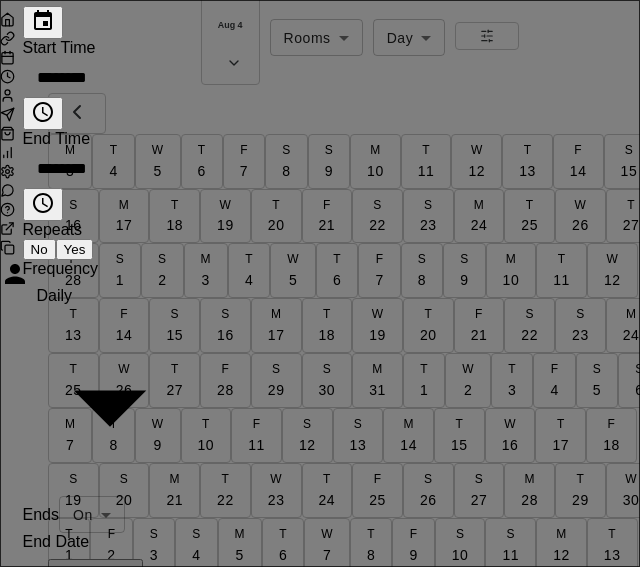 click on "Weekly on Monday" at bounding box center [145, 713] 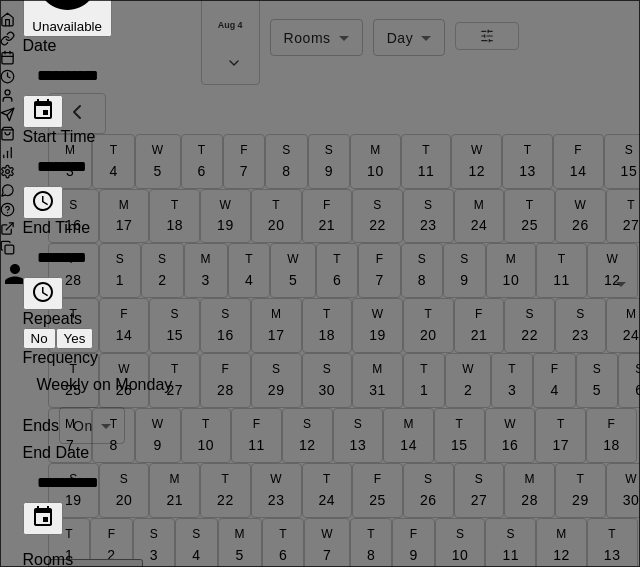 click 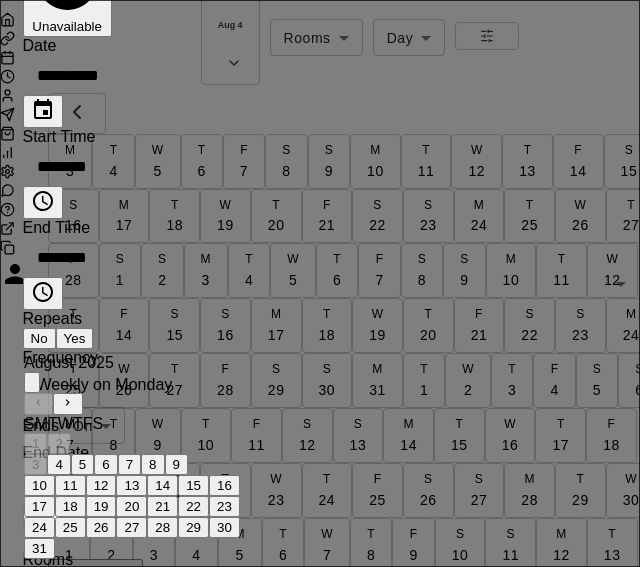 click 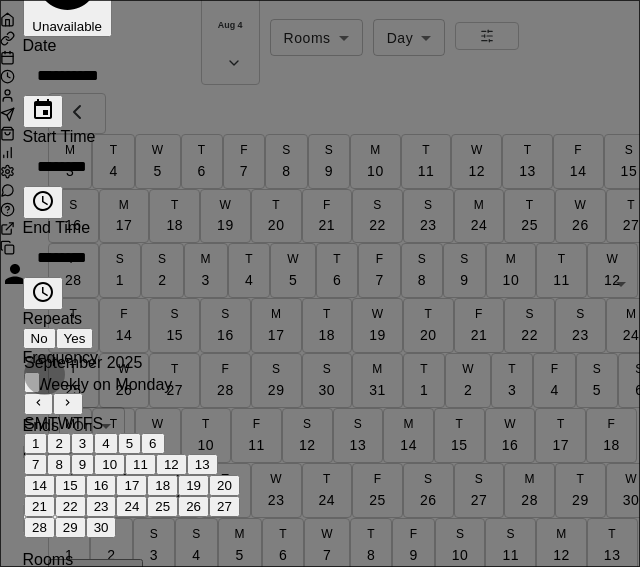 click 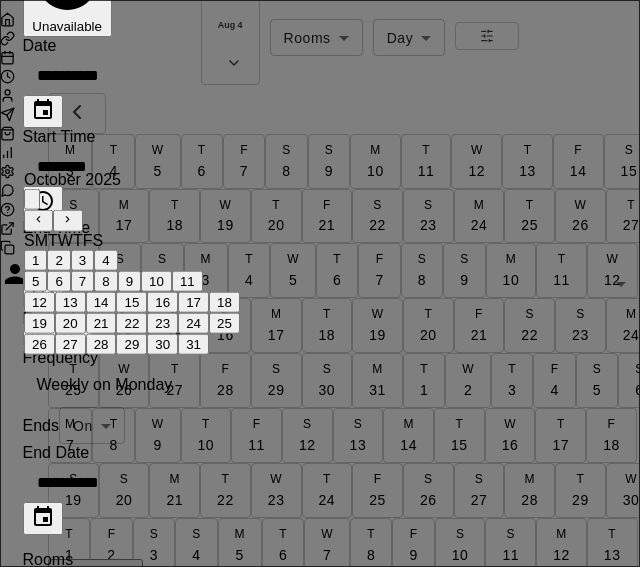 click on "31" at bounding box center [193, 344] 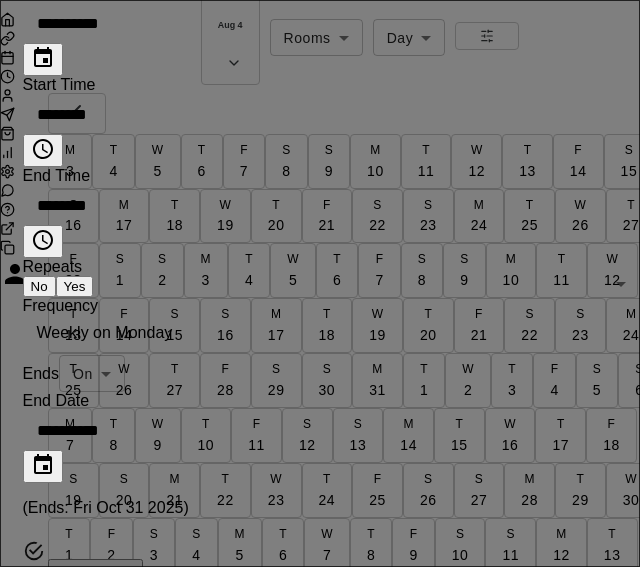 click on "Save" at bounding box center [120, 956] 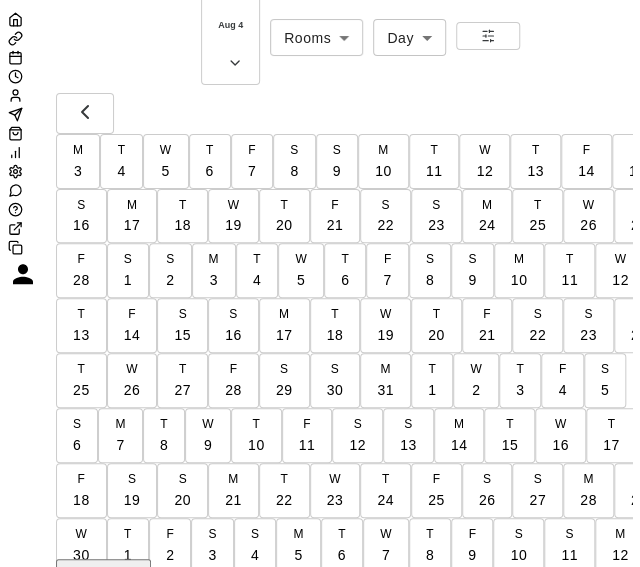 scroll, scrollTop: 1478, scrollLeft: 852, axis: both 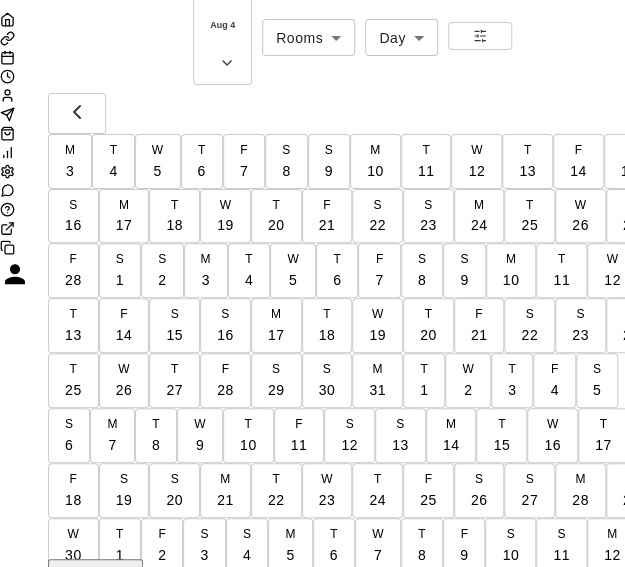 click on "12:00 AM – 3:00 PM Closed 5:30 PM – 7:00 PM Dingers 11U- Greg 8:00 PM – 11:59 PM Closed" at bounding box center [581, 1367] 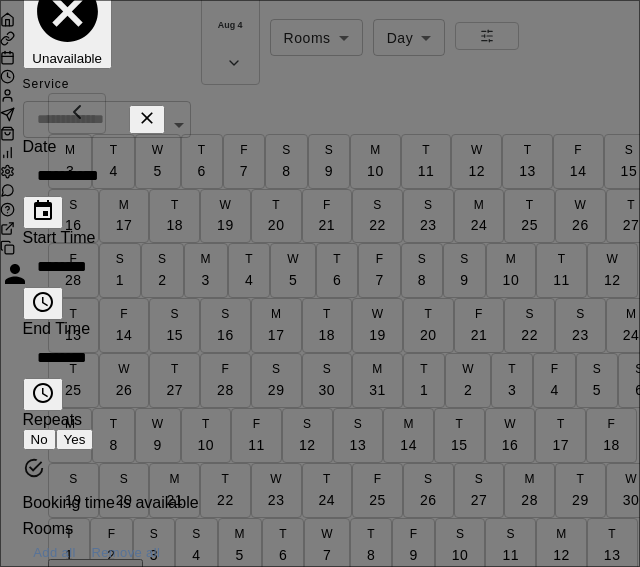 click on "Unavailable" at bounding box center (67, 20) 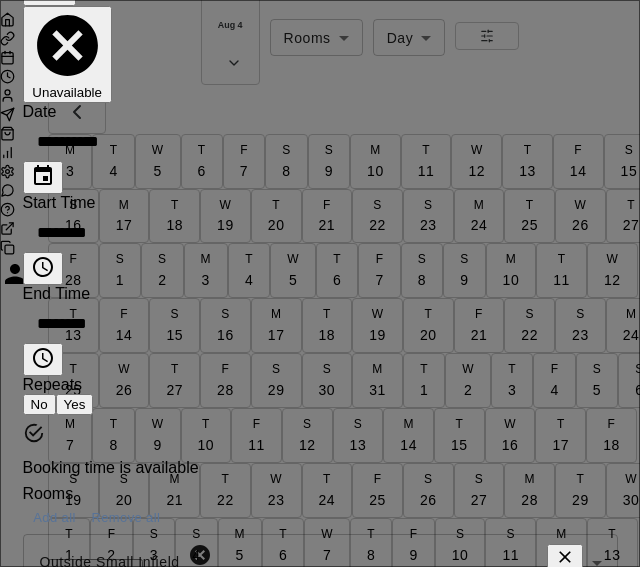click at bounding box center [94, -251] 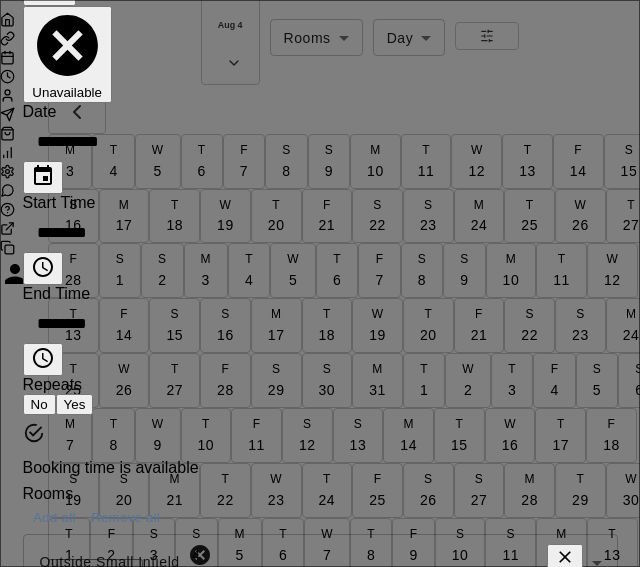 type on "**********" 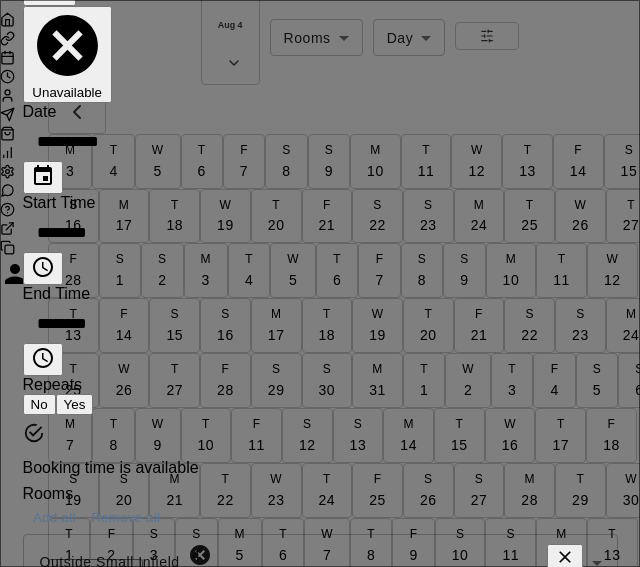 click on "********" at bounding box center [118, 323] 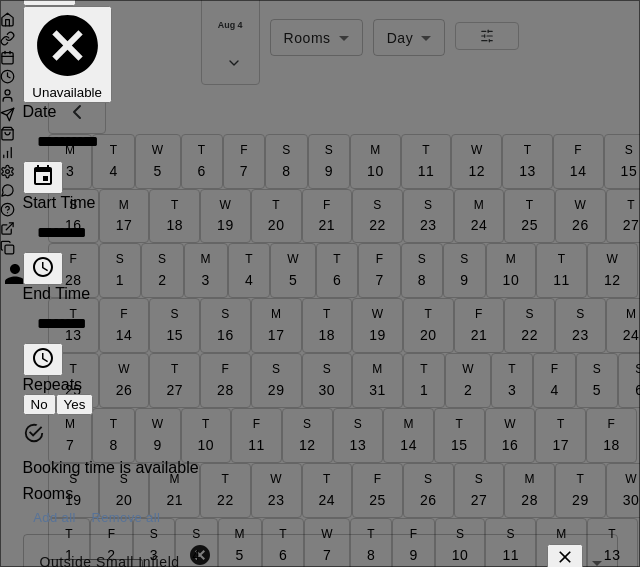 type on "********" 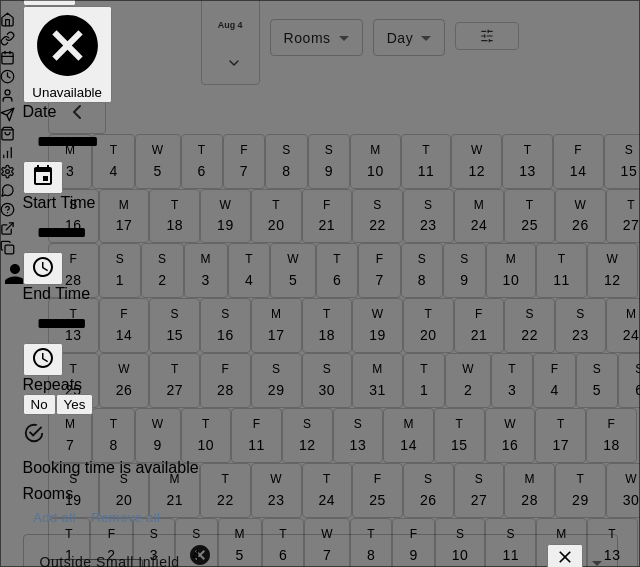 click on "Cancel Save" at bounding box center (320, 838) 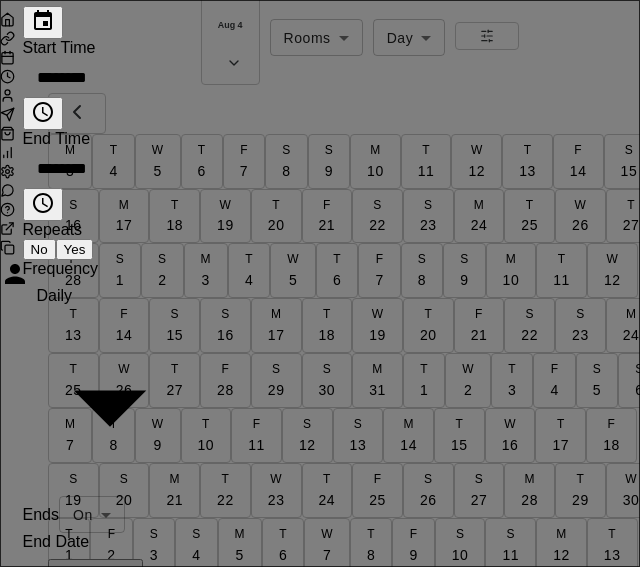 click on "Aug 4 Rooms ***** ​ Day *** ​ M 3 T 4 W 5 T 6 F 7 S 8 S 9 M 10 T 11 W 12 T 13 F 14 S 15 S 16 M 17 T 18 W 19 T 20 F 21 S 22 S 23 M 24 T 25 W 26 T 27 F 28 S 1 S 2 M 3 T 4 W 5 T 6 F 7 S 8 S 9 M 10 T 11 W 12 T 13 F 14 S 15 S 16 M 17 T 18 W 19 T 20 F 21 S 22 S 23 M 24 T 25 W 26 T 27 F 28 S 29 S 30 M 31 T 1 W 2 T 3 F 4 S 5 S 6 M 7 T 8 W 9 T 10 F 11 S 12 S 13 M 14 T 15 W 16 T 17 F 18 S 19 S 20 M 21 T 22 W 23 T 24 F 25 S 26 S 27 M 28 T 29 W 30 T 1 F 2 S 3 S 4 M 5 T 6 W 7 T 8 F 9 S 10 S 11 M 12 T 13 W 14 T 15 F 16 S 17 S 18 M 19 T 20 W 21 T 22 F 23 S 24 S 25 M 26 T 27 W 28 T 29 F 30 S 31 S 1 M 2 T 3 W 4 T 5 F 6 S 7 S 8 M 9 T 10 W 11 T 12 F 13 S 14 S 15 M 16 T 17 W 18 T 19 F 20 S 21 S 22 M 23 T 24 W 25 T 26 F 27 S 28 S 29 M 30 T 1 W 2 T 3 F 4 S 5 S 6 M 7 T 8 W 9 T 10 F 11 S 12 S 13 M 14 T 15 W 16 T 17 F 18 S 19 S 20 M 21 T 22 W 23 T 24 F 25 S 26 S 27 M 28 T 29 W 30 T 31 F 1 S 2 S 3 M 4 T 5 W 6 T 7 F 8 S 9 S 10 M 11 T 12 W 13 T 14 F 15 S 16 S 17 M 18 T 19 W 20 T 21 F 22 S 23 S 24 M 25 T 26 W 27 T 28 F 29 S 30 S 31 M" at bounding box center [320, 354] 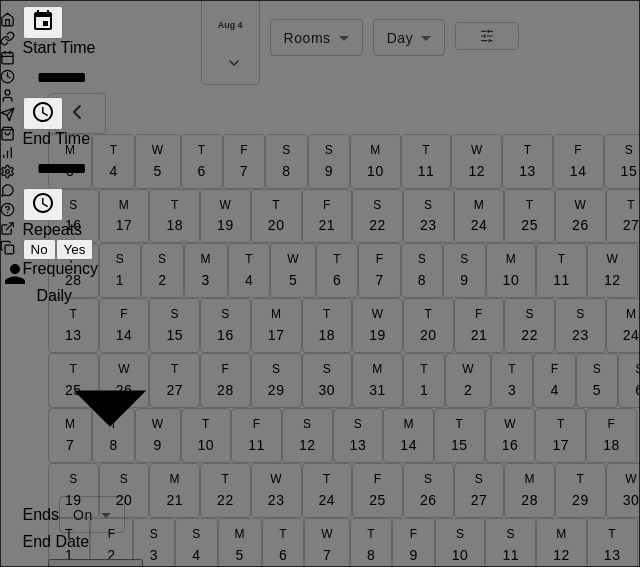 click on "Weekly on Monday" at bounding box center (145, 713) 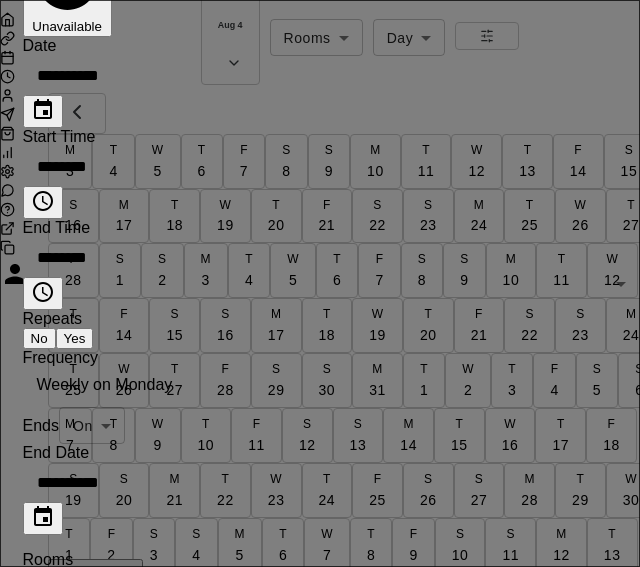 scroll, scrollTop: 479, scrollLeft: 0, axis: vertical 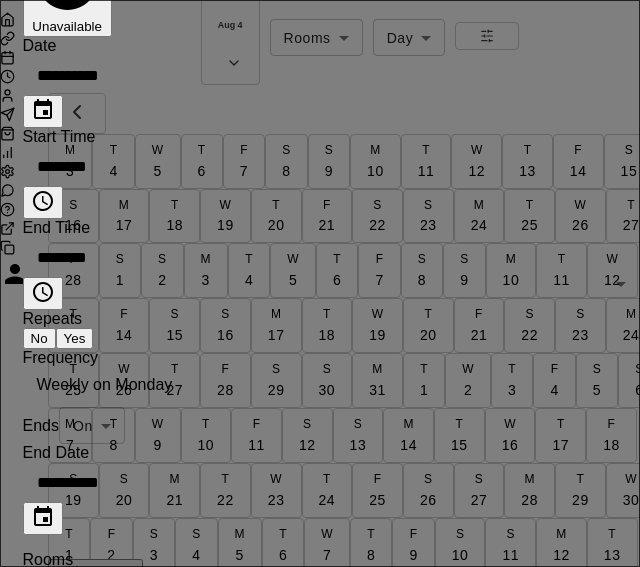 click on "**********" at bounding box center [121, 482] 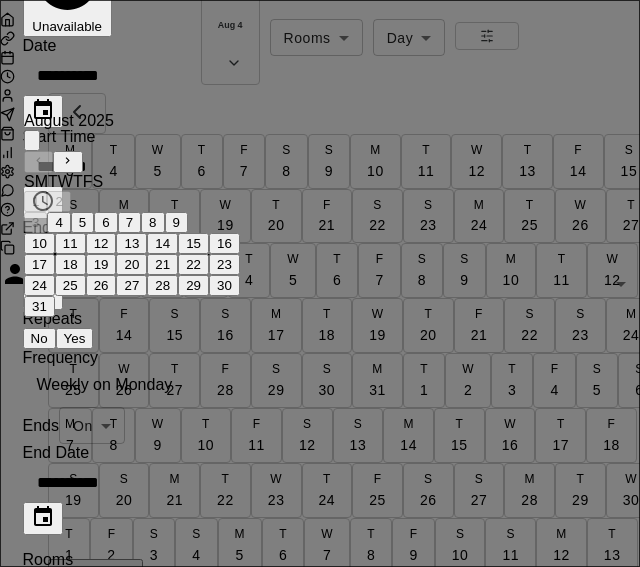 click 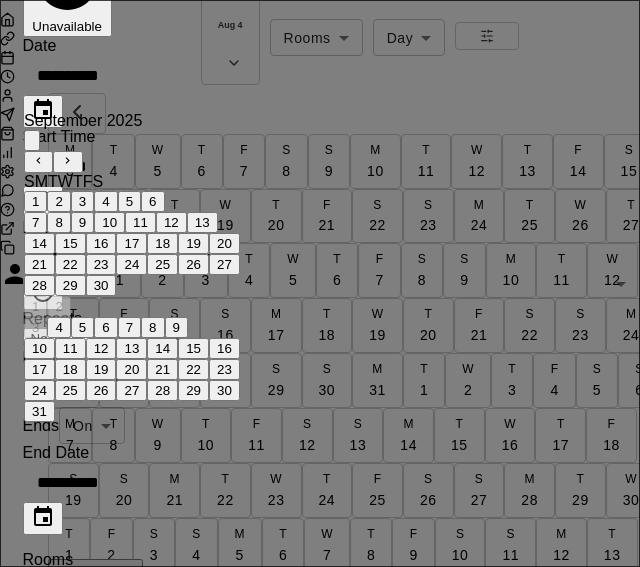 click 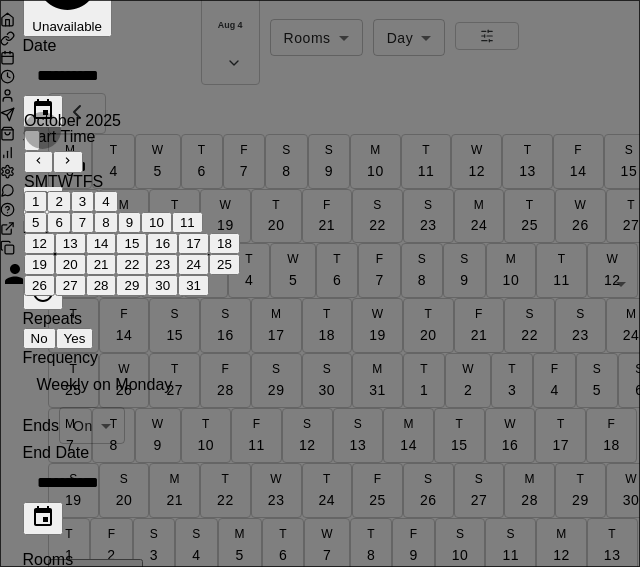 click on "31" at bounding box center (193, 285) 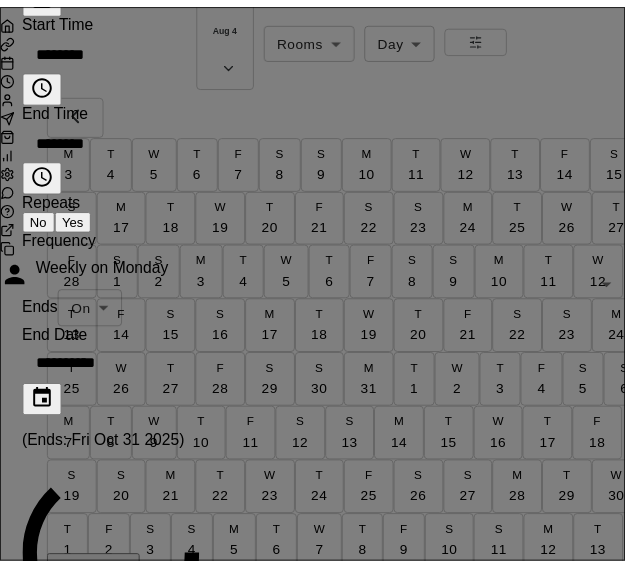 scroll, scrollTop: 466, scrollLeft: 0, axis: vertical 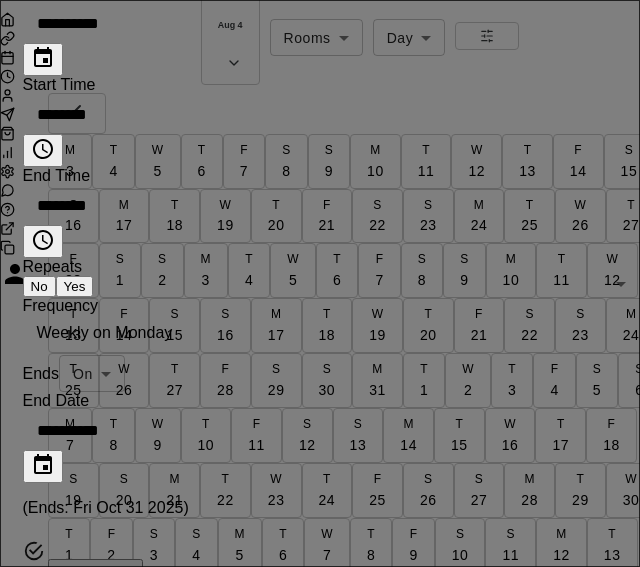 click on "Save" at bounding box center (120, 956) 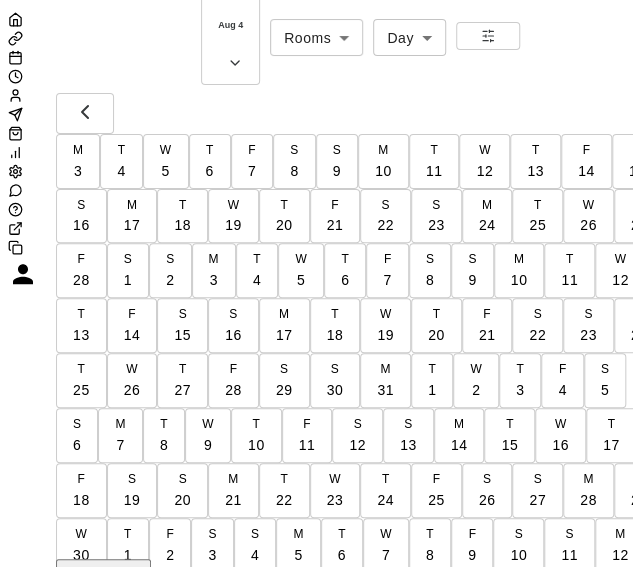 scroll, scrollTop: 1315, scrollLeft: 852, axis: both 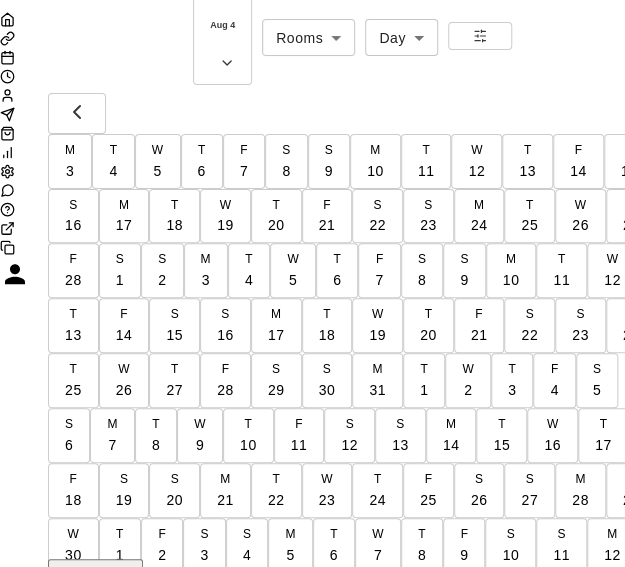 drag, startPoint x: 368, startPoint y: 193, endPoint x: 300, endPoint y: 223, distance: 74.323616 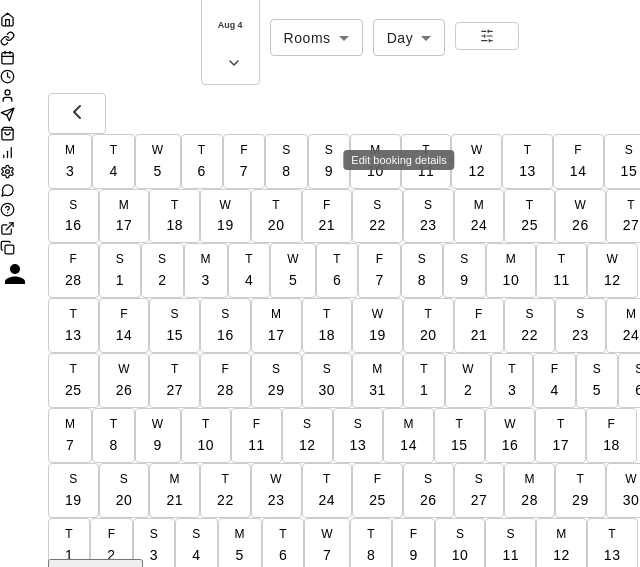 click 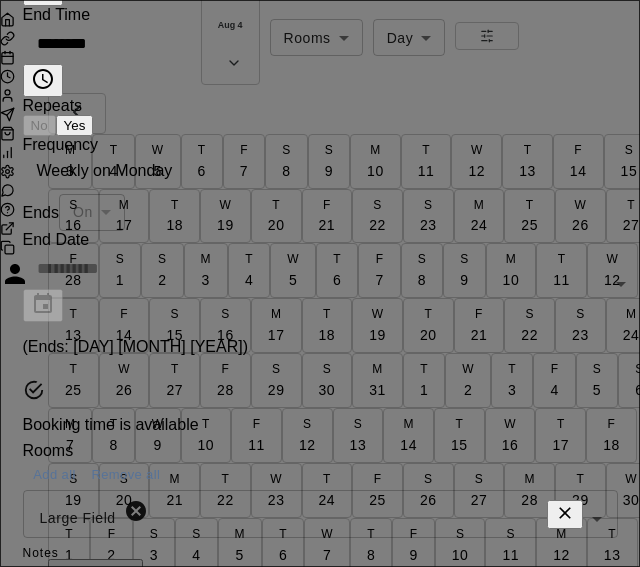 scroll, scrollTop: 109, scrollLeft: 0, axis: vertical 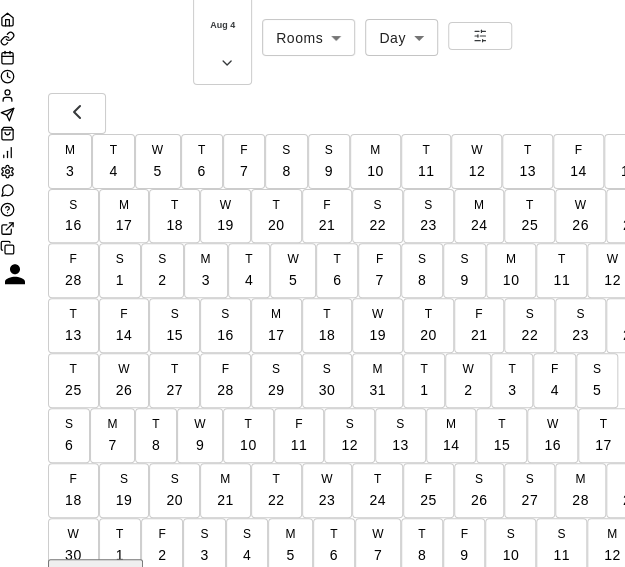 click on "T 5" at bounding box center (596, 929) 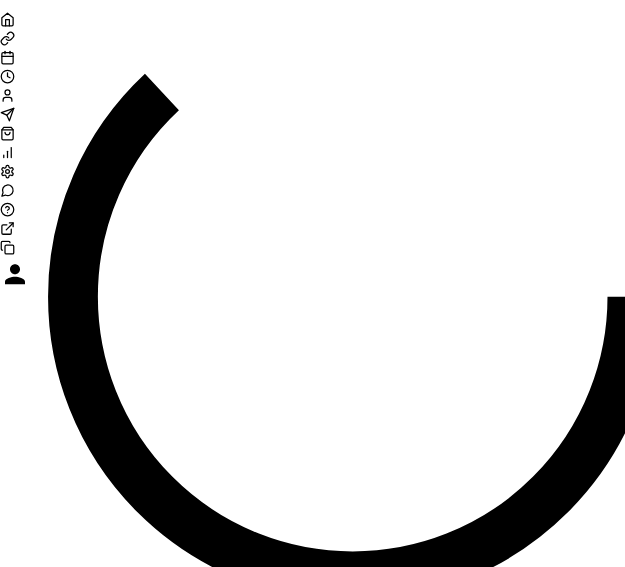 scroll, scrollTop: 0, scrollLeft: 8398, axis: horizontal 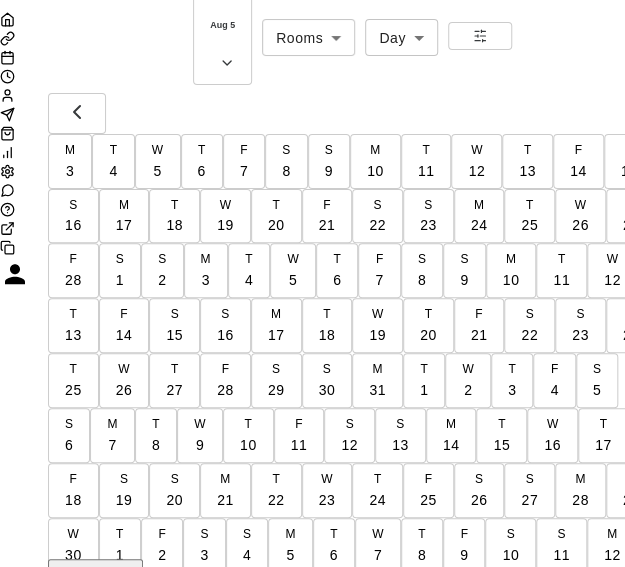 type 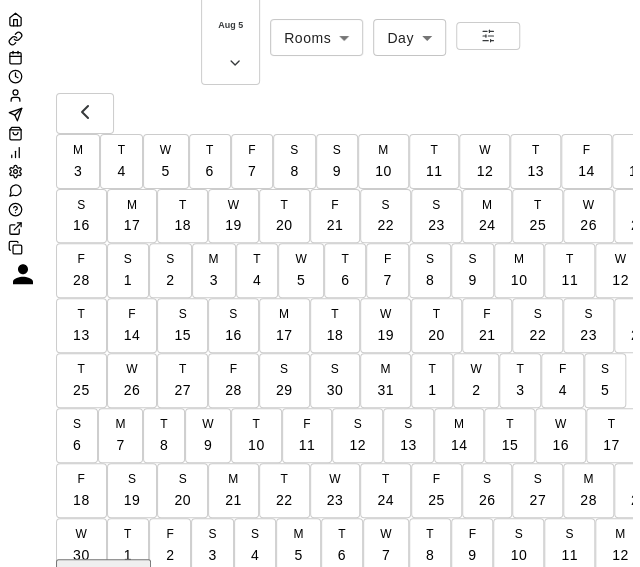 scroll, scrollTop: 0, scrollLeft: 8318, axis: horizontal 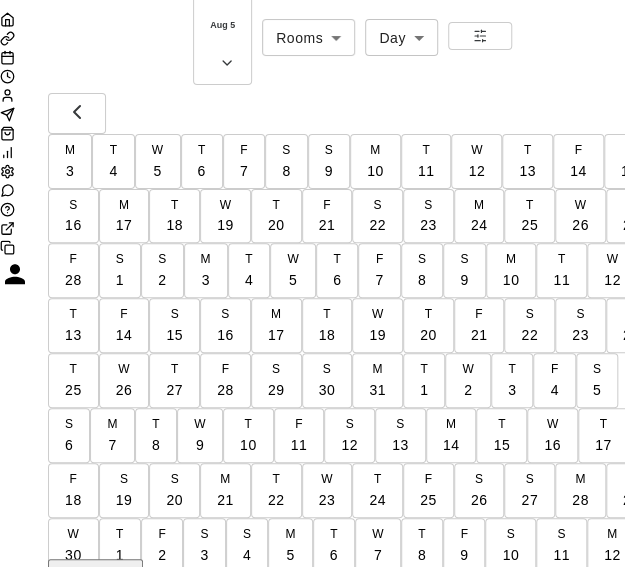 click on "12:00 AM – 3:00 PM Closed 8:00 PM – 11:59 PM Closed" at bounding box center [441, 1530] 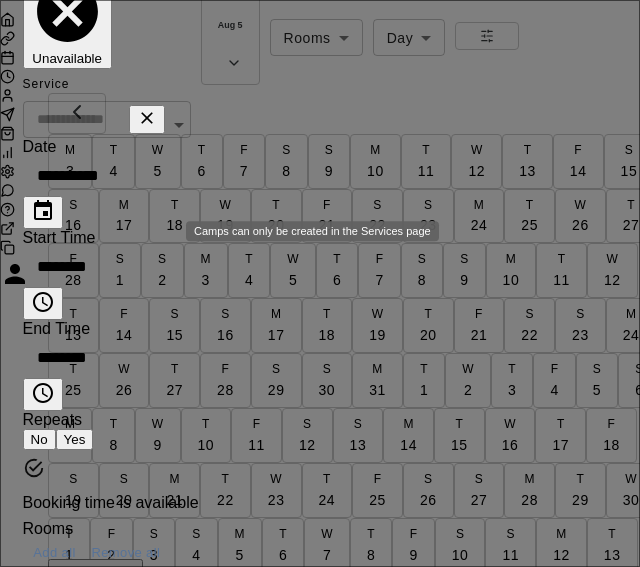 scroll, scrollTop: 1251, scrollLeft: 852, axis: both 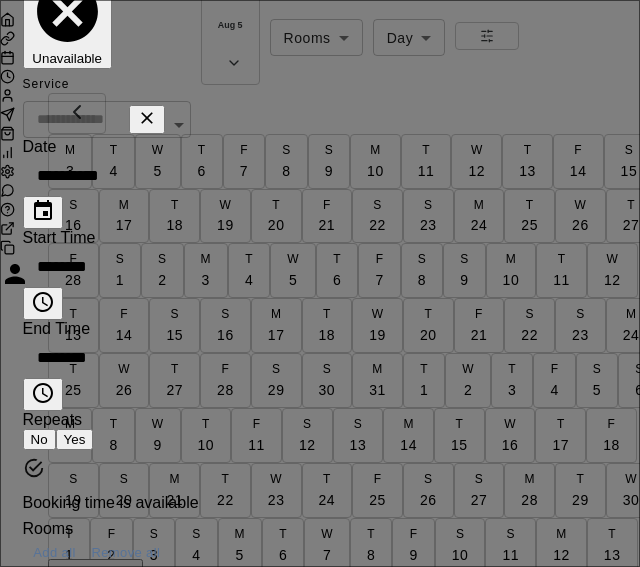 click on "********" at bounding box center [118, 267] 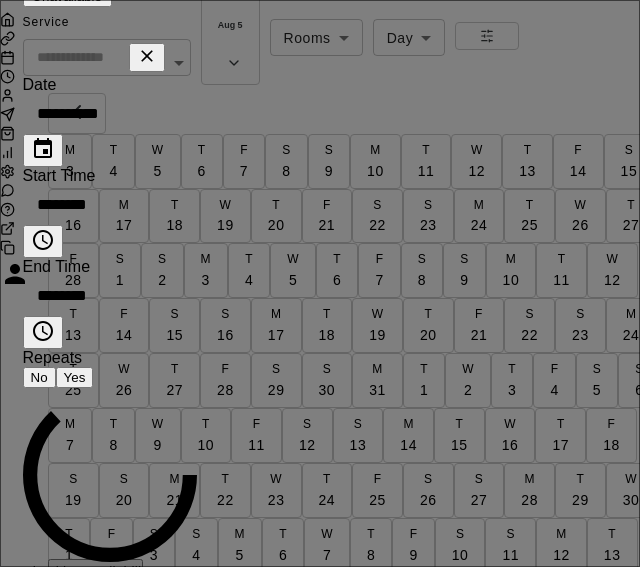 scroll, scrollTop: 1, scrollLeft: 0, axis: vertical 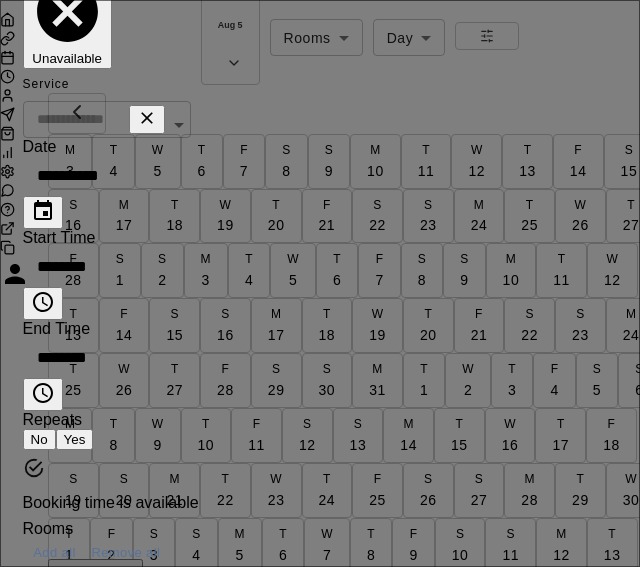 type on "********" 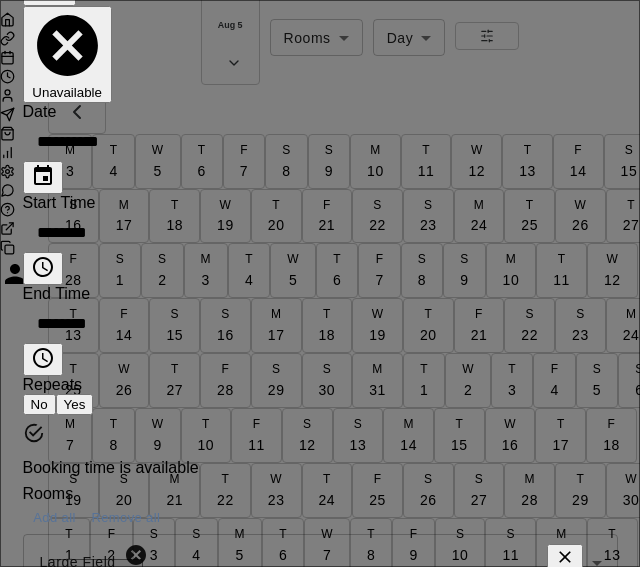 click at bounding box center [94, -251] 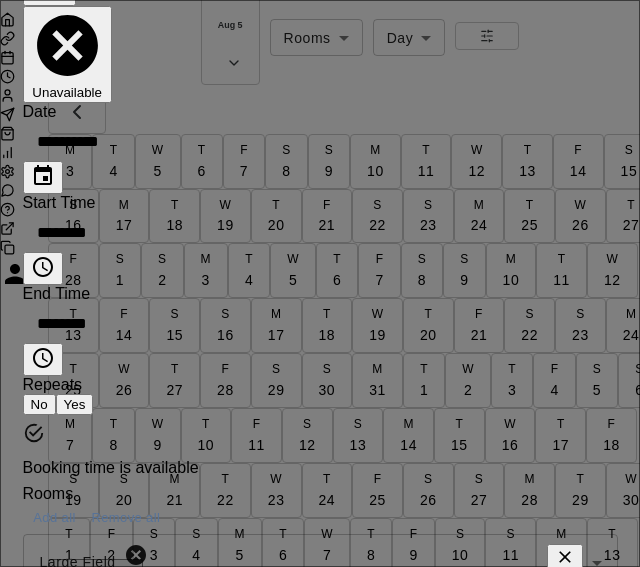 scroll, scrollTop: 245, scrollLeft: 0, axis: vertical 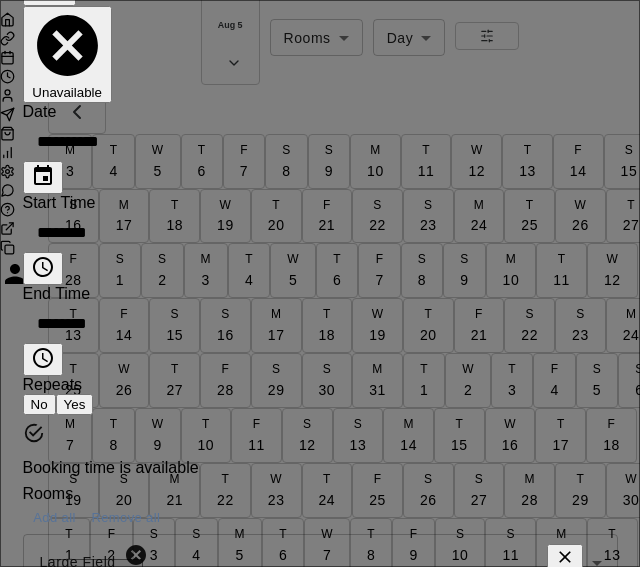 type on "**********" 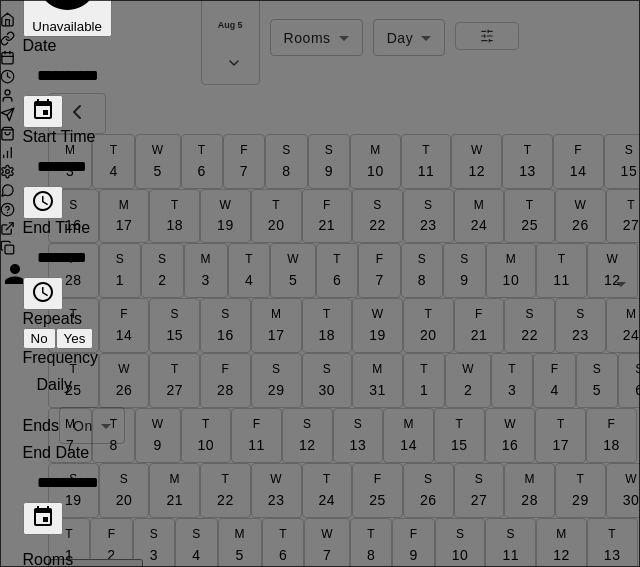 click on "Aug 5 Rooms ***** ​ Day *** ​ M 3 T 4 W 5 T 6 F 7 S 8 S 9 M 10 T 11 W 12 T 13 F 14 S 15 S 16 M 17 T 18 W 19 T 20 F 21 S 22 S 23 M 24 T 25 W 26 T 27 F 28 S 1 S 2 M 3 T 4 W 5 T 6 F 7 S 8 S 9 M 10 T 11 W 12 T 13 F 14 S 15 S 16 M 17 T 18 W 19 T 20 F 21 S 22 S 23 M 24 T 25 W 26 T 27 F 28 S 29 S 30 M 31 T 1 W 2 T 3 F 4 S 5 S 6 M 7 T 8 W 9 T 10 F 11 S 12 S 13 M 14 T 15 W 16 T 17 F 18 S 19 S 20 M 21 T 22 W 23 T 24 F 25 S 26 S 27 M 28 T 29 W 30 T 1 F 2 S 3 S 4 M 5 T 6 W 7 T 8 F 9 S 10 S 11 M 12 T 13 W 14 T 15 F 16 S 17 S 18 M 19 T 20 W 21 T 22 F 23 S 24 S 25 M 26 T 27 W 28 T 29 F 30 S 31 S 1 M 2 T 3 W 4 T 5 F 6 S 7 S 8 M 9 T 10 W 11 T 12 F 13 S 14 S 15 M 16 T 17 W 18 T 19 F 20 S 21 S 22 M 23 T 24 W 25 T 26 F 27 S 28 S 29 M 30 T 1 W 2 T 3 F 4 S 5 S 6 M 7 T 8 W 9 T 10 F 11 S 12 S 13 M 14 T 15 W 16 T 17 F 18 S 19 S 20 M 21 T 22 W 23 T 24 F 25 S 26 S 27 M 28 T 29 W 30 T 31 F 1 S 2 S 3 M 4 T 5 W 6 T 7 F 8 S 9 S 10 M 11 T 12 W 13 T 14 F 15 S 16 S 17 M 18 T 19 W 20 T 21 F 22 S 23 S 24 M 25 T 26 W 27 T 28 F 29 S 30 S 31 M" at bounding box center (320, 319) 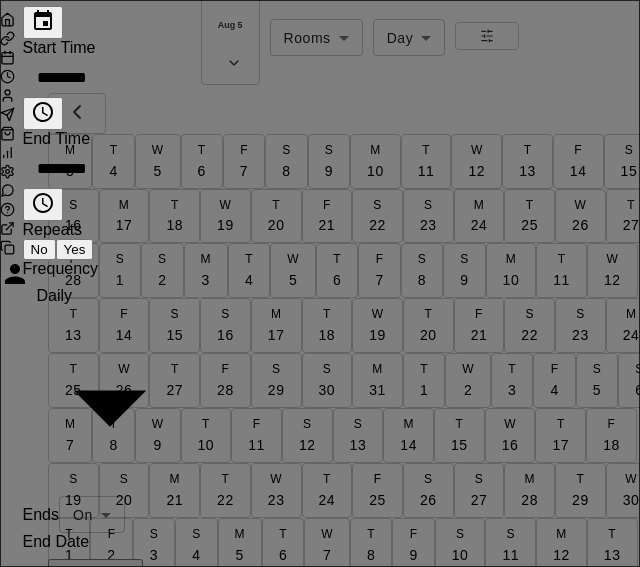 click on "Weekly on Tuesday" at bounding box center [145, 713] 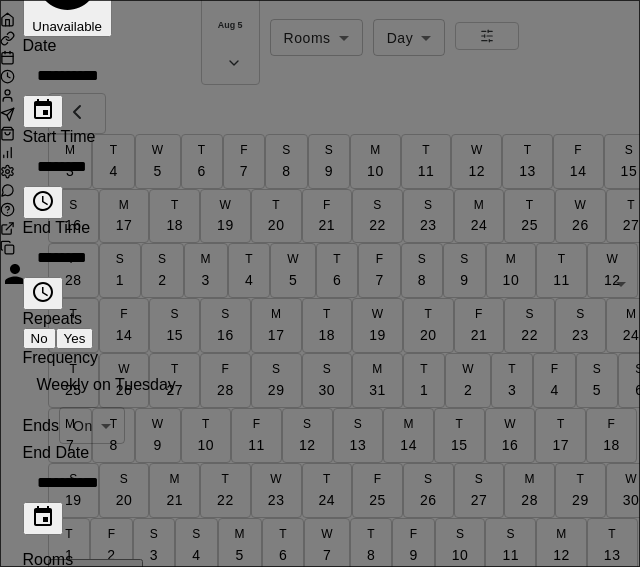 click 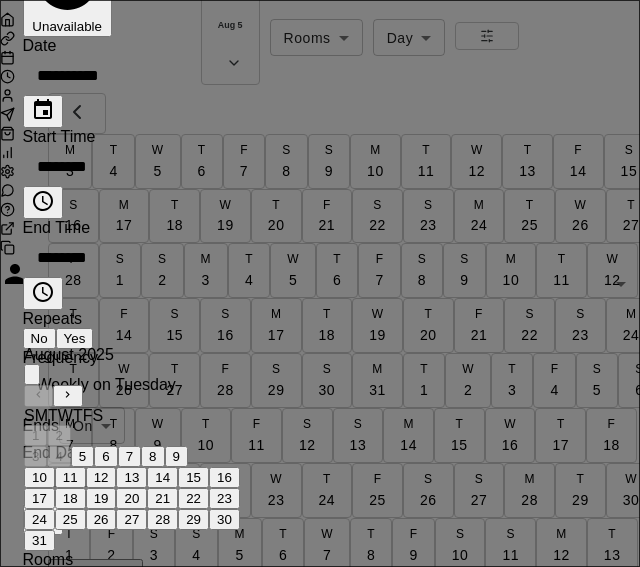 click 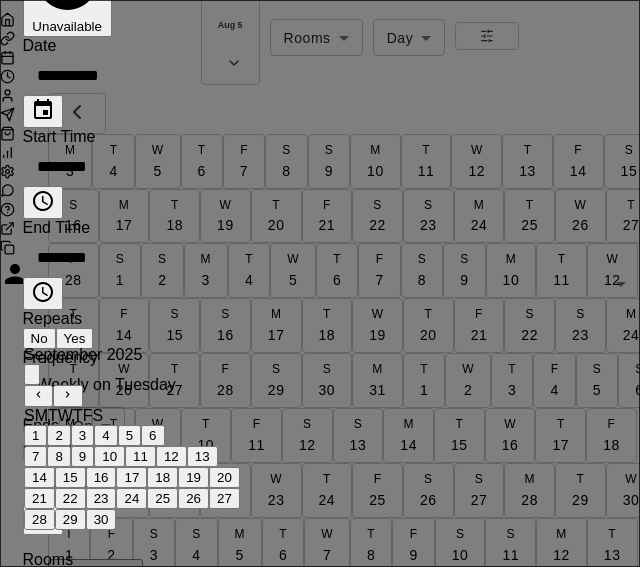 click 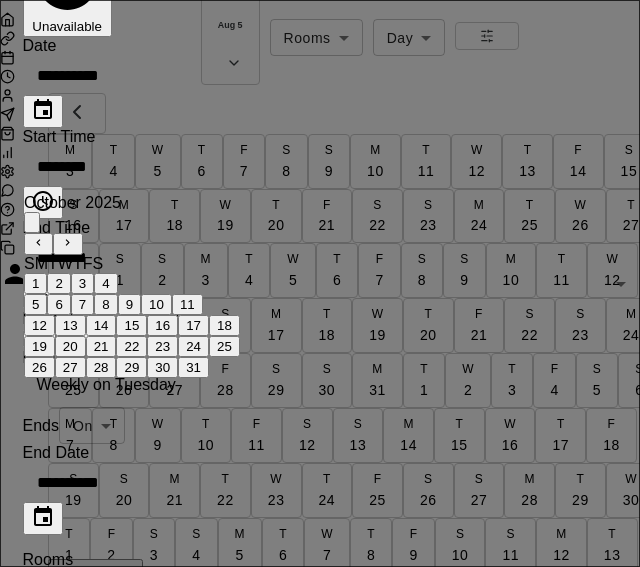 scroll, scrollTop: 494, scrollLeft: 0, axis: vertical 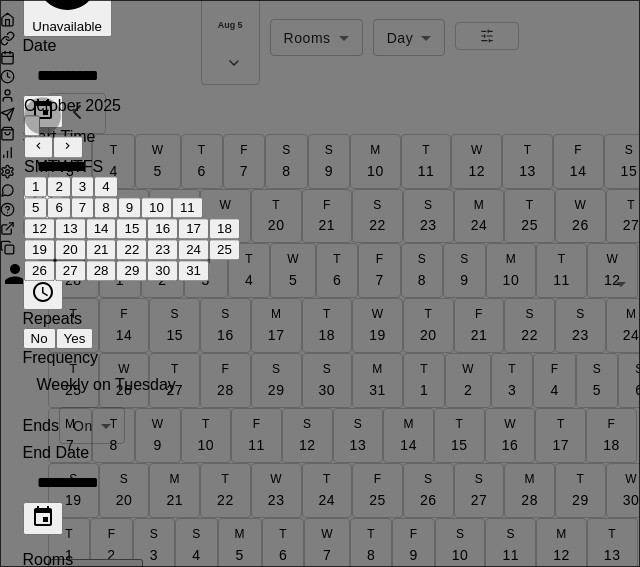 click on "31" at bounding box center (193, 271) 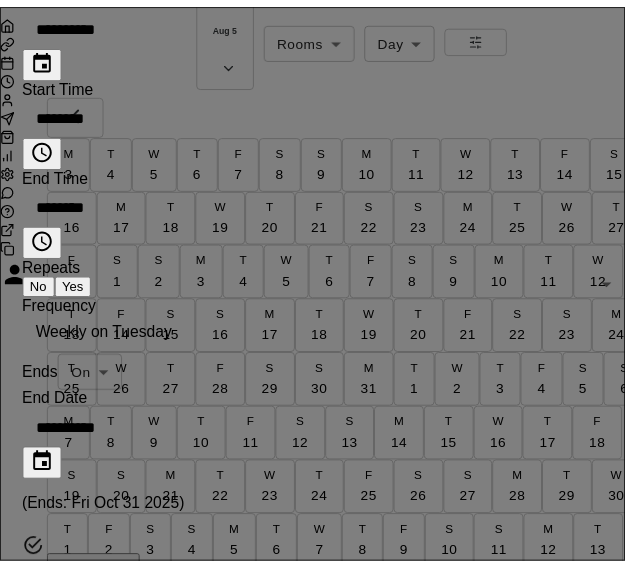 scroll, scrollTop: 429, scrollLeft: 0, axis: vertical 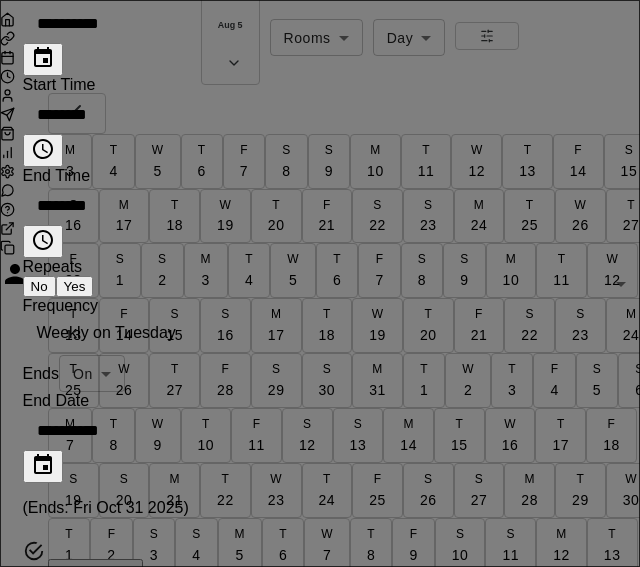 click on "Save" at bounding box center (120, 956) 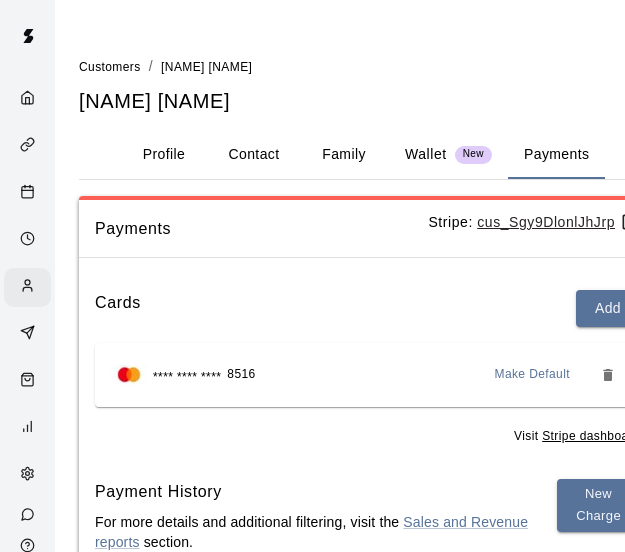 scroll, scrollTop: 0, scrollLeft: 0, axis: both 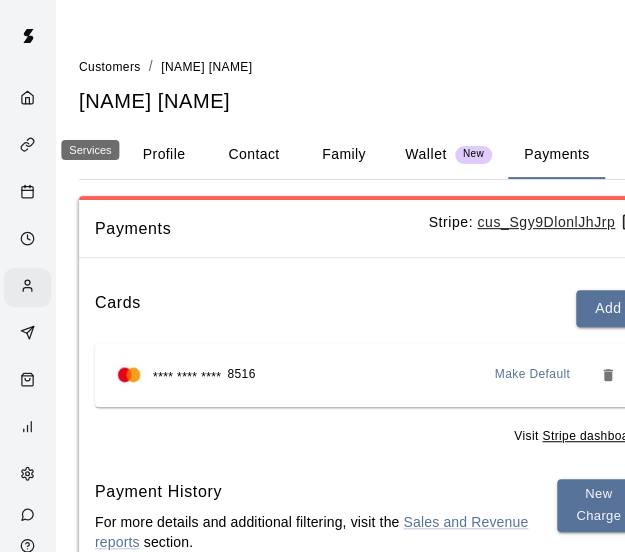 click 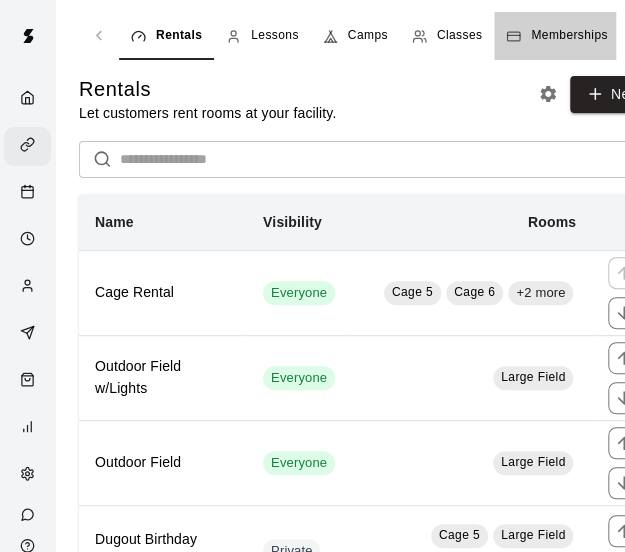 click on "Memberships" at bounding box center (569, 36) 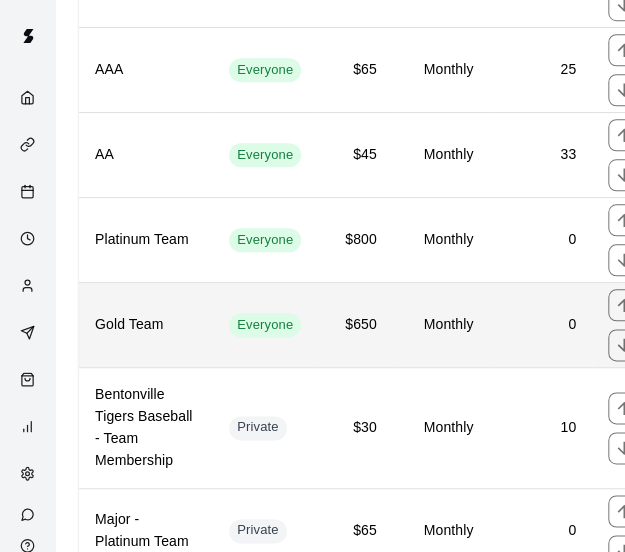 scroll, scrollTop: 400, scrollLeft: 0, axis: vertical 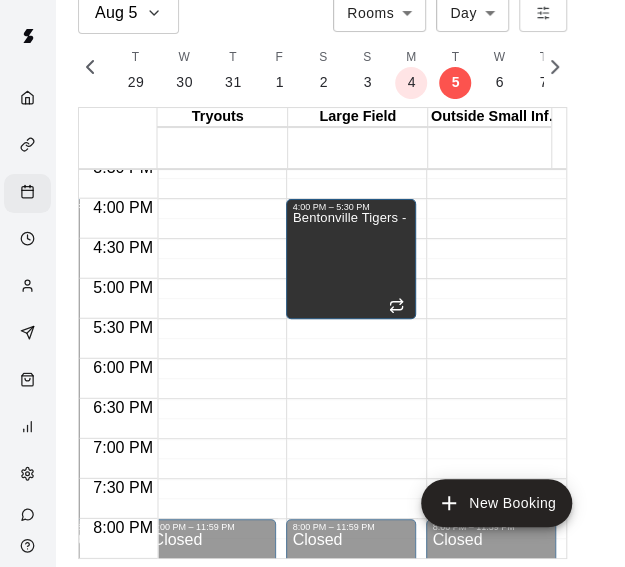 click on "12:00 AM – 3:00 PM Closed 4:00 PM – 5:30 PM Bentonville Tigers - Seth 8:00 PM – 11:59 PM Closed" at bounding box center [351, -121] 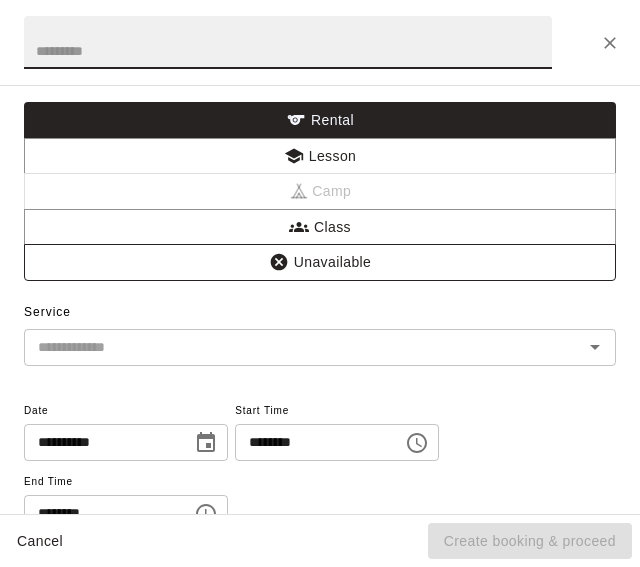 click on "Unavailable" at bounding box center [320, 262] 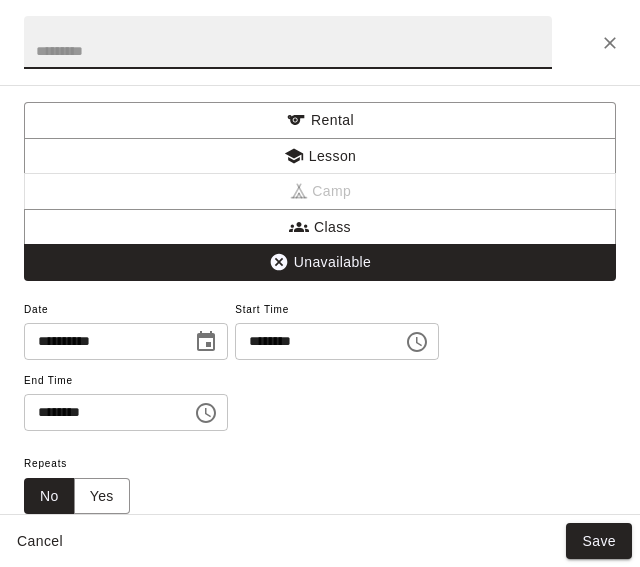 click at bounding box center (288, 42) 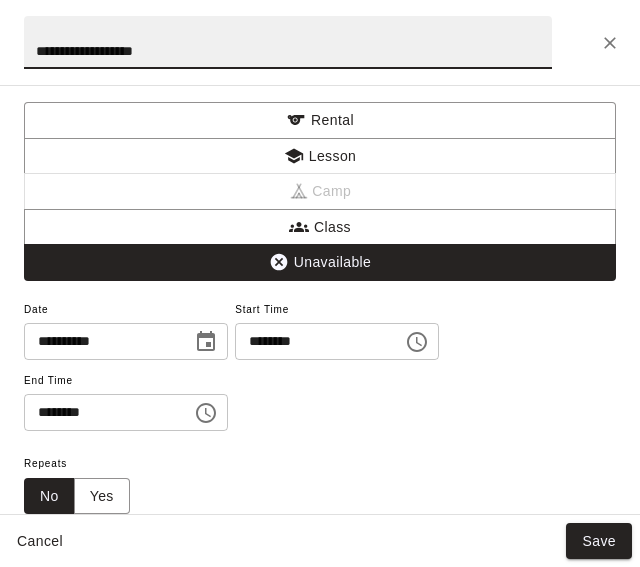 type on "**********" 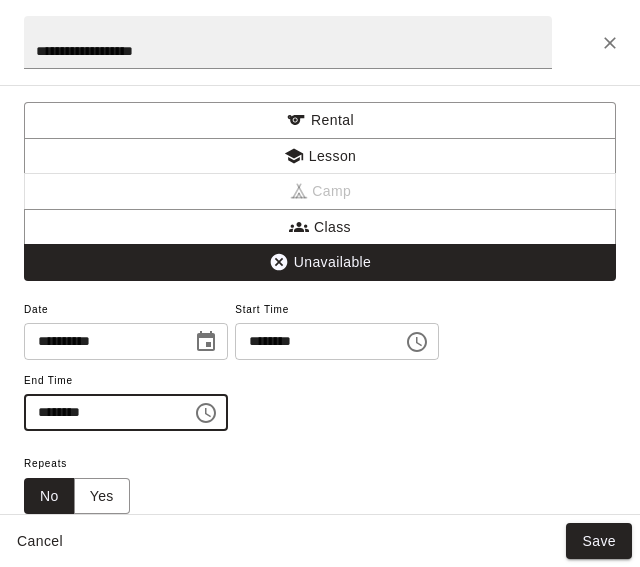 click on "********" at bounding box center (101, 412) 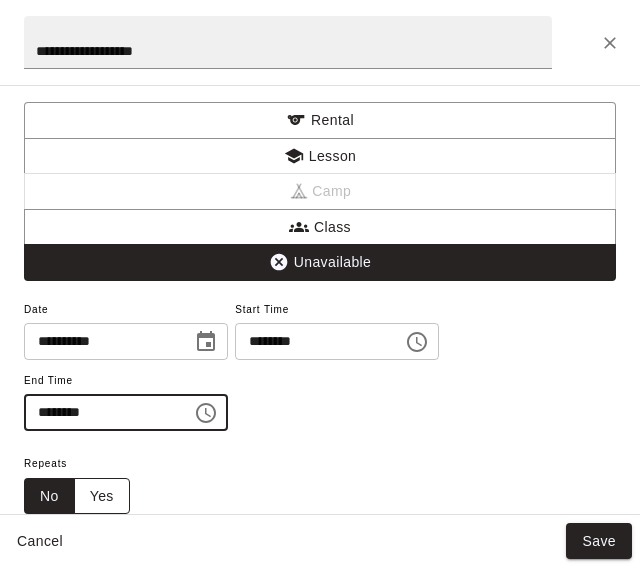 type on "********" 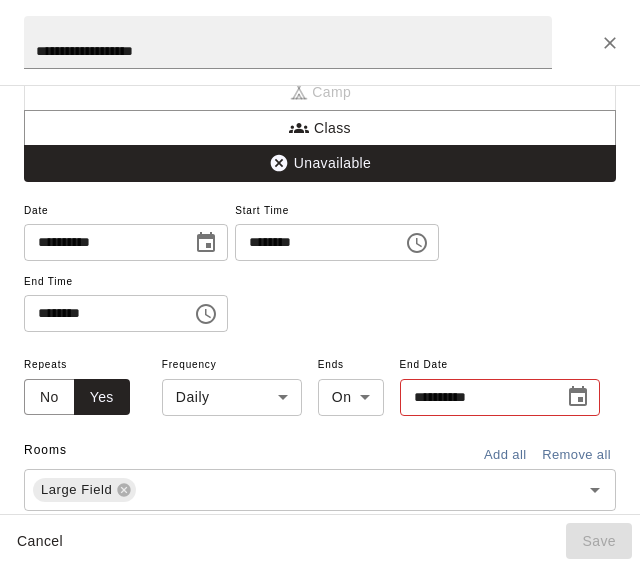 scroll, scrollTop: 144, scrollLeft: 0, axis: vertical 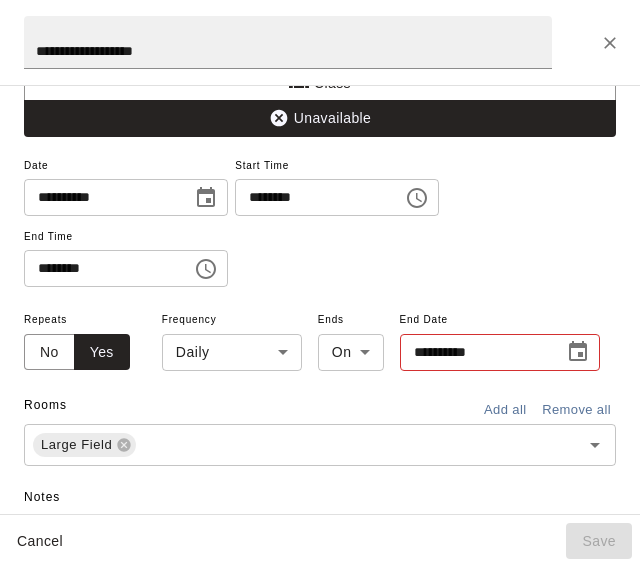 click on "Aug 5 Rooms ***** ​ Day *** ​ M 3 T 4 W 5 T 6 F 7 S 8 S 9 M 10 T 11 W 12 T 13 F 14 S 15 S 16 M 17 T 18 W 19 T 20 F 21 S 22 S 23 M 24 T 25 W 26 T 27 F 28 S 1 S 2 M 3 T 4 W 5 T 6 F 7 S 8 S 9 M 10 T 11 W 12 T 13 F 14 S 15 S 16 M 17 T 18 W 19 T 20 F 21 S 22 S 23 M 24 T 25 W 26 T 27 F 28 S 29 S 30 M 31 T 1 W 2 T 3 F 4 S 5 S 6 M 7 T 8 W 9 T 10 F 11 S 12 S 13 M 14 T 15 W 16 T 17 F 18 S 19 S 20 M 21 T 22 W 23 T 24 F 25 S 26 S 27 M 28 T 29 W 30 T 1 F 2 S 3 S 4 M 5 T 6 W 7 T 8 F 9 S 10 S 11 M 12 T 13 W 14 T 15 F 16 S 17 S 18 M 19 T 20 W 21 T 22 F 23 S 24 S 25 M 26 T 27 W 28 T 29 F 30 S 31 S 1 M 2 T 3 W 4 T 5 F 6 S 7 S 8 M 9 T 10 W 11 T 12 F 13 S 14 S 15 M 16 T 17 W 18 T 19 F 20 S 21 S 22 M 23 T 24 W 25 T 26 F 27 S 28 S 29 M 30 T 1 W 2 T 3 F 4 S 5 S 6 M 7 T 8 W 9 T 10 F 11 S 12 S 13 M 14 T 15 W 16 T 17 F 18 S 19 S 20 M 21 T 22 W 23 T 24 F 25 S 26 S 27 M 28 T 29 W 30 T 31 F 1 S 2 S 3 M 4 T 5 W 6 T 7 F 8 S 9 S 10 M 11 T 12 W 13 T 14 F 15 S 16 S 17 M 18 T 19 W 20 T 21 F 22 S 23 S 24 M 25 T 26 W 27 T 28 F 29 S 30 S 31 M" at bounding box center [320, 267] 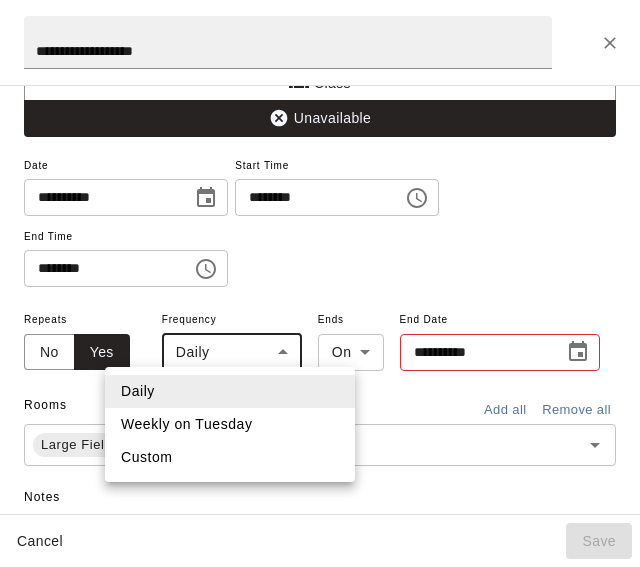 click on "Weekly on Tuesday" at bounding box center (230, 424) 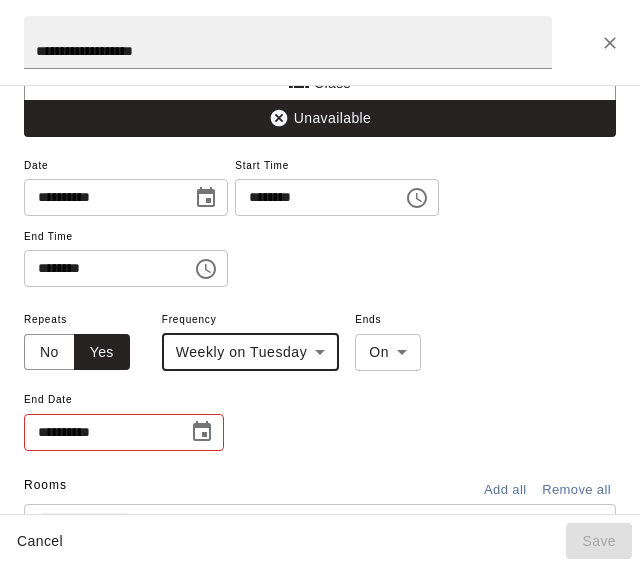 click 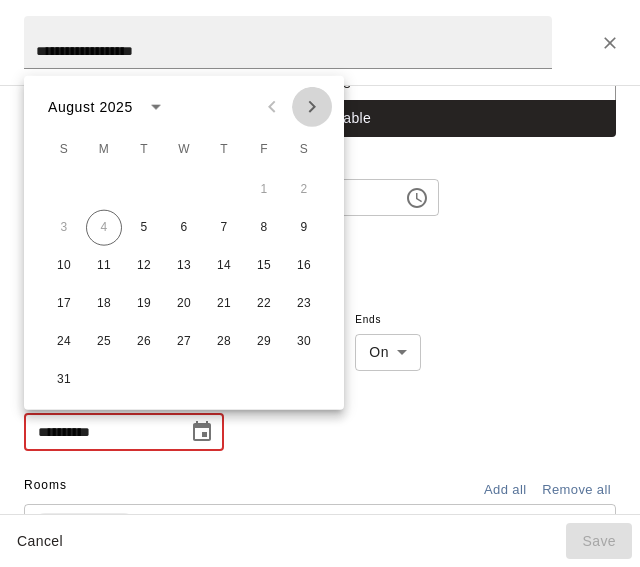 click 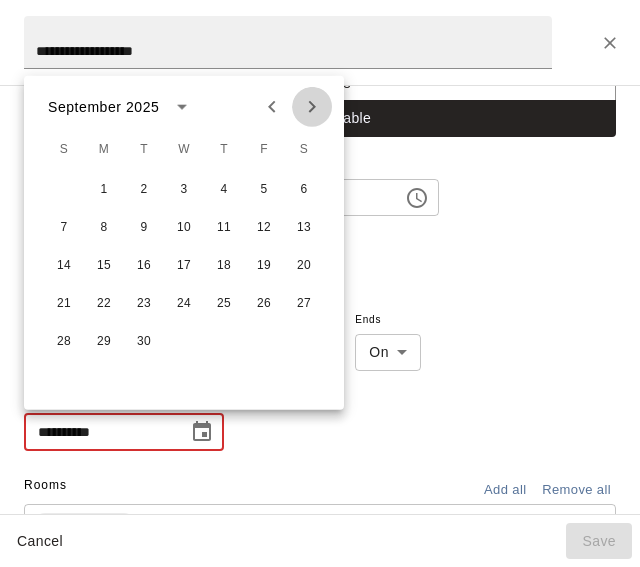 click 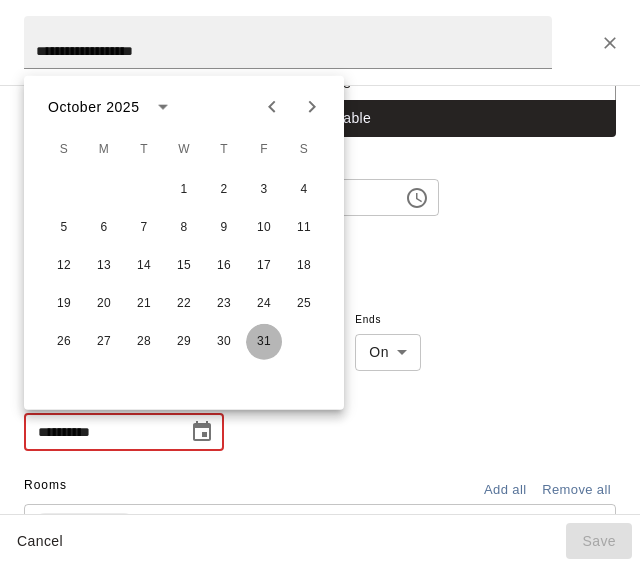 click on "31" at bounding box center [264, 342] 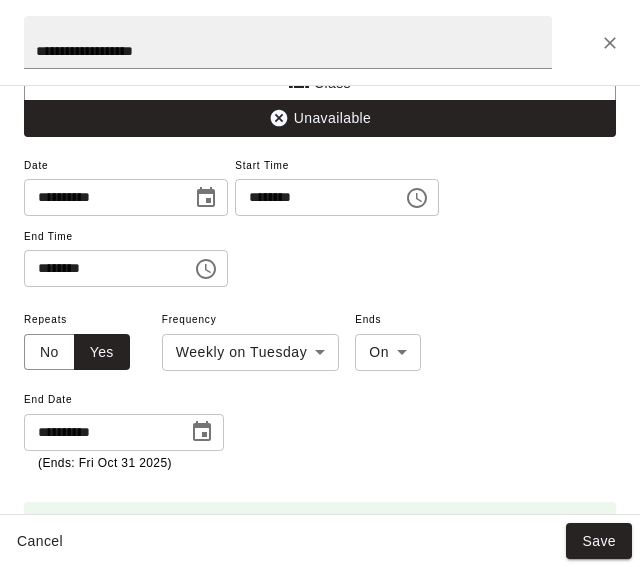 click on "**********" at bounding box center (320, 390) 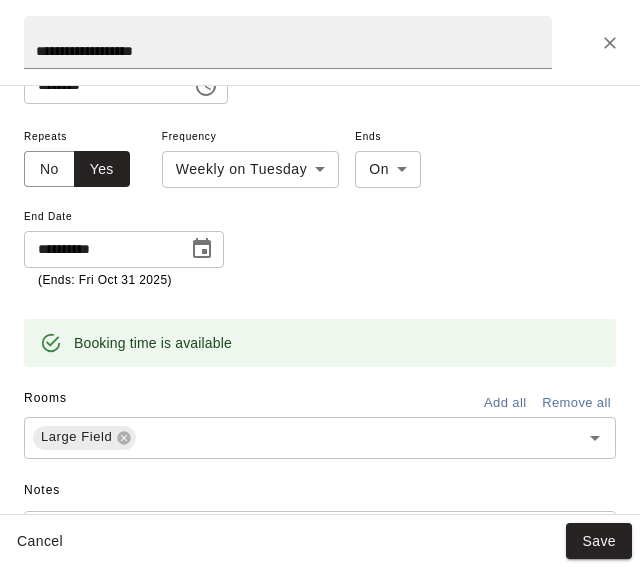 scroll, scrollTop: 344, scrollLeft: 0, axis: vertical 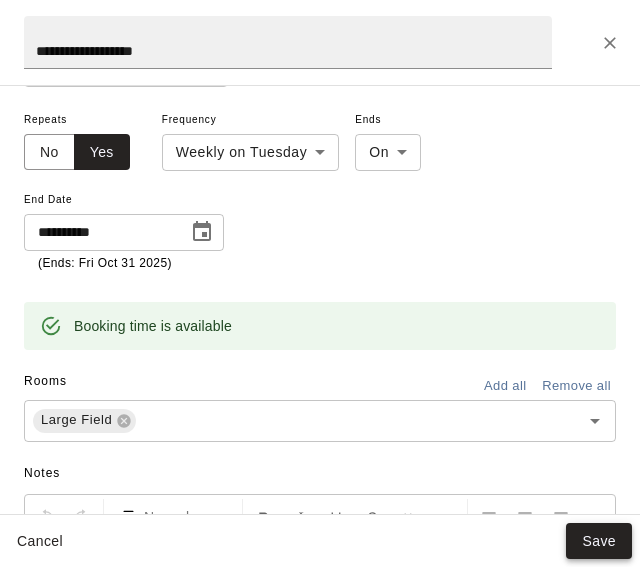 click on "Save" at bounding box center [599, 541] 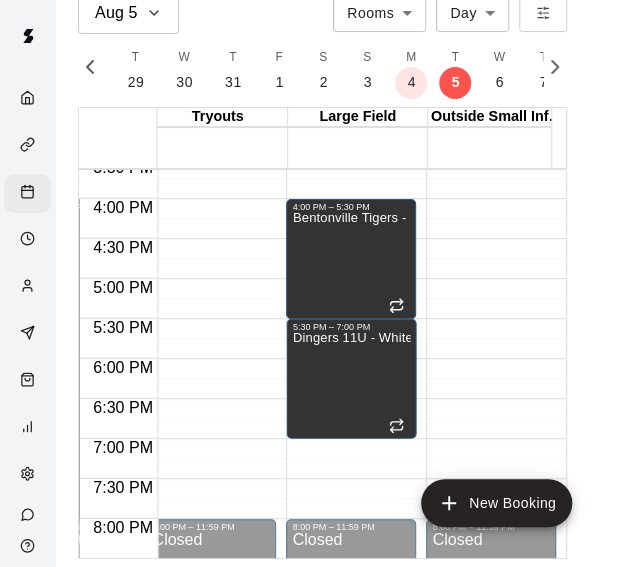 click on "12:00 AM – 3:00 PM Closed 4:00 PM – 5:30 PM Bentonville Tigers - Seth 5:30 PM – 7:00 PM Dingers 11U - White 8:00 PM – 11:59 PM Closed" at bounding box center (351, -121) 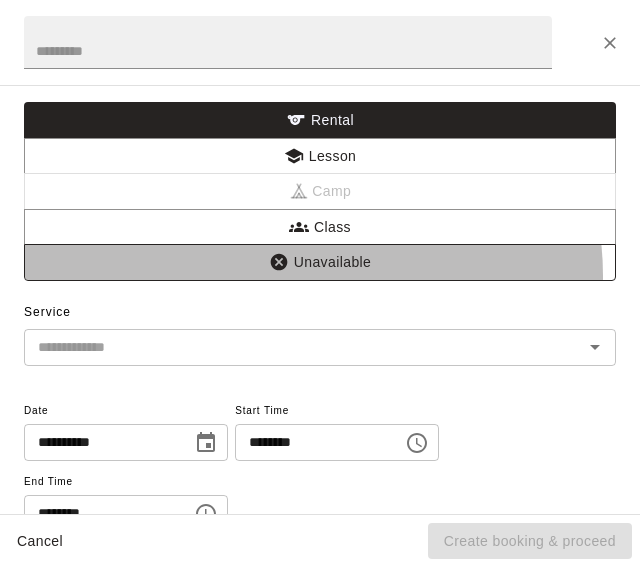click on "Unavailable" at bounding box center (320, 262) 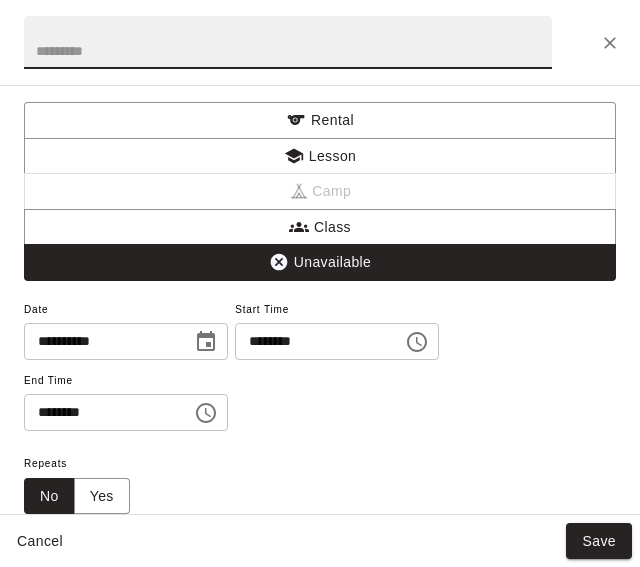click at bounding box center (288, 42) 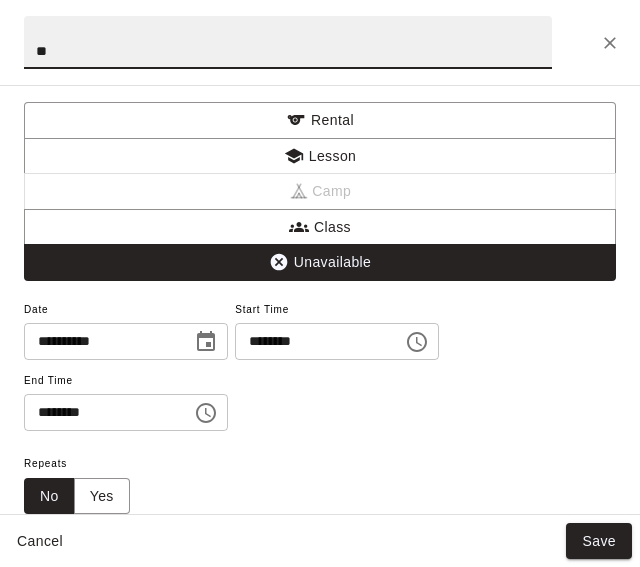 type on "*" 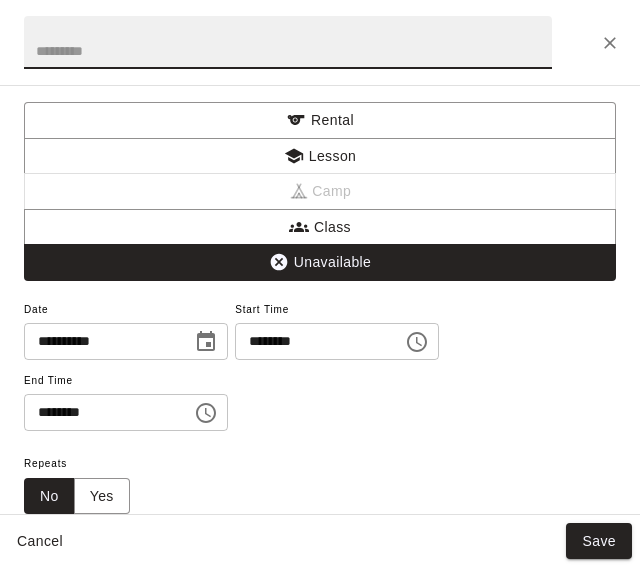 type on "*" 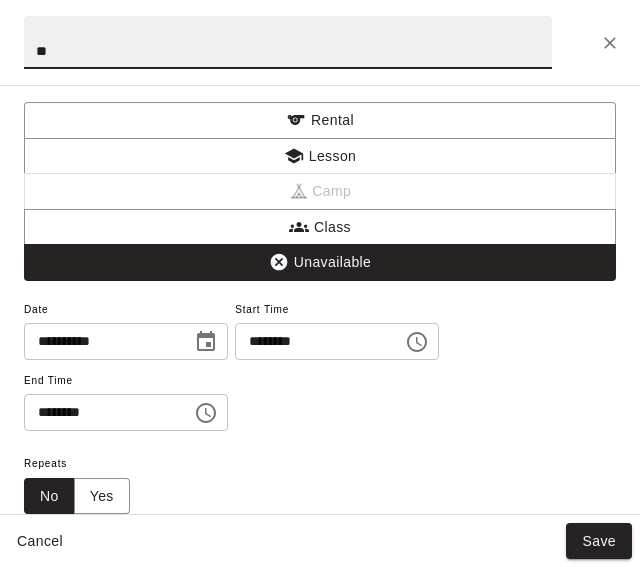 type on "*" 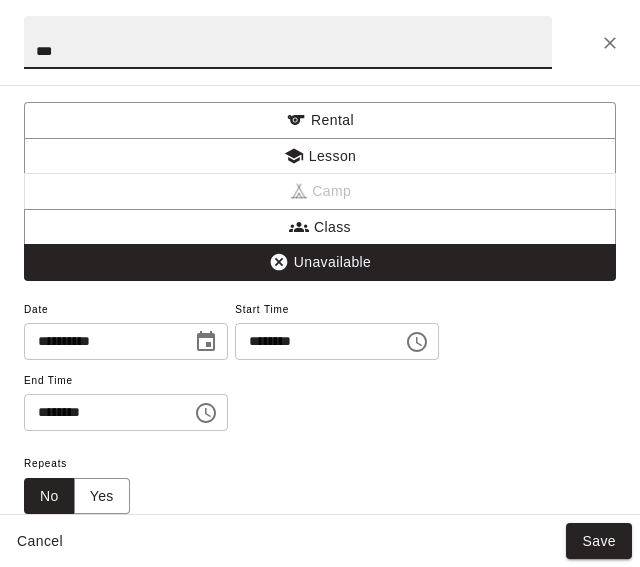 type on "***" 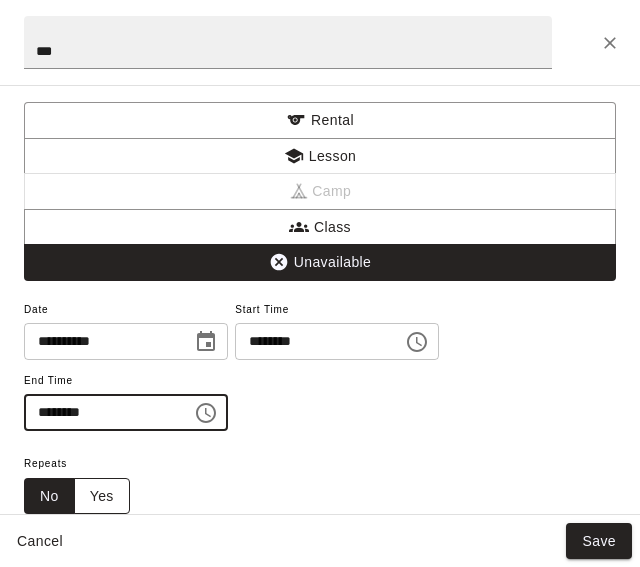 type on "********" 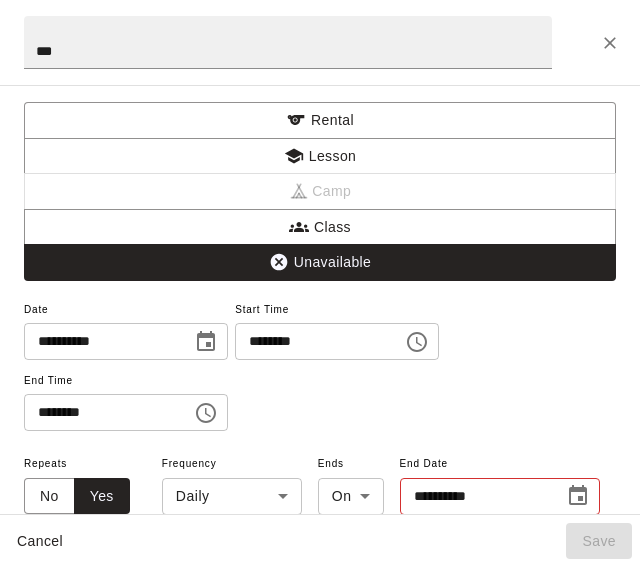 click on "Aug 5 Rooms ***** ​ Day *** ​ M 3 T 4 W 5 T 6 F 7 S 8 S 9 M 10 T 11 W 12 T 13 F 14 S 15 S 16 M 17 T 18 W 19 T 20 F 21 S 22 S 23 M 24 T 25 W 26 T 27 F 28 S 1 S 2 M 3 T 4 W 5 T 6 F 7 S 8 S 9 M 10 T 11 W 12 T 13 F 14 S 15 S 16 M 17 T 18 W 19 T 20 F 21 S 22 S 23 M 24 T 25 W 26 T 27 F 28 S 29 S 30 M 31 T 1 W 2 T 3 F 4 S 5 S 6 M 7 T 8 W 9 T 10 F 11 S 12 S 13 M 14 T 15 W 16 T 17 F 18 S 19 S 20 M 21 T 22 W 23 T 24 F 25 S 26 S 27 M 28 T 29 W 30 T 1 F 2 S 3 S 4 M 5 T 6 W 7 T 8 F 9 S 10 S 11 M 12 T 13 W 14 T 15 F 16 S 17 S 18 M 19 T 20 W 21 T 22 F 23 S 24 S 25 M 26 T 27 W 28 T 29 F 30 S 31 S 1 M 2 T 3 W 4 T 5 F 6 S 7 S 8 M 9 T 10 W 11 T 12 F 13 S 14 S 15 M 16 T 17 W 18 T 19 F 20 S 21 S 22 M 23 T 24 W 25 T 26 F 27 S 28 S 29 M 30 T 1 W 2 T 3 F 4 S 5 S 6 M 7 T 8 W 9 T 10 F 11 S 12 S 13 M 14 T 15 W 16 T 17 F 18 S 19 S 20 M 21 T 22 W 23 T 24 F 25 S 26 S 27 M 28 T 29 W 30 T 31 F 1 S 2 S 3 M 4 T 5 W 6 T 7 F 8 S 9 S 10 M 11 T 12 W 13 T 14 F 15 S 16 S 17 M 18 T 19 W 20 T 21 F 22 S 23 S 24 M 25 T 26 W 27 T 28 F 29 S 30 S 31 M" at bounding box center [320, 267] 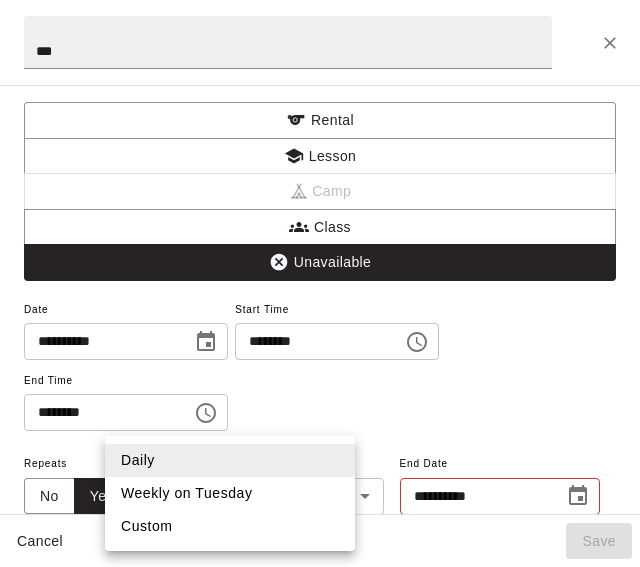 click on "Weekly on Tuesday" at bounding box center [230, 493] 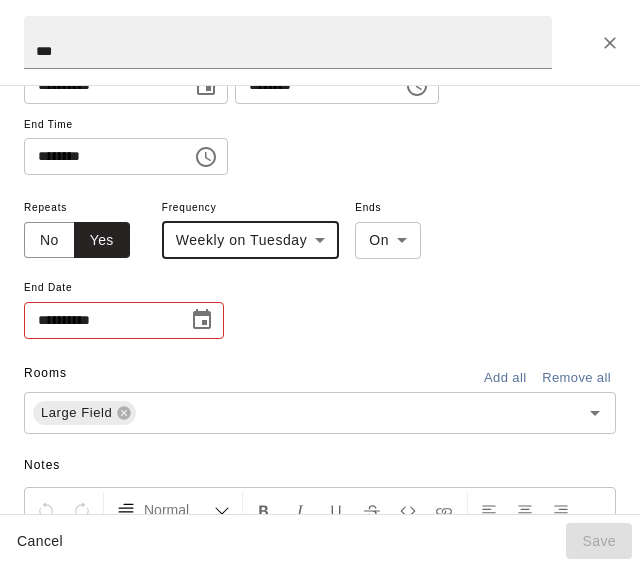 scroll, scrollTop: 272, scrollLeft: 0, axis: vertical 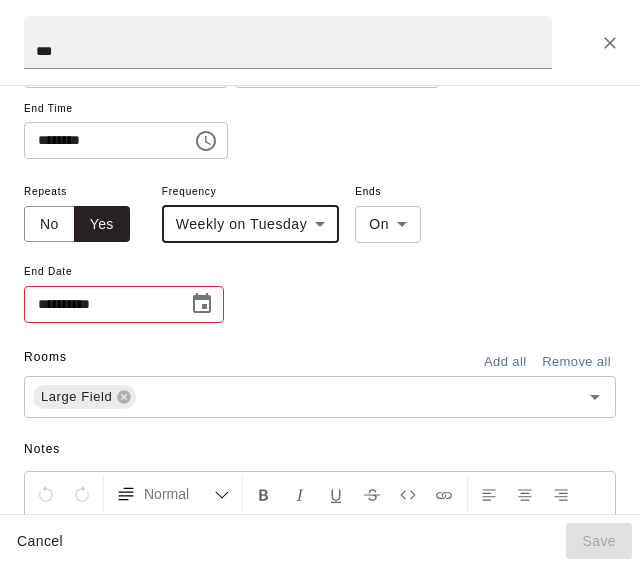 click 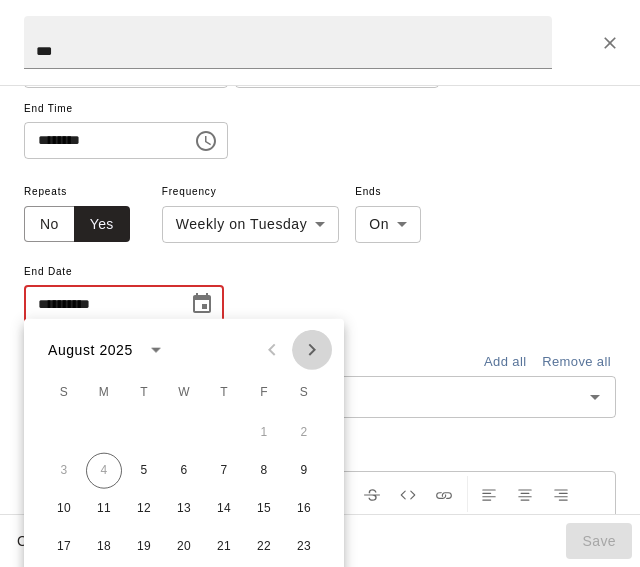 click 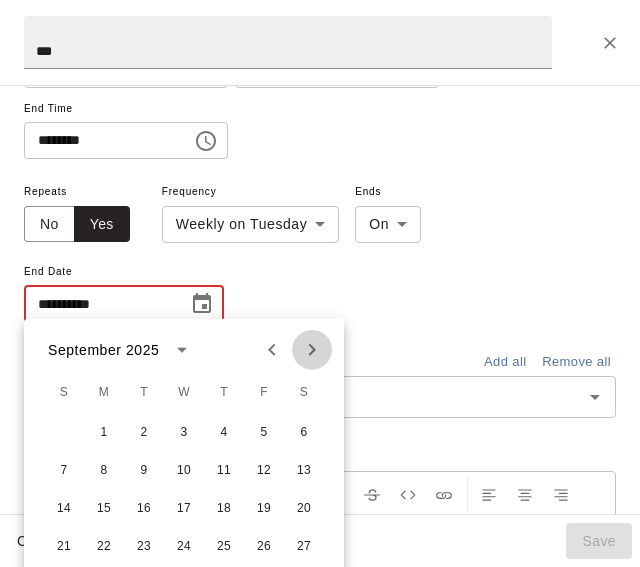 click 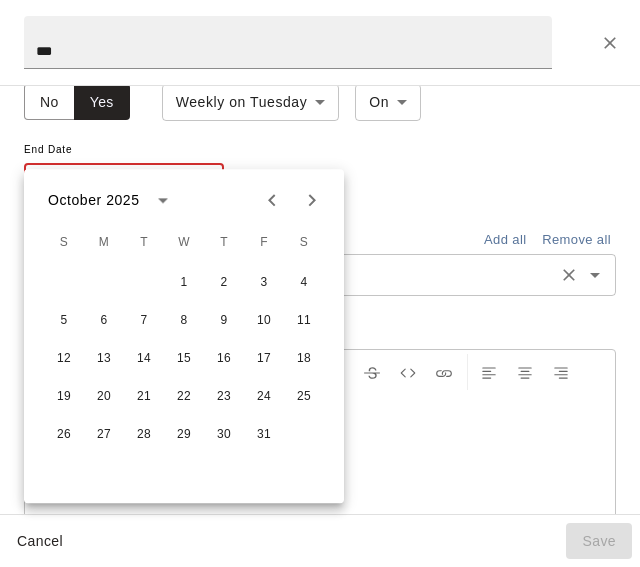 scroll, scrollTop: 425, scrollLeft: 0, axis: vertical 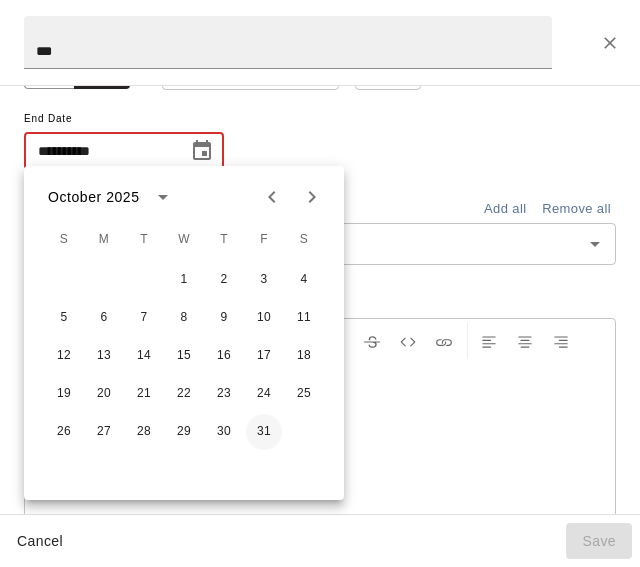 click on "31" at bounding box center [264, 432] 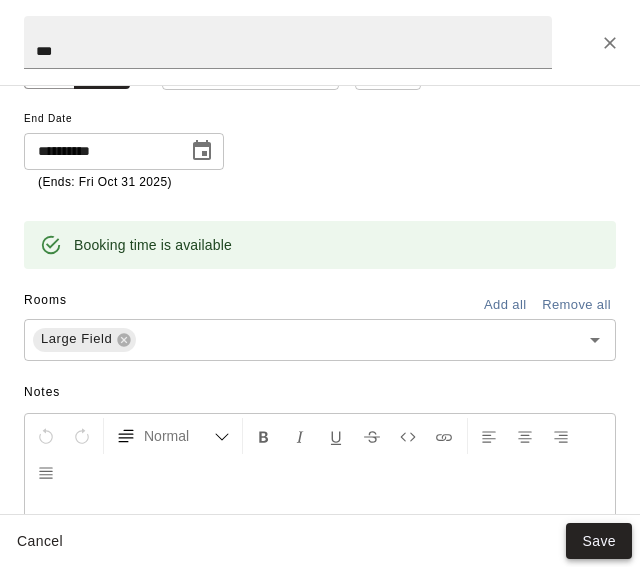 click on "Save" at bounding box center [599, 541] 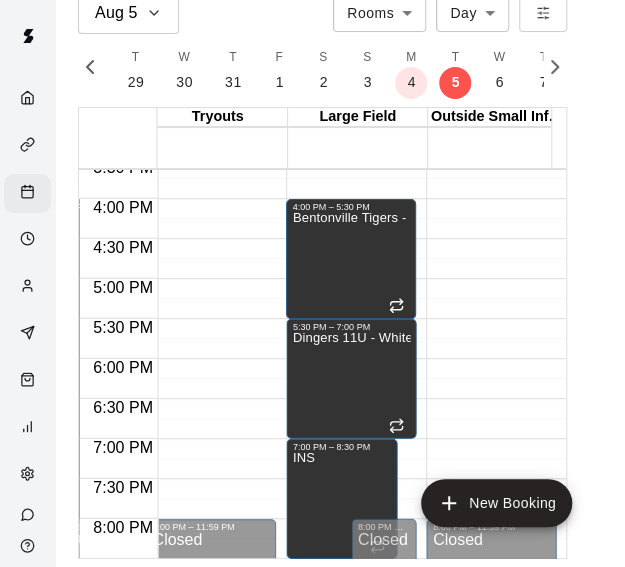 click on "12:00 AM – 3:00 PM Closed 8:00 PM – 11:59 PM Closed" at bounding box center [491, -121] 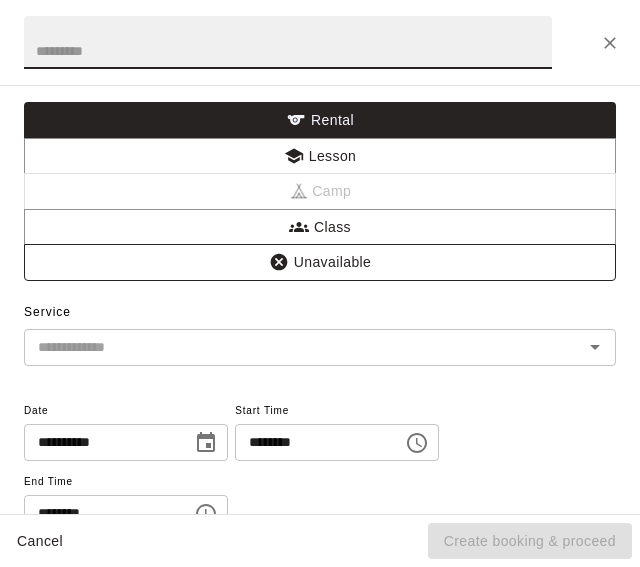 click on "Unavailable" at bounding box center [320, 262] 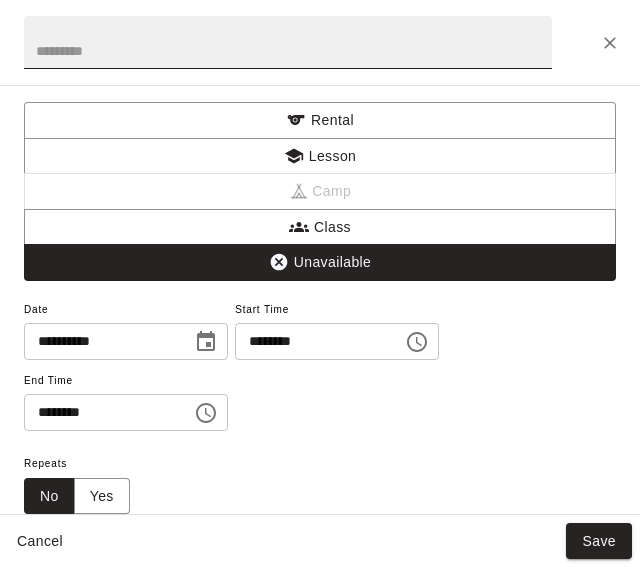 click at bounding box center [288, 42] 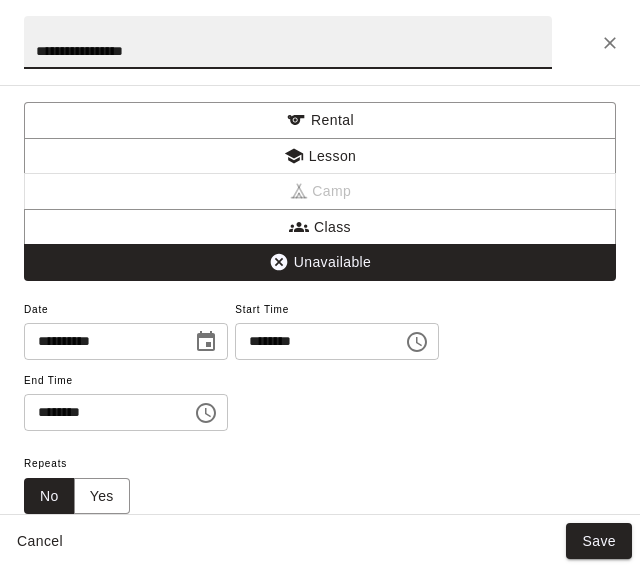 type on "**********" 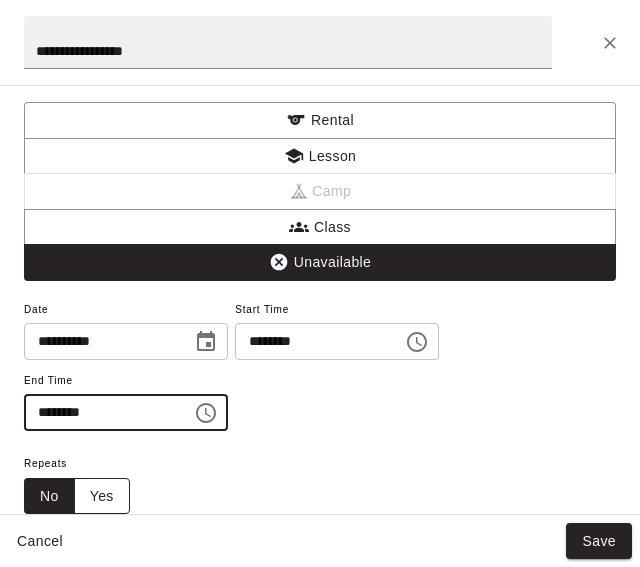 type on "********" 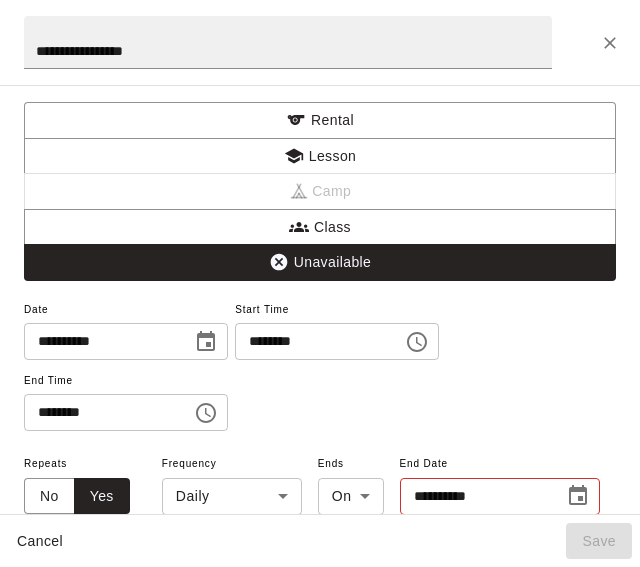 click on "Aug 5 Rooms ***** ​ Day *** ​ M 3 T 4 W 5 T 6 F 7 S 8 S 9 M 10 T 11 W 12 T 13 F 14 S 15 S 16 M 17 T 18 W 19 T 20 F 21 S 22 S 23 M 24 T 25 W 26 T 27 F 28 S 1 S 2 M 3 T 4 W 5 T 6 F 7 S 8 S 9 M 10 T 11 W 12 T 13 F 14 S 15 S 16 M 17 T 18 W 19 T 20 F 21 S 22 S 23 M 24 T 25 W 26 T 27 F 28 S 29 S 30 M 31 T 1 W 2 T 3 F 4 S 5 S 6 M 7 T 8 W 9 T 10 F 11 S 12 S 13 M 14 T 15 W 16 T 17 F 18 S 19 S 20 M 21 T 22 W 23 T 24 F 25 S 26 S 27 M 28 T 29 W 30 T 1 F 2 S 3 S 4 M 5 T 6 W 7 T 8 F 9 S 10 S 11 M 12 T 13 W 14 T 15 F 16 S 17 S 18 M 19 T 20 W 21 T 22 F 23 S 24 S 25 M 26 T 27 W 28 T 29 F 30 S 31 S 1 M 2 T 3 W 4 T 5 F 6 S 7 S 8 M 9 T 10 W 11 T 12 F 13 S 14 S 15 M 16 T 17 W 18 T 19 F 20 S 21 S 22 M 23 T 24 W 25 T 26 F 27 S 28 S 29 M 30 T 1 W 2 T 3 F 4 S 5 S 6 M 7 T 8 W 9 T 10 F 11 S 12 S 13 M 14 T 15 W 16 T 17 F 18 S 19 S 20 M 21 T 22 W 23 T 24 F 25 S 26 S 27 M 28 T 29 W 30 T 31 F 1 S 2 S 3 M 4 T 5 W 6 T 7 F 8 S 9 S 10 M 11 T 12 W 13 T 14 F 15 S 16 S 17 M 18 T 19 W 20 T 21 F 22 S 23 S 24 M 25 T 26 W 27 T 28 F 29 S 30 S 31 M" at bounding box center (320, 267) 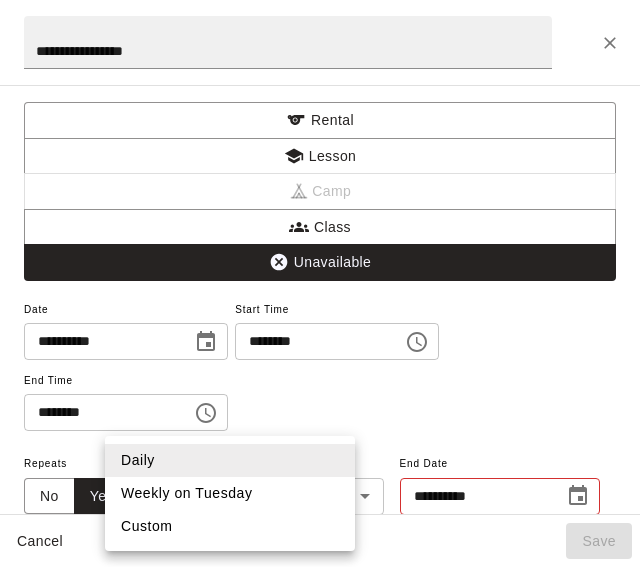 click on "Weekly on Tuesday" at bounding box center [230, 493] 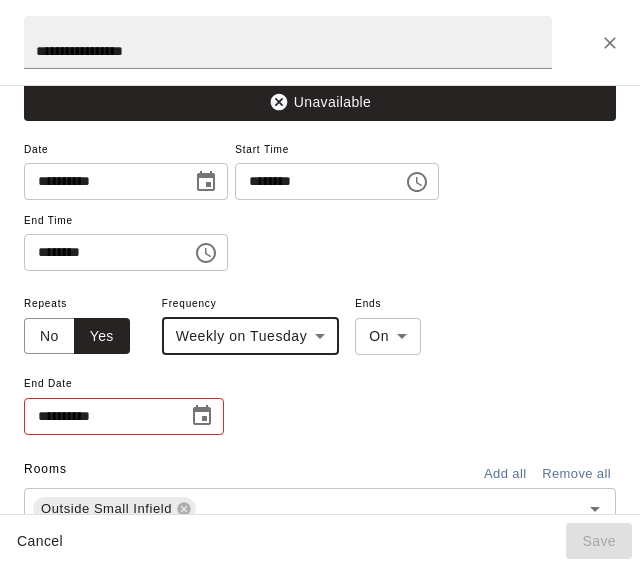 scroll, scrollTop: 193, scrollLeft: 0, axis: vertical 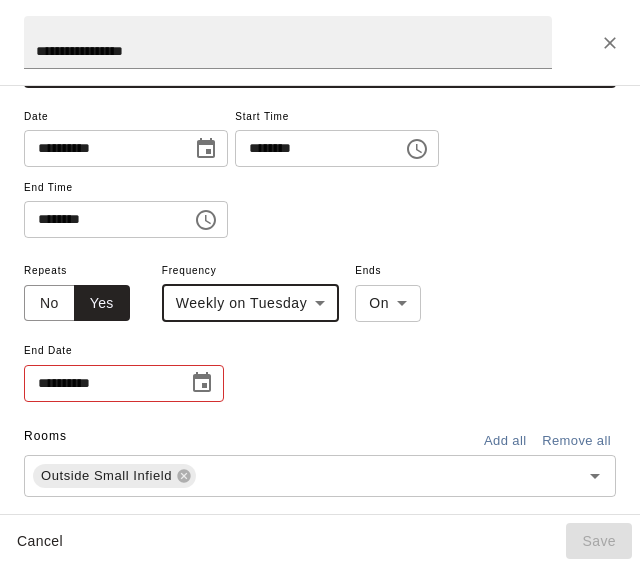 click 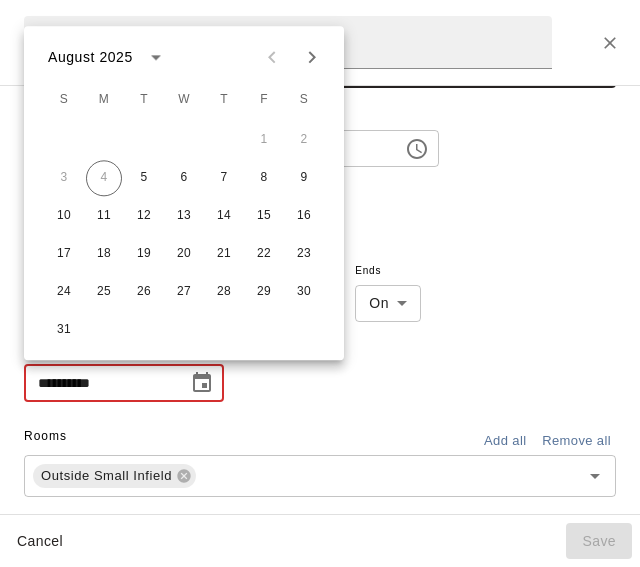 click 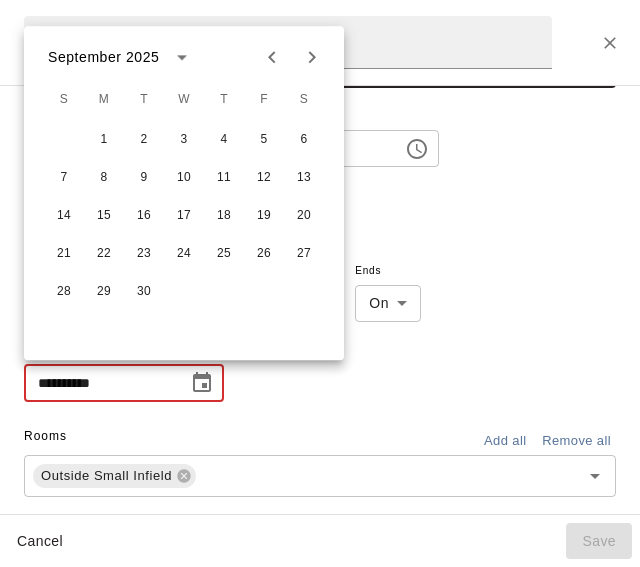 click 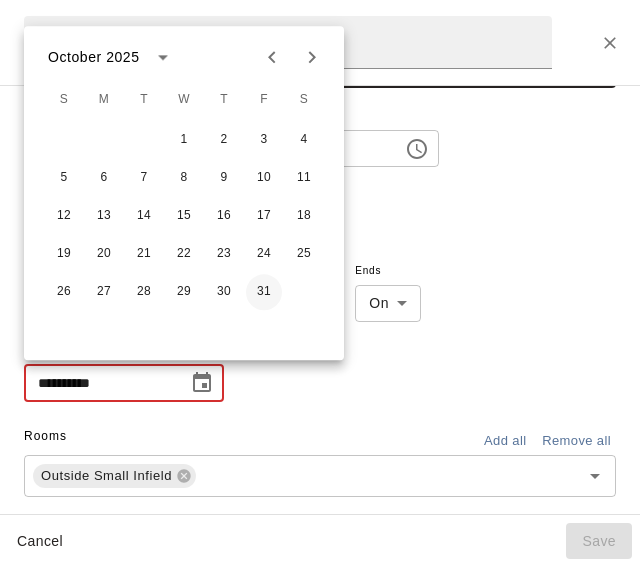 click on "31" at bounding box center (264, 292) 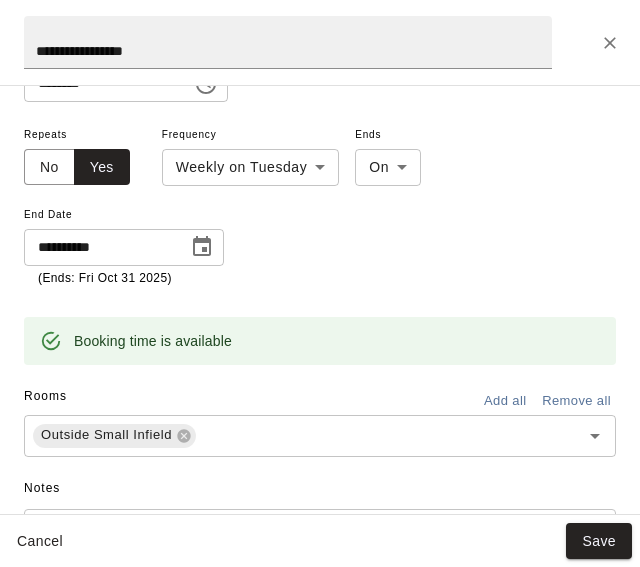 scroll, scrollTop: 360, scrollLeft: 0, axis: vertical 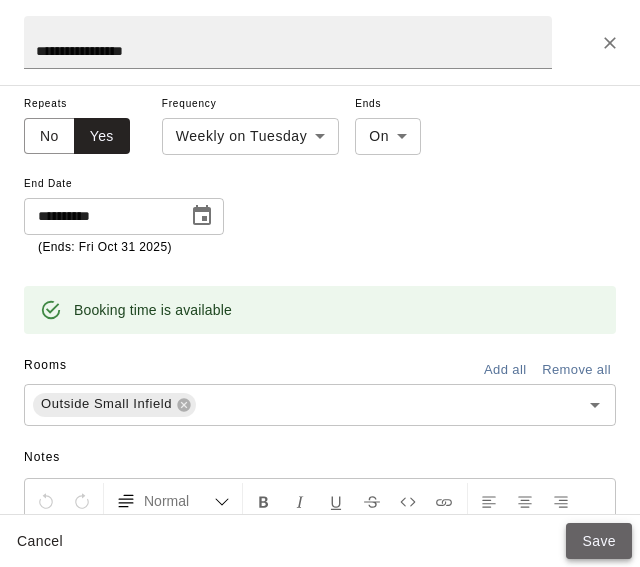 click on "Save" at bounding box center (599, 541) 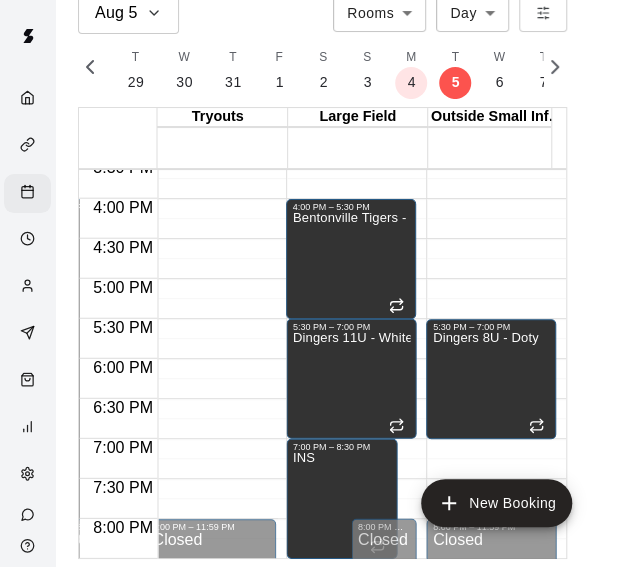 click on "12:00 AM – 3:00 PM Closed 5:30 PM – 7:00 PM Dingers 8U - Doty 8:00 PM – 11:59 PM Closed" at bounding box center (491, -121) 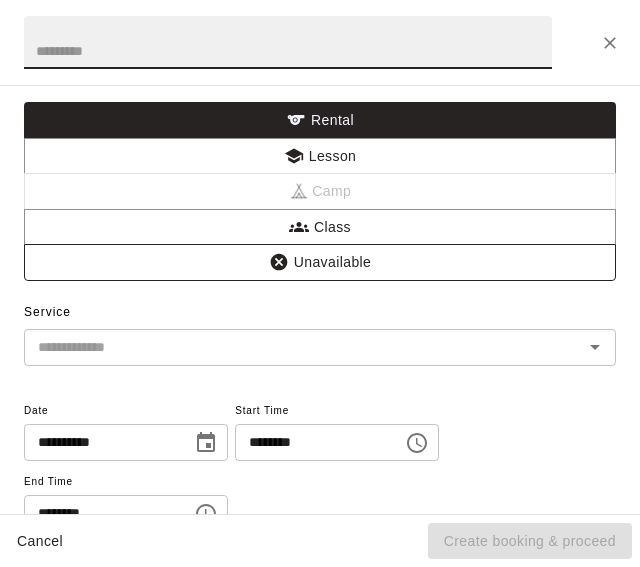 click on "Unavailable" at bounding box center [320, 262] 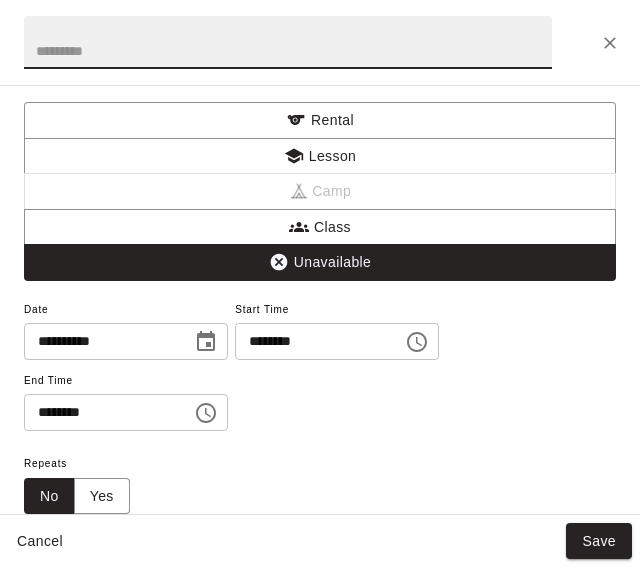 click at bounding box center [288, 42] 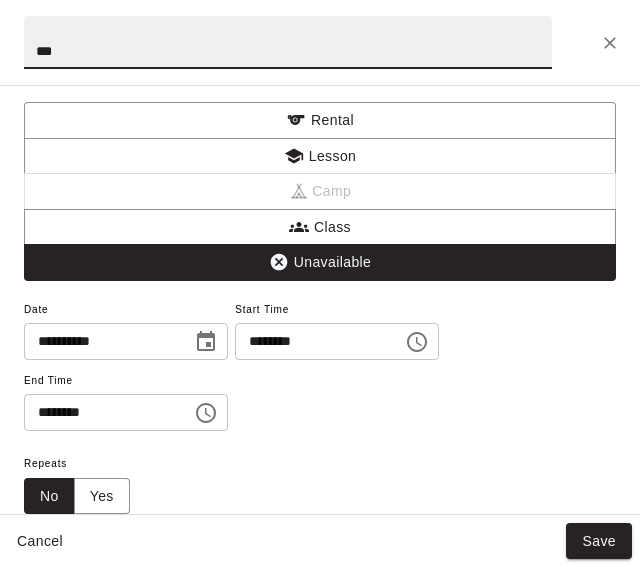 type on "***" 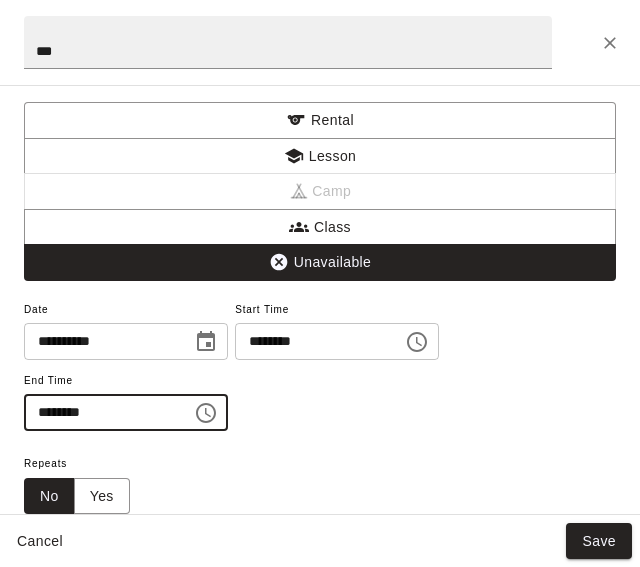 click on "********" at bounding box center (101, 412) 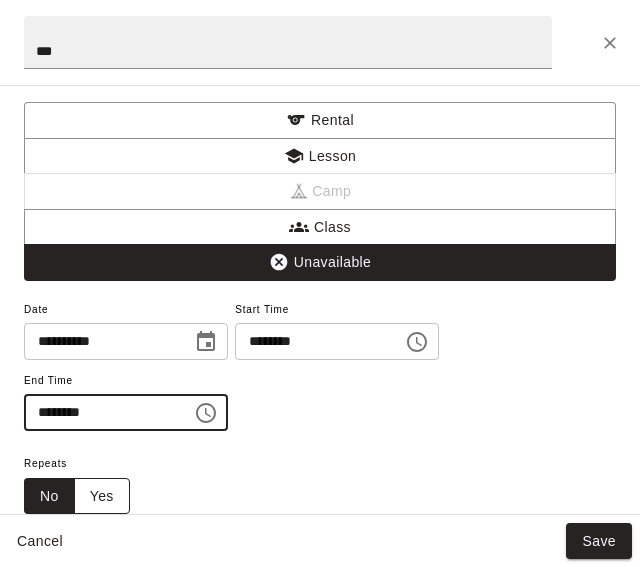 type on "********" 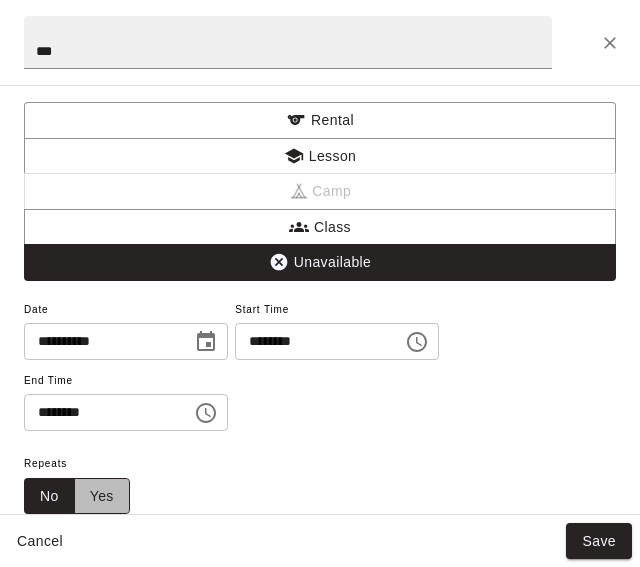 click on "Yes" at bounding box center [102, 496] 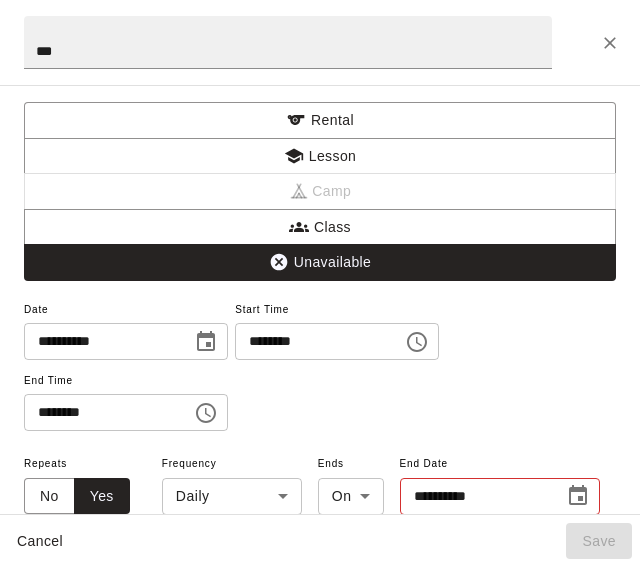 click on "Aug 5 Rooms ***** ​ Day *** ​ M 3 T 4 W 5 T 6 F 7 S 8 S 9 M 10 T 11 W 12 T 13 F 14 S 15 S 16 M 17 T 18 W 19 T 20 F 21 S 22 S 23 M 24 T 25 W 26 T 27 F 28 S 1 S 2 M 3 T 4 W 5 T 6 F 7 S 8 S 9 M 10 T 11 W 12 T 13 F 14 S 15 S 16 M 17 T 18 W 19 T 20 F 21 S 22 S 23 M 24 T 25 W 26 T 27 F 28 S 29 S 30 M 31 T 1 W 2 T 3 F 4 S 5 S 6 M 7 T 8 W 9 T 10 F 11 S 12 S 13 M 14 T 15 W 16 T 17 F 18 S 19 S 20 M 21 T 22 W 23 T 24 F 25 S 26 S 27 M 28 T 29 W 30 T 1 F 2 S 3 S 4 M 5 T 6 W 7 T 8 F 9 S 10 S 11 M 12 T 13 W 14 T 15 F 16 S 17 S 18 M 19 T 20 W 21 T 22 F 23 S 24 S 25 M 26 T 27 W 28 T 29 F 30 S 31 S 1 M 2 T 3 W 4 T 5 F 6 S 7 S 8 M 9 T 10 W 11 T 12 F 13 S 14 S 15 M 16 T 17 W 18 T 19 F 20 S 21 S 22 M 23 T 24 W 25 T 26 F 27 S 28 S 29 M 30 T 1 W 2 T 3 F 4 S 5 S 6 M 7 T 8 W 9 T 10 F 11 S 12 S 13 M 14 T 15 W 16 T 17 F 18 S 19 S 20 M 21 T 22 W 23 T 24 F 25 S 26 S 27 M 28 T 29 W 30 T 31 F 1 S 2 S 3 M 4 T 5 W 6 T 7 F 8 S 9 S 10 M 11 T 12 W 13 T 14 F 15 S 16 S 17 M 18 T 19 W 20 T 21 F 22 S 23 S 24 M 25 T 26 W 27 T 28 F 29 S 30 S 31 M" at bounding box center (320, 267) 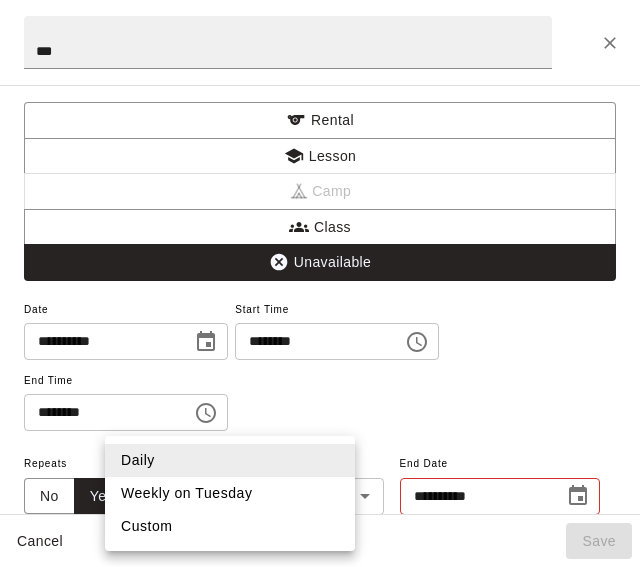 click on "Weekly on Tuesday" at bounding box center (230, 493) 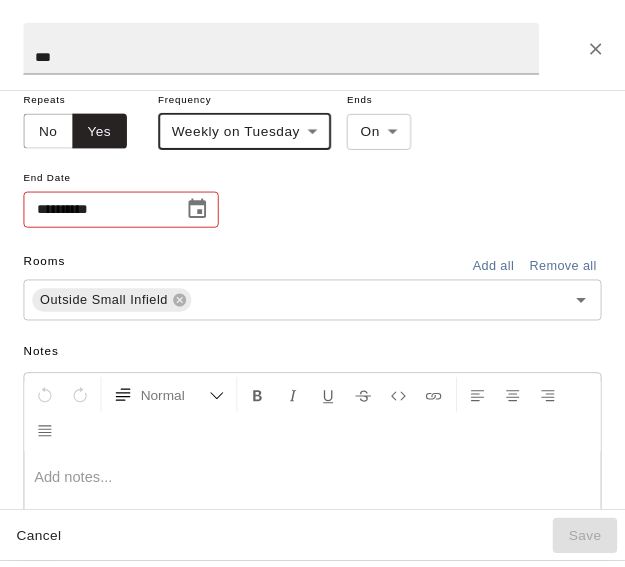 scroll, scrollTop: 393, scrollLeft: 0, axis: vertical 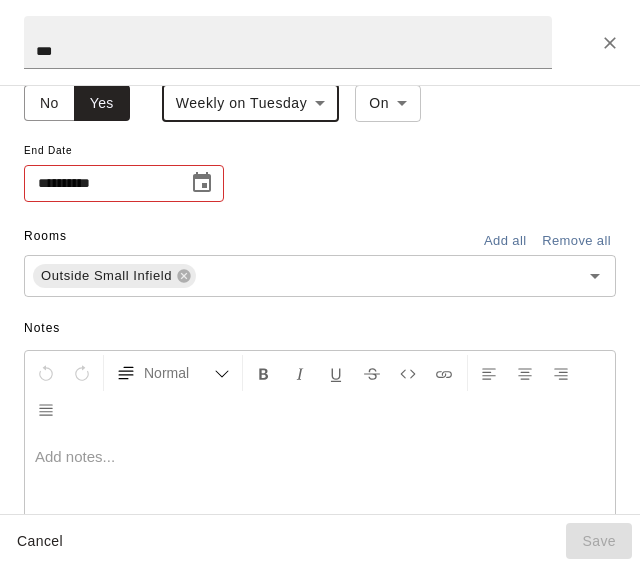 click 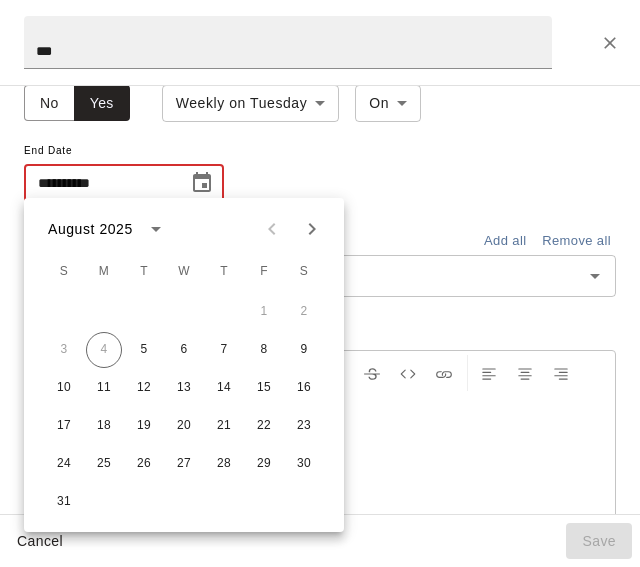 click 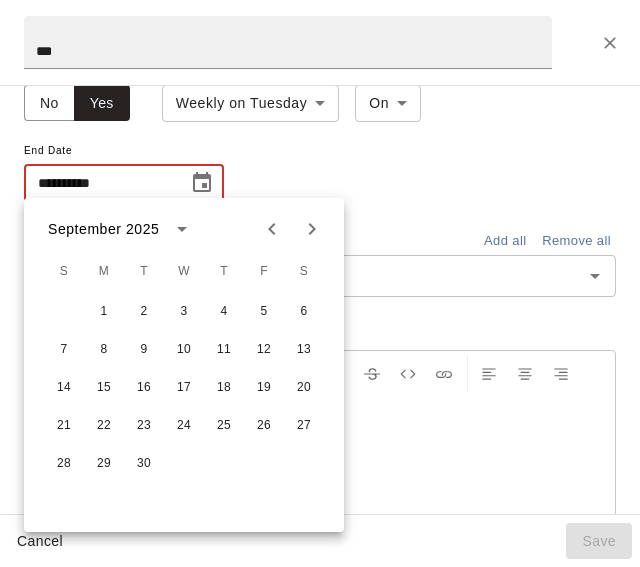 click 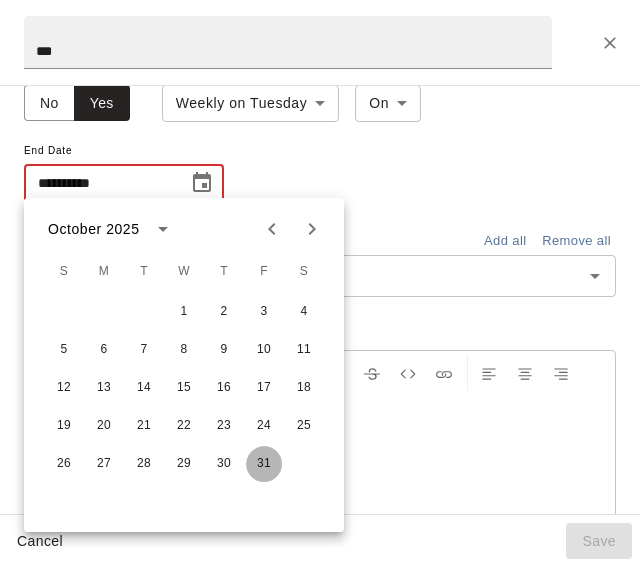 click on "31" at bounding box center (264, 464) 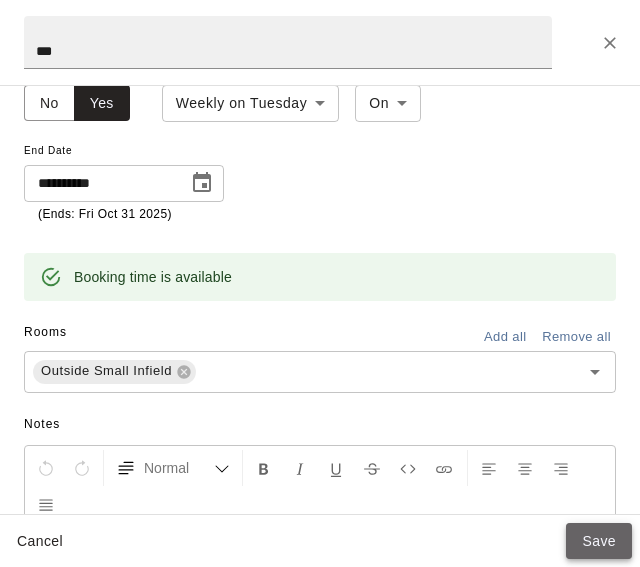 click on "Save" at bounding box center (599, 541) 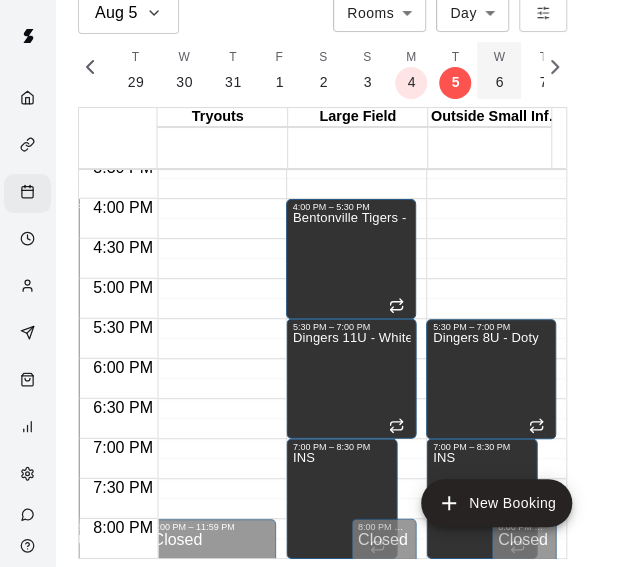 click on "W 6" at bounding box center (499, 70) 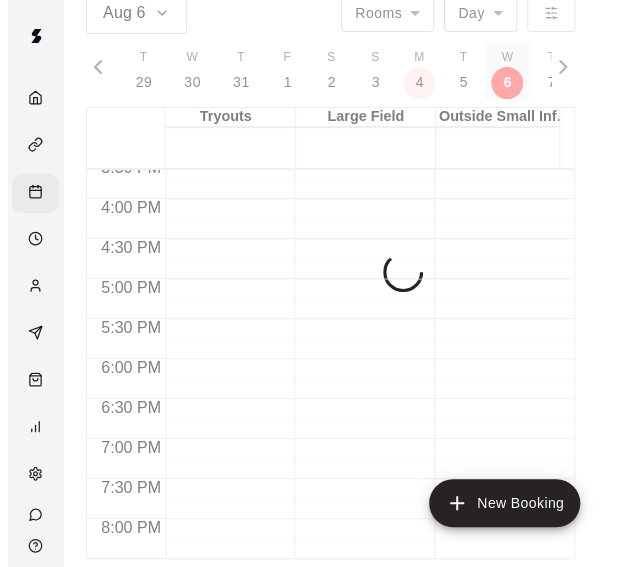 scroll, scrollTop: 0, scrollLeft: 8445, axis: horizontal 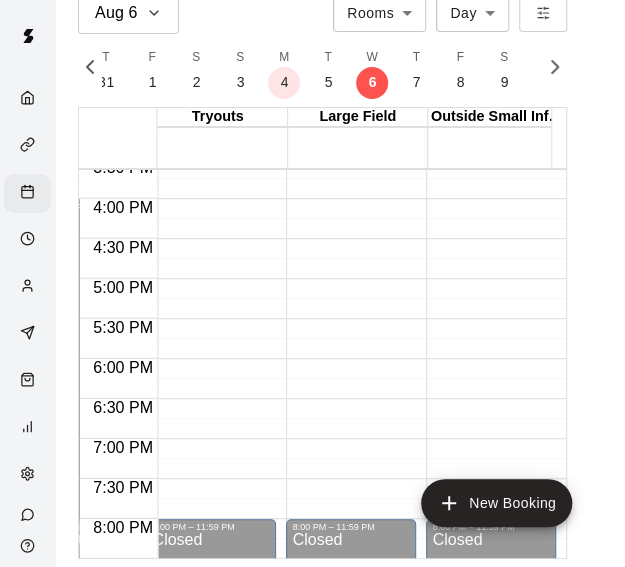 click on "12:00 AM – 3:00 PM Closed 8:00 PM – 11:59 PM Closed" at bounding box center (351, -121) 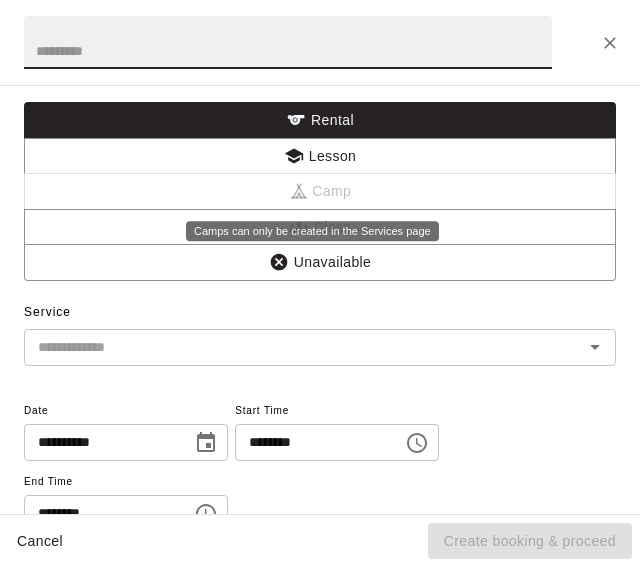 click on "Camp" at bounding box center (320, 192) 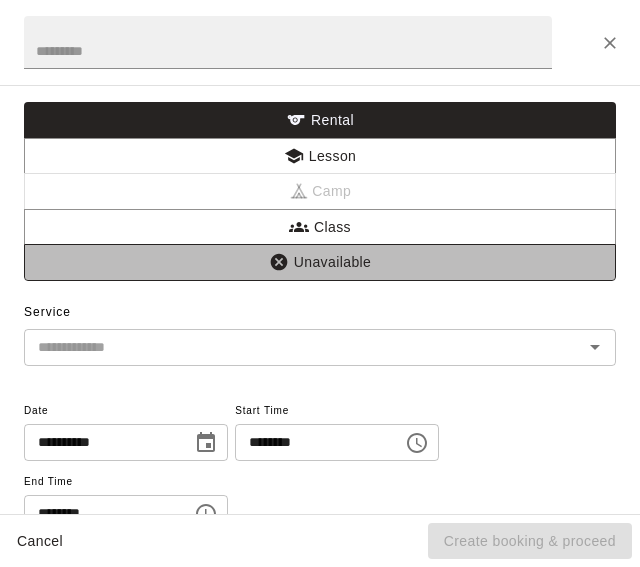 click on "Unavailable" at bounding box center [320, 262] 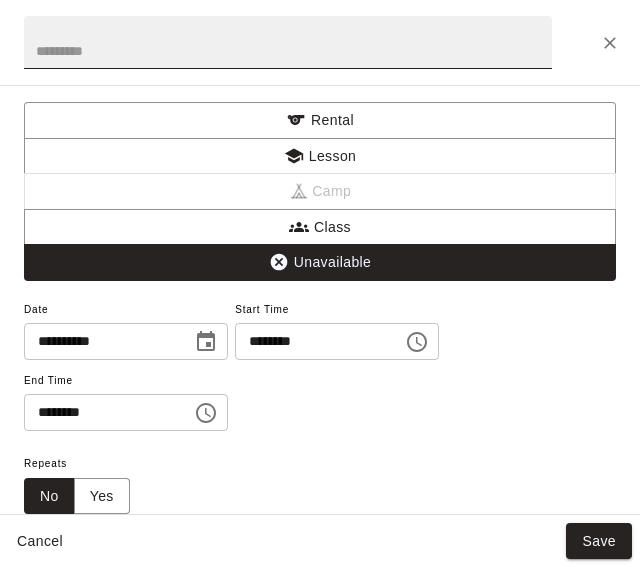 click at bounding box center (288, 42) 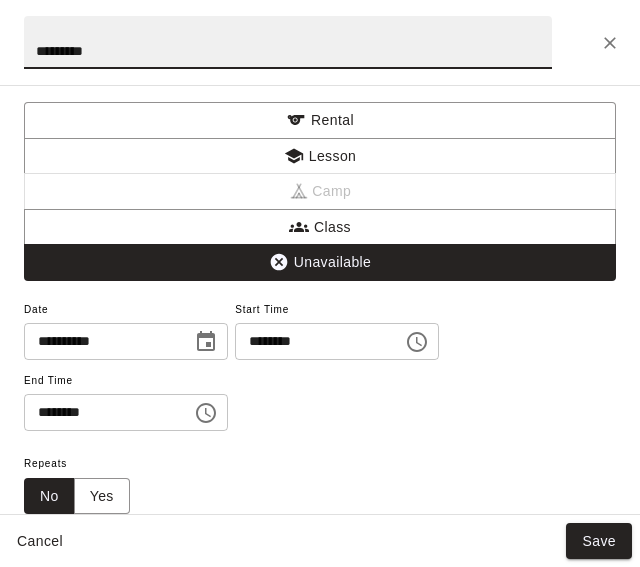 type on "*********" 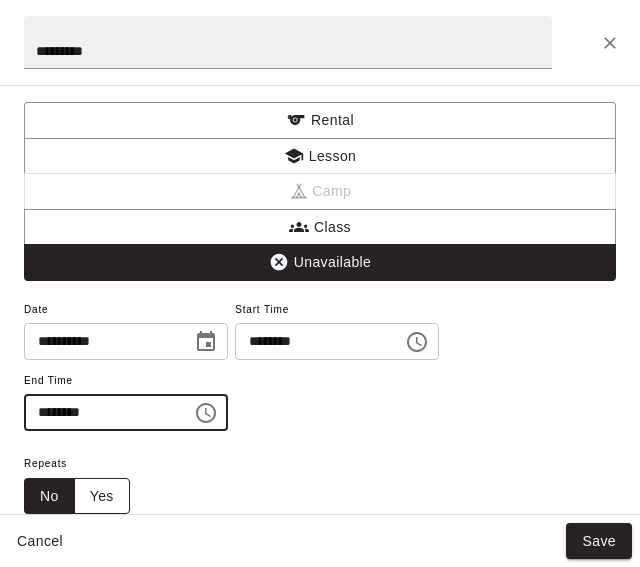type on "********" 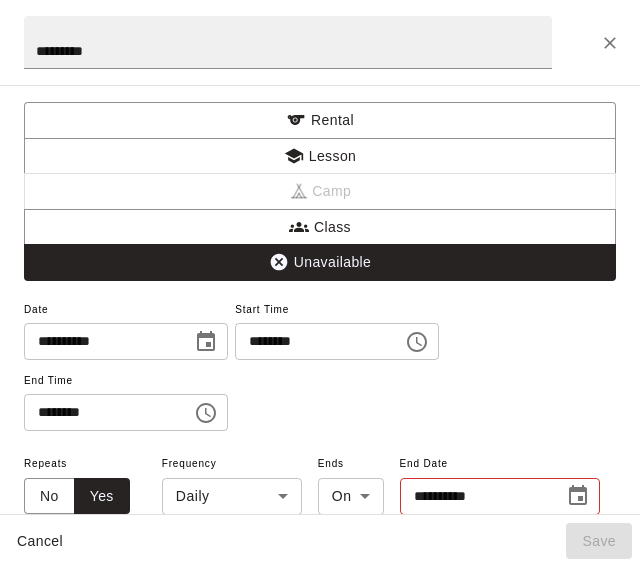 click on "Aug 6 Rooms ***** ​ Day *** ​ M 3 T 4 W 5 T 6 F 7 S 8 S 9 M 10 T 11 W 12 T 13 F 14 S 15 S 16 M 17 T 18 W 19 T 20 F 21 S 22 S 23 M 24 T 25 W 26 T 27 F 28 S 1 S 2 M 3 T 4 W 5 T 6 F 7 S 8 S 9 M 10 T 11 W 12 T 13 F 14 S 15 S 16 M 17 T 18 W 19 T 20 F 21 S 22 S 23 M 24 T 25 W 26 T 27 F 28 S 29 S 30 M 31 T 1 W 2 T 3 F 4 S 5 S 6 M 7 T 8 W 9 T 10 F 11 S 12 S 13 M 14 T 15 W 16 T 17 F 18 S 19 S 20 M 21 T 22 W 23 T 24 F 25 S 26 S 27 M 28 T 29 W 30 T 1 F 2 S 3 S 4 M 5 T 6 W 7 T 8 F 9 S 10 S 11 M 12 T 13 W 14 T 15 F 16 S 17 S 18 M 19 T 20 W 21 T 22 F 23 S 24 S 25 M 26 T 27 W 28 T 29 F 30 S 31 S 1 M 2 T 3 W 4 T 5 F 6 S 7 S 8 M 9 T 10 W 11 T 12 F 13 S 14 S 15 M 16 T 17 W 18 T 19 F 20 S 21 S 22 M 23 T 24 W 25 T 26 F 27 S 28 S 29 M 30 T 1 W 2 T 3 F 4 S 5 S 6 M 7 T 8 W 9 T 10 F 11 S 12 S 13 M 14 T 15 W 16 T 17 F 18 S 19 S 20 M 21 T 22 W 23 T 24 F 25 S 26 S 27 M 28 T 29 W 30 T 31 F 1 S 2 S 3 M 4 T 5 W 6 T 7 F 8 S 9 S 10 M 11 T 12 W 13 T 14 F 15 S 16 S 17 M 18 T 19 W 20 T 21 F 22 S 23 S 24 M 25 T 26 W 27 T 28 F 29 S 30 S 31 M" at bounding box center (320, 267) 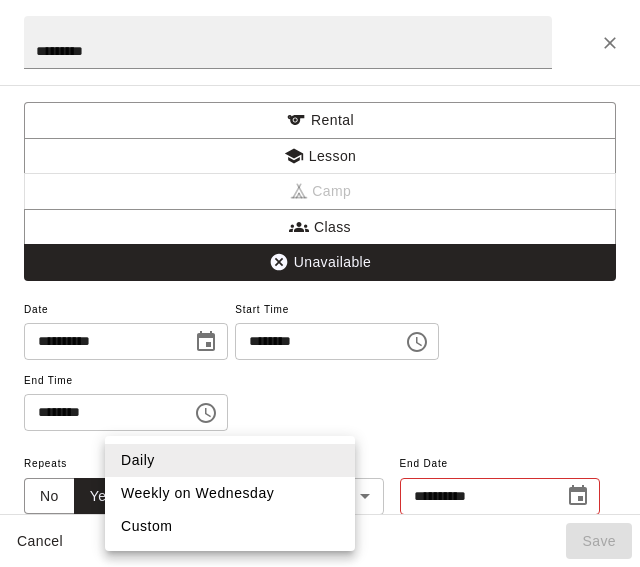 click on "Weekly on Wednesday" at bounding box center [230, 493] 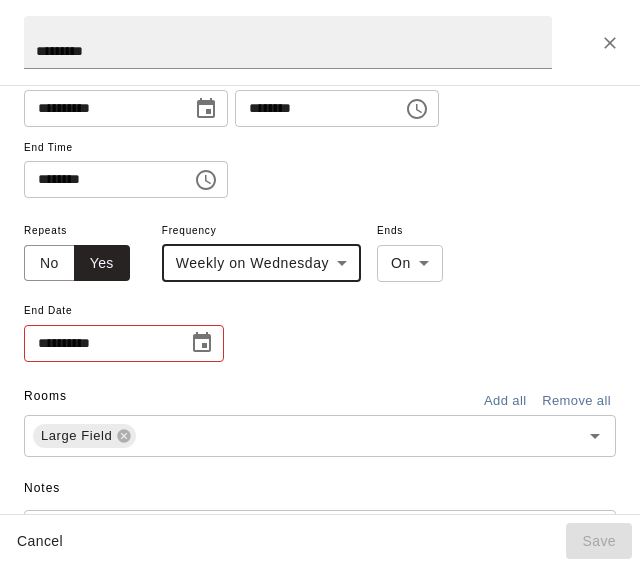 scroll, scrollTop: 234, scrollLeft: 0, axis: vertical 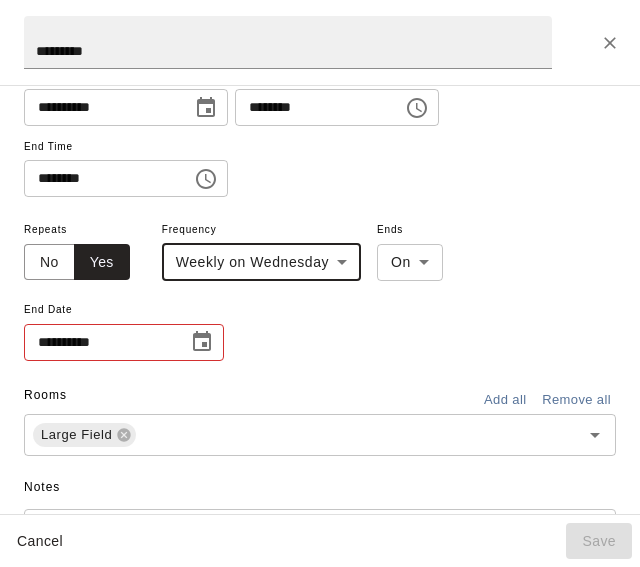 click 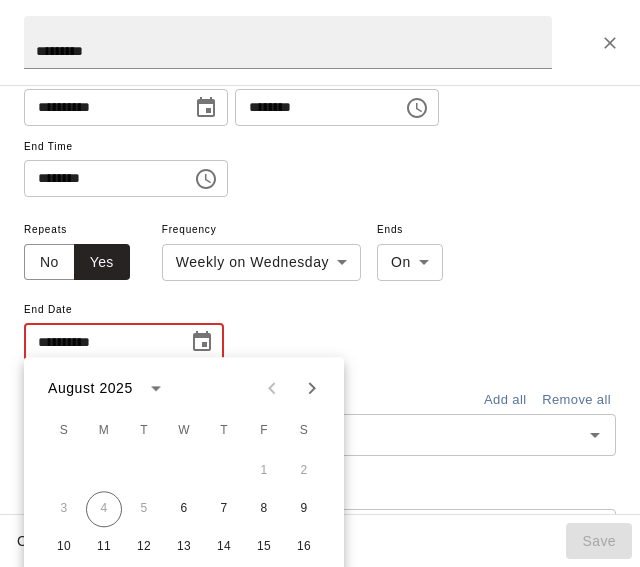 click 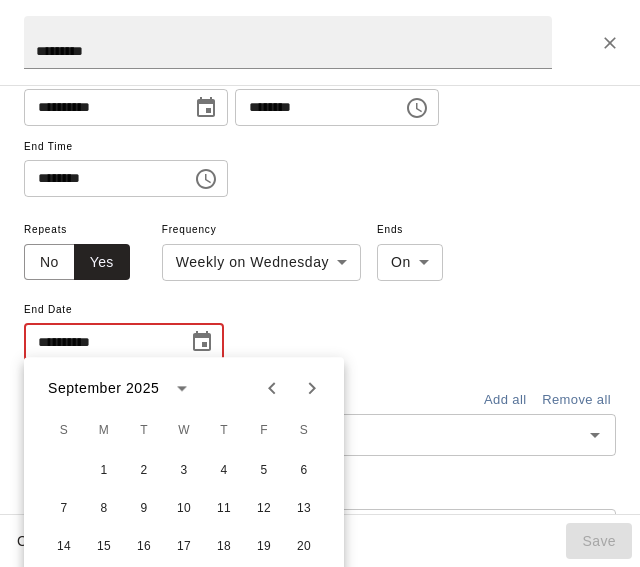 click 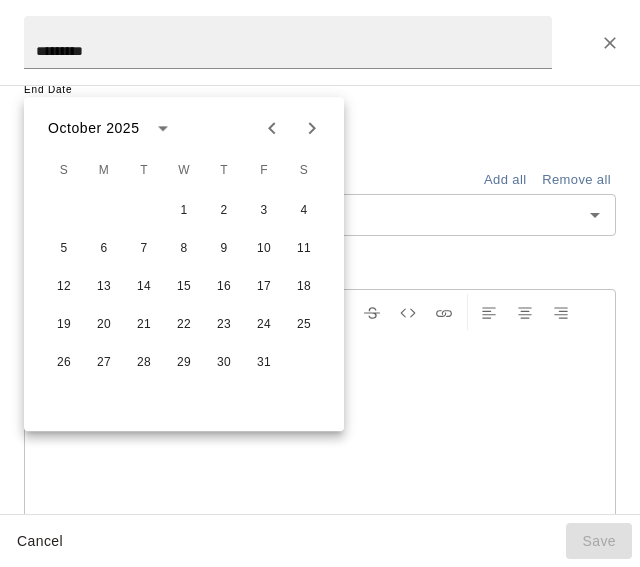 scroll, scrollTop: 494, scrollLeft: 0, axis: vertical 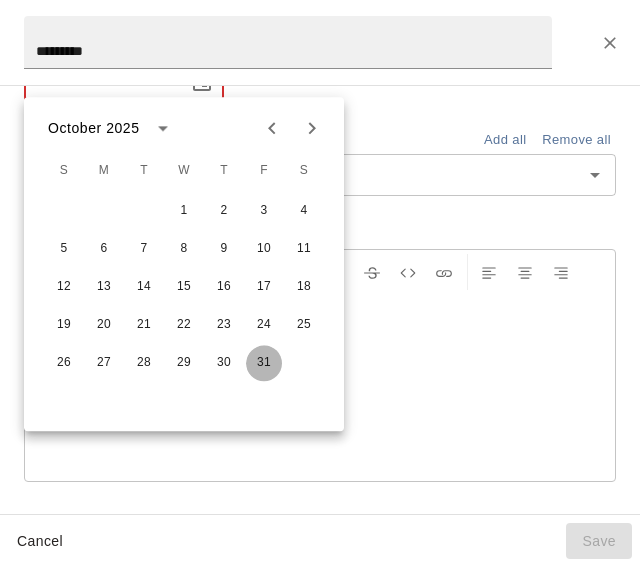 click on "31" at bounding box center (264, 363) 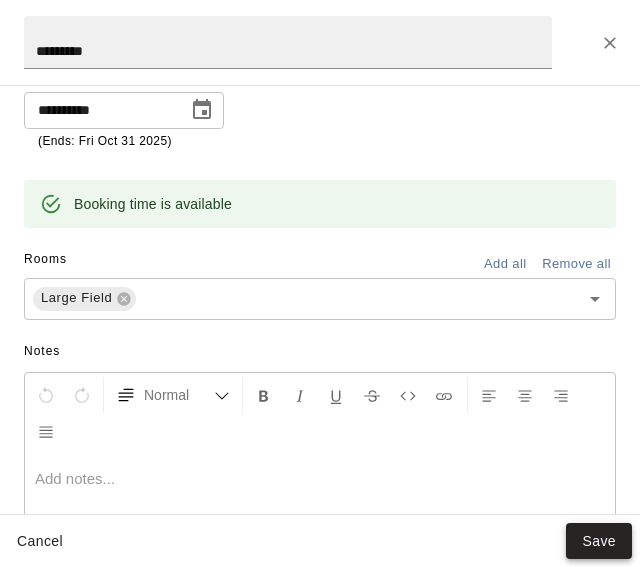 click on "Save" at bounding box center [599, 541] 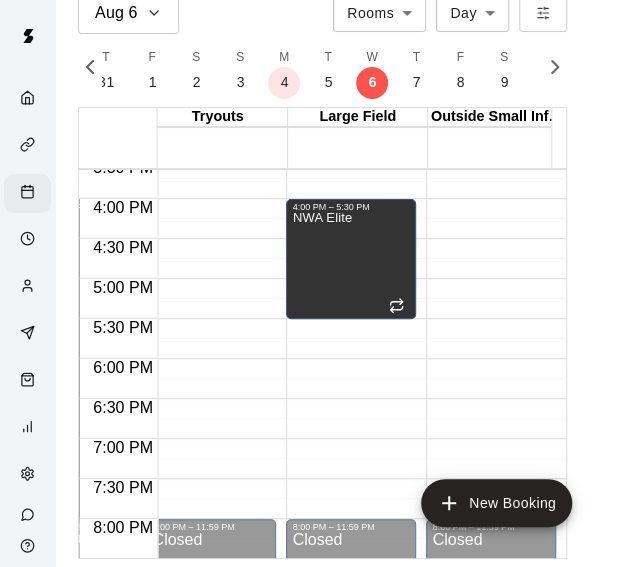 click on "12:00 AM – 3:00 PM Closed 4:00 PM – 5:30 PM NWA Elite 8:00 PM – 11:59 PM Closed" at bounding box center [351, -121] 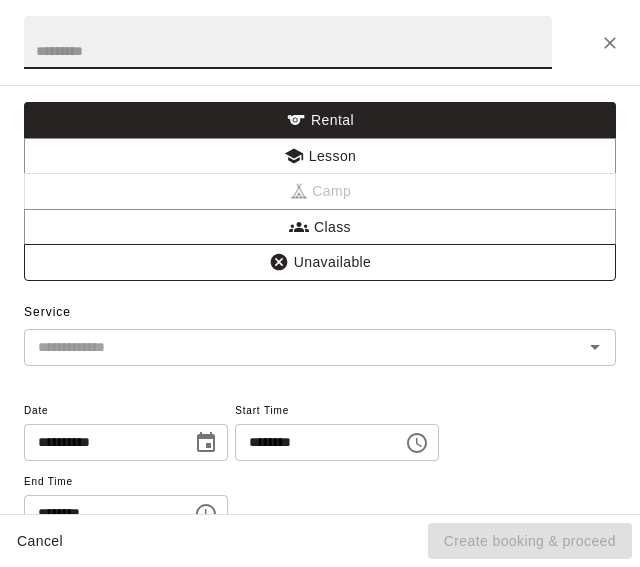 click on "Unavailable" at bounding box center (320, 262) 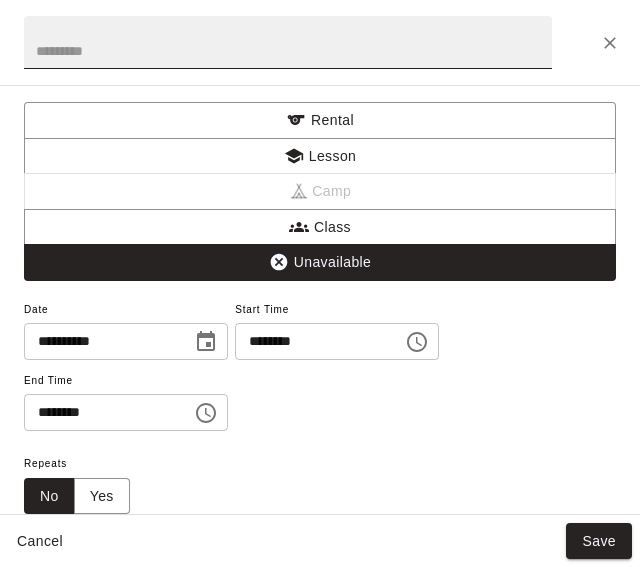 click at bounding box center (288, 42) 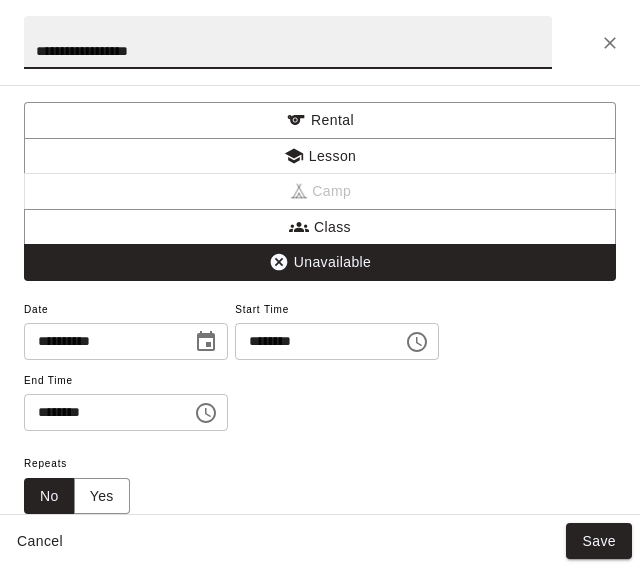 type on "**********" 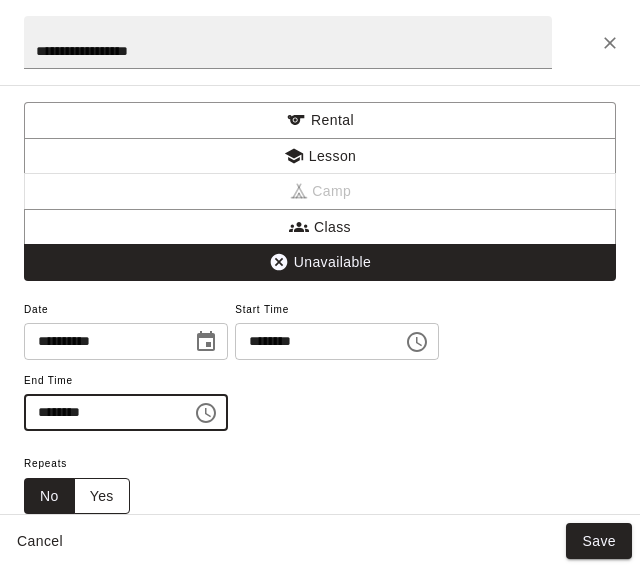 type on "********" 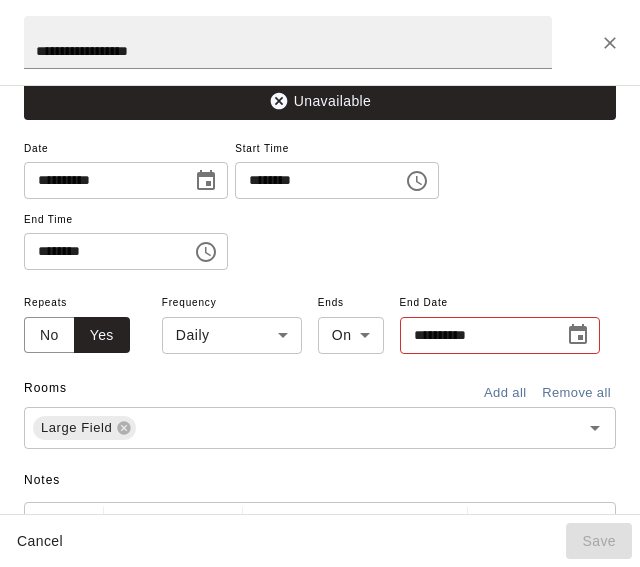 scroll, scrollTop: 174, scrollLeft: 0, axis: vertical 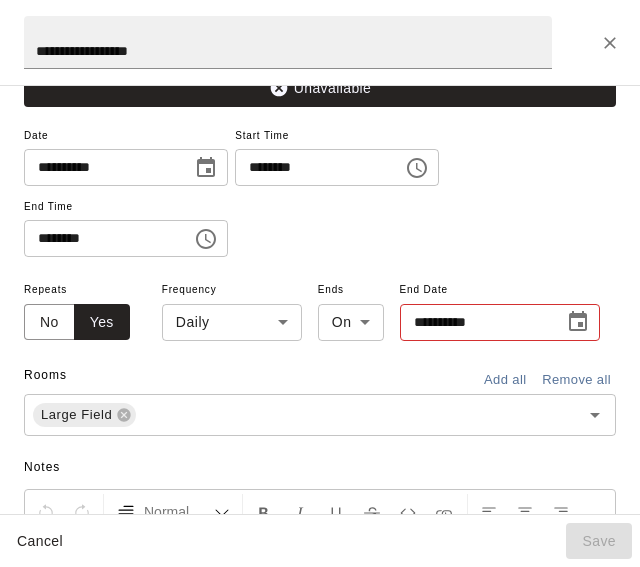 click on "Aug 6 Rooms ***** ​ Day *** ​ M 3 T 4 W 5 T 6 F 7 S 8 S 9 M 10 T 11 W 12 T 13 F 14 S 15 S 16 M 17 T 18 W 19 T 20 F 21 S 22 S 23 M 24 T 25 W 26 T 27 F 28 S 1 S 2 M 3 T 4 W 5 T 6 F 7 S 8 S 9 M 10 T 11 W 12 T 13 F 14 S 15 S 16 M 17 T 18 W 19 T 20 F 21 S 22 S 23 M 24 T 25 W 26 T 27 F 28 S 29 S 30 M 31 T 1 W 2 T 3 F 4 S 5 S 6 M 7 T 8 W 9 T 10 F 11 S 12 S 13 M 14 T 15 W 16 T 17 F 18 S 19 S 20 M 21 T 22 W 23 T 24 F 25 S 26 S 27 M 28 T 29 W 30 T 1 F 2 S 3 S 4 M 5 T 6 W 7 T 8 F 9 S 10 S 11 M 12 T 13 W 14 T 15 F 16 S 17 S 18 M 19 T 20 W 21 T 22 F 23 S 24 S 25 M 26 T 27 W 28 T 29 F 30 S 31 S 1 M 2 T 3 W 4 T 5 F 6 S 7 S 8 M 9 T 10 W 11 T 12 F 13 S 14 S 15 M 16 T 17 W 18 T 19 F 20 S 21 S 22 M 23 T 24 W 25 T 26 F 27 S 28 S 29 M 30 T 1 W 2 T 3 F 4 S 5 S 6 M 7 T 8 W 9 T 10 F 11 S 12 S 13 M 14 T 15 W 16 T 17 F 18 S 19 S 20 M 21 T 22 W 23 T 24 F 25 S 26 S 27 M 28 T 29 W 30 T 31 F 1 S 2 S 3 M 4 T 5 W 6 T 7 F 8 S 9 S 10 M 11 T 12 W 13 T 14 F 15 S 16 S 17 M 18 T 19 W 20 T 21 F 22 S 23 S 24 M 25 T 26 W 27 T 28 F 29 S 30 S 31 M" at bounding box center [320, 267] 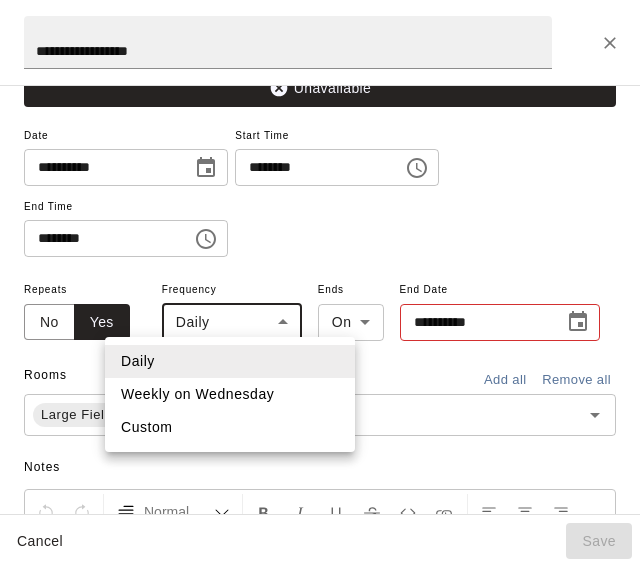 click on "Weekly on Wednesday" at bounding box center (230, 394) 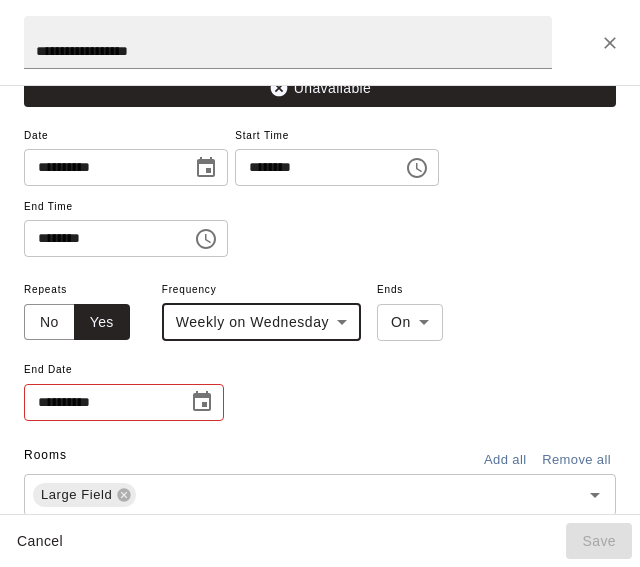 click 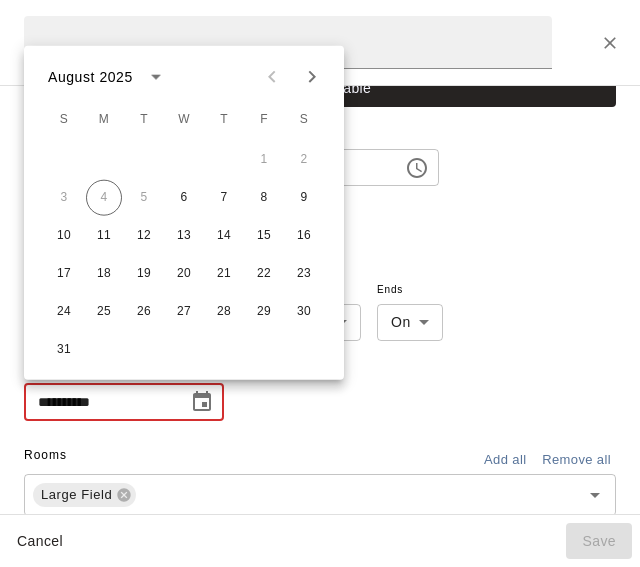 click 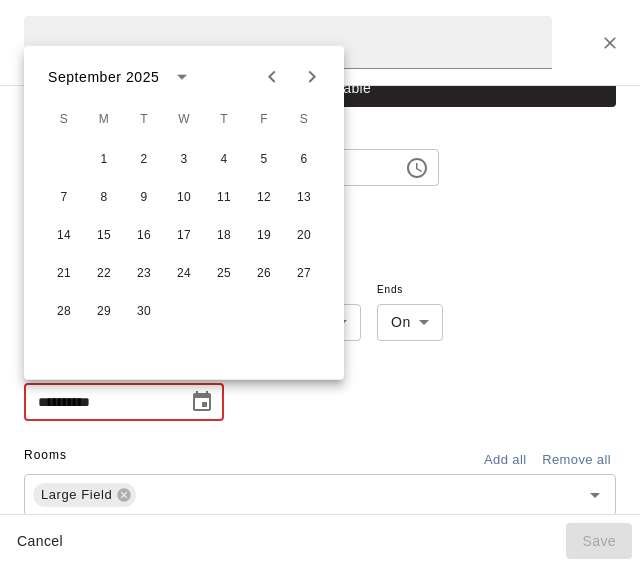 click 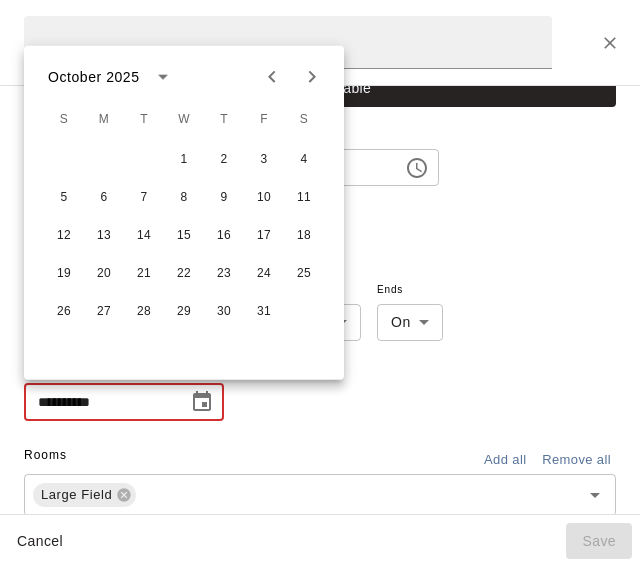 click on "26 27 28 29 30 31" at bounding box center (184, 312) 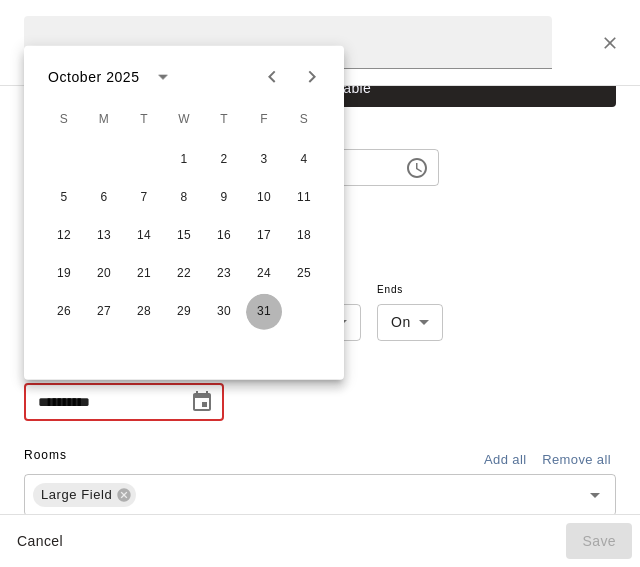 click on "31" at bounding box center [264, 312] 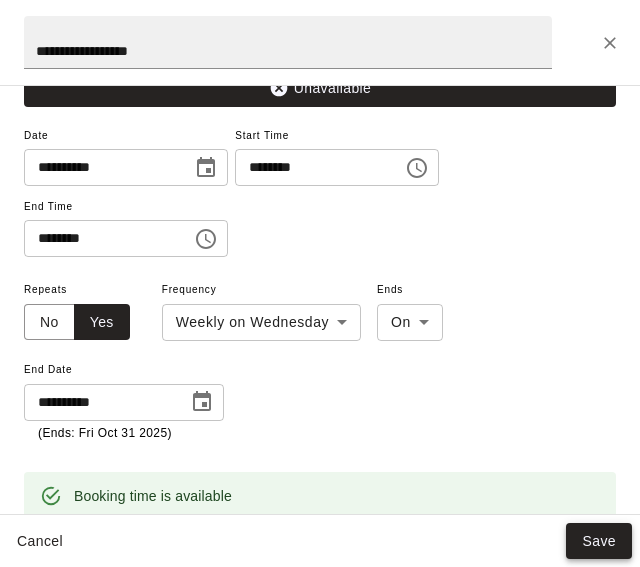 click on "Save" at bounding box center (599, 541) 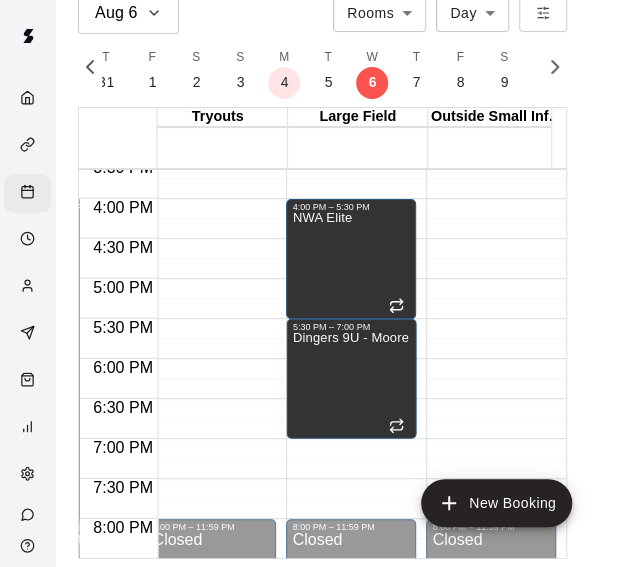 click on "12:00 AM – 3:00 PM Closed 4:00 PM – 5:30 PM NWA Elite 5:30 PM – 7:00 PM Dingers 9U - Moore 8:00 PM – 11:59 PM Closed" at bounding box center (351, -121) 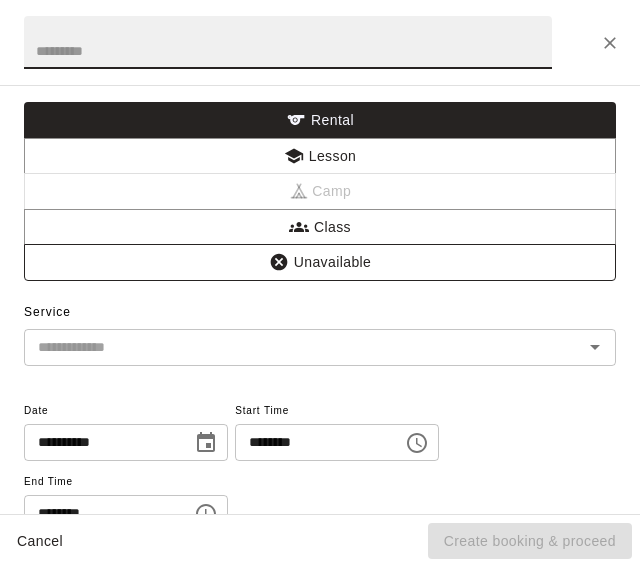 click on "Unavailable" at bounding box center [320, 262] 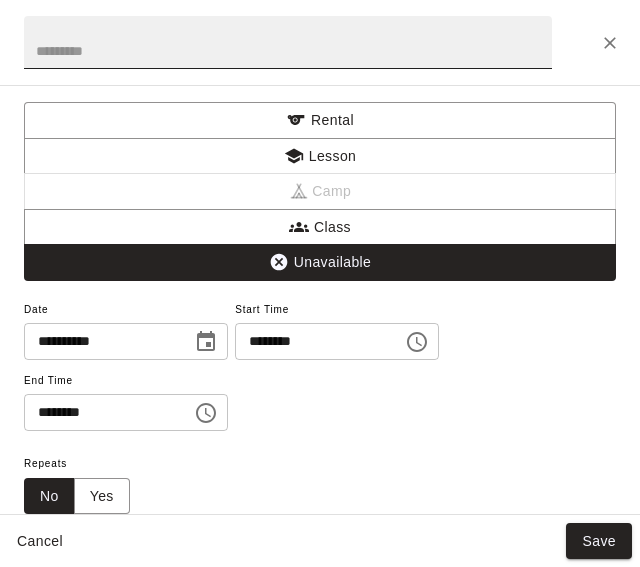 click at bounding box center (288, 42) 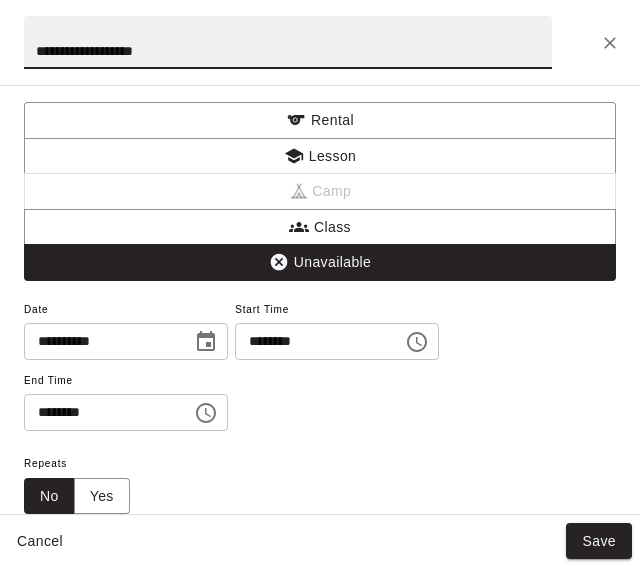 type on "**********" 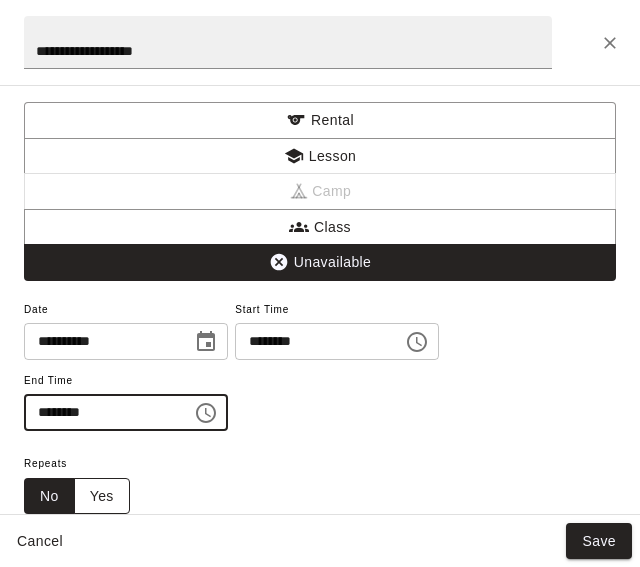 type on "********" 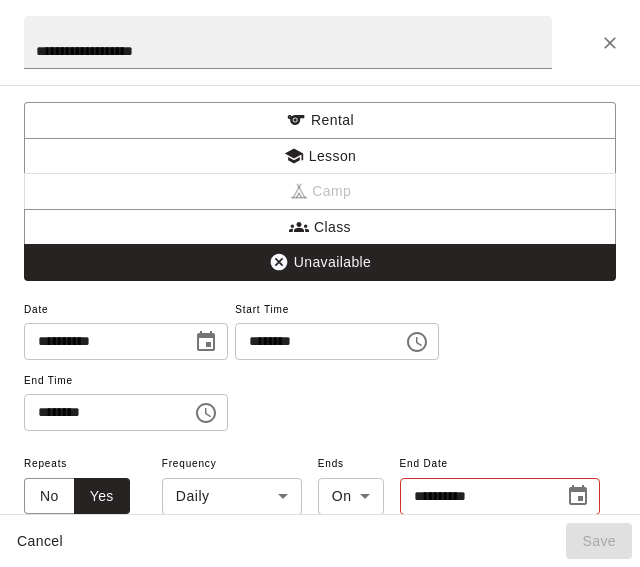 click on "Aug 6 Rooms ***** ​ Day *** ​ M 3 T 4 W 5 T 6 F 7 S 8 S 9 M 10 T 11 W 12 T 13 F 14 S 15 S 16 M 17 T 18 W 19 T 20 F 21 S 22 S 23 M 24 T 25 W 26 T 27 F 28 S 1 S 2 M 3 T 4 W 5 T 6 F 7 S 8 S 9 M 10 T 11 W 12 T 13 F 14 S 15 S 16 M 17 T 18 W 19 T 20 F 21 S 22 S 23 M 24 T 25 W 26 T 27 F 28 S 29 S 30 M 31 T 1 W 2 T 3 F 4 S 5 S 6 M 7 T 8 W 9 T 10 F 11 S 12 S 13 M 14 T 15 W 16 T 17 F 18 S 19 S 20 M 21 T 22 W 23 T 24 F 25 S 26 S 27 M 28 T 29 W 30 T 1 F 2 S 3 S 4 M 5 T 6 W 7 T 8 F 9 S 10 S 11 M 12 T 13 W 14 T 15 F 16 S 17 S 18 M 19 T 20 W 21 T 22 F 23 S 24 S 25 M 26 T 27 W 28 T 29 F 30 S 31 S 1 M 2 T 3 W 4 T 5 F 6 S 7 S 8 M 9 T 10 W 11 T 12 F 13 S 14 S 15 M 16 T 17 W 18 T 19 F 20 S 21 S 22 M 23 T 24 W 25 T 26 F 27 S 28 S 29 M 30 T 1 W 2 T 3 F 4 S 5 S 6 M 7 T 8 W 9 T 10 F 11 S 12 S 13 M 14 T 15 W 16 T 17 F 18 S 19 S 20 M 21 T 22 W 23 T 24 F 25 S 26 S 27 M 28 T 29 W 30 T 31 F 1 S 2 S 3 M 4 T 5 W 6 T 7 F 8 S 9 S 10 M 11 T 12 W 13 T 14 F 15 S 16 S 17 M 18 T 19 W 20 T 21 F 22 S 23 S 24 M 25 T 26 W 27 T 28 F 29 S 30 S 31 M" at bounding box center (320, 267) 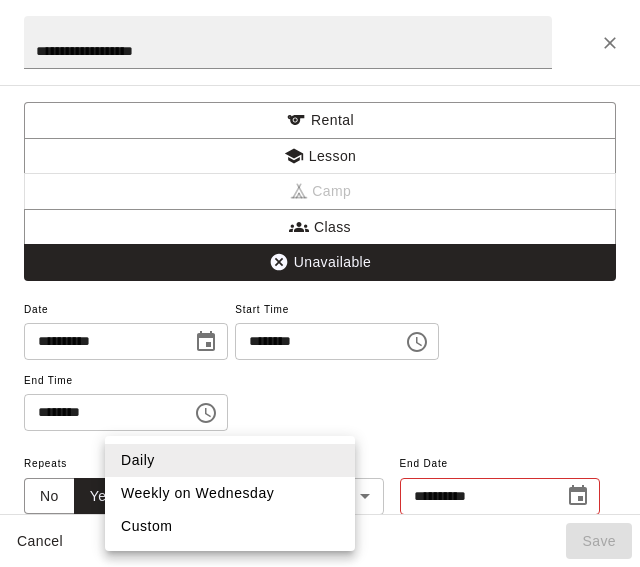 click on "Weekly on Wednesday" at bounding box center (230, 493) 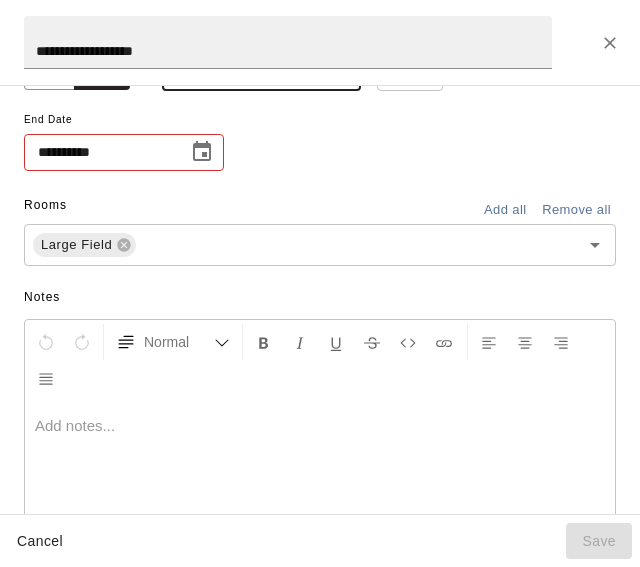 scroll, scrollTop: 426, scrollLeft: 0, axis: vertical 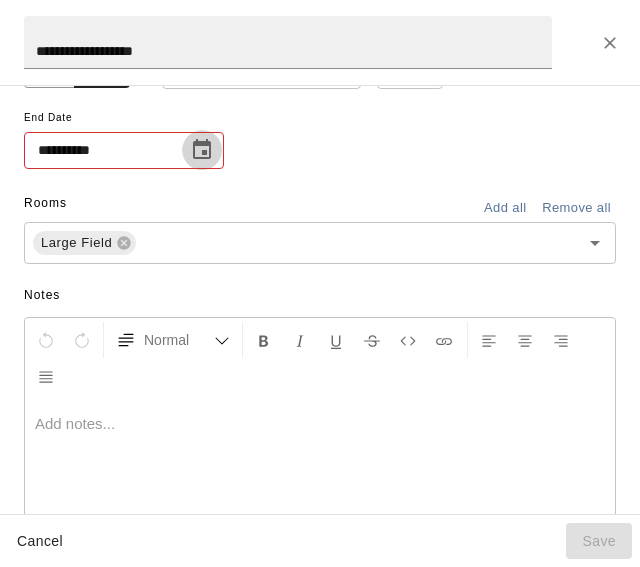 click 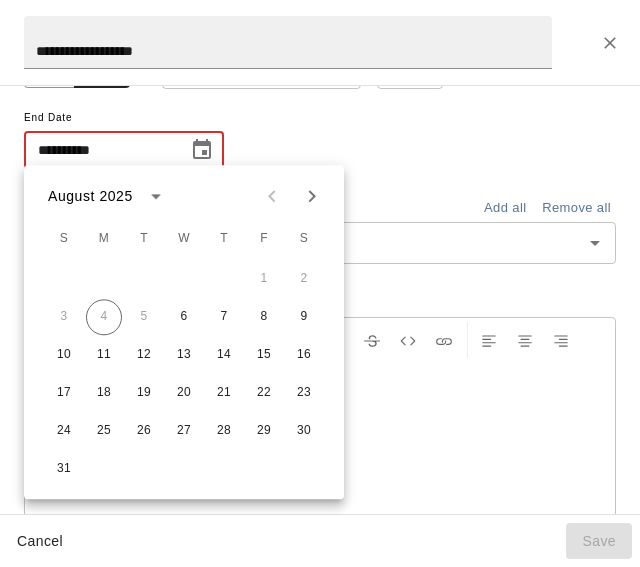 click 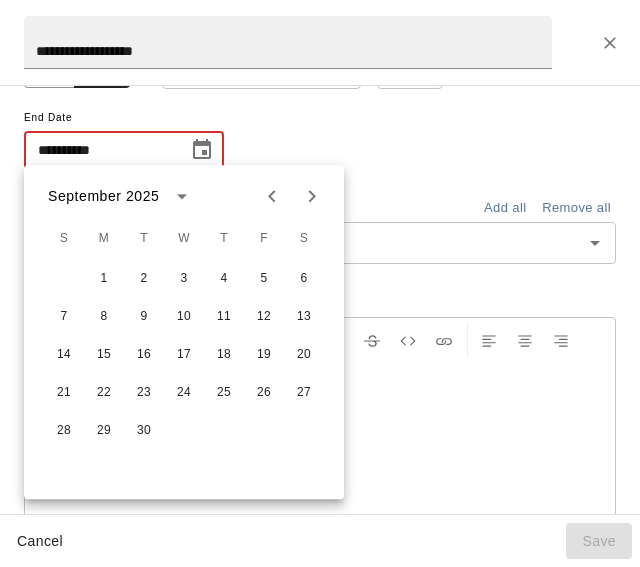 click 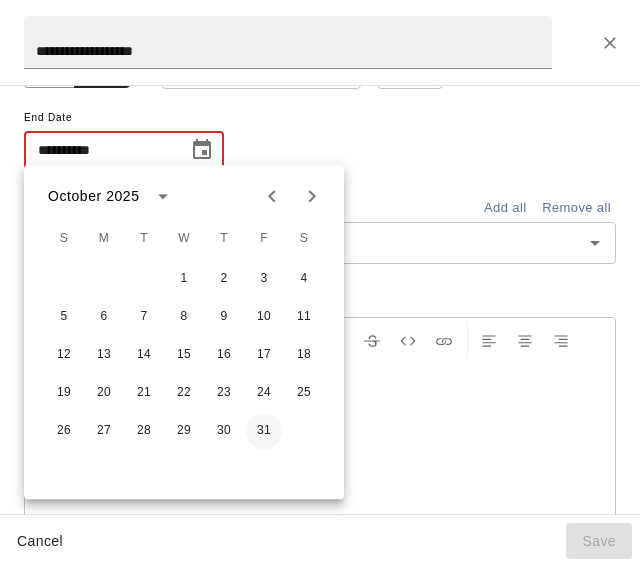 click on "31" at bounding box center (264, 431) 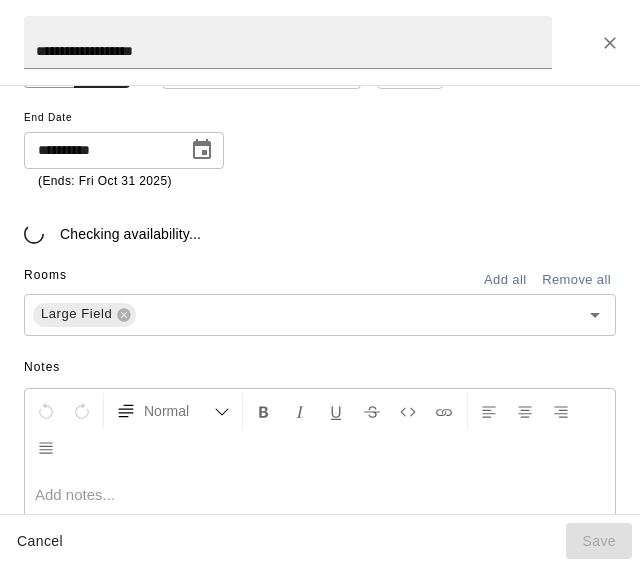 type on "**********" 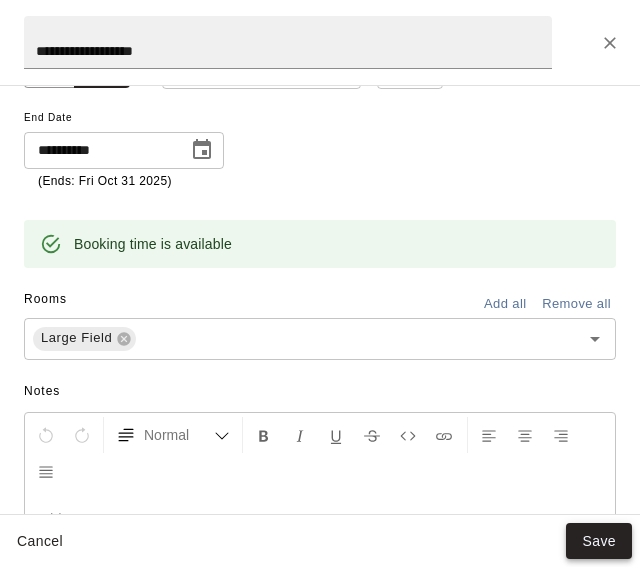 click on "Save" at bounding box center (599, 541) 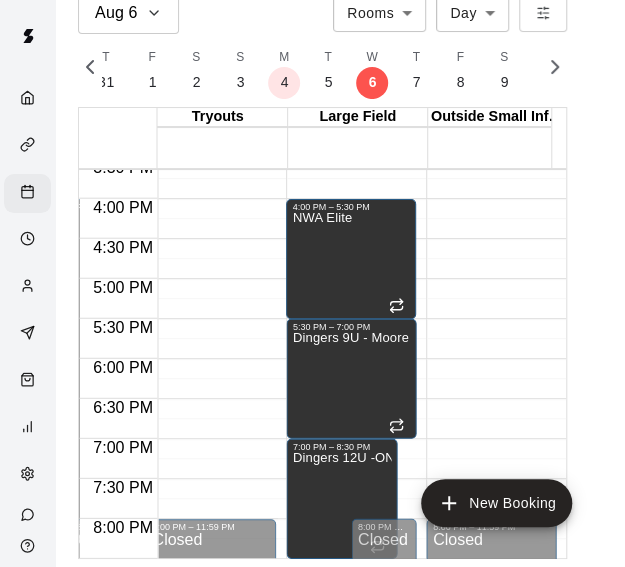 click on "12:00 AM – 3:00 PM Closed 8:00 PM – 11:59 PM Closed" at bounding box center (491, -121) 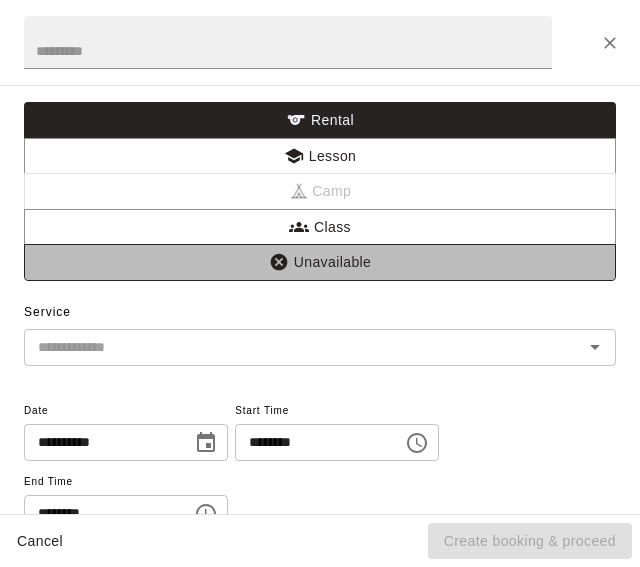 click on "Unavailable" at bounding box center [320, 262] 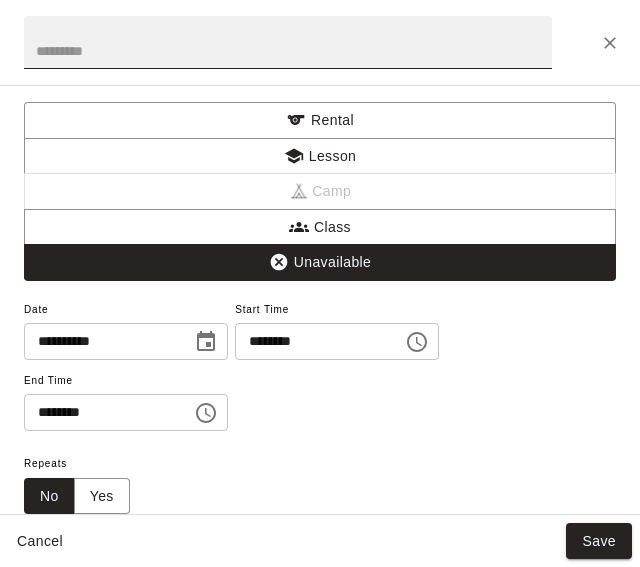 click at bounding box center (288, 42) 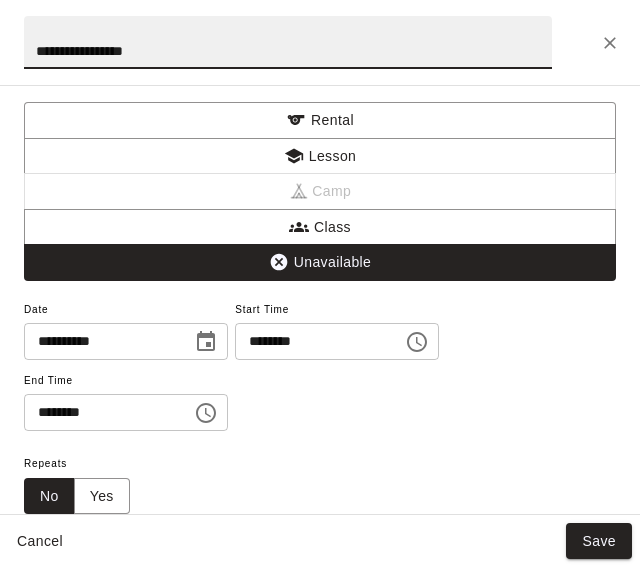 type on "**********" 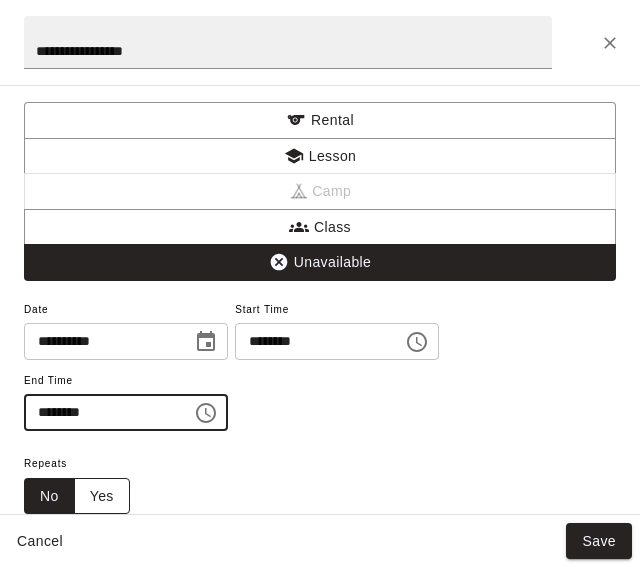 type on "********" 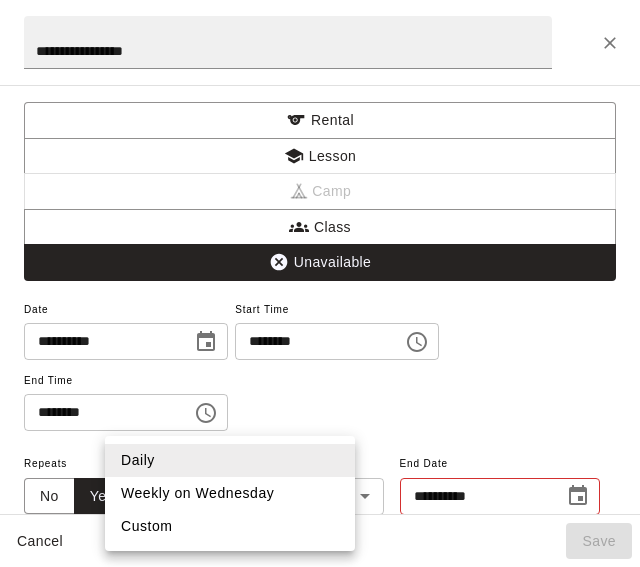 click on "Aug 6 Rooms ***** ​ Day *** ​ M 3 T 4 W 5 T 6 F 7 S 8 S 9 M 10 T 11 W 12 T 13 F 14 S 15 S 16 M 17 T 18 W 19 T 20 F 21 S 22 S 23 M 24 T 25 W 26 T 27 F 28 S 1 S 2 M 3 T 4 W 5 T 6 F 7 S 8 S 9 M 10 T 11 W 12 T 13 F 14 S 15 S 16 M 17 T 18 W 19 T 20 F 21 S 22 S 23 M 24 T 25 W 26 T 27 F 28 S 29 S 30 M 31 T 1 W 2 T 3 F 4 S 5 S 6 M 7 T 8 W 9 T 10 F 11 S 12 S 13 M 14 T 15 W 16 T 17 F 18 S 19 S 20 M 21 T 22 W 23 T 24 F 25 S 26 S 27 M 28 T 29 W 30 T 1 F 2 S 3 S 4 M 5 T 6 W 7 T 8 F 9 S 10 S 11 M 12 T 13 W 14 T 15 F 16 S 17 S 18 M 19 T 20 W 21 T 22 F 23 S 24 S 25 M 26 T 27 W 28 T 29 F 30 S 31 S 1 M 2 T 3 W 4 T 5 F 6 S 7 S 8 M 9 T 10 W 11 T 12 F 13 S 14 S 15 M 16 T 17 W 18 T 19 F 20 S 21 S 22 M 23 T 24 W 25 T 26 F 27 S 28 S 29 M 30 T 1 W 2 T 3 F 4 S 5 S 6 M 7 T 8 W 9 T 10 F 11 S 12 S 13 M 14 T 15 W 16 T 17 F 18 S 19 S 20 M 21 T 22 W 23 T 24 F 25 S 26 S 27 M 28 T 29 W 30 T 31 F 1 S 2 S 3 M 4 T 5 W 6 T 7 F 8 S 9 S 10 M 11 T 12 W 13 T 14 F 15 S 16 S 17 M 18 T 19 W 20 T 21 F 22 S 23 S 24 M 25 T 26 W 27 T 28 F 29 S 30 S 31 M" at bounding box center (320, 267) 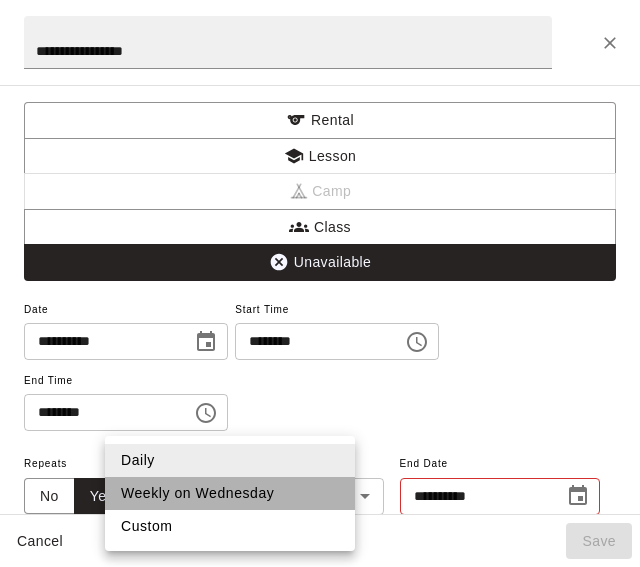 click on "Weekly on Wednesday" at bounding box center [230, 493] 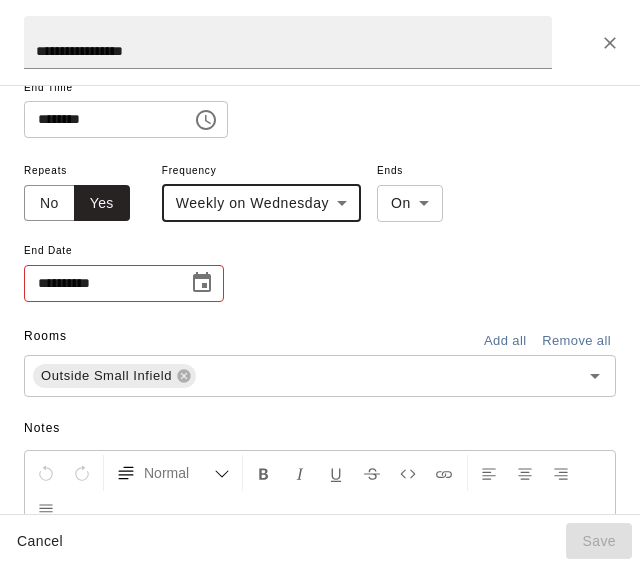 scroll, scrollTop: 292, scrollLeft: 0, axis: vertical 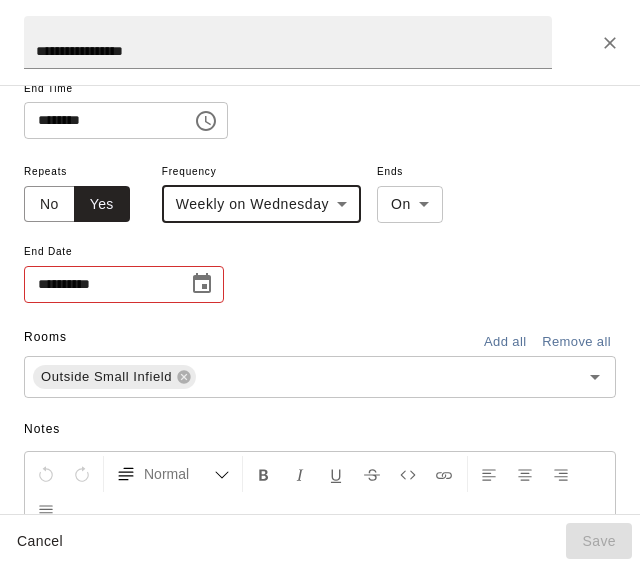 click at bounding box center (202, 284) 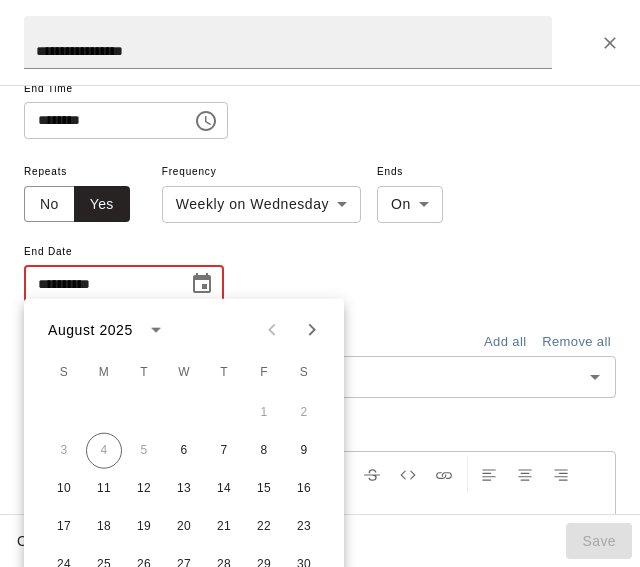 click 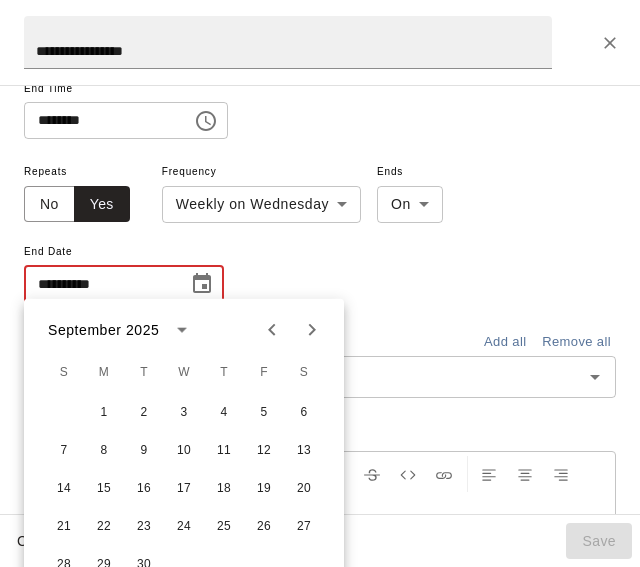click 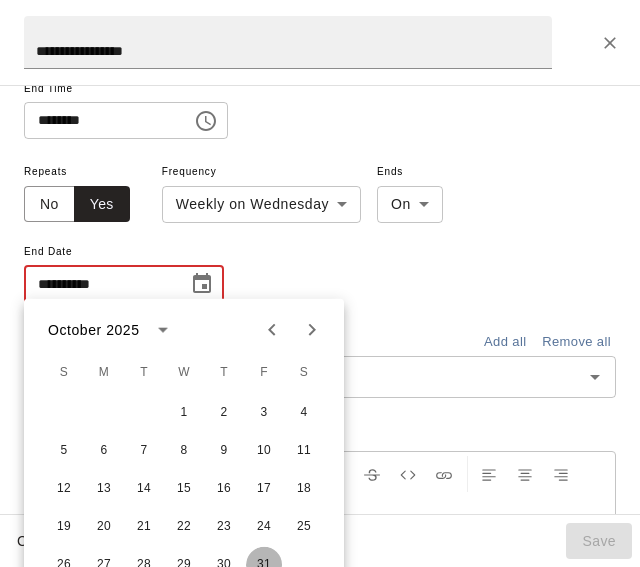 click on "31" at bounding box center [264, 565] 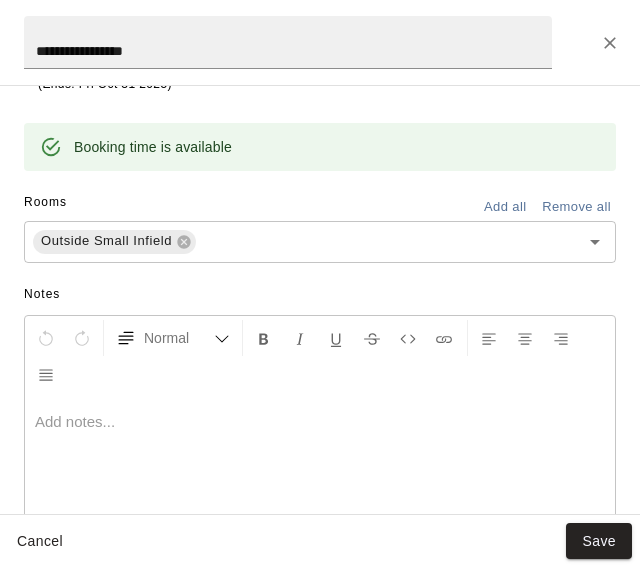 scroll, scrollTop: 590, scrollLeft: 0, axis: vertical 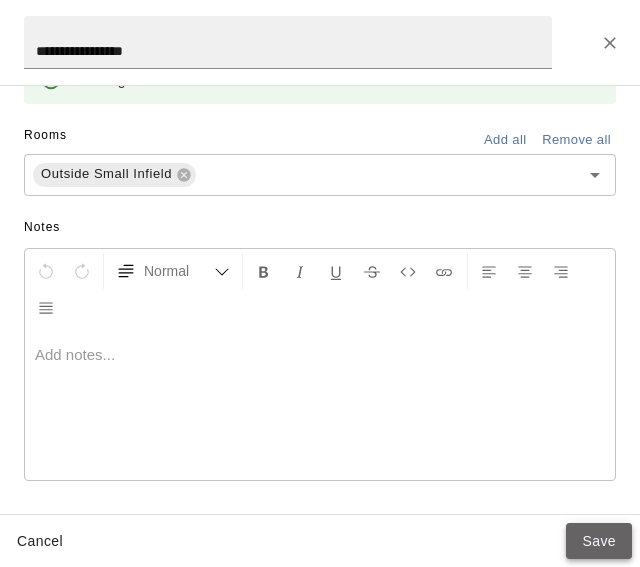 click on "Save" at bounding box center [599, 541] 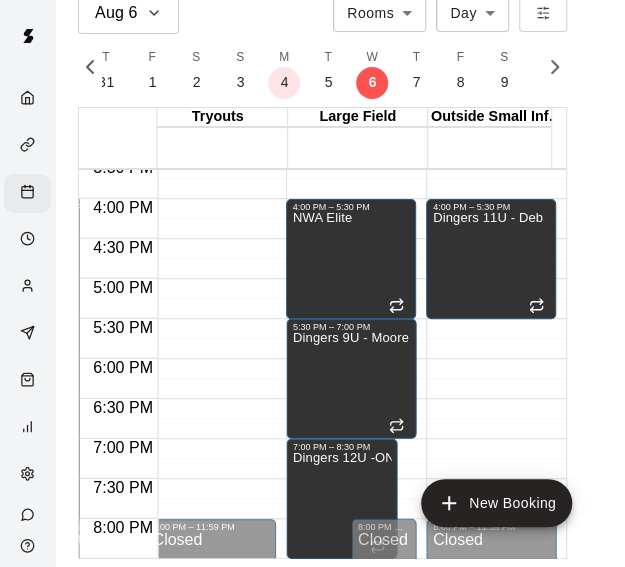 click on "12:00 AM – 3:00 PM Closed 4:00 PM – 5:30 PM Dingers 11U - Deb 8:00 PM – 11:59 PM Closed" at bounding box center (491, -121) 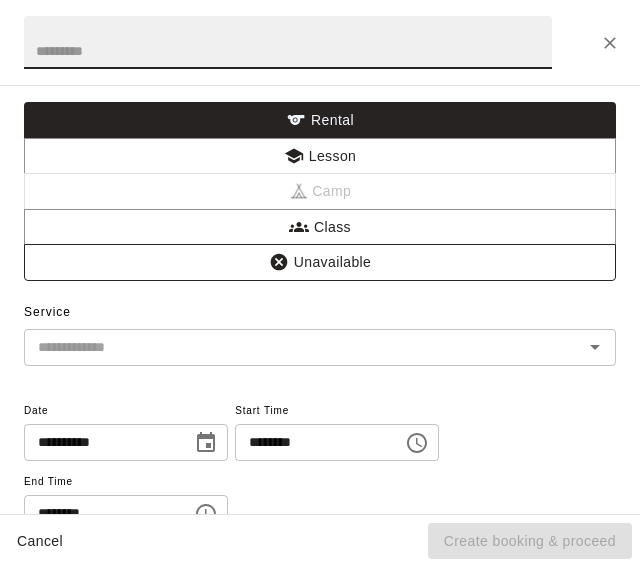 click on "Unavailable" at bounding box center (320, 262) 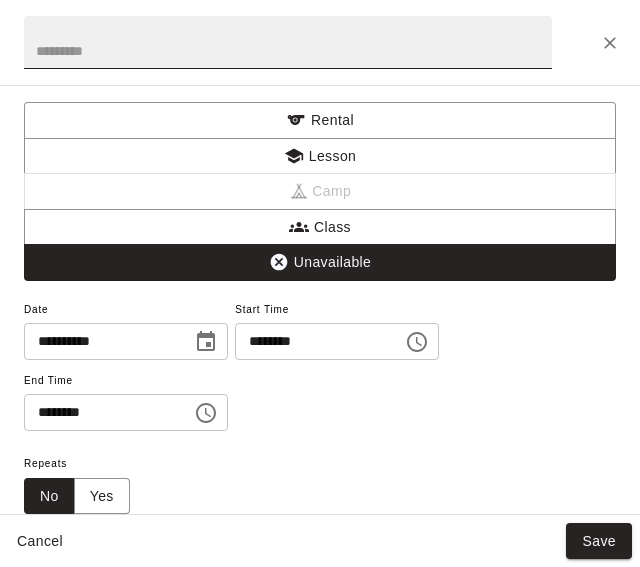 click at bounding box center [288, 42] 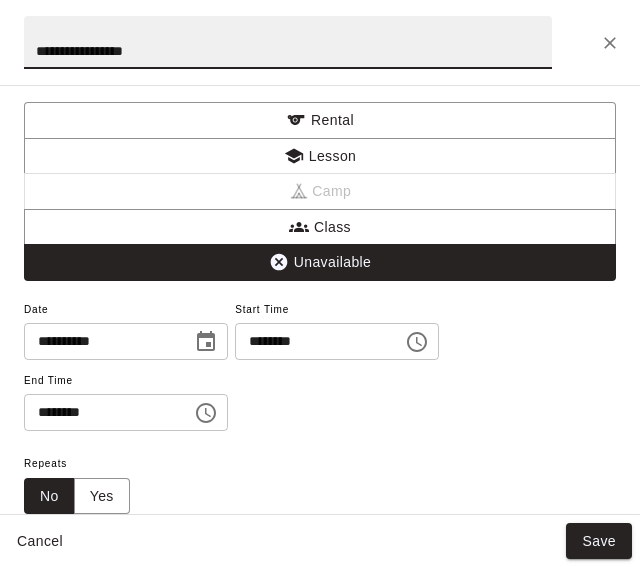 type on "**********" 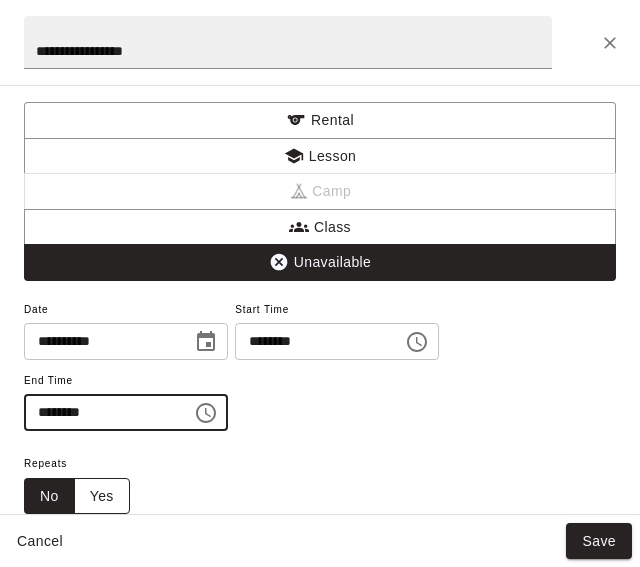 type on "********" 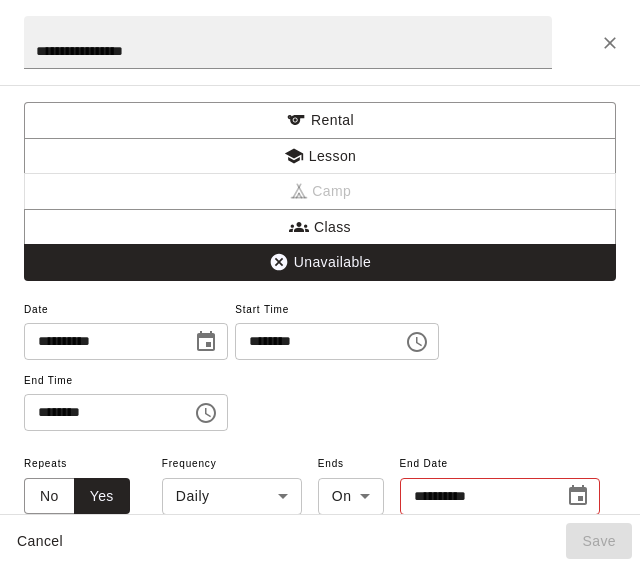 click on "Aug 6 Rooms ***** ​ Day *** ​ M 3 T 4 W 5 T 6 F 7 S 8 S 9 M 10 T 11 W 12 T 13 F 14 S 15 S 16 M 17 T 18 W 19 T 20 F 21 S 22 S 23 M 24 T 25 W 26 T 27 F 28 S 1 S 2 M 3 T 4 W 5 T 6 F 7 S 8 S 9 M 10 T 11 W 12 T 13 F 14 S 15 S 16 M 17 T 18 W 19 T 20 F 21 S 22 S 23 M 24 T 25 W 26 T 27 F 28 S 29 S 30 M 31 T 1 W 2 T 3 F 4 S 5 S 6 M 7 T 8 W 9 T 10 F 11 S 12 S 13 M 14 T 15 W 16 T 17 F 18 S 19 S 20 M 21 T 22 W 23 T 24 F 25 S 26 S 27 M 28 T 29 W 30 T 1 F 2 S 3 S 4 M 5 T 6 W 7 T 8 F 9 S 10 S 11 M 12 T 13 W 14 T 15 F 16 S 17 S 18 M 19 T 20 W 21 T 22 F 23 S 24 S 25 M 26 T 27 W 28 T 29 F 30 S 31 S 1 M 2 T 3 W 4 T 5 F 6 S 7 S 8 M 9 T 10 W 11 T 12 F 13 S 14 S 15 M 16 T 17 W 18 T 19 F 20 S 21 S 22 M 23 T 24 W 25 T 26 F 27 S 28 S 29 M 30 T 1 W 2 T 3 F 4 S 5 S 6 M 7 T 8 W 9 T 10 F 11 S 12 S 13 M 14 T 15 W 16 T 17 F 18 S 19 S 20 M 21 T 22 W 23 T 24 F 25 S 26 S 27 M 28 T 29 W 30 T 31 F 1 S 2 S 3 M 4 T 5 W 6 T 7 F 8 S 9 S 10 M 11 T 12 W 13 T 14 F 15 S 16 S 17 M 18 T 19 W 20 T 21 F 22 S 23 S 24 M 25 T 26 W 27 T 28 F 29 S 30 S 31 M" at bounding box center (320, 267) 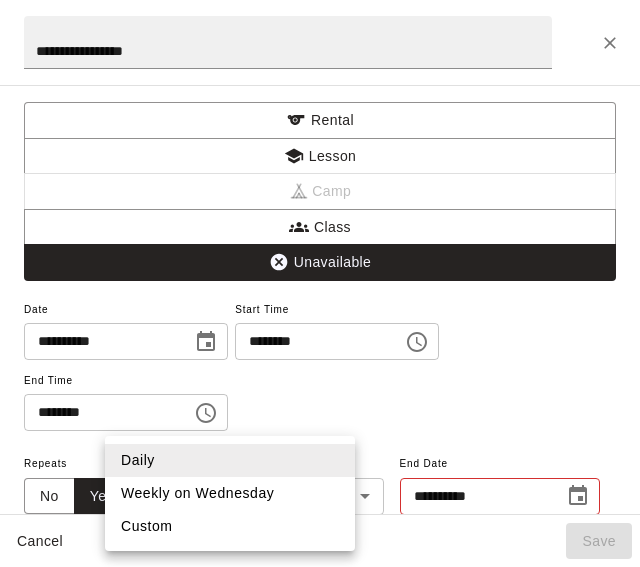 click on "Weekly on Wednesday" at bounding box center (230, 493) 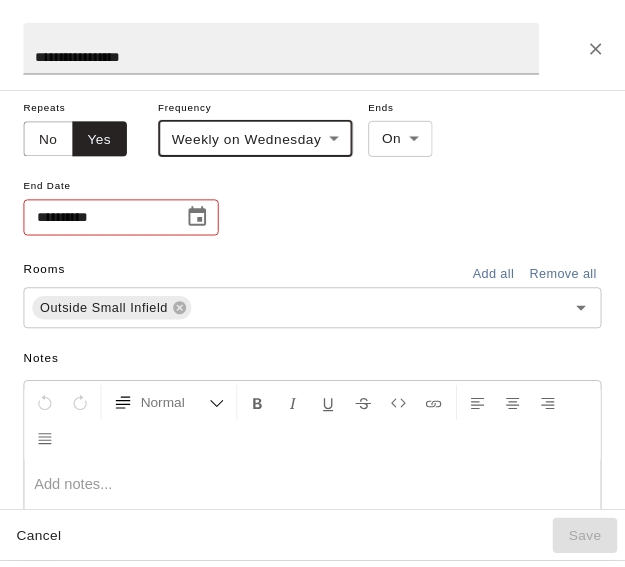 scroll, scrollTop: 420, scrollLeft: 0, axis: vertical 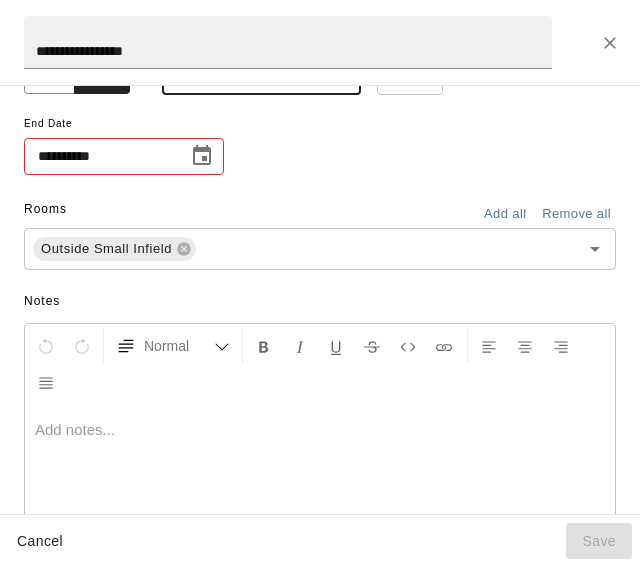click at bounding box center (202, 156) 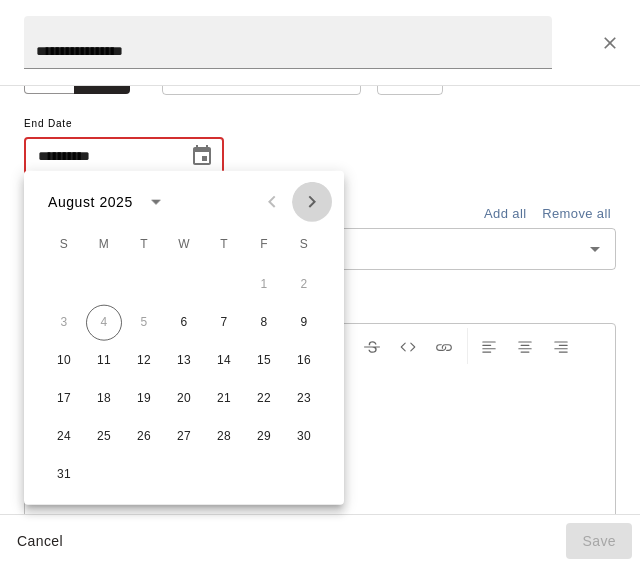 click 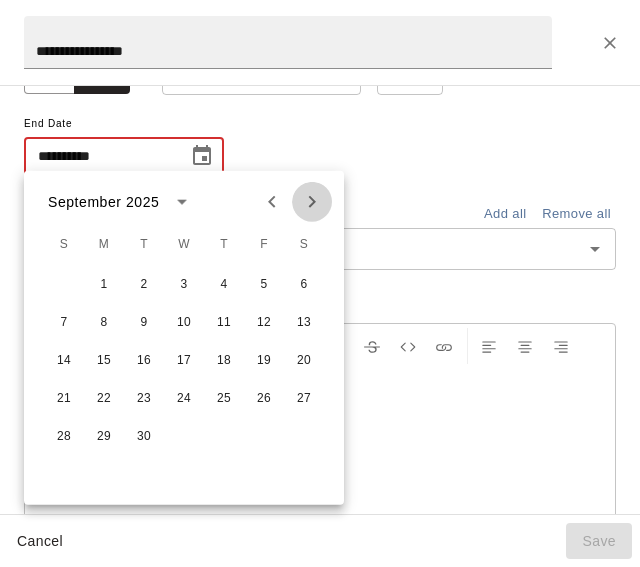 click 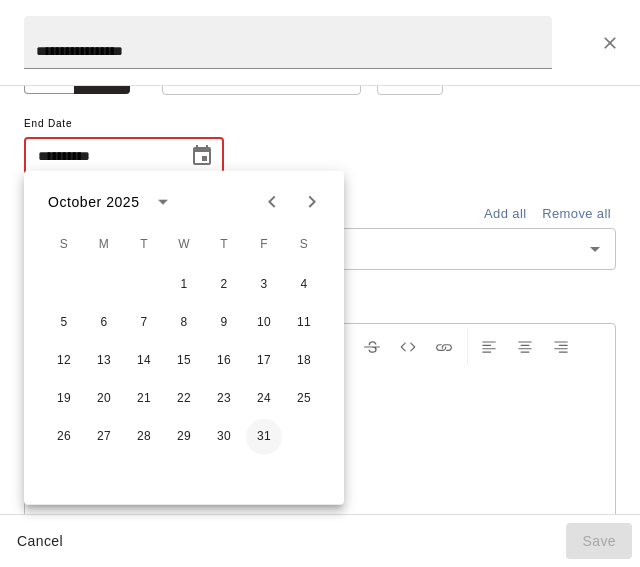 click on "31" at bounding box center (264, 437) 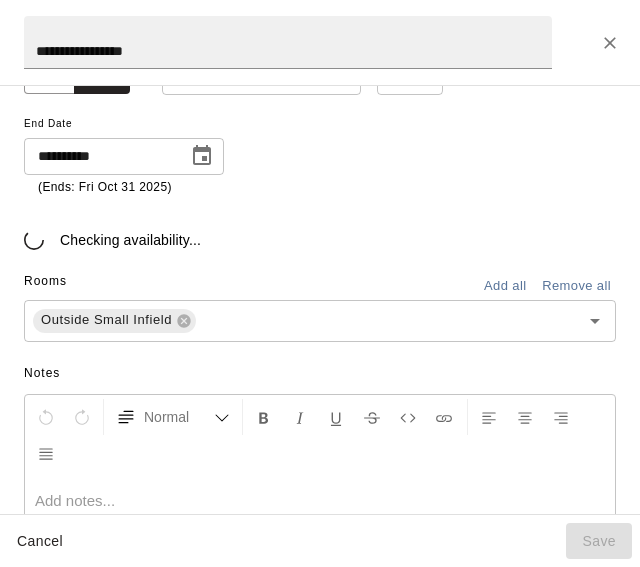 type on "**********" 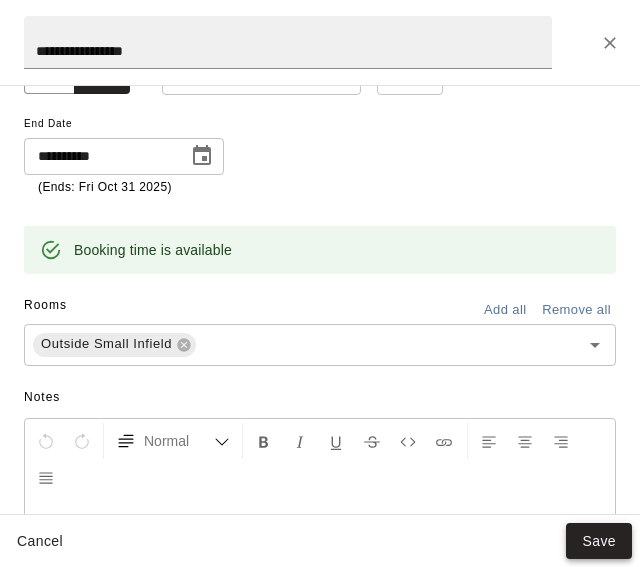 click on "Save" at bounding box center (599, 541) 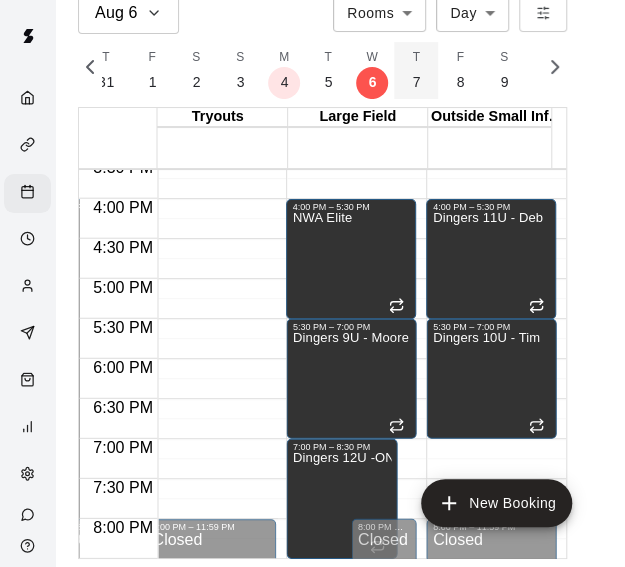 click on "7" at bounding box center [416, 82] 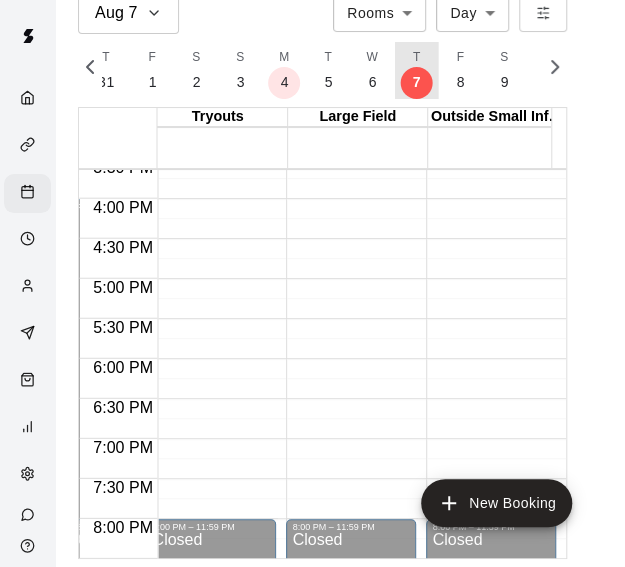 scroll, scrollTop: 0, scrollLeft: 8492, axis: horizontal 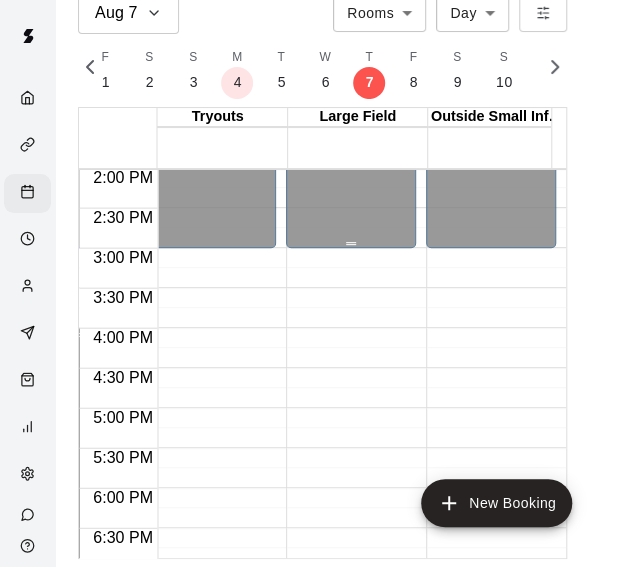 click on "Closed" at bounding box center (351, -342) 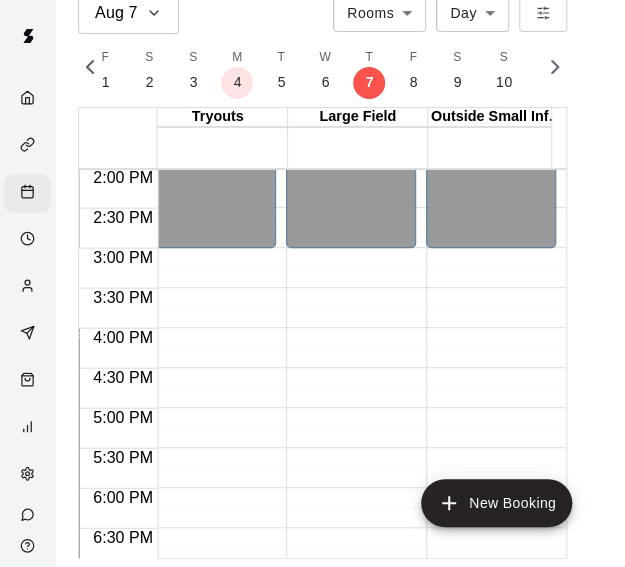 click on "12:00 AM – 3:00 PM Closed 8:00 PM – 11:59 PM Closed" at bounding box center (351, 8) 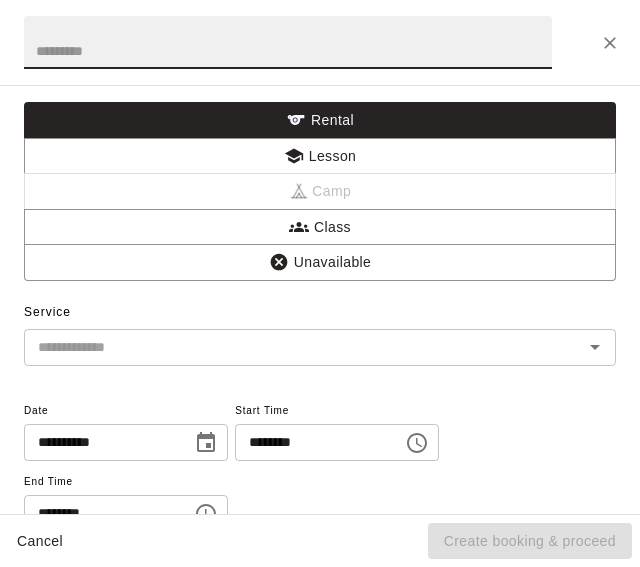 click on "Unavailable" at bounding box center [320, 262] 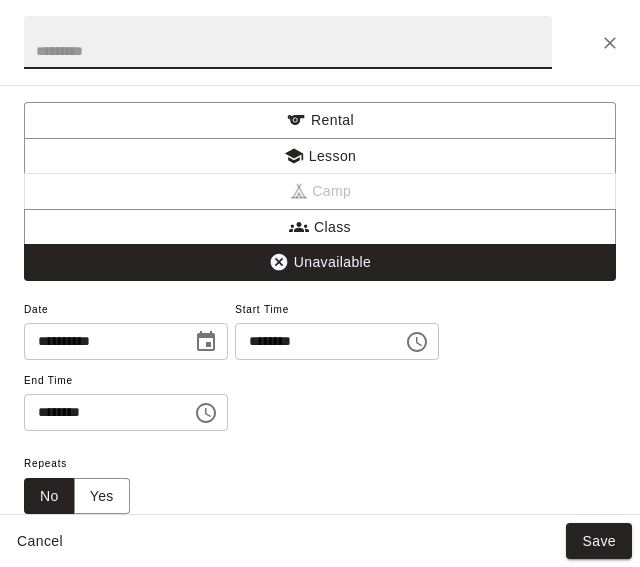 click at bounding box center (288, 42) 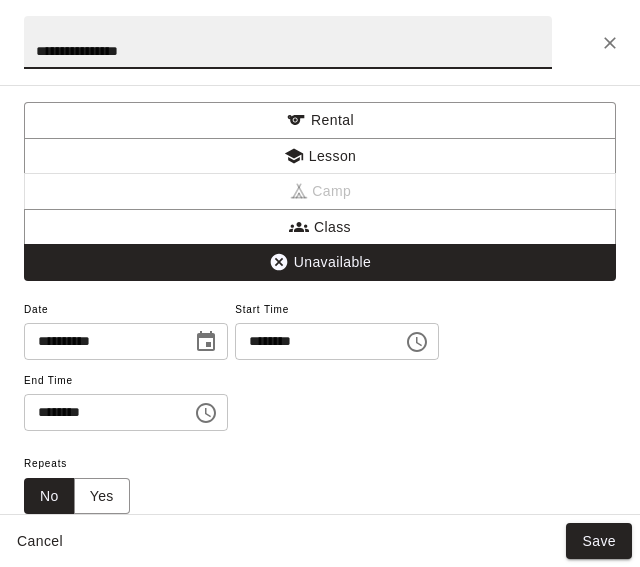 type on "**********" 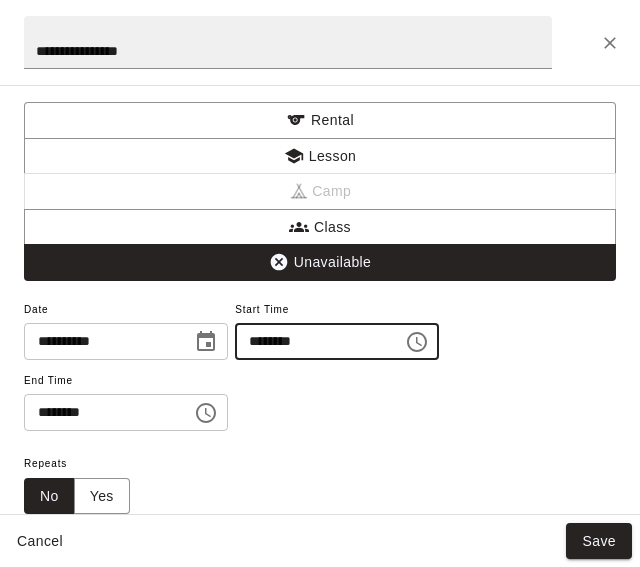 click on "********" at bounding box center (312, 341) 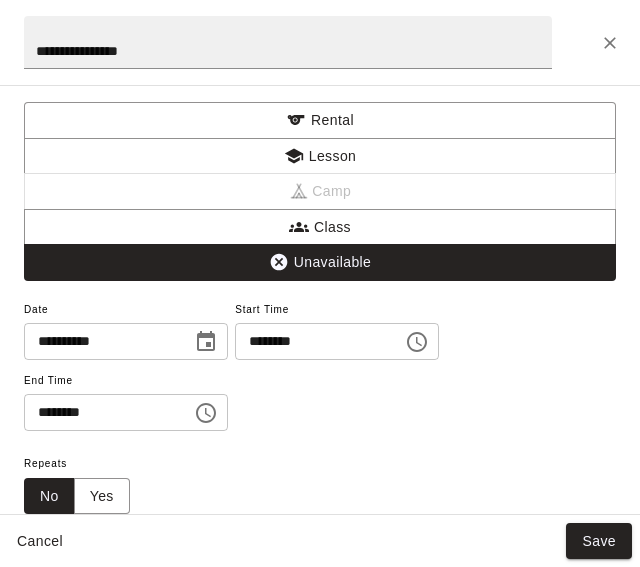 click on "********" at bounding box center [312, 341] 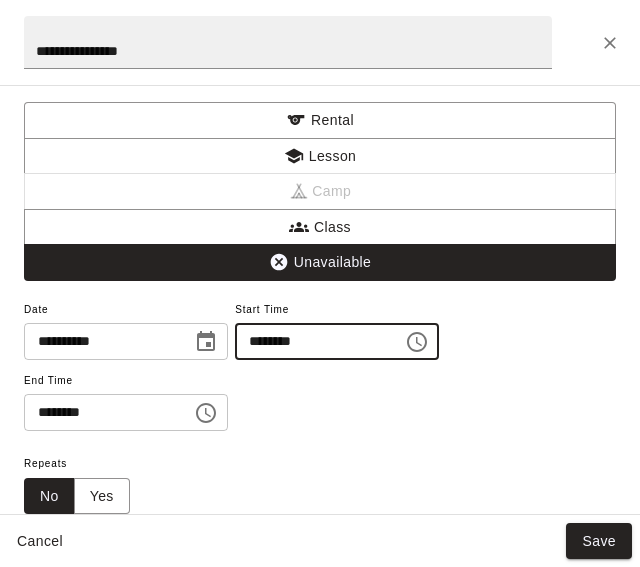 type on "********" 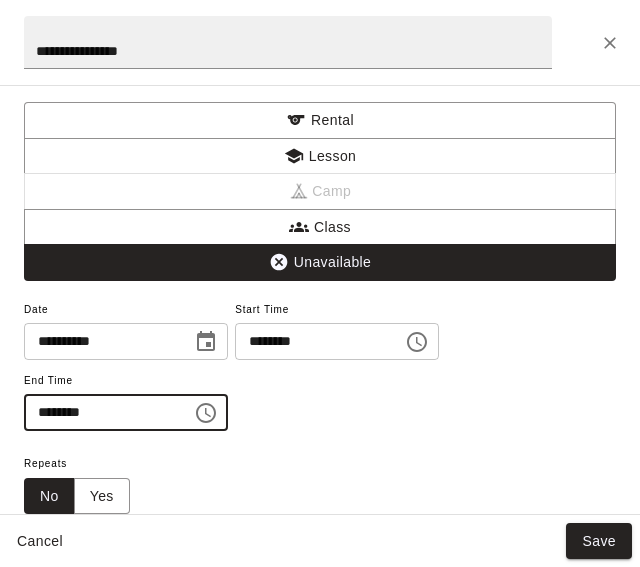 type on "********" 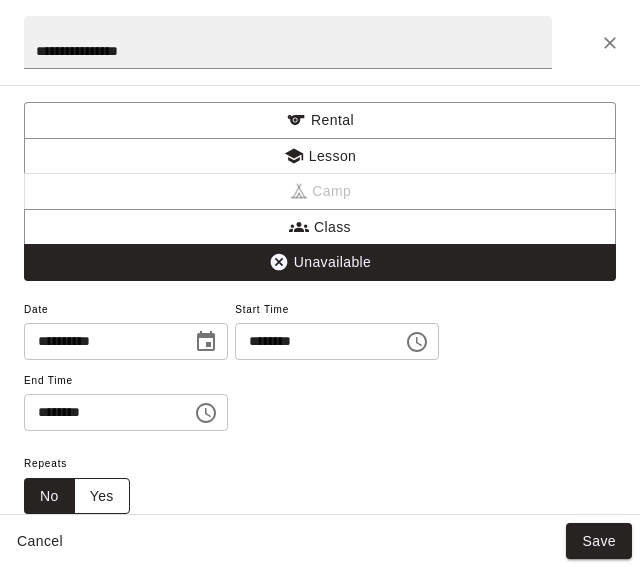 click on "Yes" at bounding box center (102, 496) 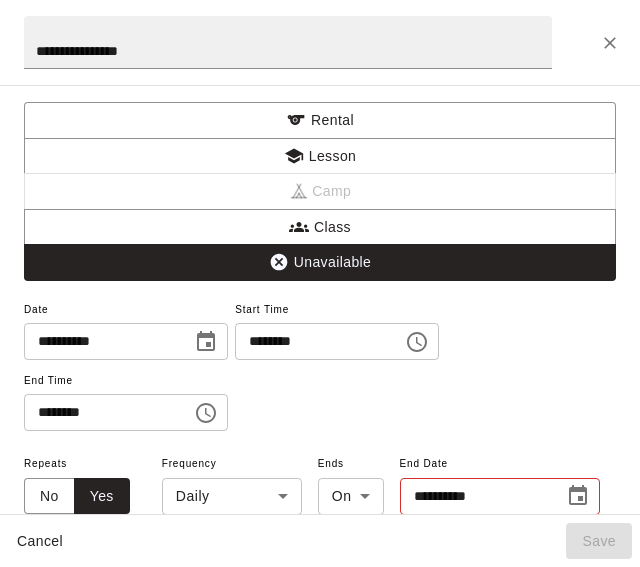 click on "Aug 7 Rooms ***** ​ Day *** ​ M 3 T 4 W 5 T 6 F 7 S 8 S 9 M 10 T 11 W 12 T 13 F 14 S 15 S 16 M 17 T 18 W 19 T 20 F 21 S 22 S 23 M 24 T 25 W 26 T 27 F 28 S 1 S 2 M 3 T 4 W 5 T 6 F 7 S 8 S 9 M 10 T 11 W 12 T 13 F 14 S 15 S 16 M 17 T 18 W 19 T 20 F 21 S 22 S 23 M 24 T 25 W 26 T 27 F 28 S 29 S 30 M 31 T 1 W 2 T 3 F 4 S 5 S 6 M 7 T 8 W 9 T 10 F 11 S 12 S 13 M 14 T 15 W 16 T 17 F 18 S 19 S 20 M 21 T 22 W 23 T 24 F 25 S 26 S 27 M 28 T 29 W 30 T 1 F 2 S 3 S 4 M 5 T 6 W 7 T 8 F 9 S 10 S 11 M 12 T 13 W 14 T 15 F 16 S 17 S 18 M 19 T 20 W 21 T 22 F 23 S 24 S 25 M 26 T 27 W 28 T 29 F 30 S 31 S 1 M 2 T 3 W 4 T 5 F 6 S 7 S 8 M 9 T 10 W 11 T 12 F 13 S 14 S 15 M 16 T 17 W 18 T 19 F 20 S 21 S 22 M 23 T 24 W 25 T 26 F 27 S 28 S 29 M 30 T 1 W 2 T 3 F 4 S 5 S 6 M 7 T 8 W 9 T 10 F 11 S 12 S 13 M 14 T 15 W 16 T 17 F 18 S 19 S 20 M 21 T 22 W 23 T 24 F 25 S 26 S 27 M 28 T 29 W 30 T 31 F 1 S 2 S 3 M 4 T 5 W 6 T 7 F 8 S 9 S 10 M 11 T 12 W 13 T 14 F 15 S 16 S 17 M 18 T 19 W 20 T 21 F 22 S 23 S 24 M 25 T 26 W 27 T 28 F 29 S 30 S 31 M" at bounding box center [320, 267] 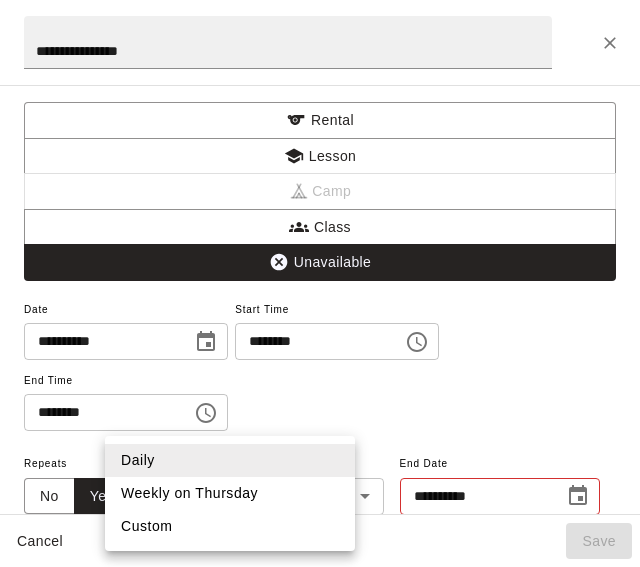 click on "Weekly on Thursday" at bounding box center [230, 493] 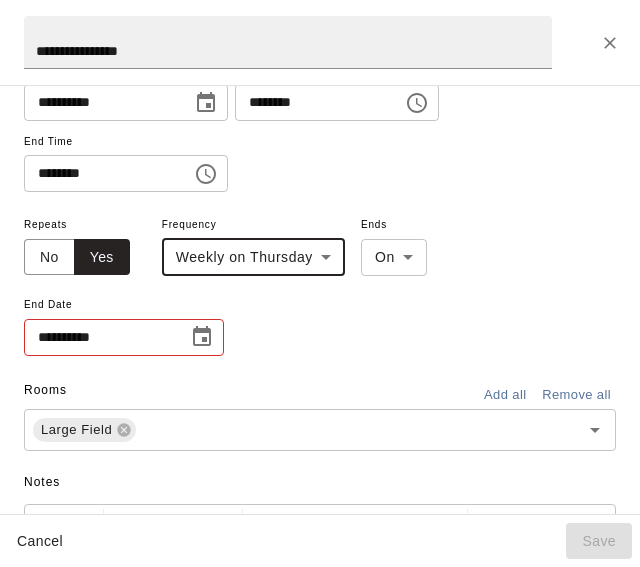 scroll, scrollTop: 243, scrollLeft: 0, axis: vertical 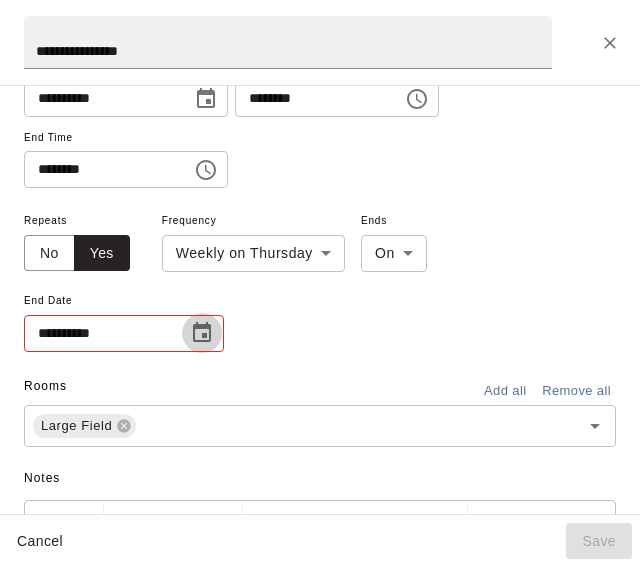click at bounding box center [202, 333] 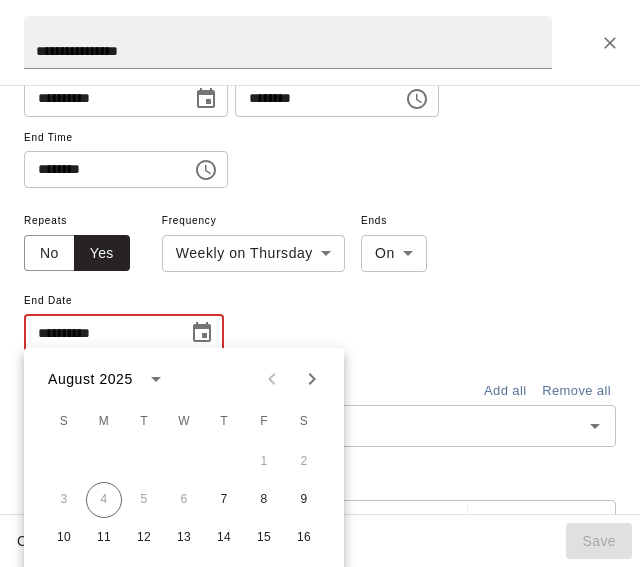click 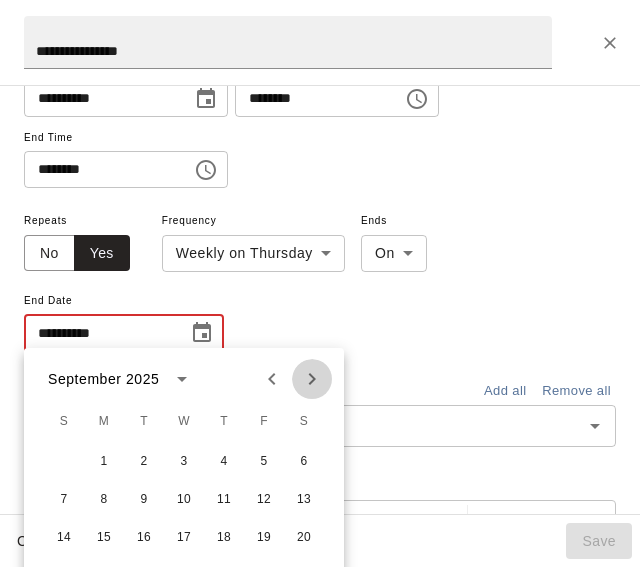 click 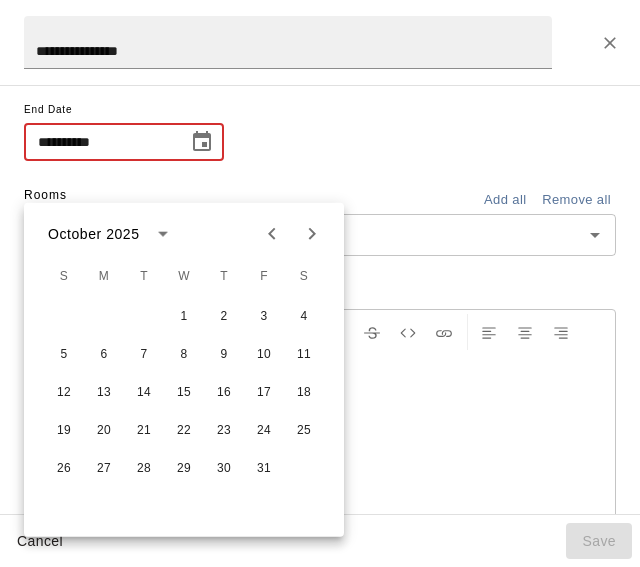 scroll, scrollTop: 456, scrollLeft: 0, axis: vertical 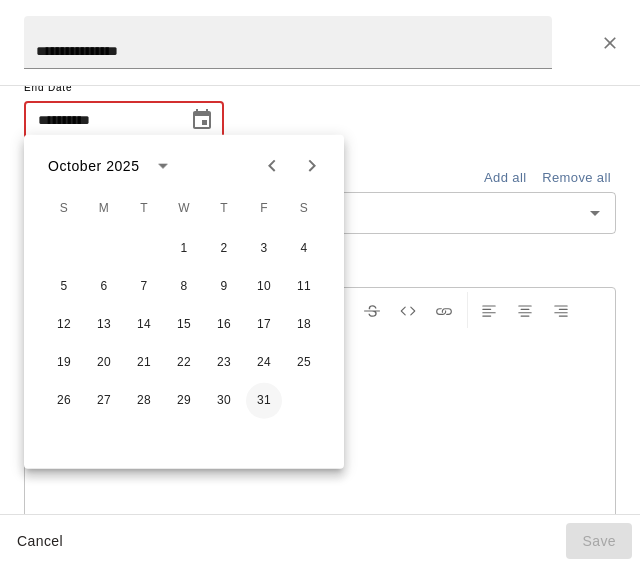 click on "31" at bounding box center (264, 401) 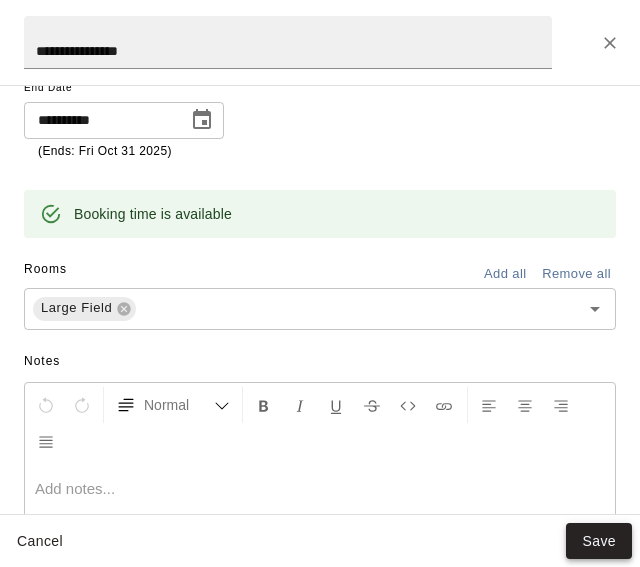 click on "Save" at bounding box center (599, 541) 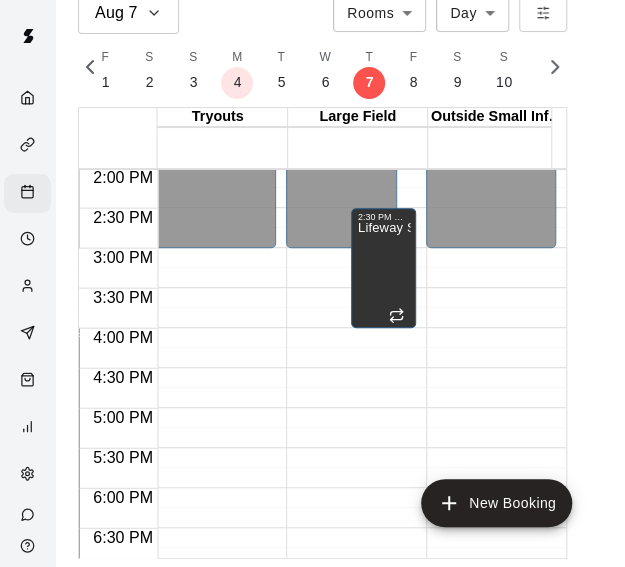 click on "12:00 AM – 3:00 PM Closed 8:00 PM – 11:59 PM Closed 2:30 PM – 4:00 PM Lifeway Softball" at bounding box center (351, 8) 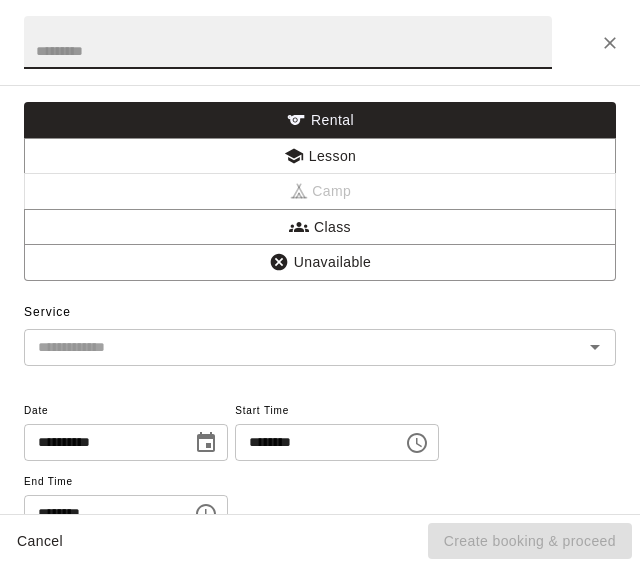click on "********" at bounding box center [312, 442] 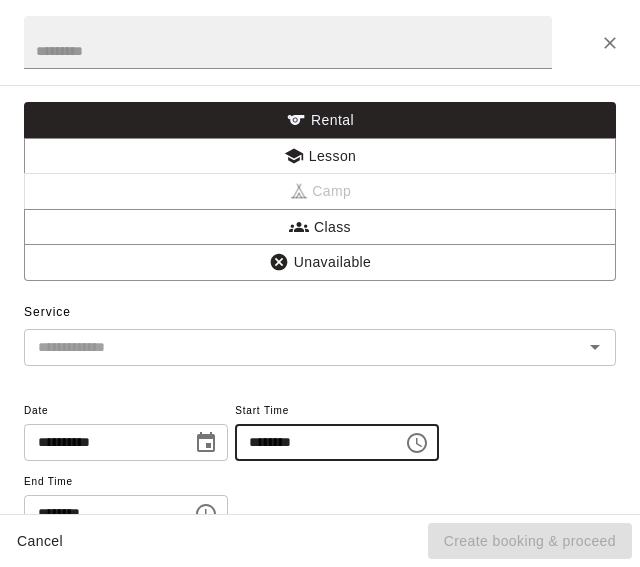 click on "********" at bounding box center (101, 513) 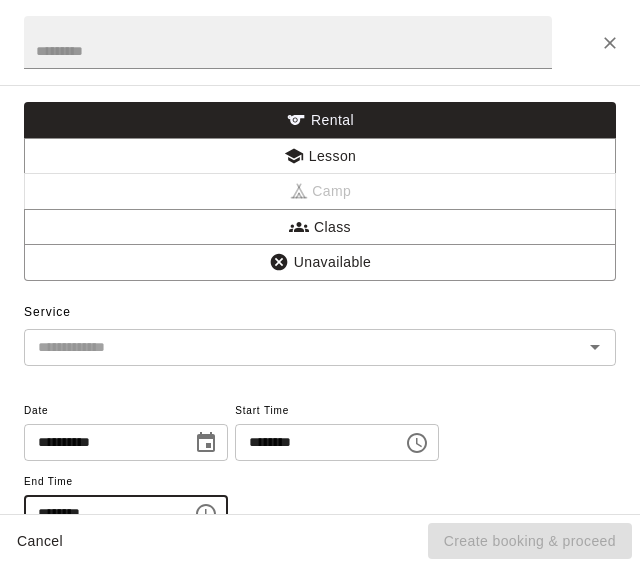 scroll, scrollTop: 0, scrollLeft: 0, axis: both 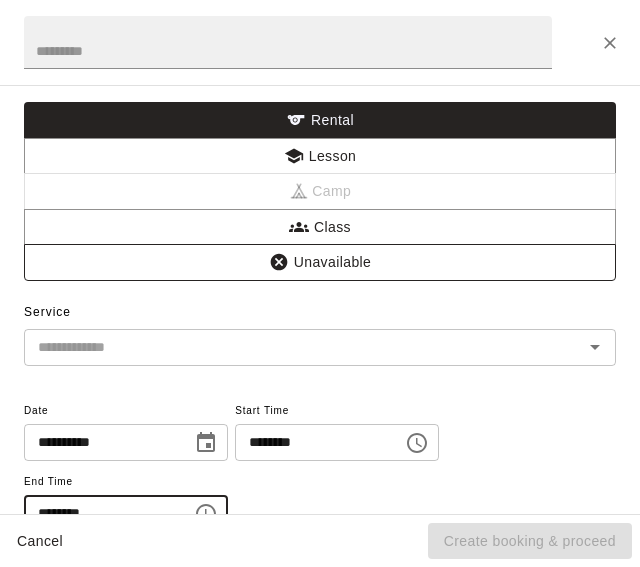 type on "********" 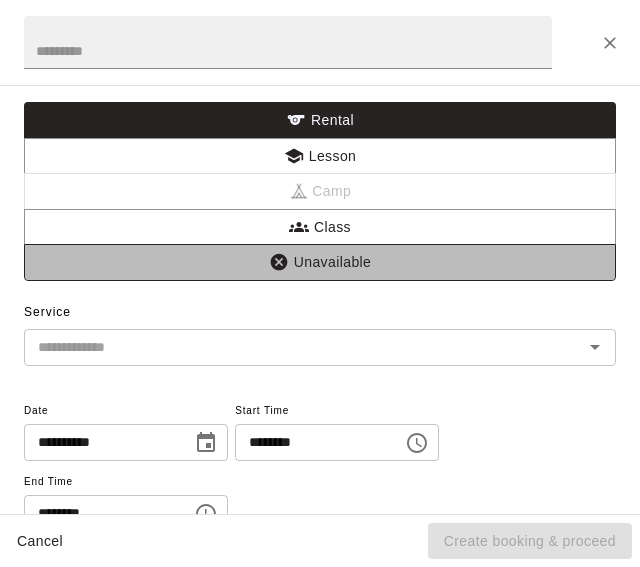 click on "Unavailable" at bounding box center [320, 262] 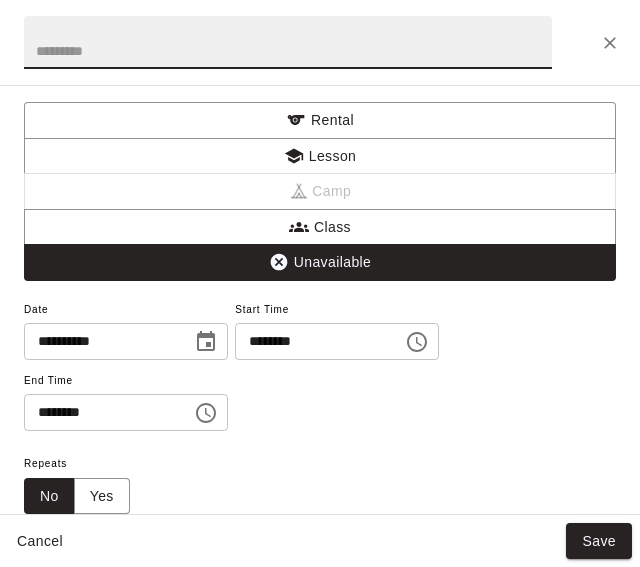 click at bounding box center [288, 42] 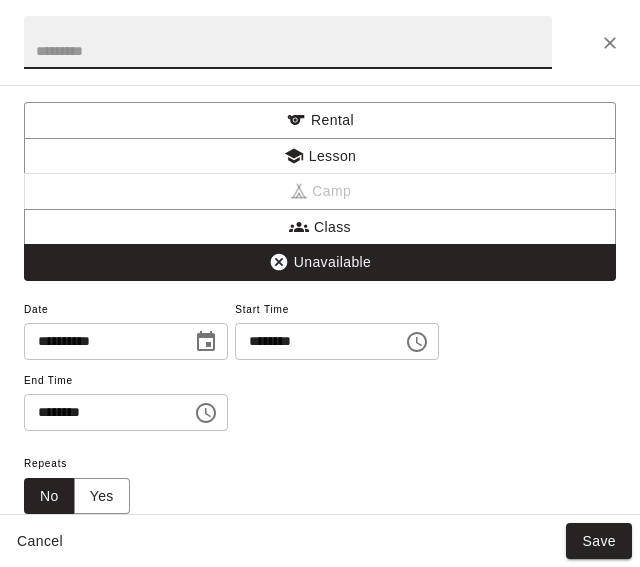 click at bounding box center [288, 42] 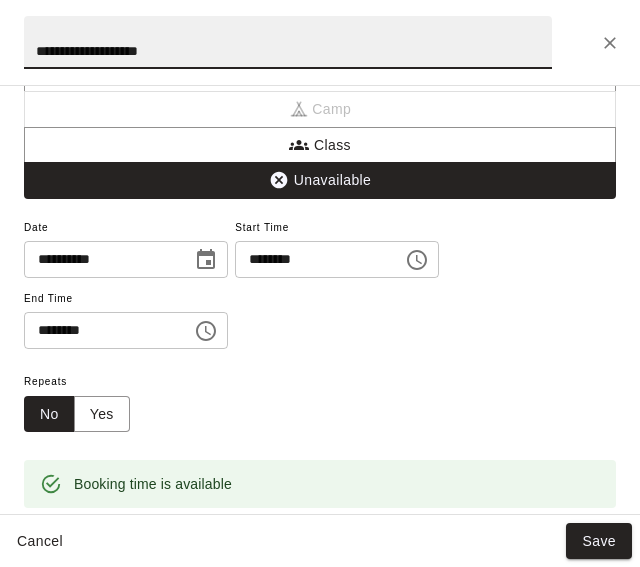 scroll, scrollTop: 98, scrollLeft: 0, axis: vertical 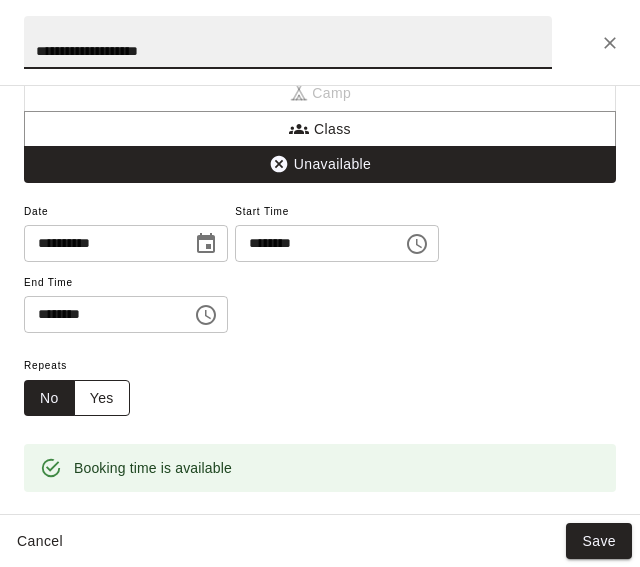type on "**********" 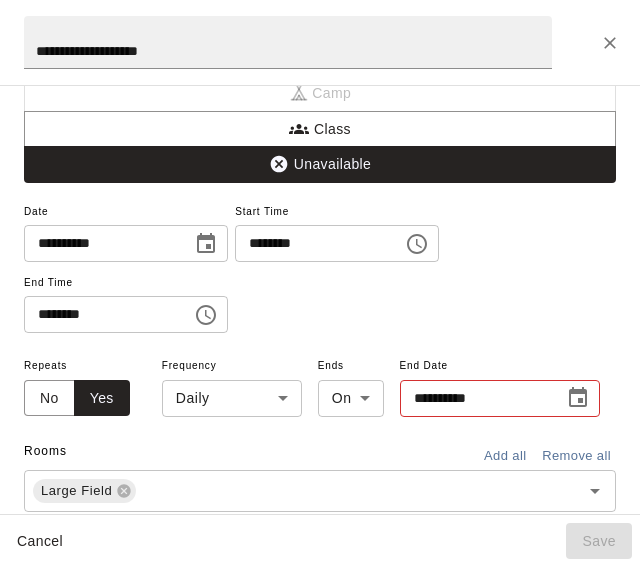 click on "Aug 7 Rooms ***** ​ Day *** ​ M 3 T 4 W 5 T 6 F 7 S 8 S 9 M 10 T 11 W 12 T 13 F 14 S 15 S 16 M 17 T 18 W 19 T 20 F 21 S 22 S 23 M 24 T 25 W 26 T 27 F 28 S 1 S 2 M 3 T 4 W 5 T 6 F 7 S 8 S 9 M 10 T 11 W 12 T 13 F 14 S 15 S 16 M 17 T 18 W 19 T 20 F 21 S 22 S 23 M 24 T 25 W 26 T 27 F 28 S 29 S 30 M 31 T 1 W 2 T 3 F 4 S 5 S 6 M 7 T 8 W 9 T 10 F 11 S 12 S 13 M 14 T 15 W 16 T 17 F 18 S 19 S 20 M 21 T 22 W 23 T 24 F 25 S 26 S 27 M 28 T 29 W 30 T 1 F 2 S 3 S 4 M 5 T 6 W 7 T 8 F 9 S 10 S 11 M 12 T 13 W 14 T 15 F 16 S 17 S 18 M 19 T 20 W 21 T 22 F 23 S 24 S 25 M 26 T 27 W 28 T 29 F 30 S 31 S 1 M 2 T 3 W 4 T 5 F 6 S 7 S 8 M 9 T 10 W 11 T 12 F 13 S 14 S 15 M 16 T 17 W 18 T 19 F 20 S 21 S 22 M 23 T 24 W 25 T 26 F 27 S 28 S 29 M 30 T 1 W 2 T 3 F 4 S 5 S 6 M 7 T 8 W 9 T 10 F 11 S 12 S 13 M 14 T 15 W 16 T 17 F 18 S 19 S 20 M 21 T 22 W 23 T 24 F 25 S 26 S 27 M 28 T 29 W 30 T 31 F 1 S 2 S 3 M 4 T 5 W 6 T 7 F 8 S 9 S 10 M 11 T 12 W 13 T 14 F 15 S 16 S 17 M 18 T 19 W 20 T 21 F 22 S 23 S 24 M 25 T 26 W 27 T 28 F 29 S 30 S 31 M" at bounding box center (320, 267) 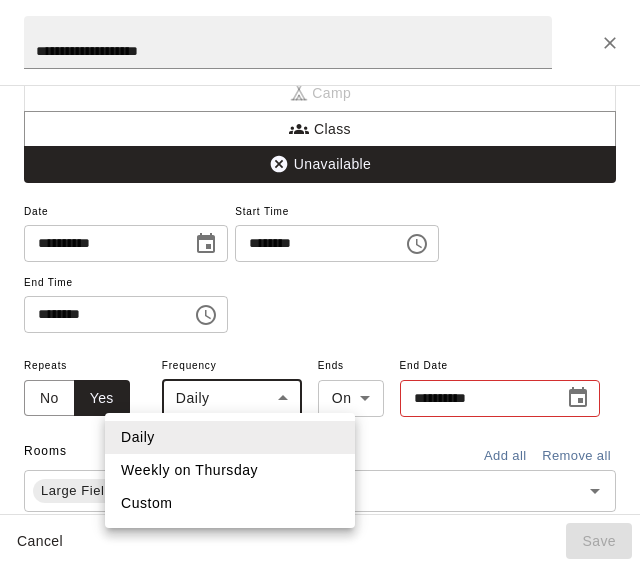 click on "Weekly on Thursday" at bounding box center (230, 470) 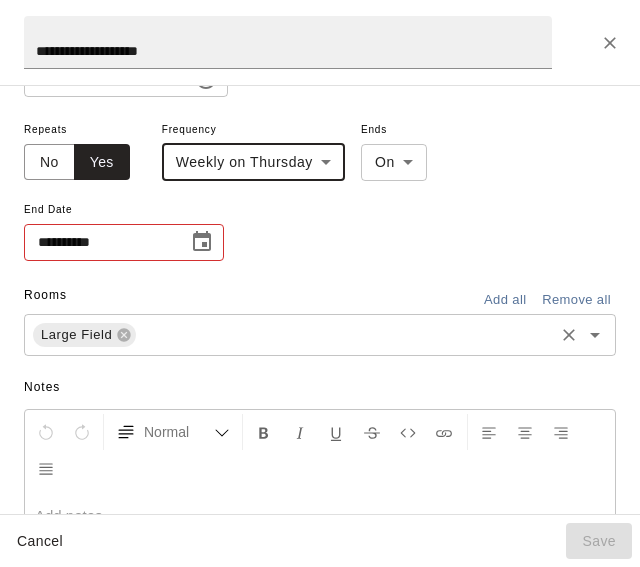 scroll, scrollTop: 367, scrollLeft: 0, axis: vertical 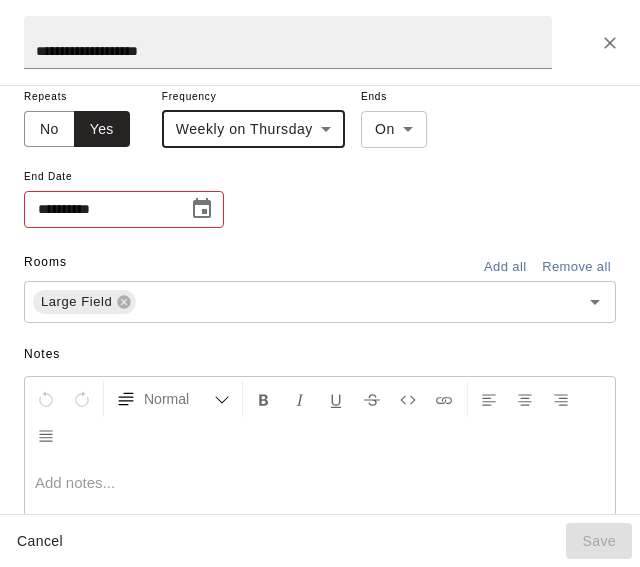 click 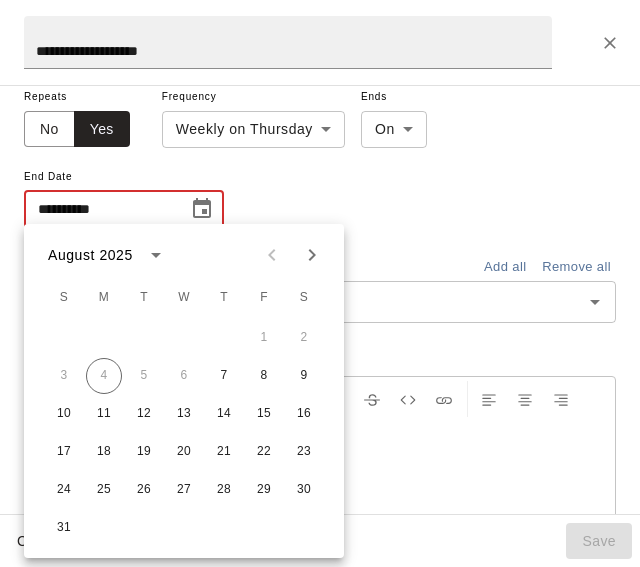 click 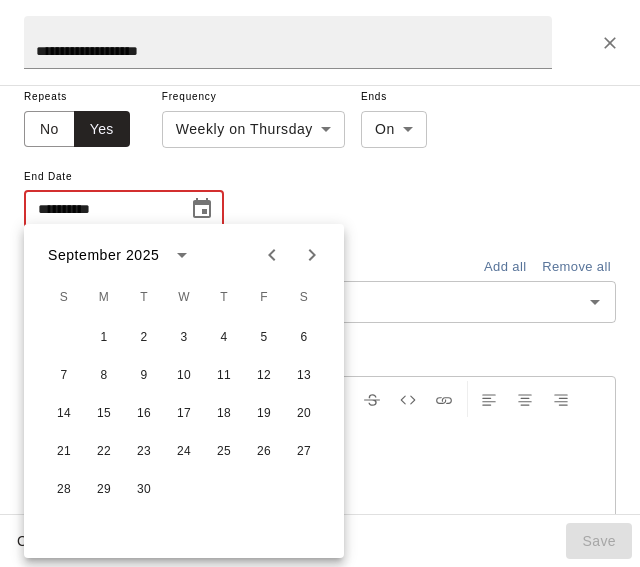 click 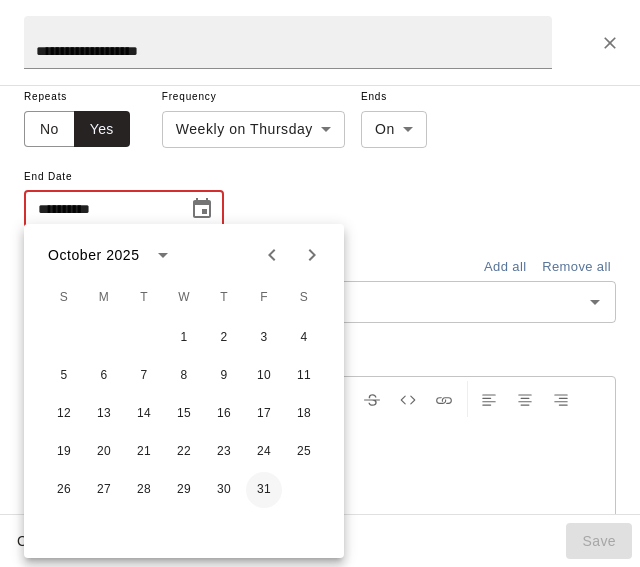 click on "31" at bounding box center [264, 490] 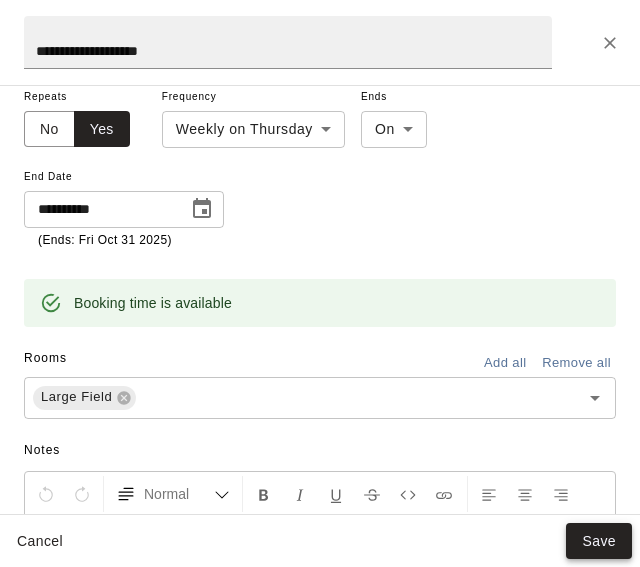click on "Save" at bounding box center [599, 541] 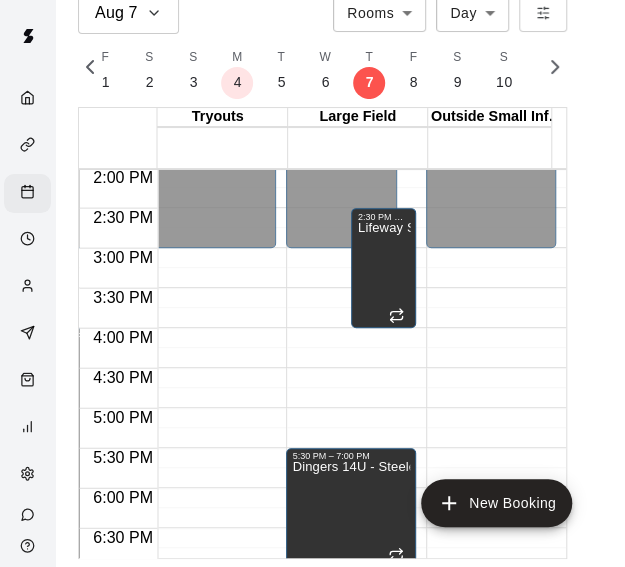 click on "12:00 AM – 3:00 PM Closed 8:00 PM – 11:59 PM Closed" at bounding box center [491, 8] 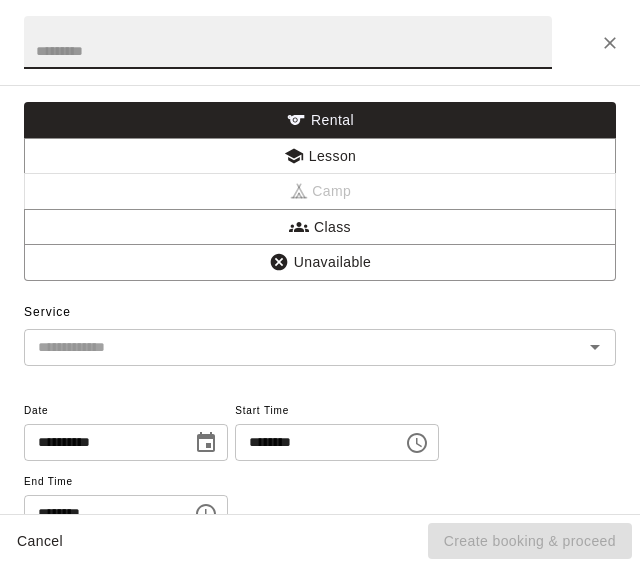 scroll, scrollTop: 1278, scrollLeft: 852, axis: both 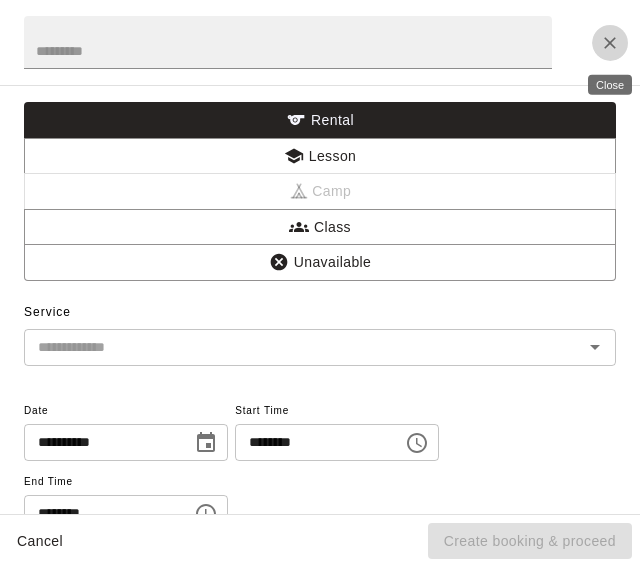 click 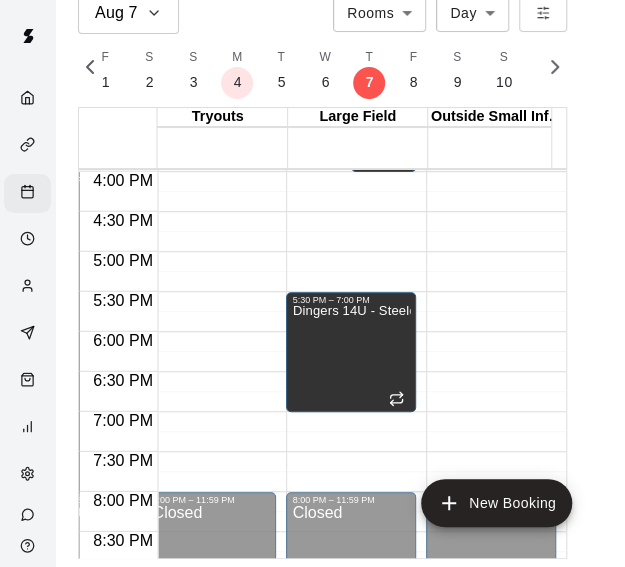 click on "12:00 AM – 3:00 PM Closed 5:30 PM – 7:00 PM Dingers 14U - Steele 2:30 PM – 4:00 PM Lifeway Softball 8:00 PM – 11:59 PM Closed" at bounding box center (351, -148) 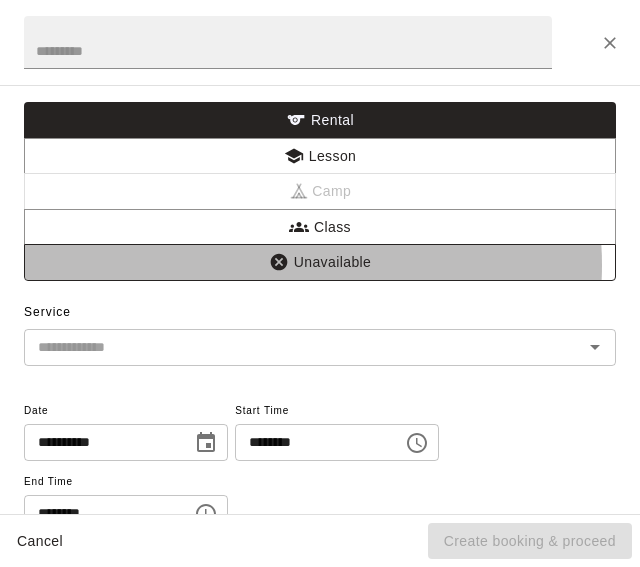 click on "Unavailable" at bounding box center (320, 262) 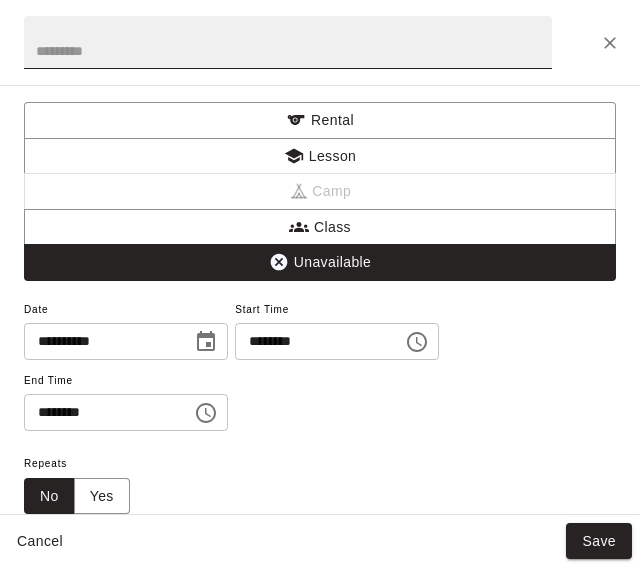 click at bounding box center (288, 42) 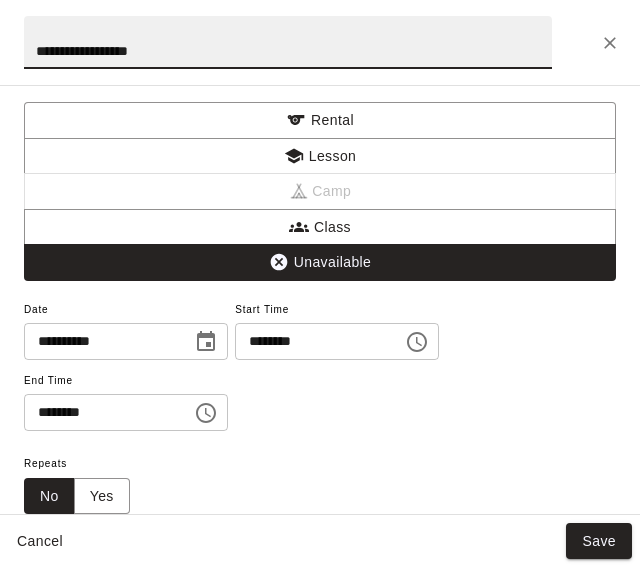 type on "**********" 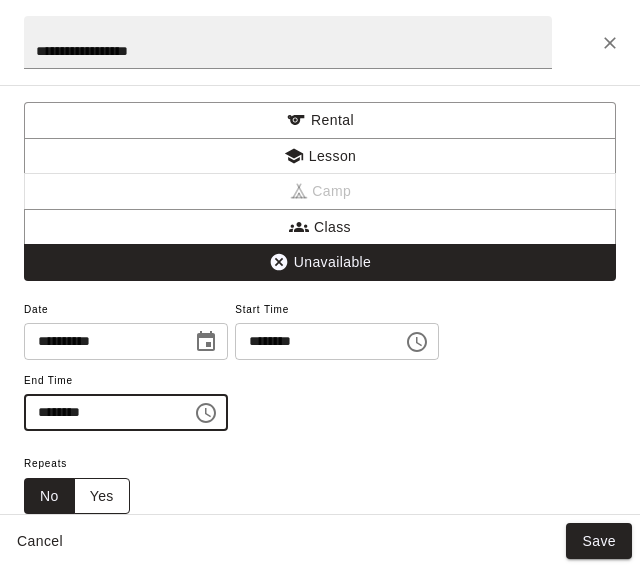 type on "********" 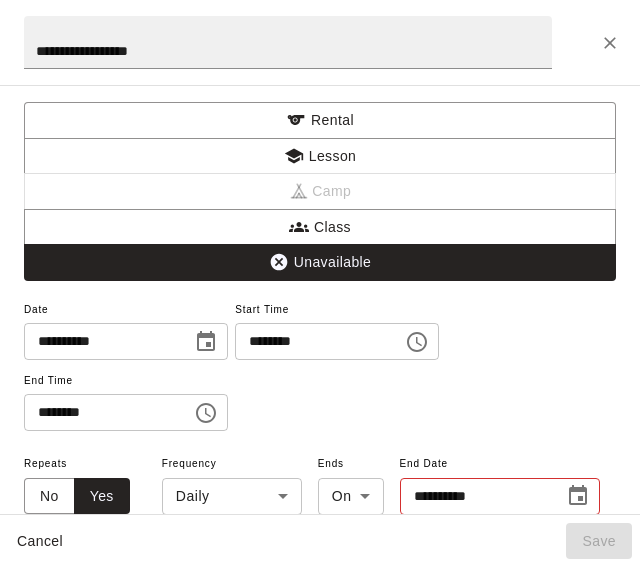 click on "Aug 7 Rooms ***** ​ Day *** ​ M 3 T 4 W 5 T 6 F 7 S 8 S 9 M 10 T 11 W 12 T 13 F 14 S 15 S 16 M 17 T 18 W 19 T 20 F 21 S 22 S 23 M 24 T 25 W 26 T 27 F 28 S 1 S 2 M 3 T 4 W 5 T 6 F 7 S 8 S 9 M 10 T 11 W 12 T 13 F 14 S 15 S 16 M 17 T 18 W 19 T 20 F 21 S 22 S 23 M 24 T 25 W 26 T 27 F 28 S 29 S 30 M 31 T 1 W 2 T 3 F 4 S 5 S 6 M 7 T 8 W 9 T 10 F 11 S 12 S 13 M 14 T 15 W 16 T 17 F 18 S 19 S 20 M 21 T 22 W 23 T 24 F 25 S 26 S 27 M 28 T 29 W 30 T 1 F 2 S 3 S 4 M 5 T 6 W 7 T 8 F 9 S 10 S 11 M 12 T 13 W 14 T 15 F 16 S 17 S 18 M 19 T 20 W 21 T 22 F 23 S 24 S 25 M 26 T 27 W 28 T 29 F 30 S 31 S 1 M 2 T 3 W 4 T 5 F 6 S 7 S 8 M 9 T 10 W 11 T 12 F 13 S 14 S 15 M 16 T 17 W 18 T 19 F 20 S 21 S 22 M 23 T 24 W 25 T 26 F 27 S 28 S 29 M 30 T 1 W 2 T 3 F 4 S 5 S 6 M 7 T 8 W 9 T 10 F 11 S 12 S 13 M 14 T 15 W 16 T 17 F 18 S 19 S 20 M 21 T 22 W 23 T 24 F 25 S 26 S 27 M 28 T 29 W 30 T 31 F 1 S 2 S 3 M 4 T 5 W 6 T 7 F 8 S 9 S 10 M 11 T 12 W 13 T 14 F 15 S 16 S 17 M 18 T 19 W 20 T 21 F 22 S 23 S 24 M 25 T 26 W 27 T 28 F 29 S 30 S 31 M" at bounding box center [320, 267] 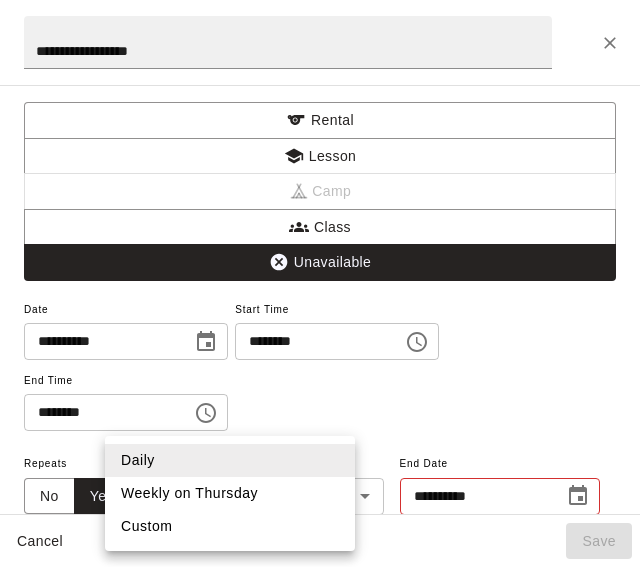 click on "Weekly on Thursday" at bounding box center [230, 493] 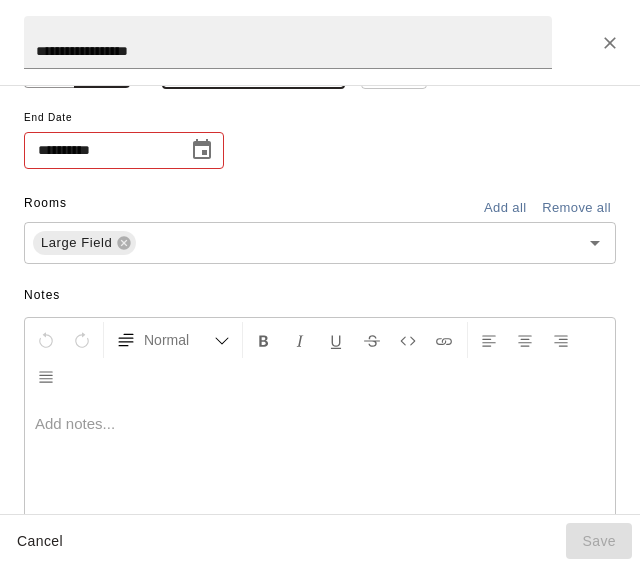scroll, scrollTop: 440, scrollLeft: 0, axis: vertical 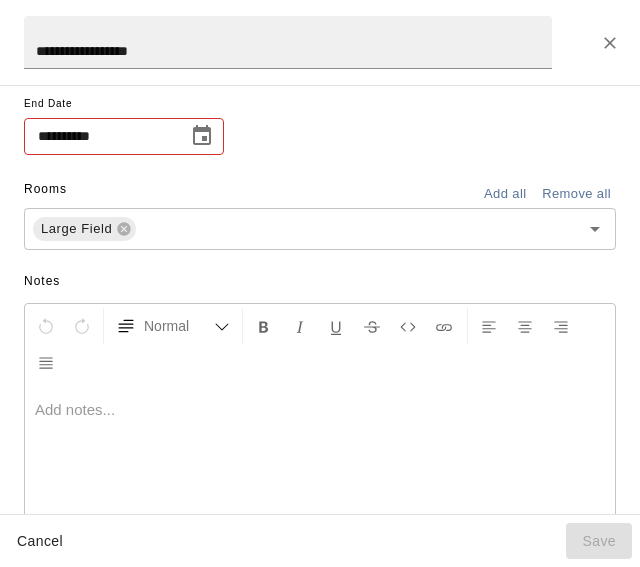 click 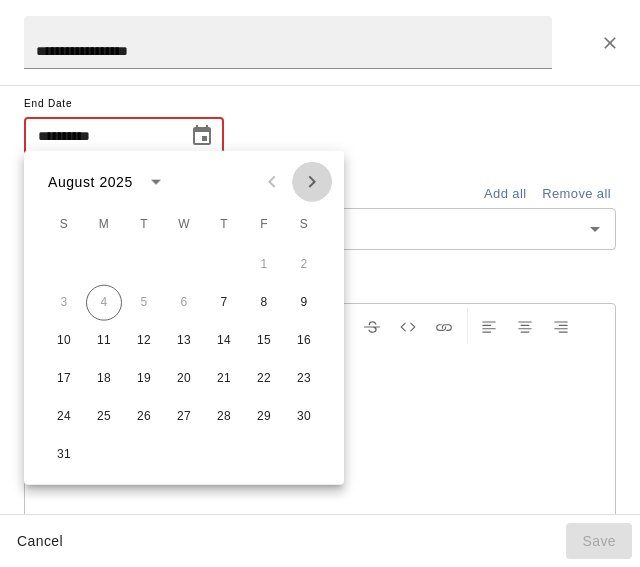 click 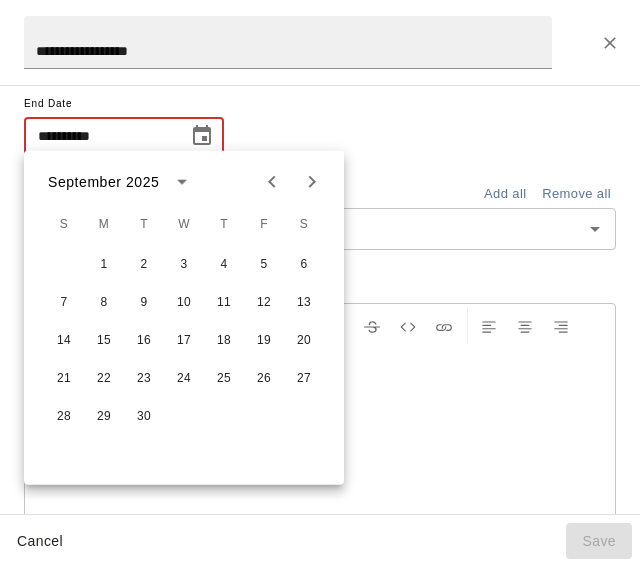 click 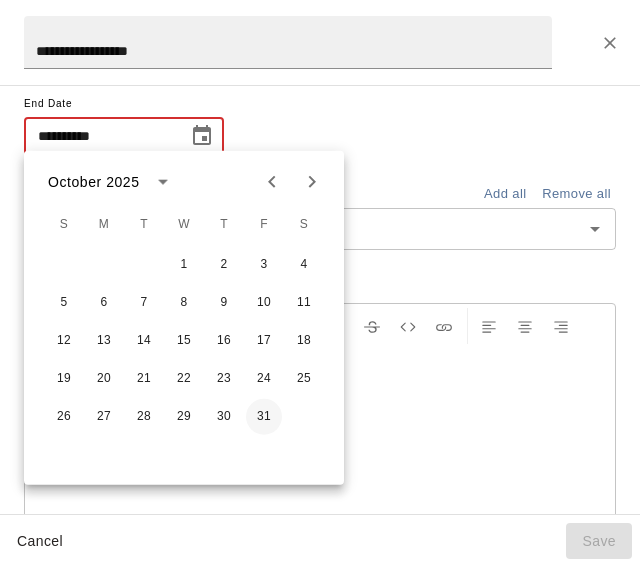 click on "31" at bounding box center [264, 417] 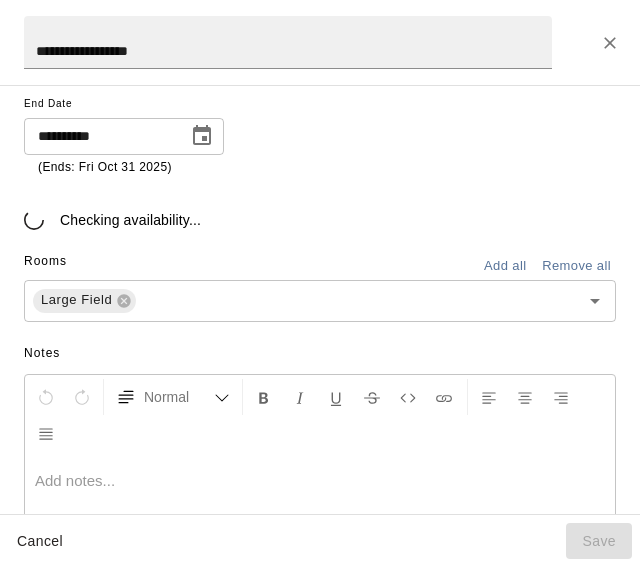 type on "**********" 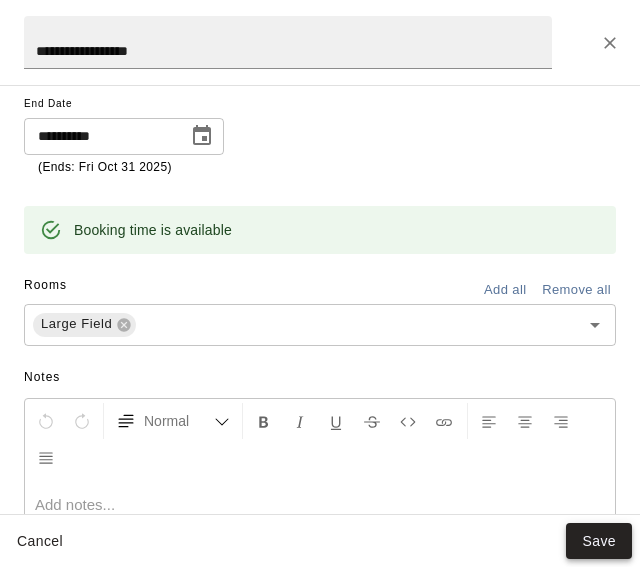 click on "Save" at bounding box center [599, 541] 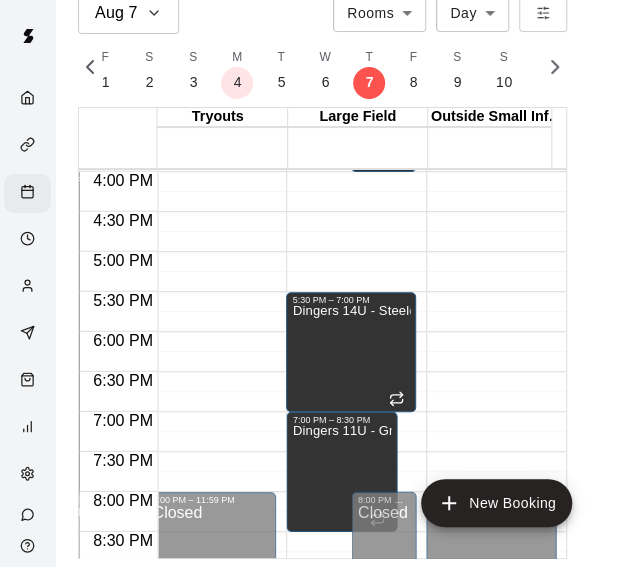click on "12:00 AM – 3:00 PM Closed 8:00 PM – 11:59 PM Closed" at bounding box center [491, -148] 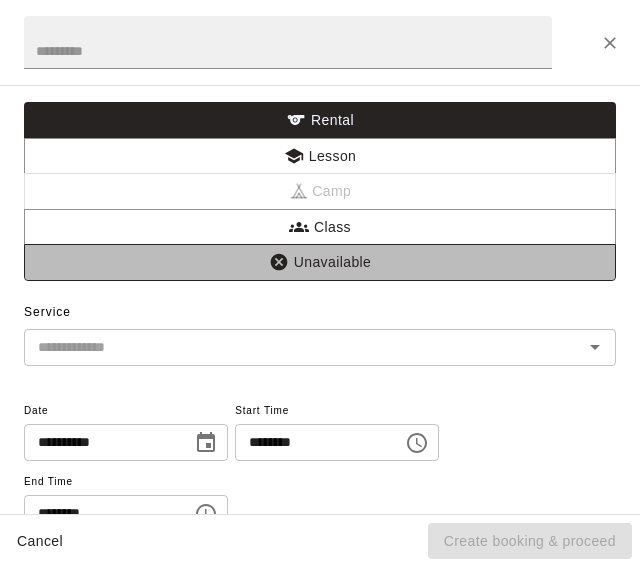 click on "Unavailable" at bounding box center [320, 262] 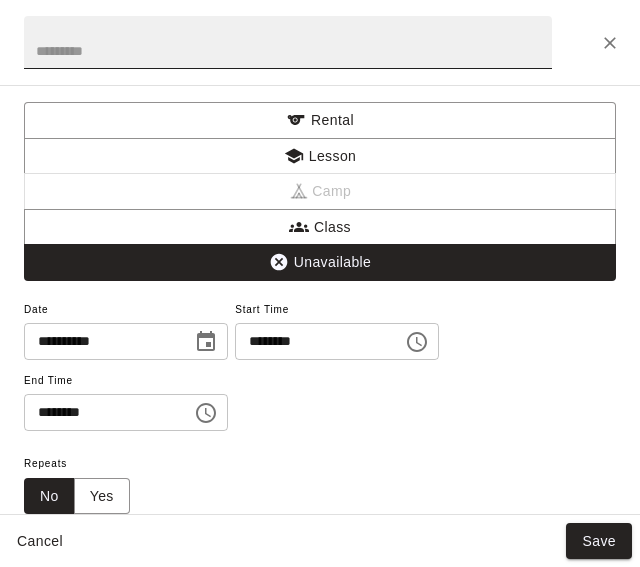 click at bounding box center (288, 42) 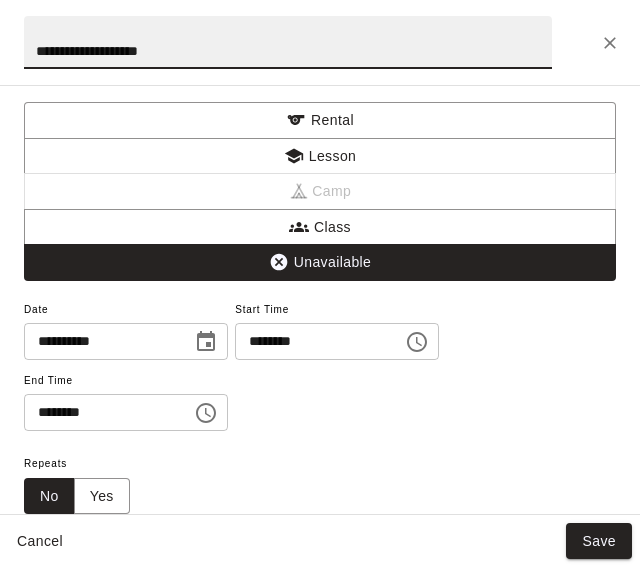 type on "**********" 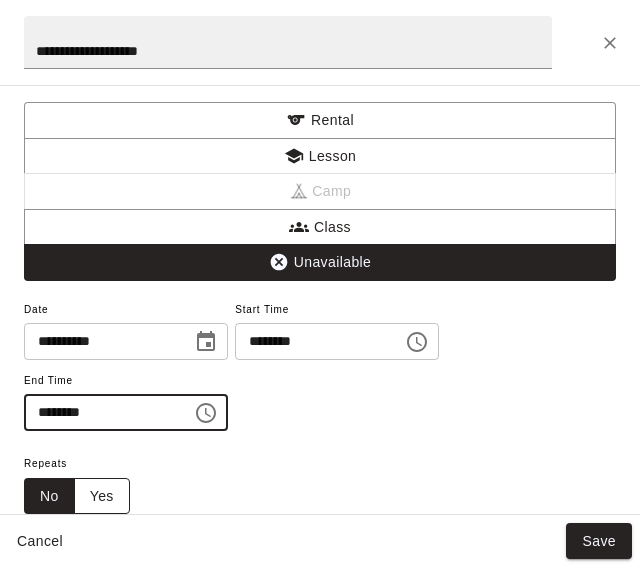 type on "********" 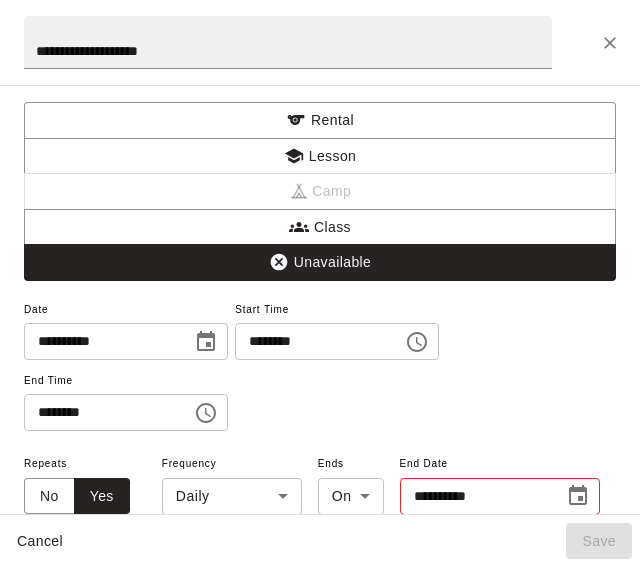 click on "Aug 7 Rooms ***** ​ Day *** ​ M 3 T 4 W 5 T 6 F 7 S 8 S 9 M 10 T 11 W 12 T 13 F 14 S 15 S 16 M 17 T 18 W 19 T 20 F 21 S 22 S 23 M 24 T 25 W 26 T 27 F 28 S 1 S 2 M 3 T 4 W 5 T 6 F 7 S 8 S 9 M 10 T 11 W 12 T 13 F 14 S 15 S 16 M 17 T 18 W 19 T 20 F 21 S 22 S 23 M 24 T 25 W 26 T 27 F 28 S 29 S 30 M 31 T 1 W 2 T 3 F 4 S 5 S 6 M 7 T 8 W 9 T 10 F 11 S 12 S 13 M 14 T 15 W 16 T 17 F 18 S 19 S 20 M 21 T 22 W 23 T 24 F 25 S 26 S 27 M 28 T 29 W 30 T 1 F 2 S 3 S 4 M 5 T 6 W 7 T 8 F 9 S 10 S 11 M 12 T 13 W 14 T 15 F 16 S 17 S 18 M 19 T 20 W 21 T 22 F 23 S 24 S 25 M 26 T 27 W 28 T 29 F 30 S 31 S 1 M 2 T 3 W 4 T 5 F 6 S 7 S 8 M 9 T 10 W 11 T 12 F 13 S 14 S 15 M 16 T 17 W 18 T 19 F 20 S 21 S 22 M 23 T 24 W 25 T 26 F 27 S 28 S 29 M 30 T 1 W 2 T 3 F 4 S 5 S 6 M 7 T 8 W 9 T 10 F 11 S 12 S 13 M 14 T 15 W 16 T 17 F 18 S 19 S 20 M 21 T 22 W 23 T 24 F 25 S 26 S 27 M 28 T 29 W 30 T 31 F 1 S 2 S 3 M 4 T 5 W 6 T 7 F 8 S 9 S 10 M 11 T 12 W 13 T 14 F 15 S 16 S 17 M 18 T 19 W 20 T 21 F 22 S 23 S 24 M 25 T 26 W 27 T 28 F 29 S 30 S 31 M" at bounding box center [320, 267] 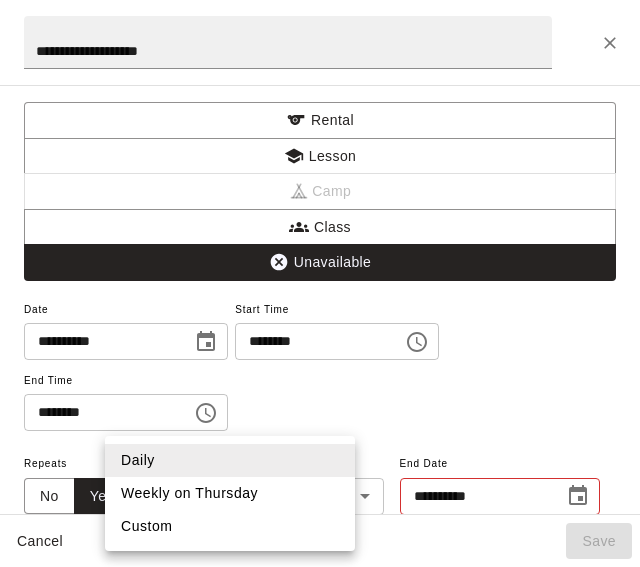 click on "Weekly on Thursday" at bounding box center (230, 493) 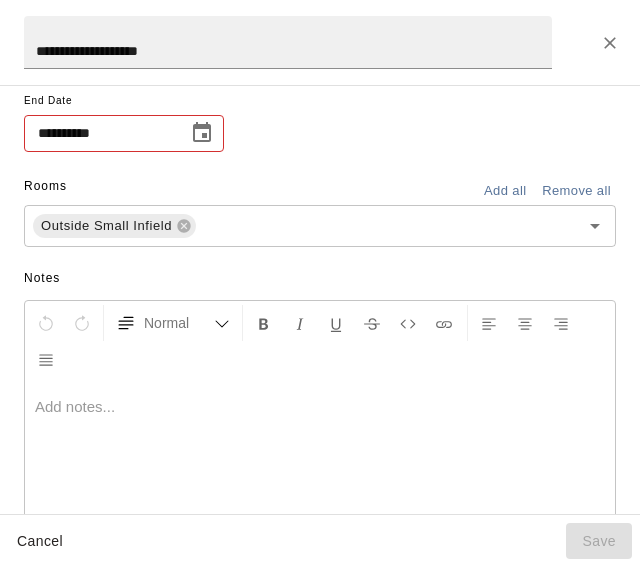 scroll, scrollTop: 449, scrollLeft: 0, axis: vertical 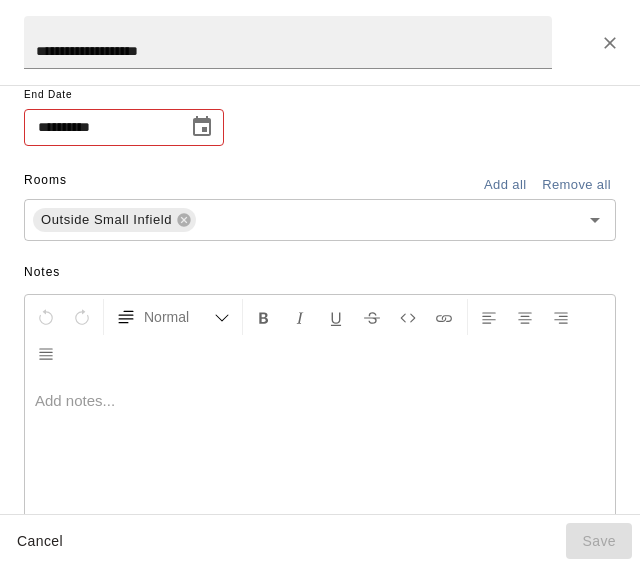 click 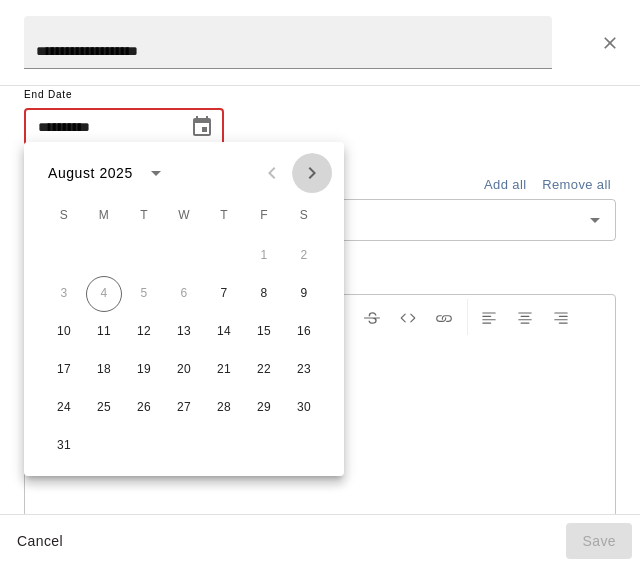 click 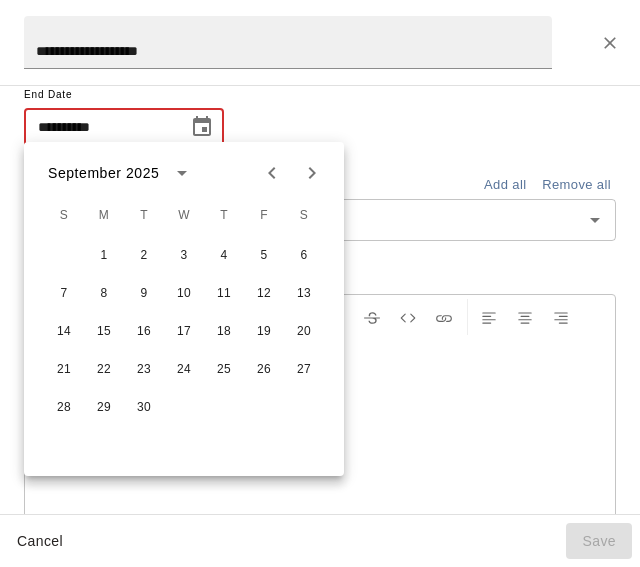 click 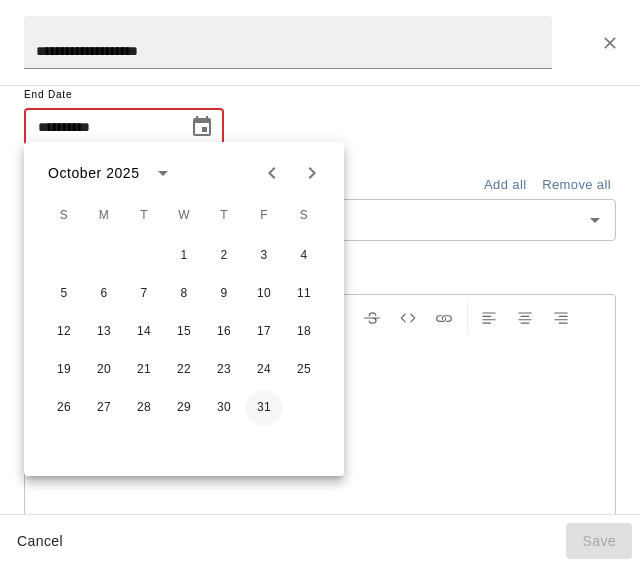 click on "31" at bounding box center [264, 408] 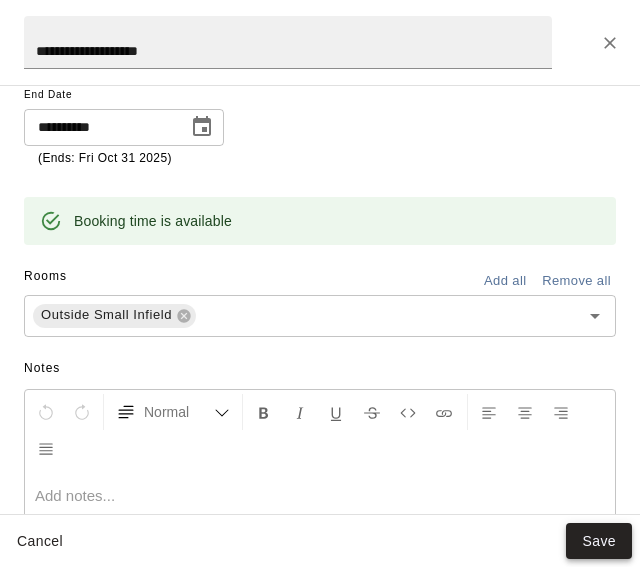 click on "Save" at bounding box center (599, 541) 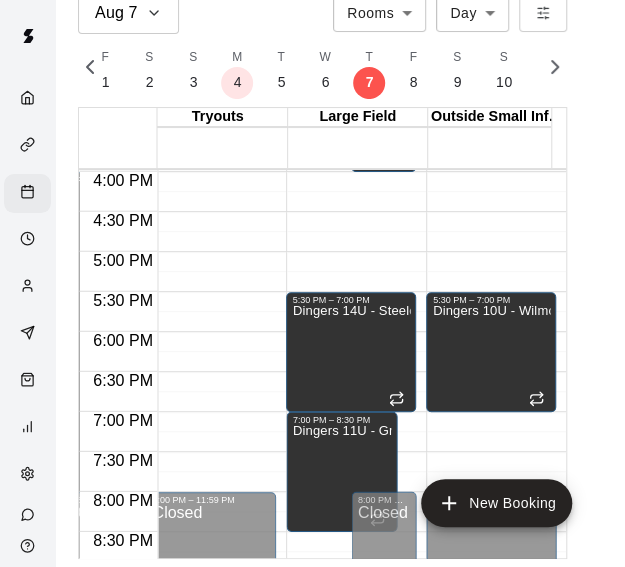 click on "12:00 AM – 3:00 PM Closed 5:30 PM – 7:00 PM Dingers 10U - Wilmot 8:00 PM – 11:59 PM Closed" at bounding box center (491, -148) 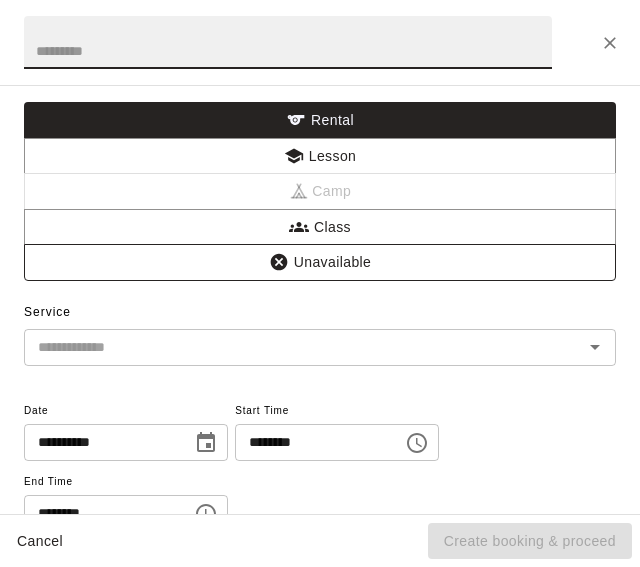 click on "Unavailable" at bounding box center (320, 262) 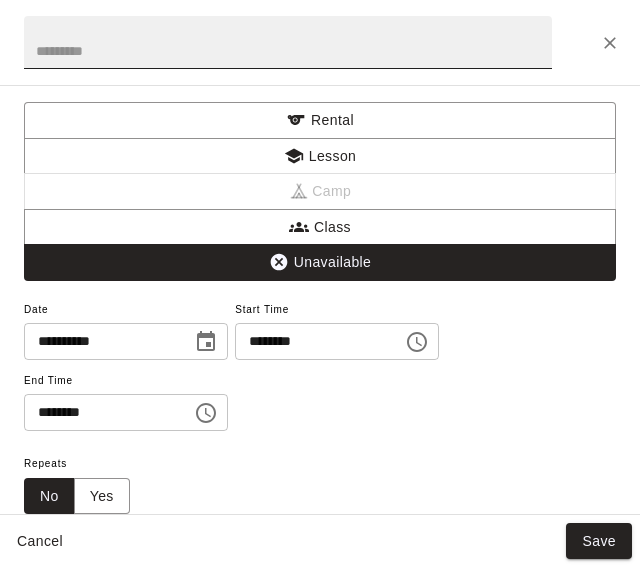 click at bounding box center (288, 42) 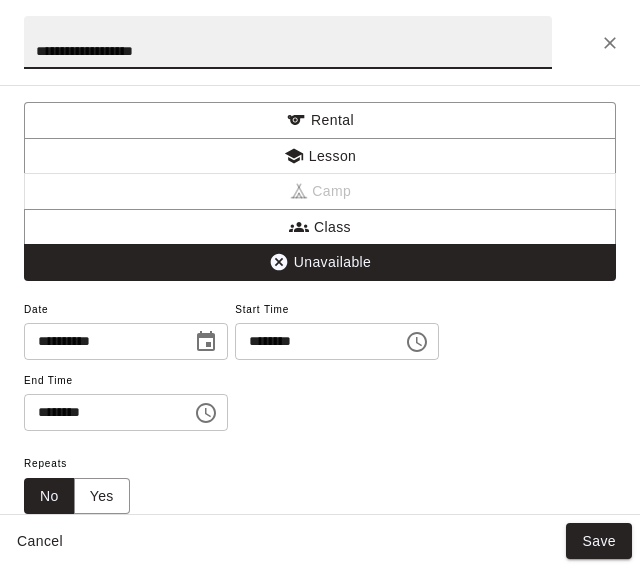 type on "**********" 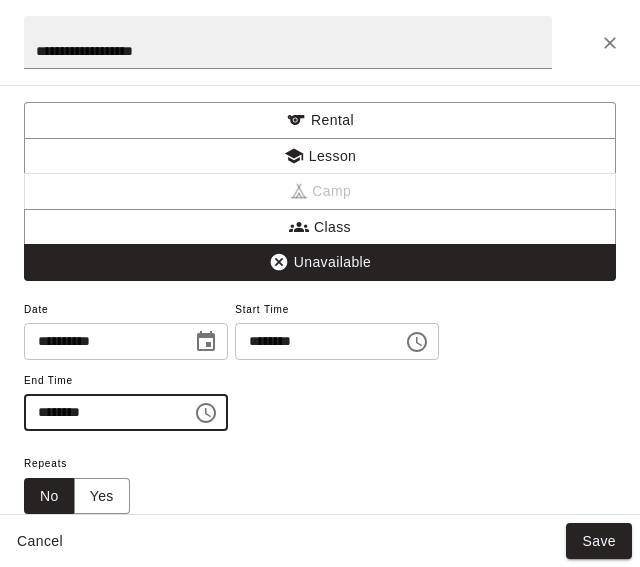 type on "********" 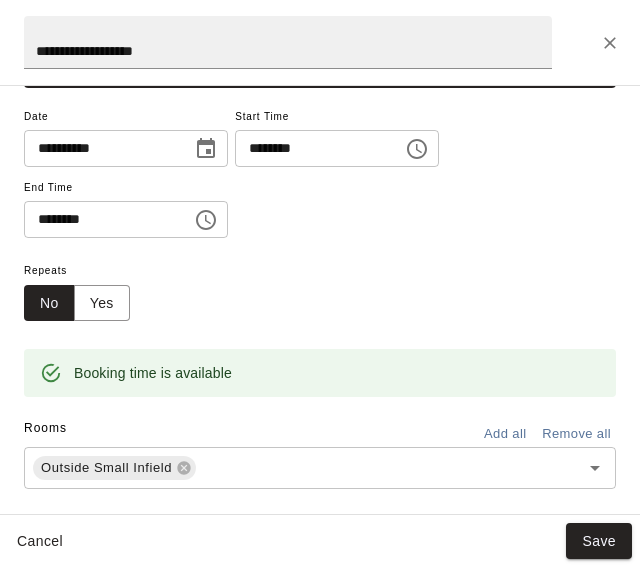scroll, scrollTop: 194, scrollLeft: 0, axis: vertical 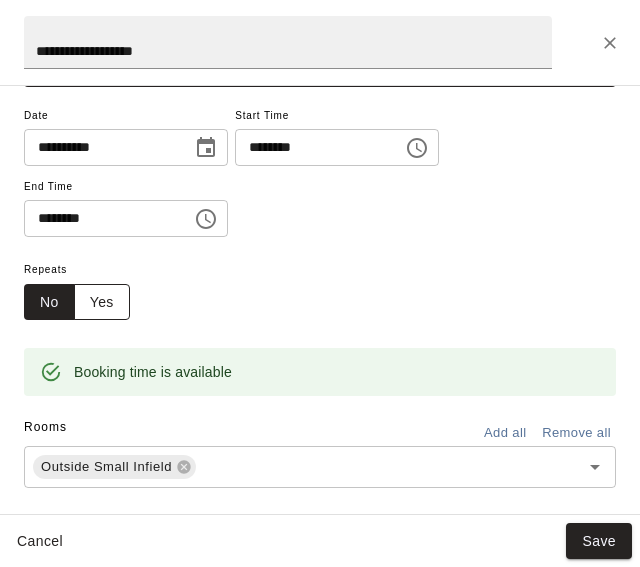 click on "Yes" at bounding box center (102, 302) 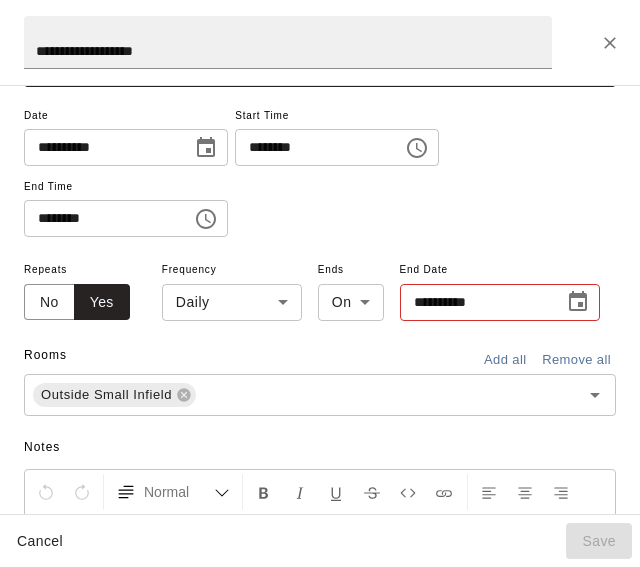 click on "Aug 7 Rooms ***** ​ Day *** ​ M 3 T 4 W 5 T 6 F 7 S 8 S 9 M 10 T 11 W 12 T 13 F 14 S 15 S 16 M 17 T 18 W 19 T 20 F 21 S 22 S 23 M 24 T 25 W 26 T 27 F 28 S 1 S 2 M 3 T 4 W 5 T 6 F 7 S 8 S 9 M 10 T 11 W 12 T 13 F 14 S 15 S 16 M 17 T 18 W 19 T 20 F 21 S 22 S 23 M 24 T 25 W 26 T 27 F 28 S 29 S 30 M 31 T 1 W 2 T 3 F 4 S 5 S 6 M 7 T 8 W 9 T 10 F 11 S 12 S 13 M 14 T 15 W 16 T 17 F 18 S 19 S 20 M 21 T 22 W 23 T 24 F 25 S 26 S 27 M 28 T 29 W 30 T 1 F 2 S 3 S 4 M 5 T 6 W 7 T 8 F 9 S 10 S 11 M 12 T 13 W 14 T 15 F 16 S 17 S 18 M 19 T 20 W 21 T 22 F 23 S 24 S 25 M 26 T 27 W 28 T 29 F 30 S 31 S 1 M 2 T 3 W 4 T 5 F 6 S 7 S 8 M 9 T 10 W 11 T 12 F 13 S 14 S 15 M 16 T 17 W 18 T 19 F 20 S 21 S 22 M 23 T 24 W 25 T 26 F 27 S 28 S 29 M 30 T 1 W 2 T 3 F 4 S 5 S 6 M 7 T 8 W 9 T 10 F 11 S 12 S 13 M 14 T 15 W 16 T 17 F 18 S 19 S 20 M 21 T 22 W 23 T 24 F 25 S 26 S 27 M 28 T 29 W 30 T 31 F 1 S 2 S 3 M 4 T 5 W 6 T 7 F 8 S 9 S 10 M 11 T 12 W 13 T 14 F 15 S 16 S 17 M 18 T 19 W 20 T 21 F 22 S 23 S 24 M 25 T 26 W 27 T 28 F 29 S 30 S 31 M" at bounding box center (320, 267) 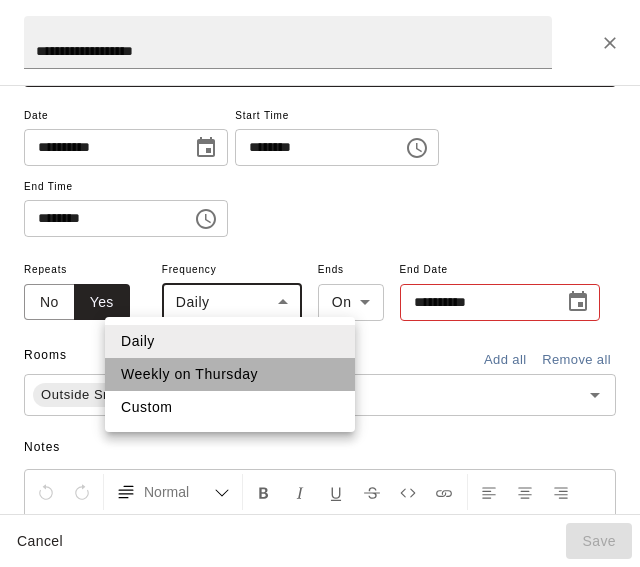click on "Weekly on Thursday" at bounding box center [230, 374] 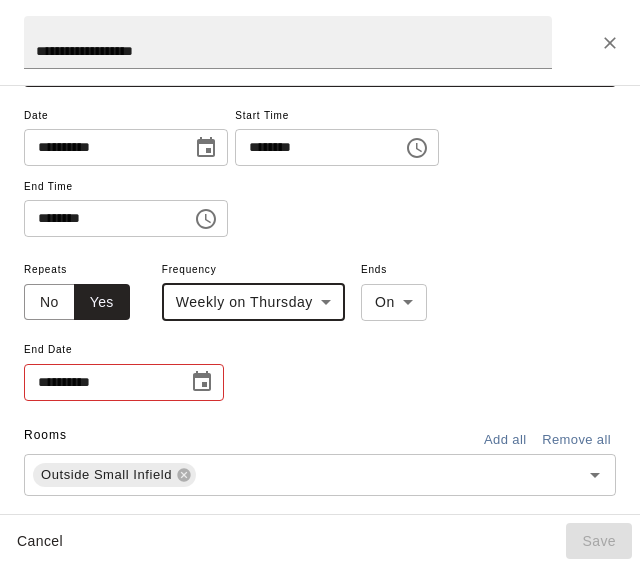 click 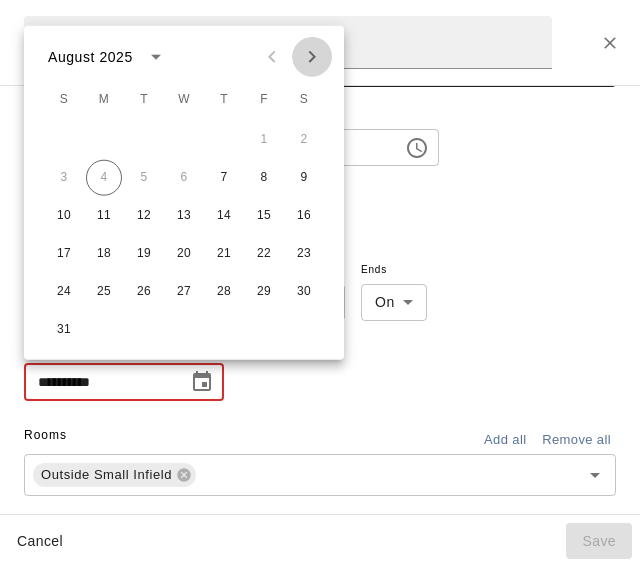 click 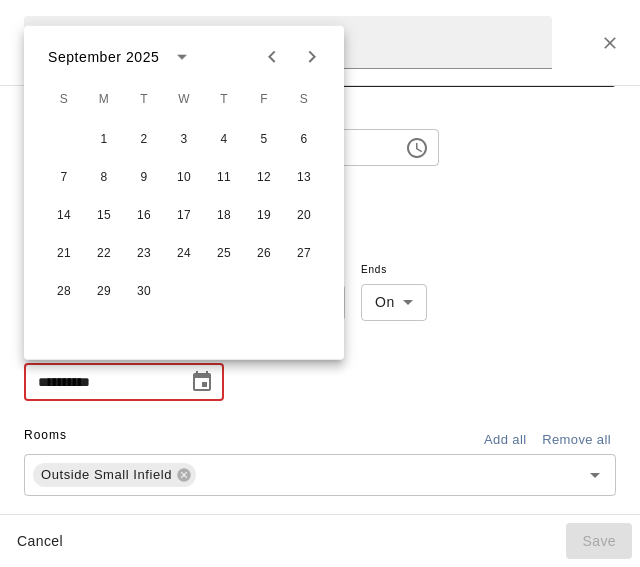 click 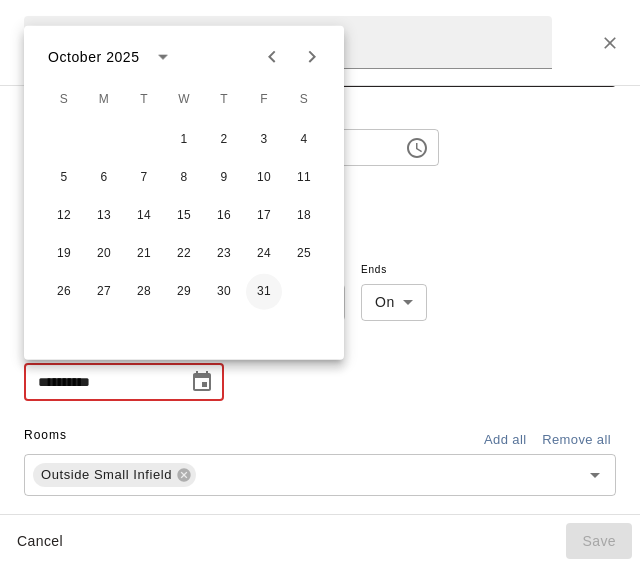 click on "31" at bounding box center [264, 292] 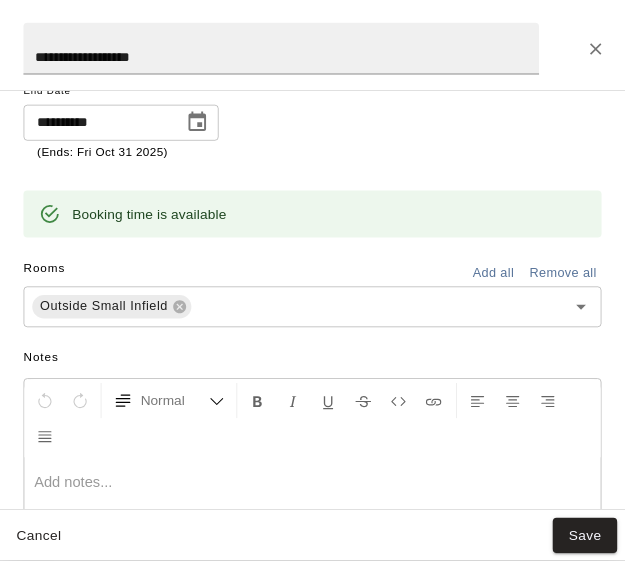 scroll, scrollTop: 460, scrollLeft: 0, axis: vertical 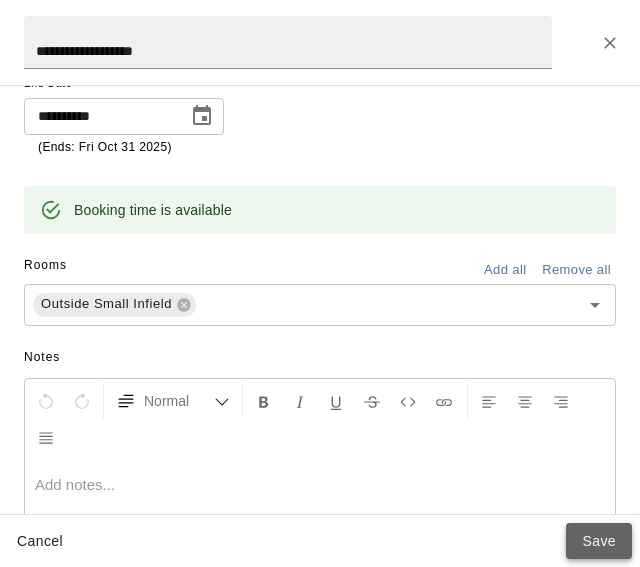 click on "Save" at bounding box center (599, 541) 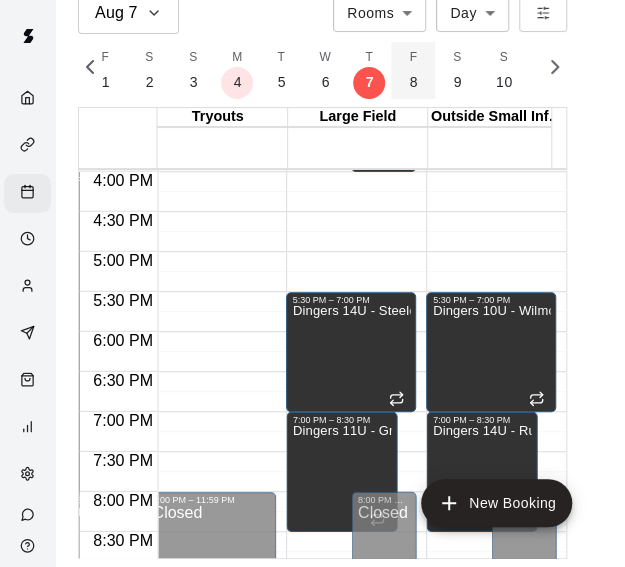 click on "F 8" at bounding box center (413, 70) 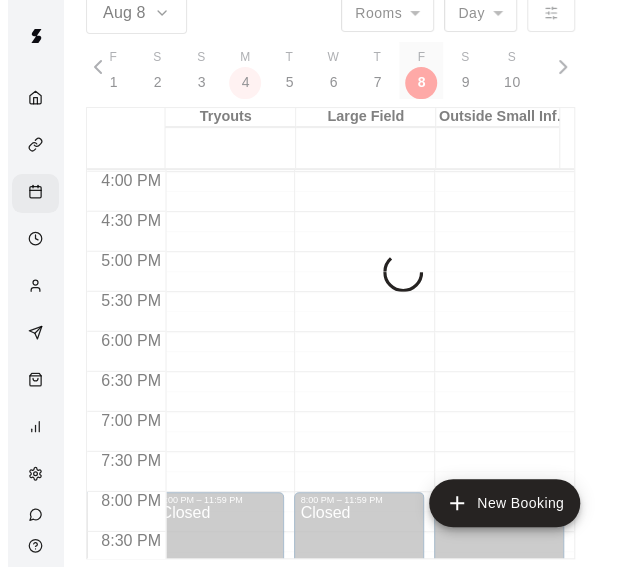 scroll, scrollTop: 0, scrollLeft: 8539, axis: horizontal 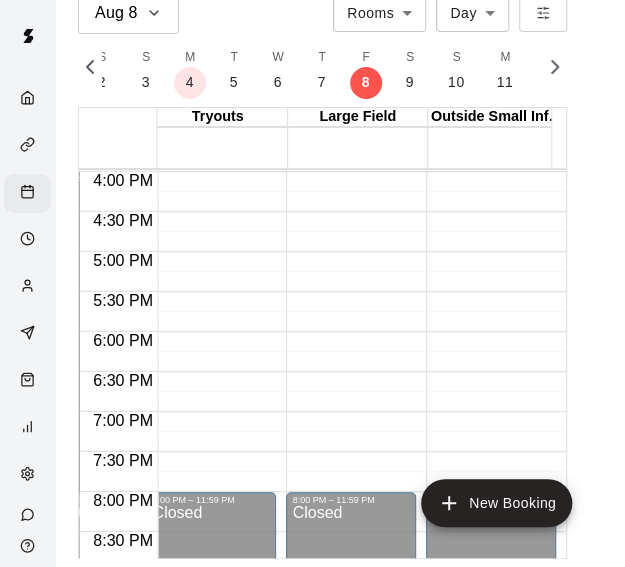 click on "12:00 AM – 3:00 PM Closed 8:00 PM – 11:59 PM Closed" at bounding box center (351, -148) 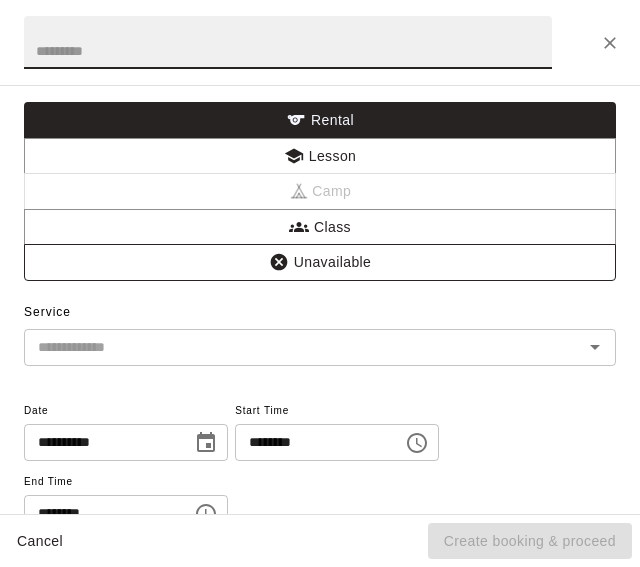 click on "Unavailable" at bounding box center [320, 262] 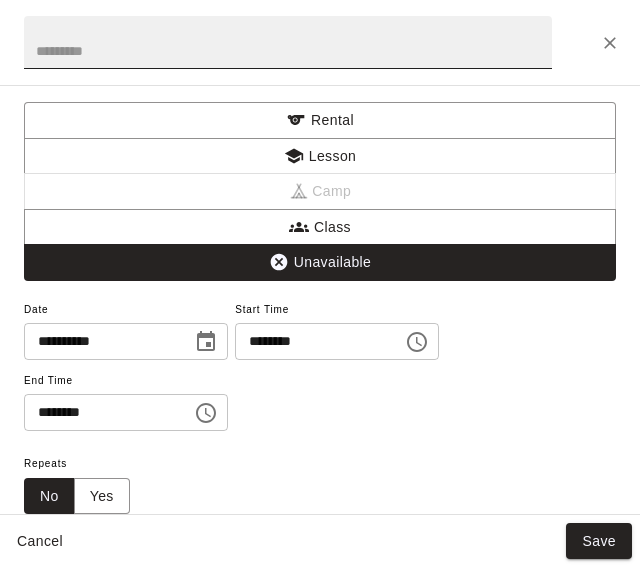 click at bounding box center (288, 42) 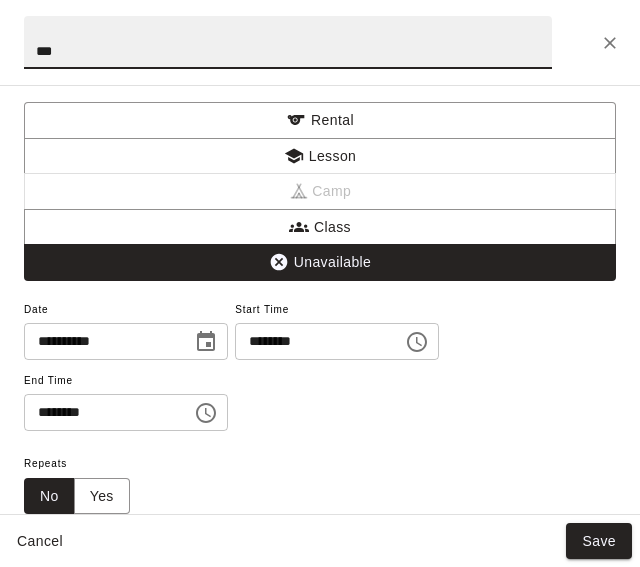 type on "***" 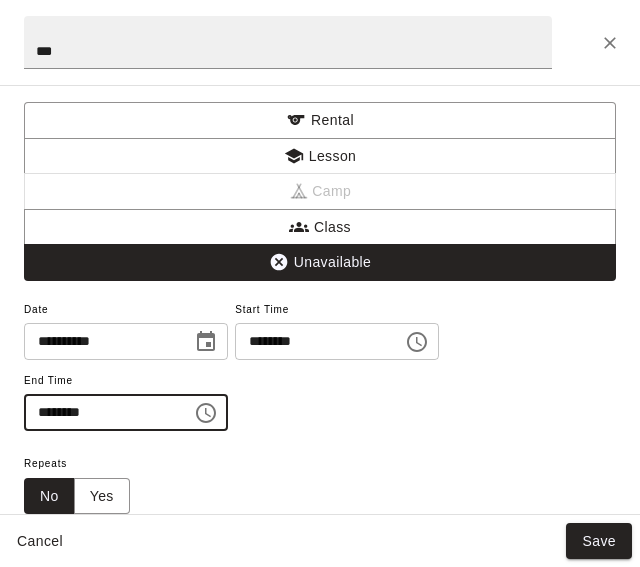 click on "********" at bounding box center (101, 412) 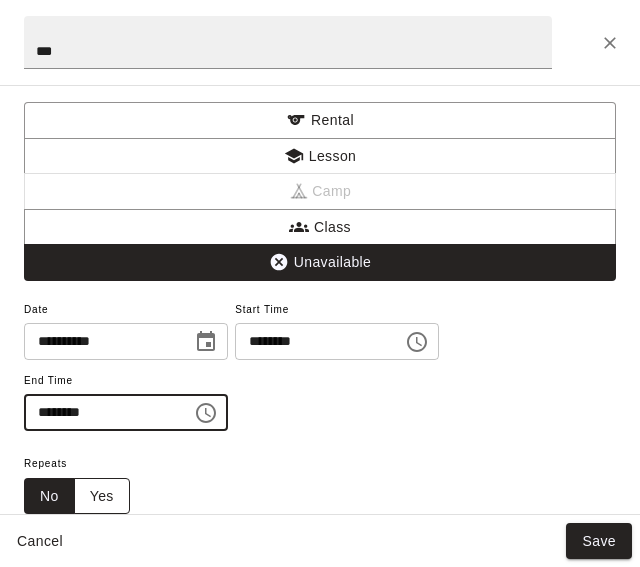 type on "********" 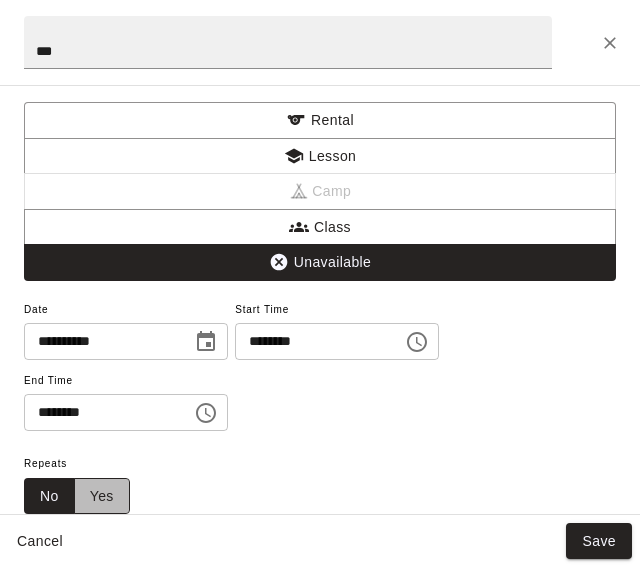 click on "Yes" at bounding box center (102, 496) 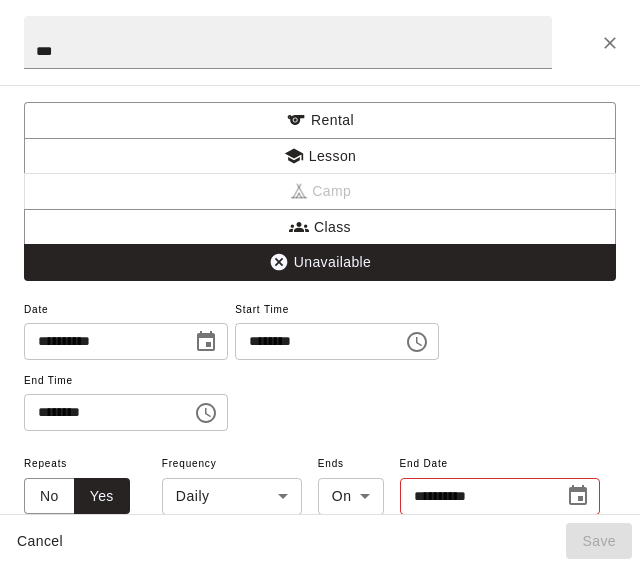 click on "Aug 8 Rooms ***** ​ Day *** ​ M 3 T 4 W 5 T 6 F 7 S 8 S 9 M 10 T 11 W 12 T 13 F 14 S 15 S 16 M 17 T 18 W 19 T 20 F 21 S 22 S 23 M 24 T 25 W 26 T 27 F 28 S 1 S 2 M 3 T 4 W 5 T 6 F 7 S 8 S 9 M 10 T 11 W 12 T 13 F 14 S 15 S 16 M 17 T 18 W 19 T 20 F 21 S 22 S 23 M 24 T 25 W 26 T 27 F 28 S 29 S 30 M 31 T 1 W 2 T 3 F 4 S 5 S 6 M 7 T 8 W 9 T 10 F 11 S 12 S 13 M 14 T 15 W 16 T 17 F 18 S 19 S 20 M 21 T 22 W 23 T 24 F 25 S 26 S 27 M 28 T 29 W 30 T 1 F 2 S 3 S 4 M 5 T 6 W 7 T 8 F 9 S 10 S 11 M 12 T 13 W 14 T 15 F 16 S 17 S 18 M 19 T 20 W 21 T 22 F 23 S 24 S 25 M 26 T 27 W 28 T 29 F 30 S 31 S 1 M 2 T 3 W 4 T 5 F 6 S 7 S 8 M 9 T 10 W 11 T 12 F 13 S 14 S 15 M 16 T 17 W 18 T 19 F 20 S 21 S 22 M 23 T 24 W 25 T 26 F 27 S 28 S 29 M 30 T 1 W 2 T 3 F 4 S 5 S 6 M 7 T 8 W 9 T 10 F 11 S 12 S 13 M 14 T 15 W 16 T 17 F 18 S 19 S 20 M 21 T 22 W 23 T 24 F 25 S 26 S 27 M 28 T 29 W 30 T 31 F 1 S 2 S 3 M 4 T 5 W 6 T 7 F 8 S 9 S 10 M 11 T 12 W 13 T 14 F 15 S 16 S 17 M 18 T 19 W 20 T 21 F 22 S 23 S 24 M 25 T 26 W 27 T 28 F 29 S 30 S 31 M" at bounding box center (320, 267) 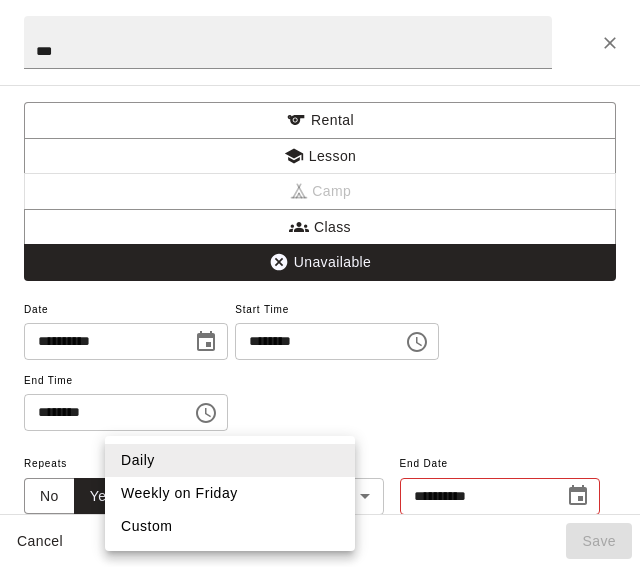 click on "Weekly on Friday" at bounding box center (230, 493) 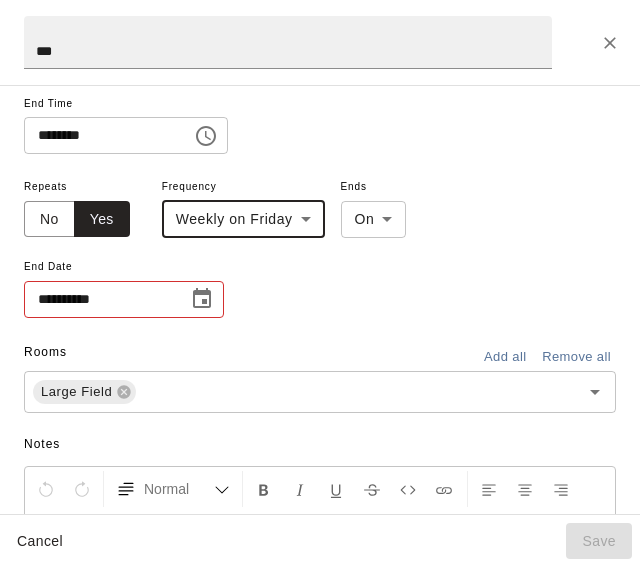 scroll, scrollTop: 284, scrollLeft: 0, axis: vertical 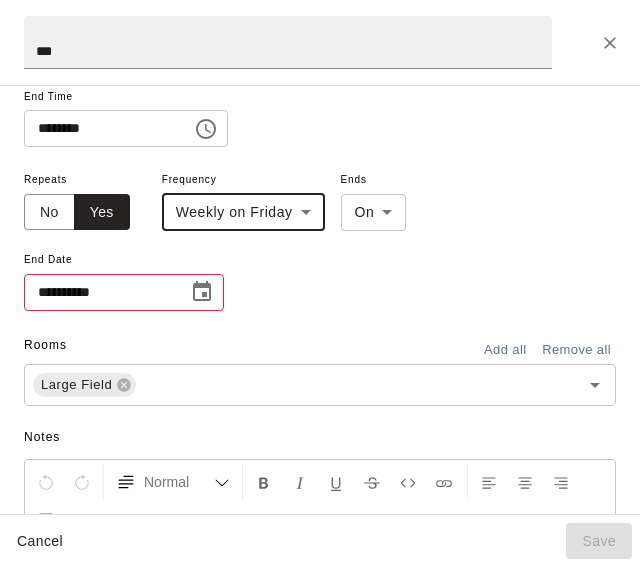 click 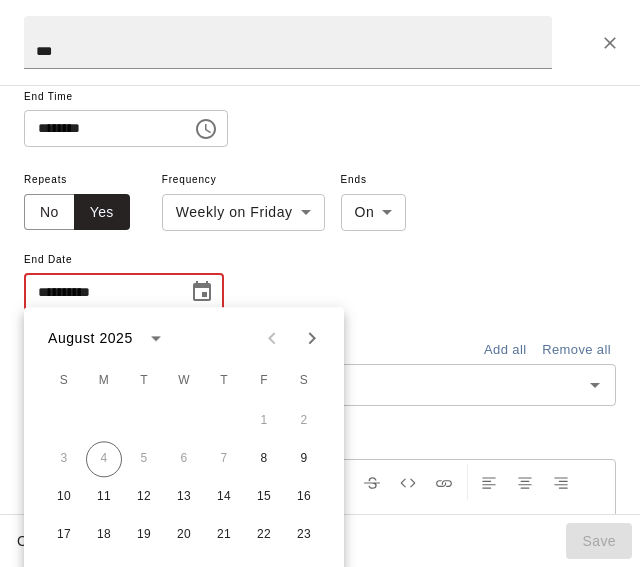 click 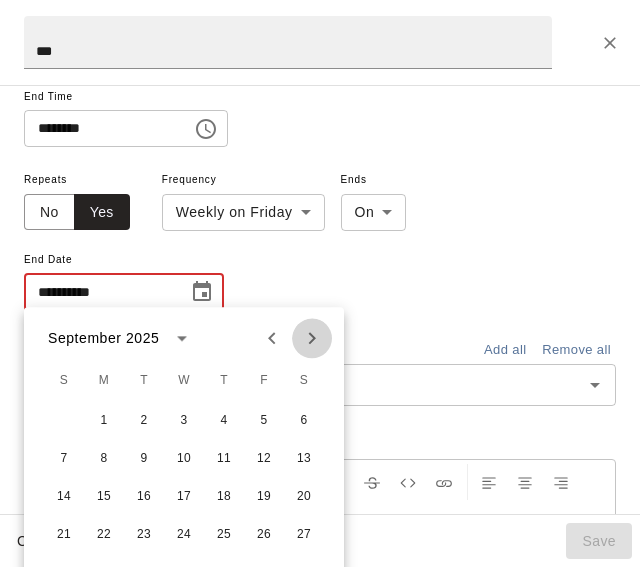 click 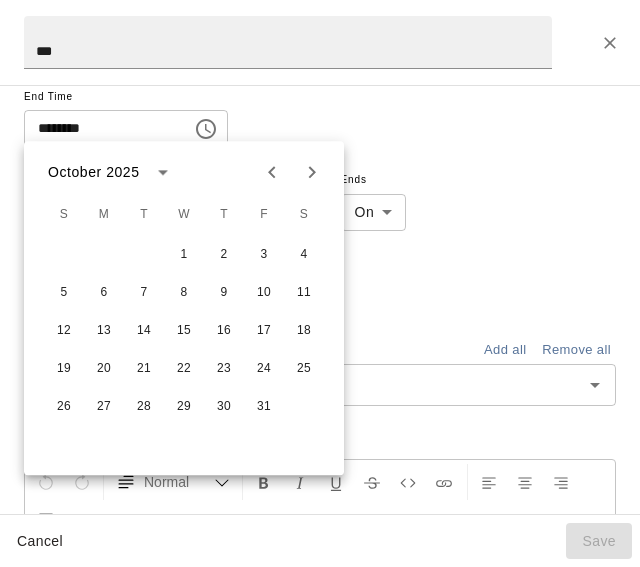 scroll, scrollTop: 494, scrollLeft: 0, axis: vertical 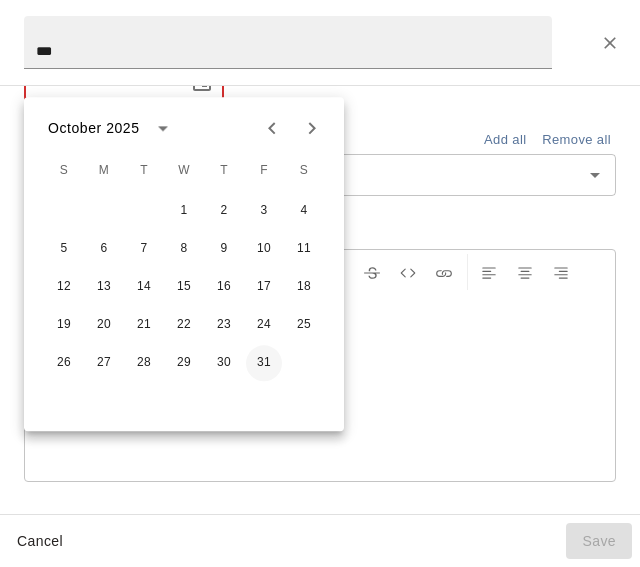 click on "31" at bounding box center (264, 363) 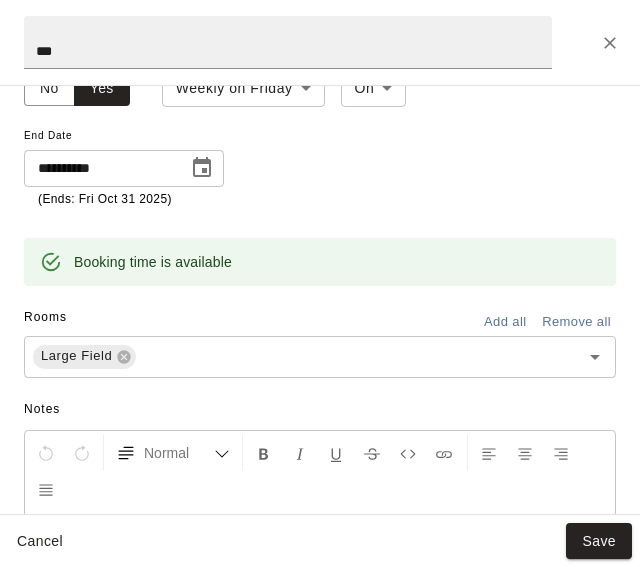 scroll, scrollTop: 408, scrollLeft: 0, axis: vertical 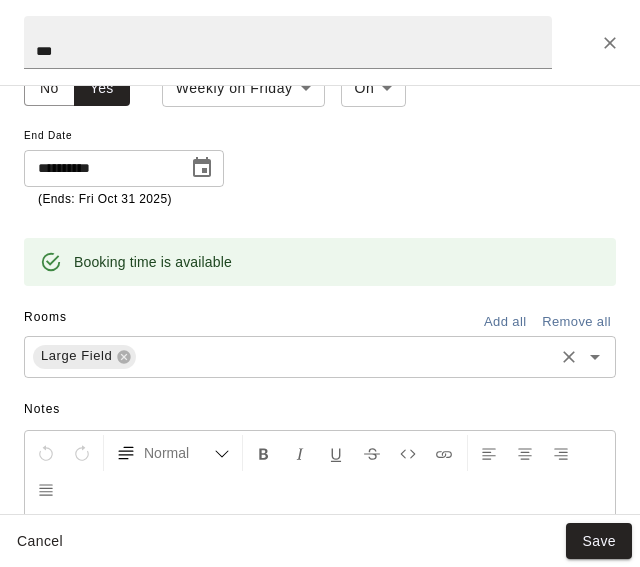 click at bounding box center (345, 356) 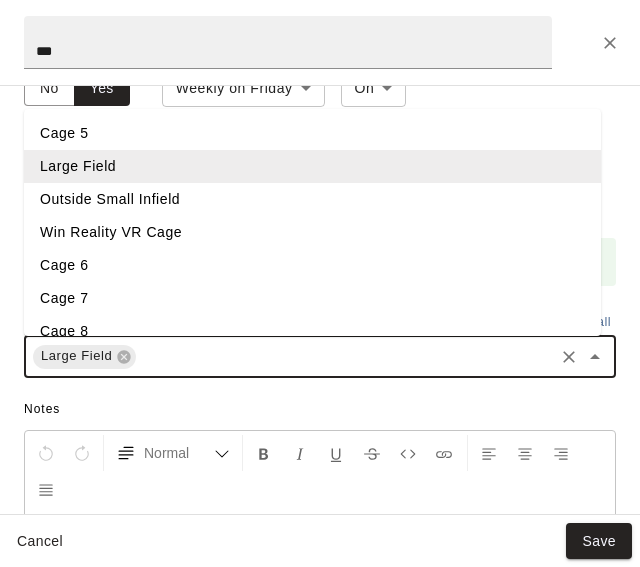 click on "Outside Small Infield" at bounding box center [312, 199] 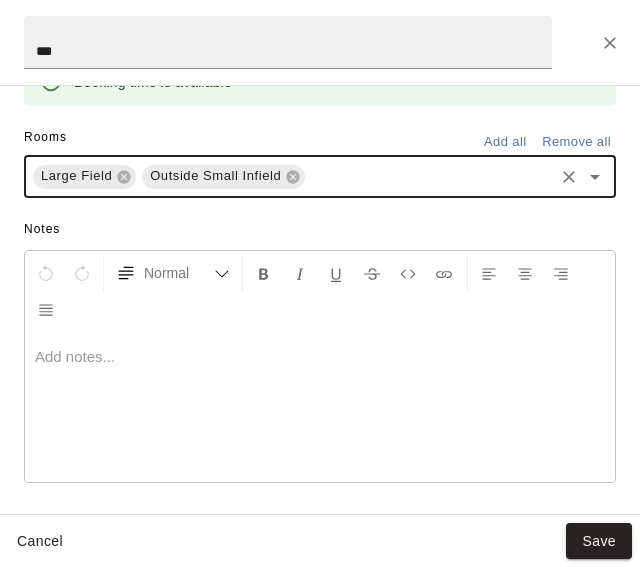 scroll, scrollTop: 590, scrollLeft: 0, axis: vertical 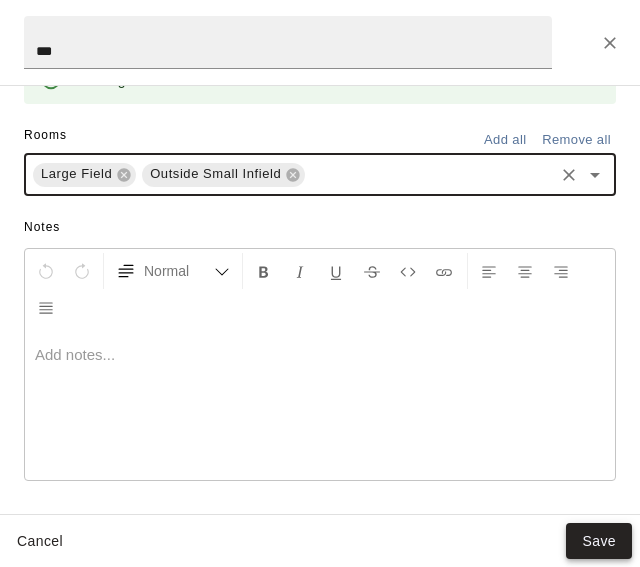 click on "Save" at bounding box center (599, 541) 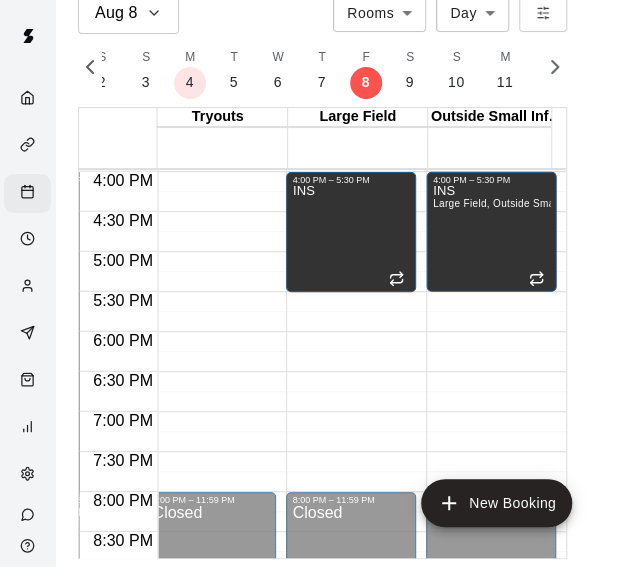 click on "12:00 AM – 3:00 PM Closed 4:00 PM – 5:30 PM INS 8:00 PM – 11:59 PM Closed" at bounding box center (351, -148) 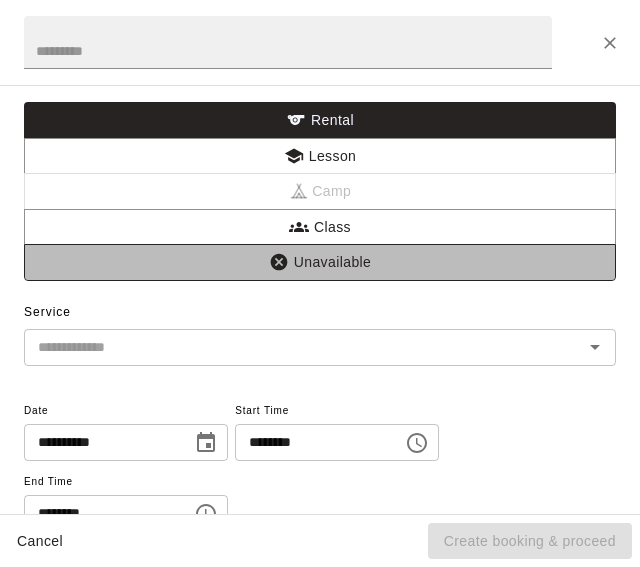 click on "Unavailable" at bounding box center (320, 262) 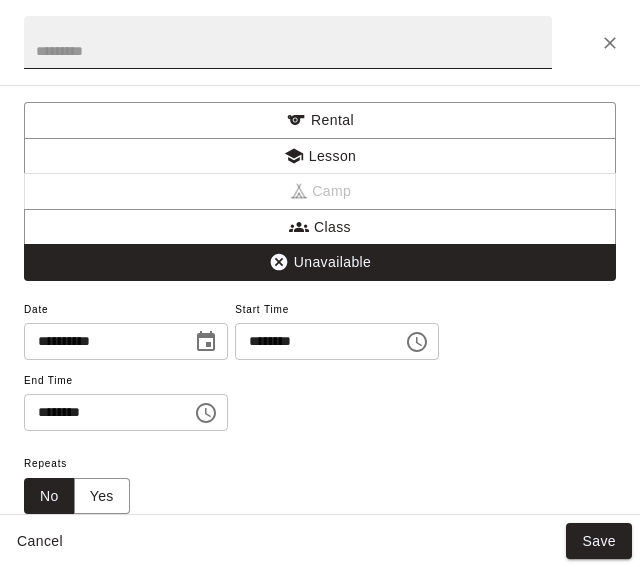 click at bounding box center [288, 42] 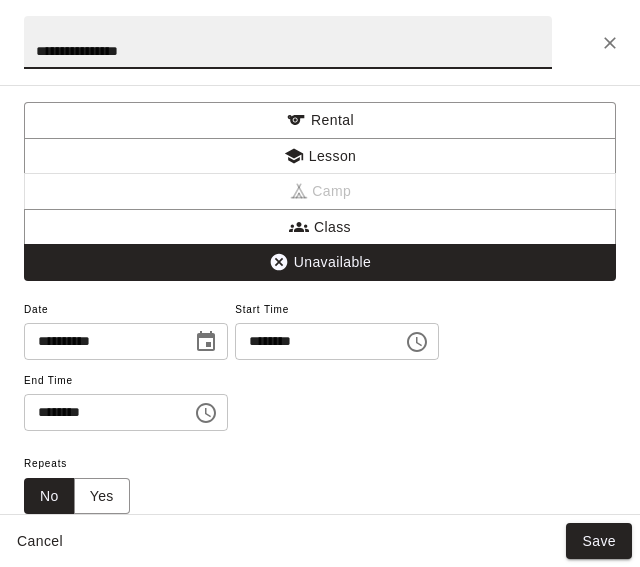 type on "**********" 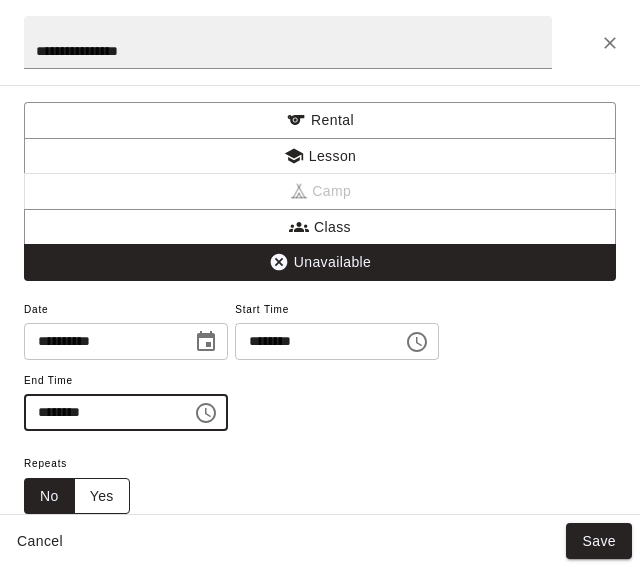 type on "********" 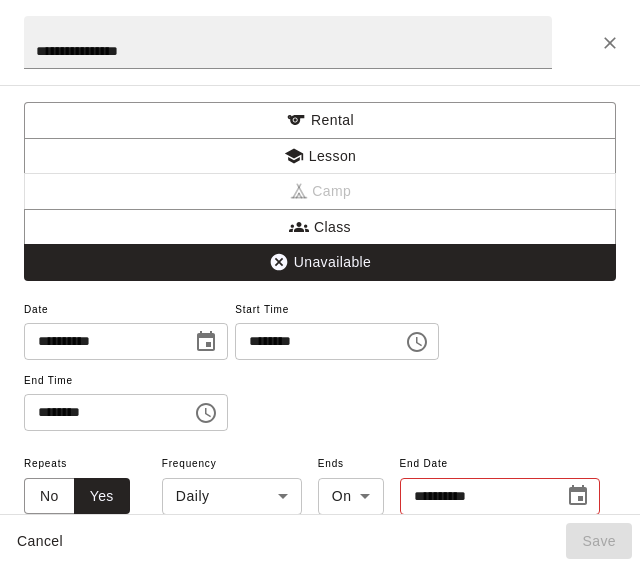 click on "Aug 8 Rooms ***** ​ Day *** ​ M 3 T 4 W 5 T 6 F 7 S 8 S 9 M 10 T 11 W 12 T 13 F 14 S 15 S 16 M 17 T 18 W 19 T 20 F 21 S 22 S 23 M 24 T 25 W 26 T 27 F 28 S 1 S 2 M 3 T 4 W 5 T 6 F 7 S 8 S 9 M 10 T 11 W 12 T 13 F 14 S 15 S 16 M 17 T 18 W 19 T 20 F 21 S 22 S 23 M 24 T 25 W 26 T 27 F 28 S 29 S 30 M 31 T 1 W 2 T 3 F 4 S 5 S 6 M 7 T 8 W 9 T 10 F 11 S 12 S 13 M 14 T 15 W 16 T 17 F 18 S 19 S 20 M 21 T 22 W 23 T 24 F 25 S 26 S 27 M 28 T 29 W 30 T 1 F 2 S 3 S 4 M 5 T 6 W 7 T 8 F 9 S 10 S 11 M 12 T 13 W 14 T 15 F 16 S 17 S 18 M 19 T 20 W 21 T 22 F 23 S 24 S 25 M 26 T 27 W 28 T 29 F 30 S 31 S 1 M 2 T 3 W 4 T 5 F 6 S 7 S 8 M 9 T 10 W 11 T 12 F 13 S 14 S 15 M 16 T 17 W 18 T 19 F 20 S 21 S 22 M 23 T 24 W 25 T 26 F 27 S 28 S 29 M 30 T 1 W 2 T 3 F 4 S 5 S 6 M 7 T 8 W 9 T 10 F 11 S 12 S 13 M 14 T 15 W 16 T 17 F 18 S 19 S 20 M 21 T 22 W 23 T 24 F 25 S 26 S 27 M 28 T 29 W 30 T 31 F 1 S 2 S 3 M 4 T 5 W 6 T 7 F 8 S 9 S 10 M 11 T 12 W 13 T 14 F 15 S 16 S 17 M 18 T 19 W 20 T 21 F 22 S 23 S 24 M 25 T 26 W 27 T 28 F 29 S 30 S 31 M" at bounding box center [320, 267] 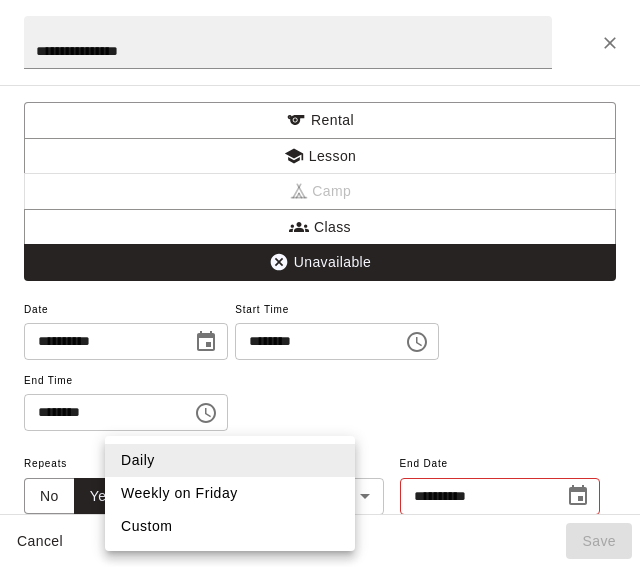 click on "Weekly on Friday" at bounding box center [230, 493] 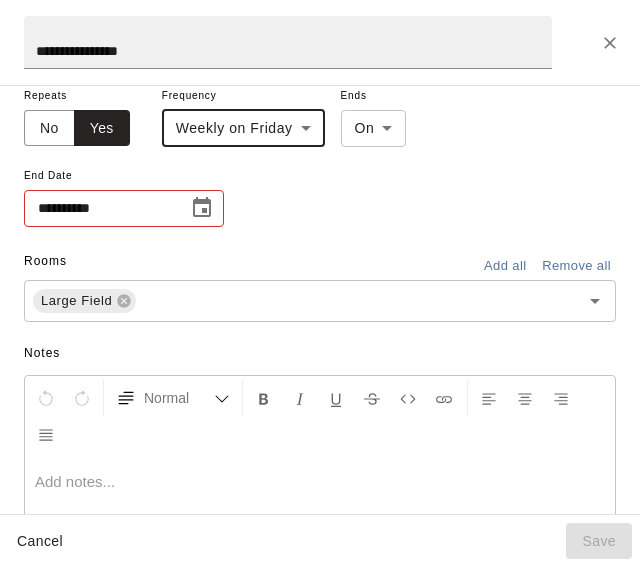 scroll, scrollTop: 368, scrollLeft: 0, axis: vertical 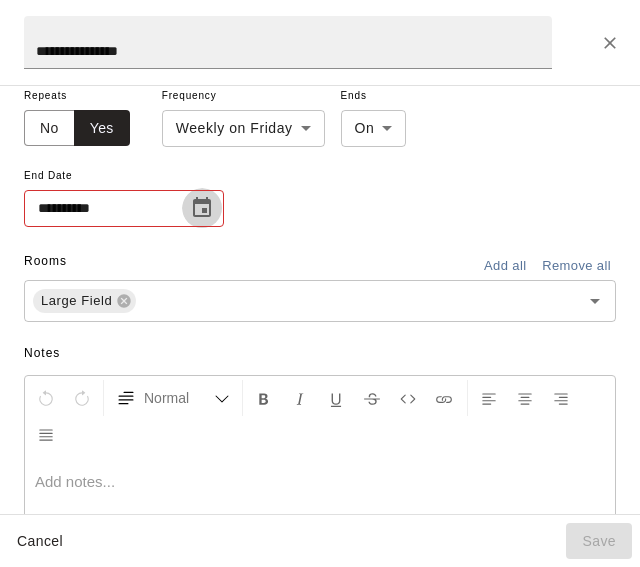 click at bounding box center (202, 208) 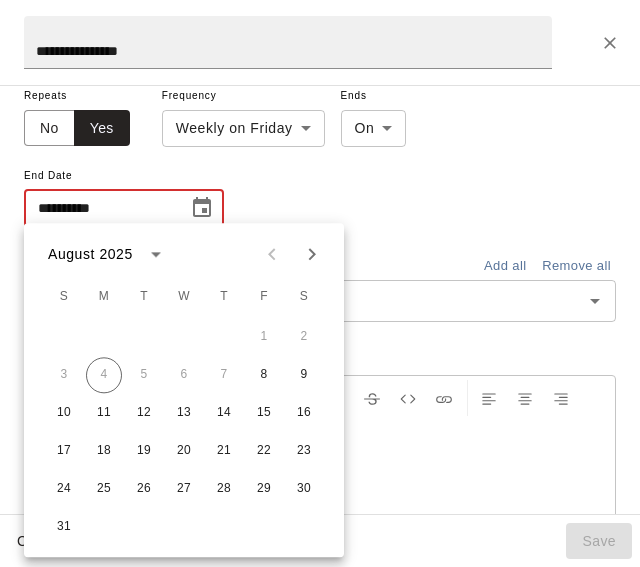 click 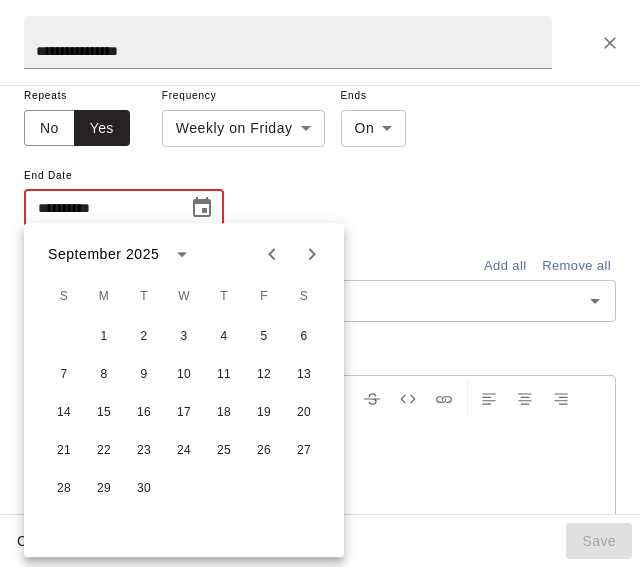 click 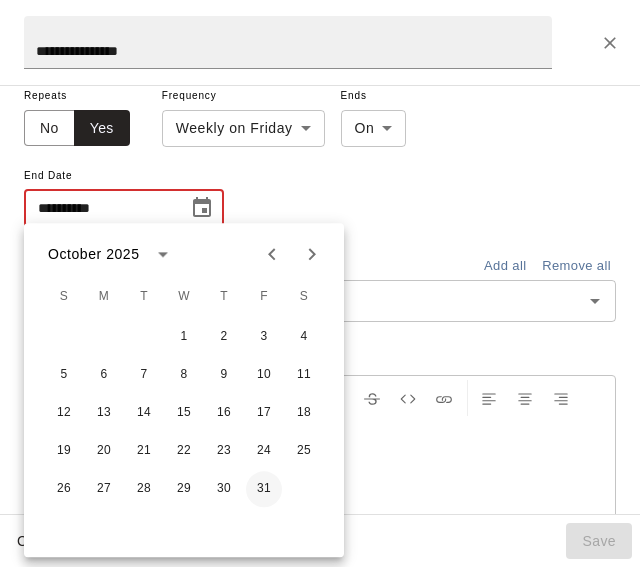 click on "31" at bounding box center [264, 489] 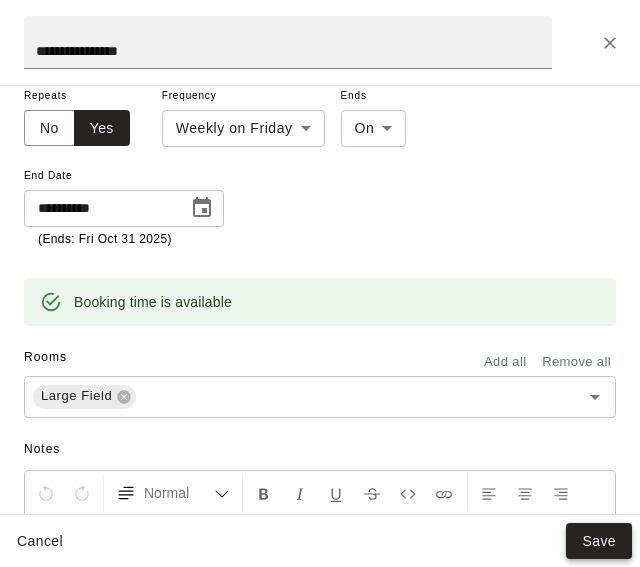 click on "Save" at bounding box center [599, 541] 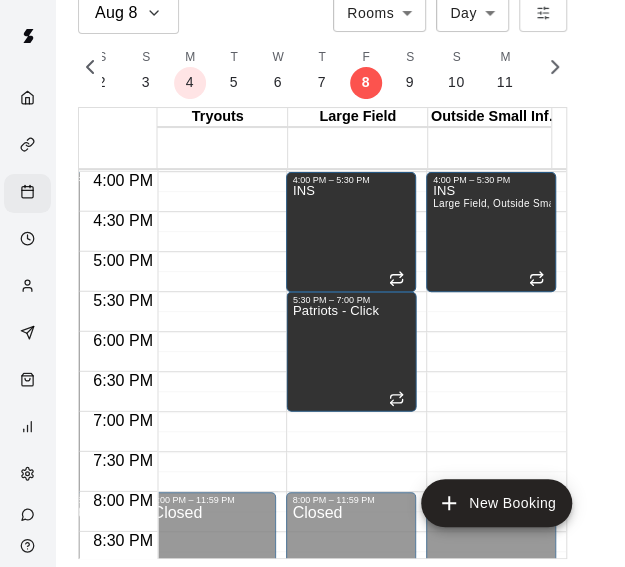 click on "12:00 AM – 3:00 PM Closed 4:00 PM – 5:30 PM INS Large Field, Outside Small Infield 8:00 PM – 11:59 PM Closed" at bounding box center [491, -148] 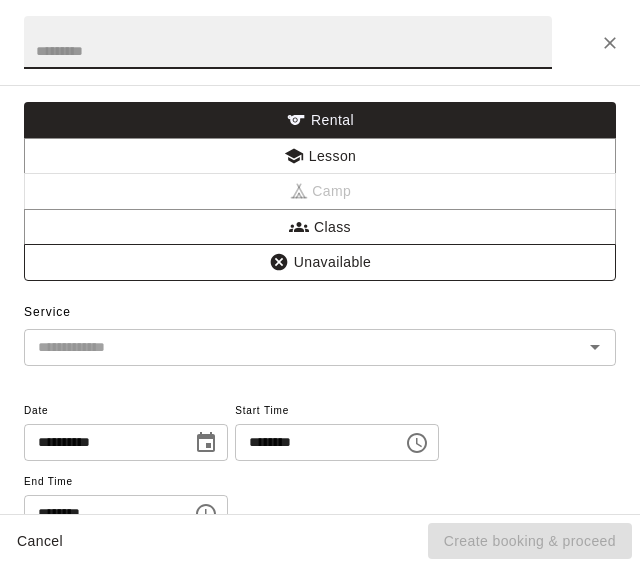 click on "Unavailable" at bounding box center [320, 262] 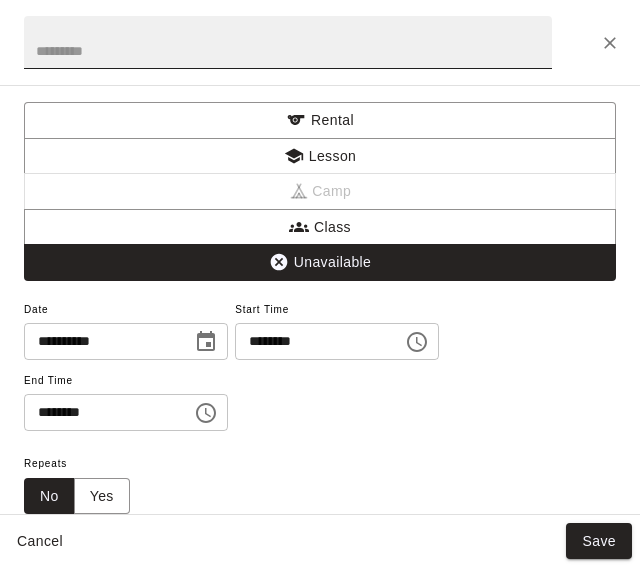 click at bounding box center [288, 42] 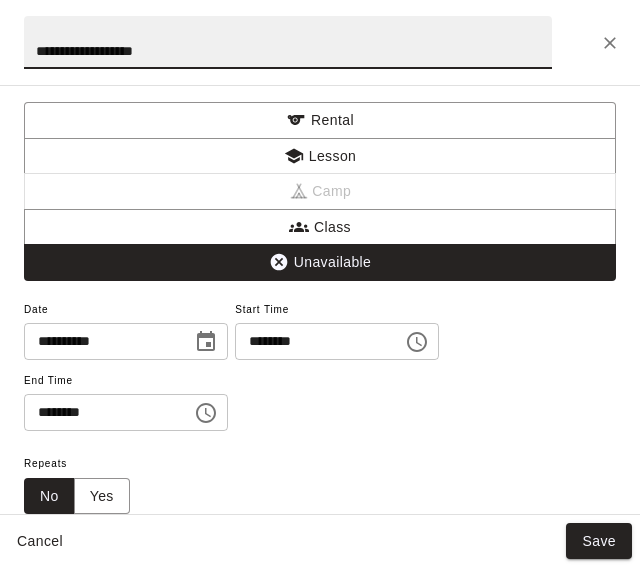type on "**********" 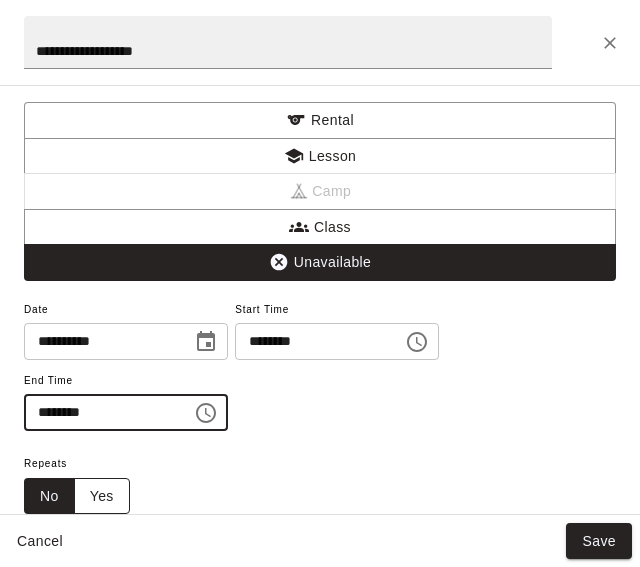type on "********" 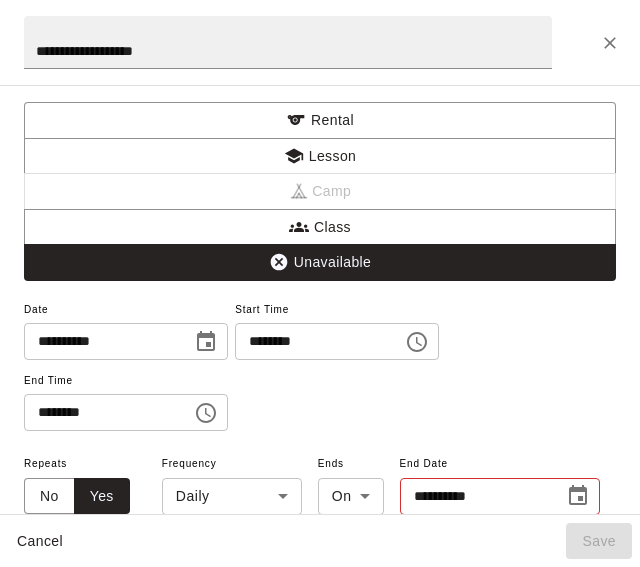 click on "Aug 8 Rooms ***** ​ Day *** ​ M 3 T 4 W 5 T 6 F 7 S 8 S 9 M 10 T 11 W 12 T 13 F 14 S 15 S 16 M 17 T 18 W 19 T 20 F 21 S 22 S 23 M 24 T 25 W 26 T 27 F 28 S 1 S 2 M 3 T 4 W 5 T 6 F 7 S 8 S 9 M 10 T 11 W 12 T 13 F 14 S 15 S 16 M 17 T 18 W 19 T 20 F 21 S 22 S 23 M 24 T 25 W 26 T 27 F 28 S 29 S 30 M 31 T 1 W 2 T 3 F 4 S 5 S 6 M 7 T 8 W 9 T 10 F 11 S 12 S 13 M 14 T 15 W 16 T 17 F 18 S 19 S 20 M 21 T 22 W 23 T 24 F 25 S 26 S 27 M 28 T 29 W 30 T 1 F 2 S 3 S 4 M 5 T 6 W 7 T 8 F 9 S 10 S 11 M 12 T 13 W 14 T 15 F 16 S 17 S 18 M 19 T 20 W 21 T 22 F 23 S 24 S 25 M 26 T 27 W 28 T 29 F 30 S 31 S 1 M 2 T 3 W 4 T 5 F 6 S 7 S 8 M 9 T 10 W 11 T 12 F 13 S 14 S 15 M 16 T 17 W 18 T 19 F 20 S 21 S 22 M 23 T 24 W 25 T 26 F 27 S 28 S 29 M 30 T 1 W 2 T 3 F 4 S 5 S 6 M 7 T 8 W 9 T 10 F 11 S 12 S 13 M 14 T 15 W 16 T 17 F 18 S 19 S 20 M 21 T 22 W 23 T 24 F 25 S 26 S 27 M 28 T 29 W 30 T 31 F 1 S 2 S 3 M 4 T 5 W 6 T 7 F 8 S 9 S 10 M 11 T 12 W 13 T 14 F 15 S 16 S 17 M 18 T 19 W 20 T 21 F 22 S 23 S 24 M 25 T 26 W 27 T 28 F 29 S 30 S 31 M" at bounding box center (320, 267) 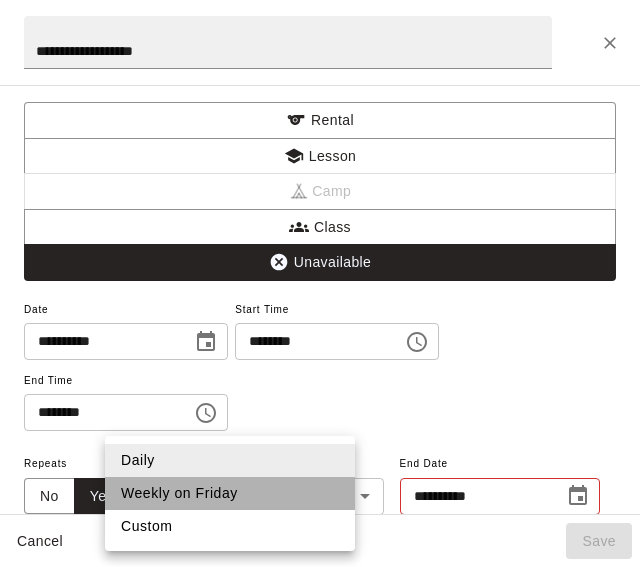 click on "Weekly on Friday" at bounding box center (230, 493) 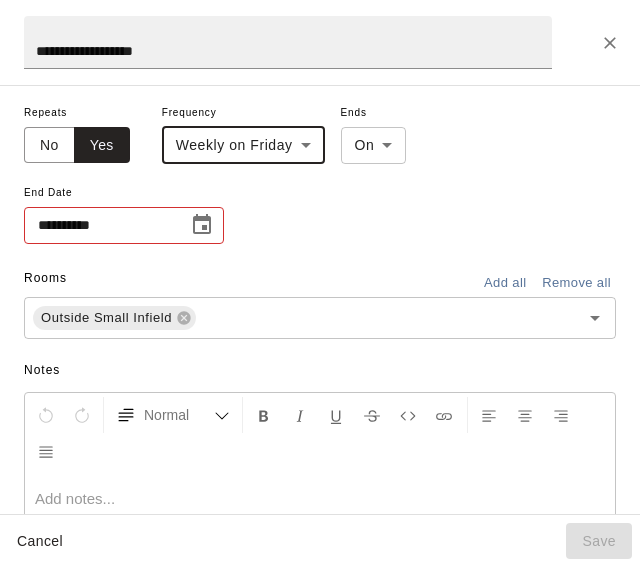 scroll, scrollTop: 354, scrollLeft: 0, axis: vertical 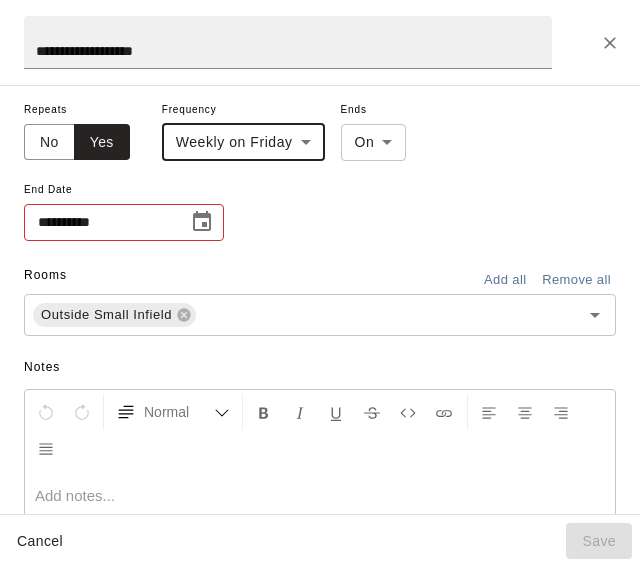 click 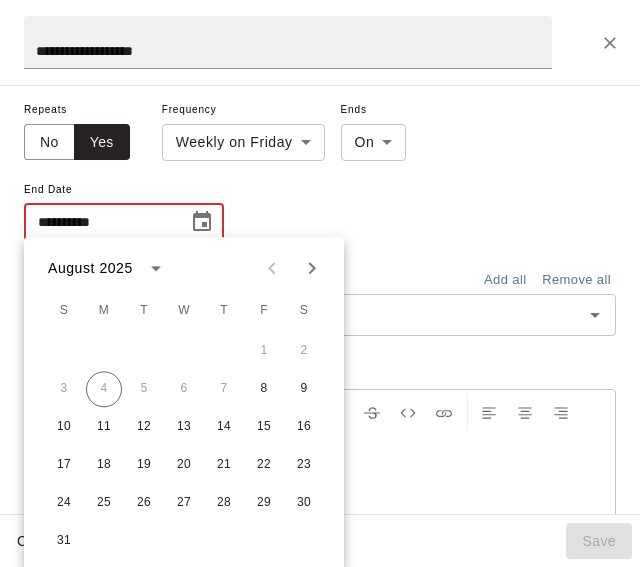 click 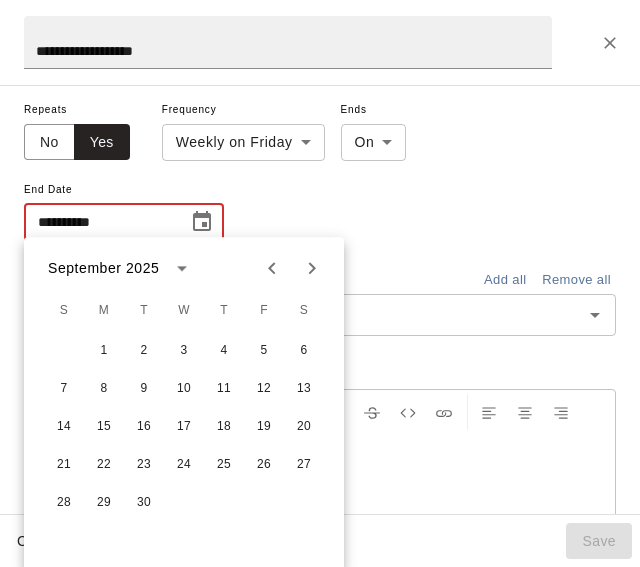 click 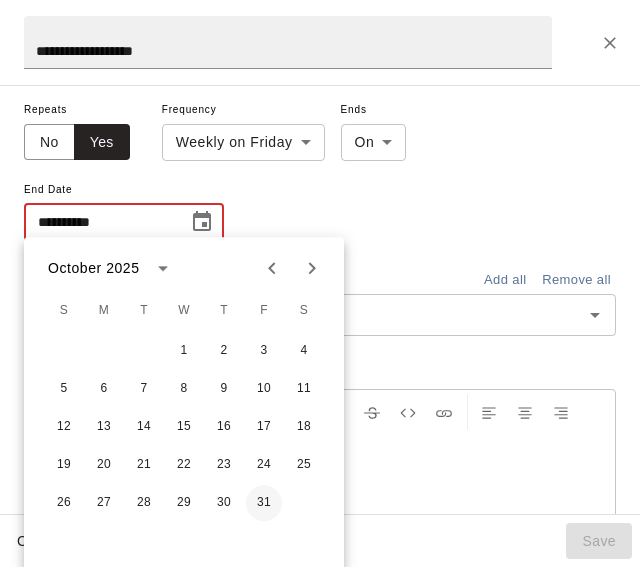 click on "31" at bounding box center (264, 503) 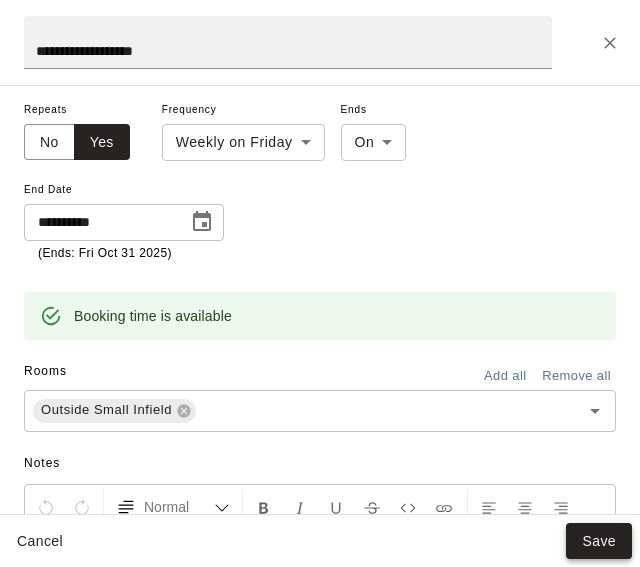 click on "Save" at bounding box center (599, 541) 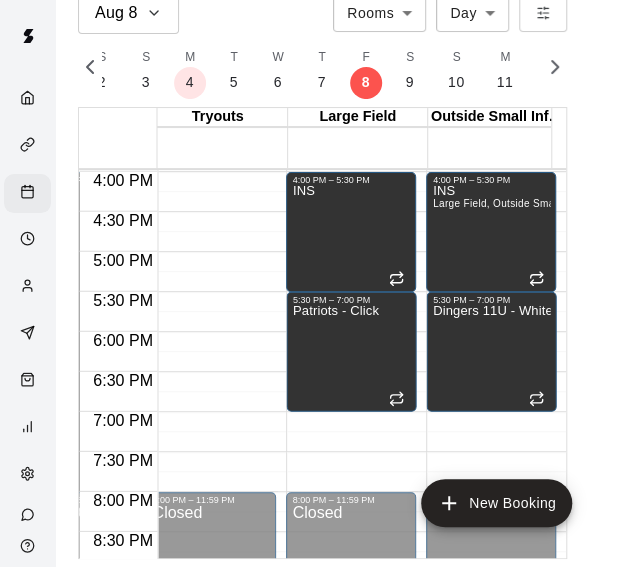 click on "12:00 AM – 3:00 PM Closed 4:00 PM – 5:30 PM INS 5:30 PM – 7:00 PM Patriots - Click 8:00 PM – 11:59 PM Closed" at bounding box center [351, -148] 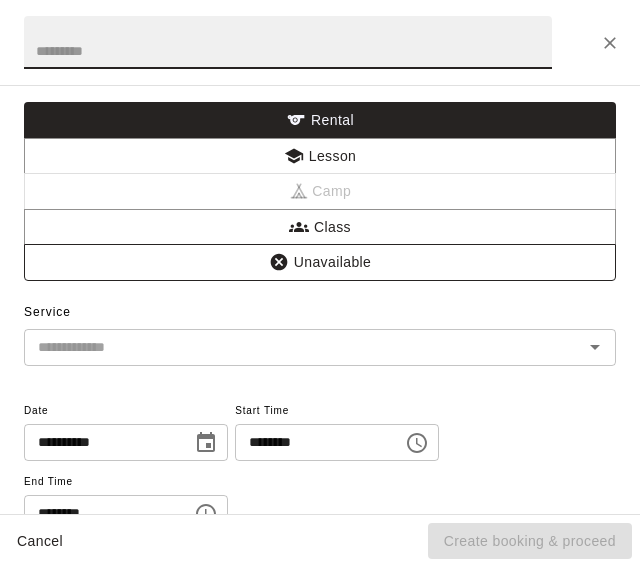 click on "Unavailable" at bounding box center (320, 262) 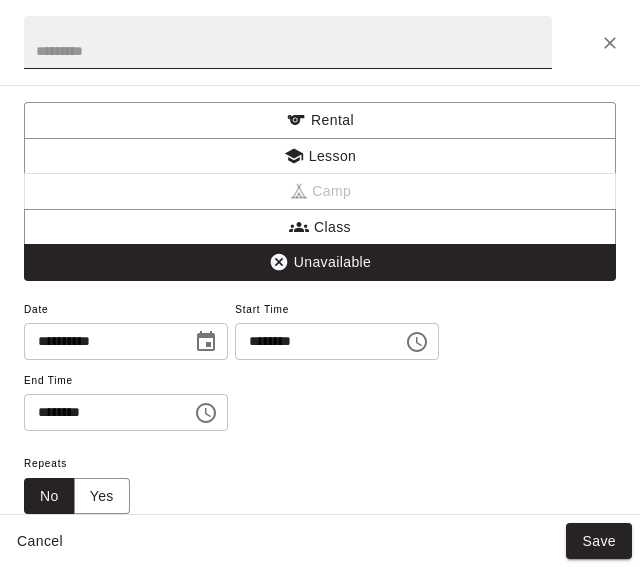 click at bounding box center (288, 42) 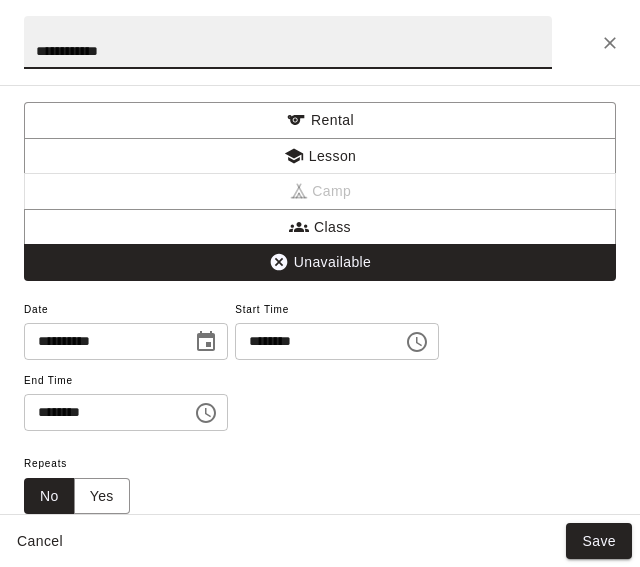 type on "**********" 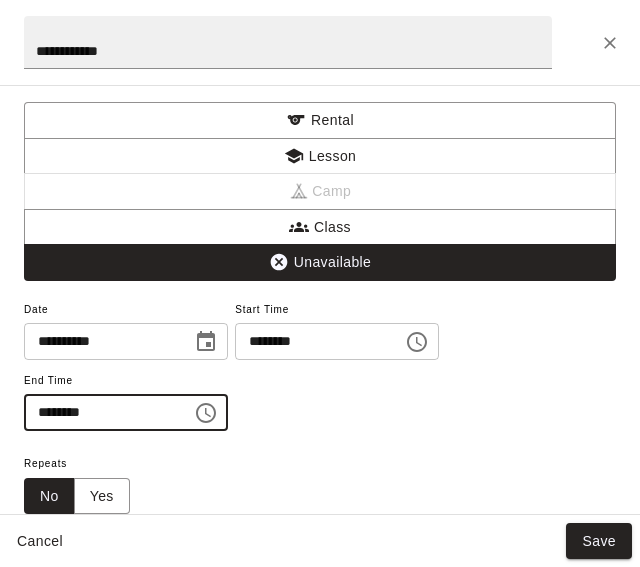 click on "********" at bounding box center (101, 412) 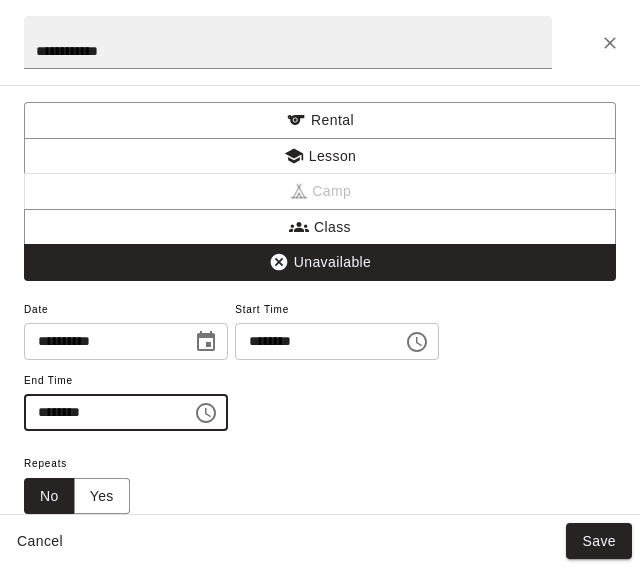 type on "********" 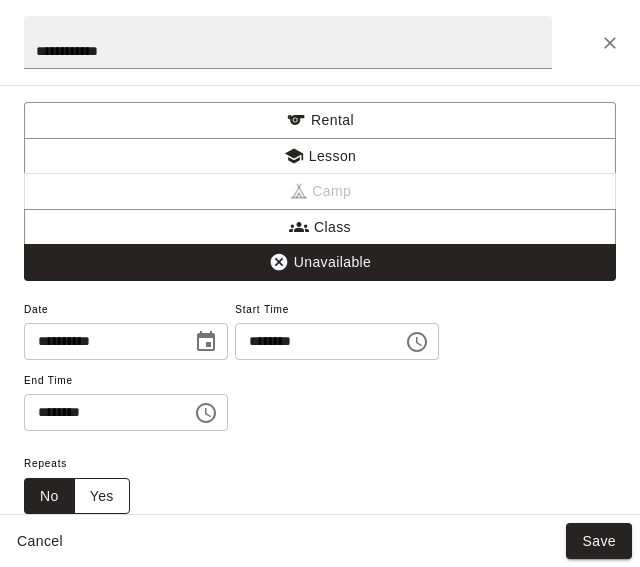 click on "Yes" at bounding box center [102, 496] 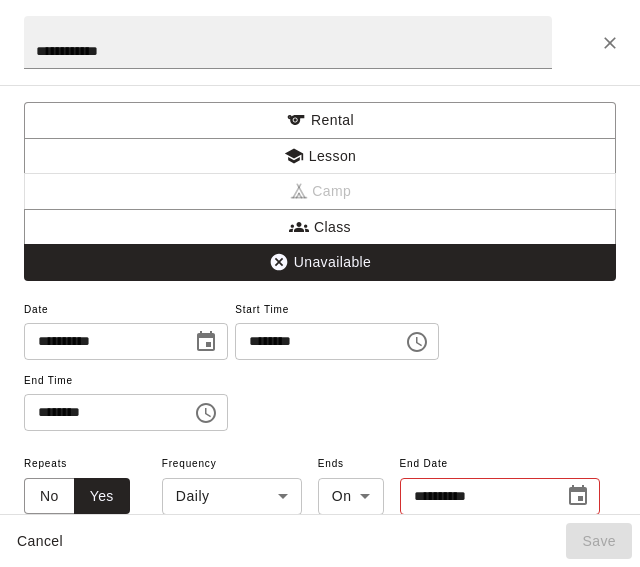 click on "Aug 8 Rooms ***** ​ Day *** ​ M 3 T 4 W 5 T 6 F 7 S 8 S 9 M 10 T 11 W 12 T 13 F 14 S 15 S 16 M 17 T 18 W 19 T 20 F 21 S 22 S 23 M 24 T 25 W 26 T 27 F 28 S 1 S 2 M 3 T 4 W 5 T 6 F 7 S 8 S 9 M 10 T 11 W 12 T 13 F 14 S 15 S 16 M 17 T 18 W 19 T 20 F 21 S 22 S 23 M 24 T 25 W 26 T 27 F 28 S 29 S 30 M 31 T 1 W 2 T 3 F 4 S 5 S 6 M 7 T 8 W 9 T 10 F 11 S 12 S 13 M 14 T 15 W 16 T 17 F 18 S 19 S 20 M 21 T 22 W 23 T 24 F 25 S 26 S 27 M 28 T 29 W 30 T 1 F 2 S 3 S 4 M 5 T 6 W 7 T 8 F 9 S 10 S 11 M 12 T 13 W 14 T 15 F 16 S 17 S 18 M 19 T 20 W 21 T 22 F 23 S 24 S 25 M 26 T 27 W 28 T 29 F 30 S 31 S 1 M 2 T 3 W 4 T 5 F 6 S 7 S 8 M 9 T 10 W 11 T 12 F 13 S 14 S 15 M 16 T 17 W 18 T 19 F 20 S 21 S 22 M 23 T 24 W 25 T 26 F 27 S 28 S 29 M 30 T 1 W 2 T 3 F 4 S 5 S 6 M 7 T 8 W 9 T 10 F 11 S 12 S 13 M 14 T 15 W 16 T 17 F 18 S 19 S 20 M 21 T 22 W 23 T 24 F 25 S 26 S 27 M 28 T 29 W 30 T 31 F 1 S 2 S 3 M 4 T 5 W 6 T 7 F 8 S 9 S 10 M 11 T 12 W 13 T 14 F 15 S 16 S 17 M 18 T 19 W 20 T 21 F 22 S 23 S 24 M 25 T 26 W 27 T 28 F 29 S 30 S 31 M" at bounding box center (320, 267) 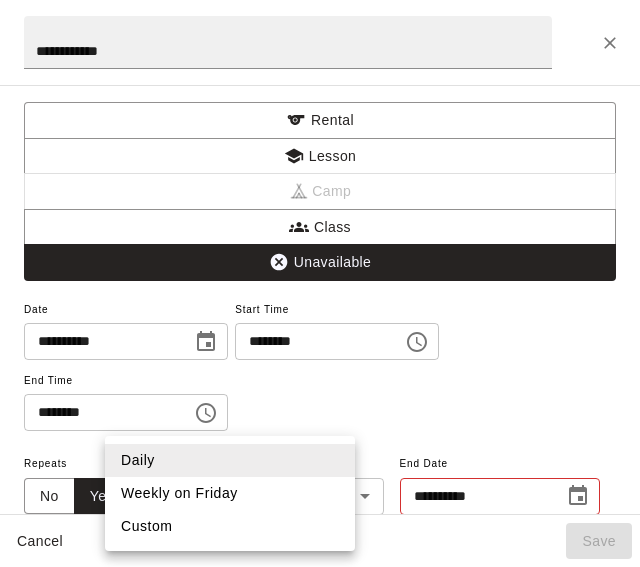 click on "Weekly on Friday" at bounding box center (230, 493) 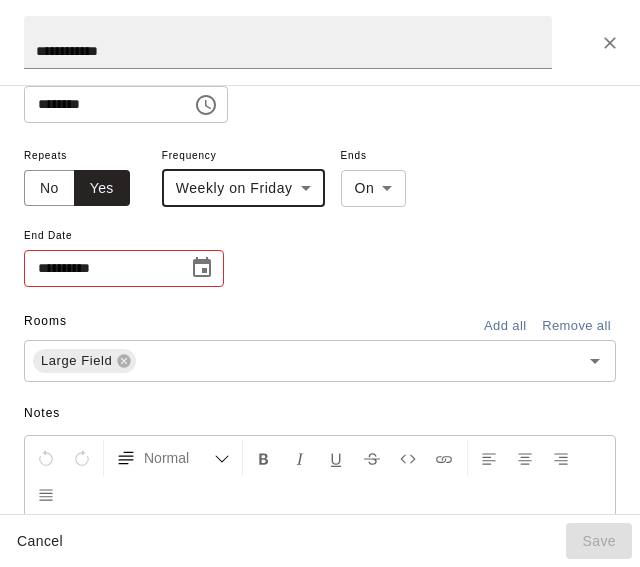 scroll, scrollTop: 310, scrollLeft: 0, axis: vertical 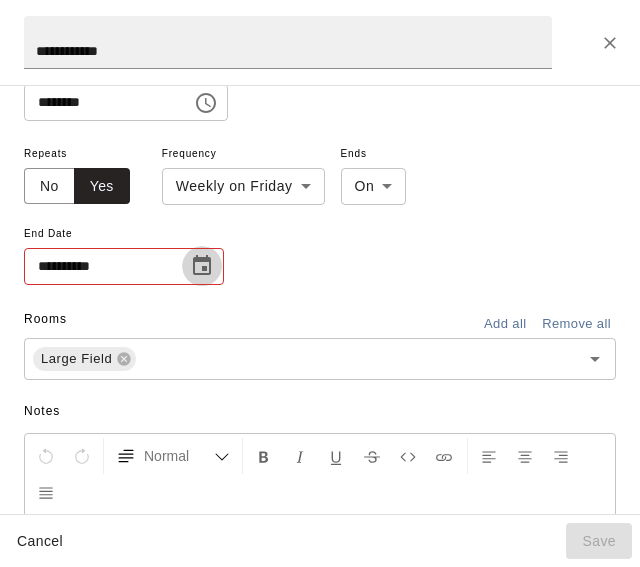 click 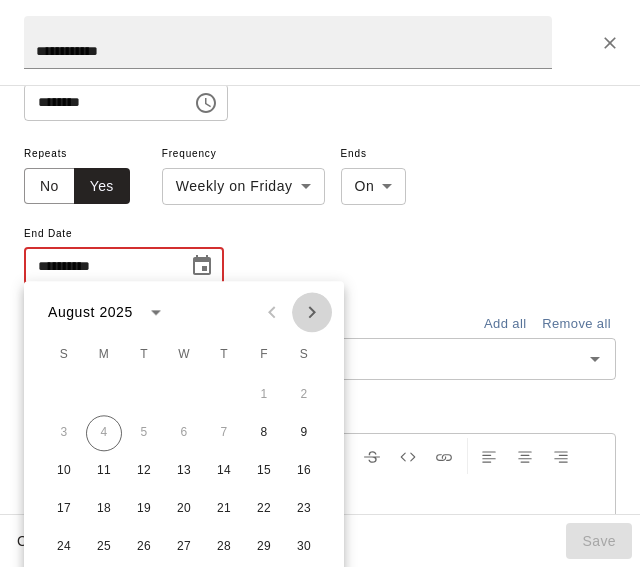 click 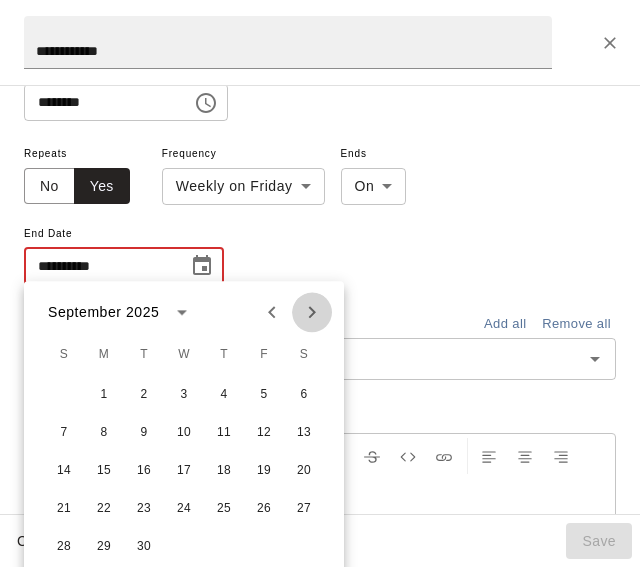 click 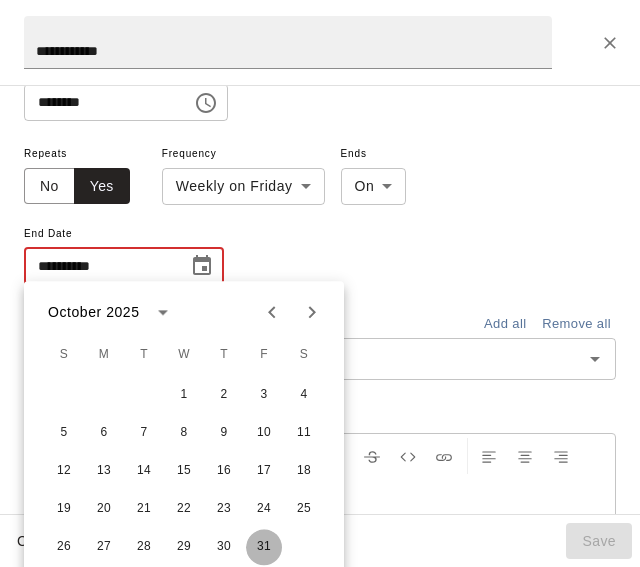 click on "31" at bounding box center (264, 547) 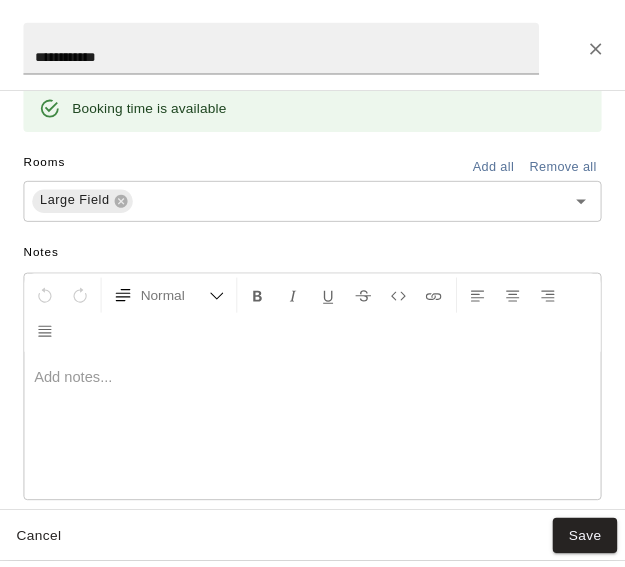 scroll, scrollTop: 567, scrollLeft: 0, axis: vertical 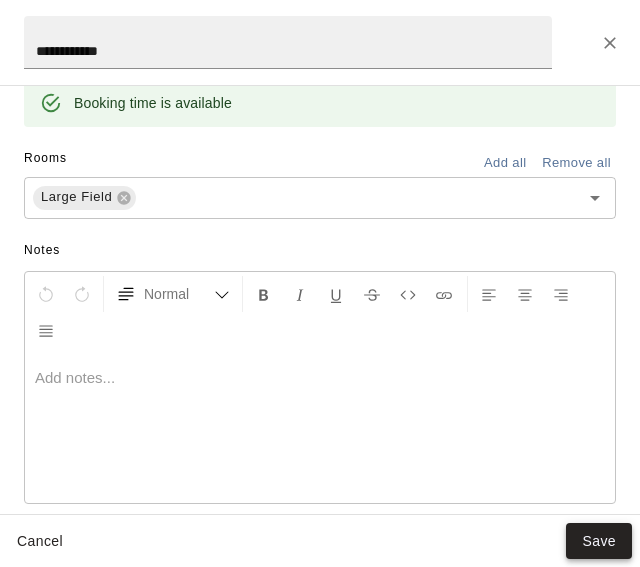 click on "Save" at bounding box center (599, 541) 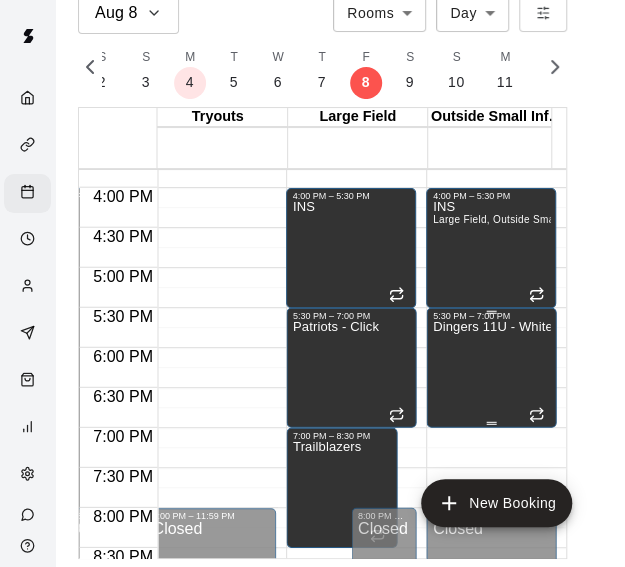 scroll, scrollTop: 1249, scrollLeft: 852, axis: both 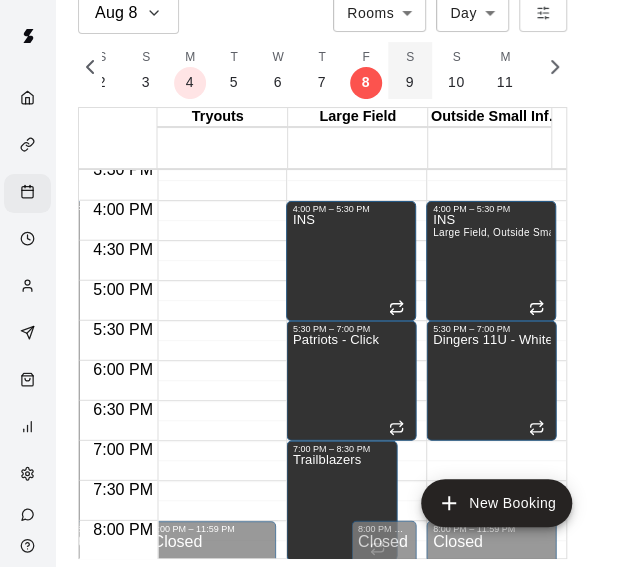 click on "9" at bounding box center (410, 82) 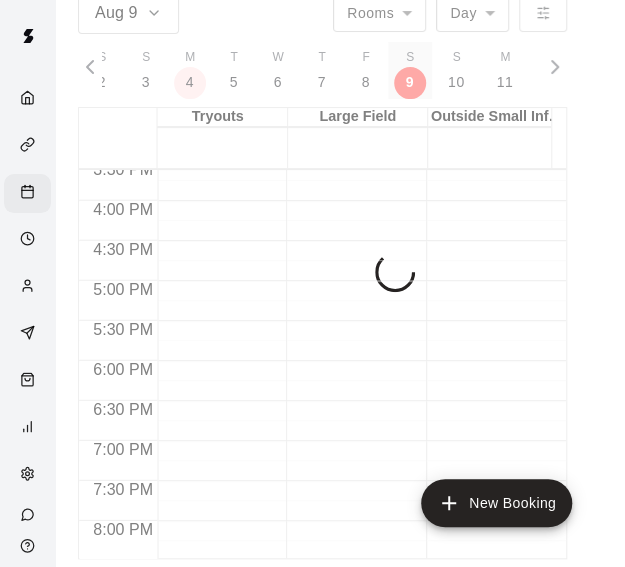 scroll, scrollTop: 0, scrollLeft: 8586, axis: horizontal 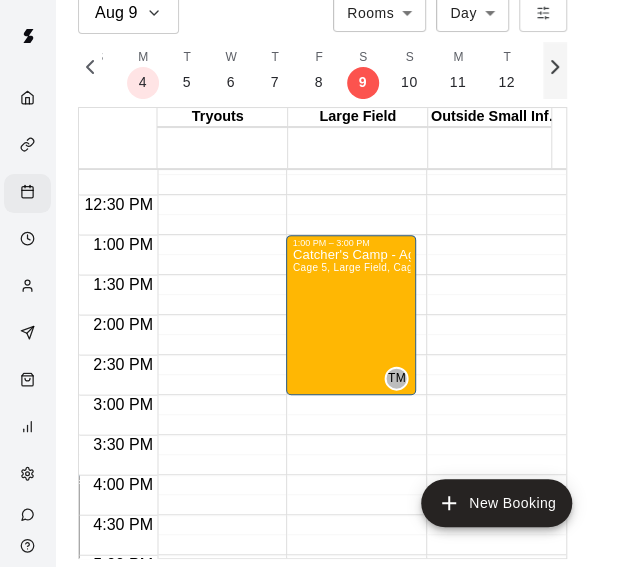 click 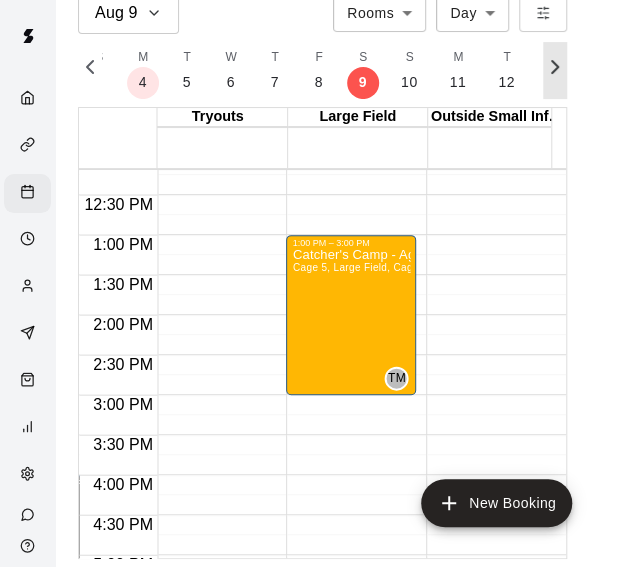 scroll, scrollTop: 0, scrollLeft: 8866, axis: horizontal 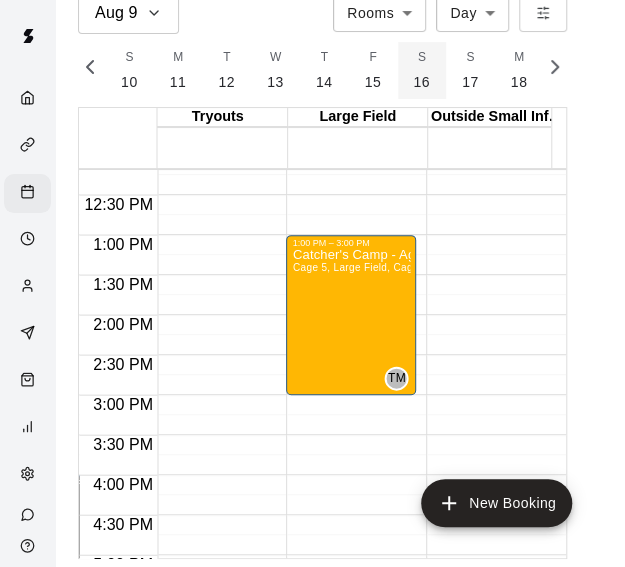 click on "16" at bounding box center (422, 82) 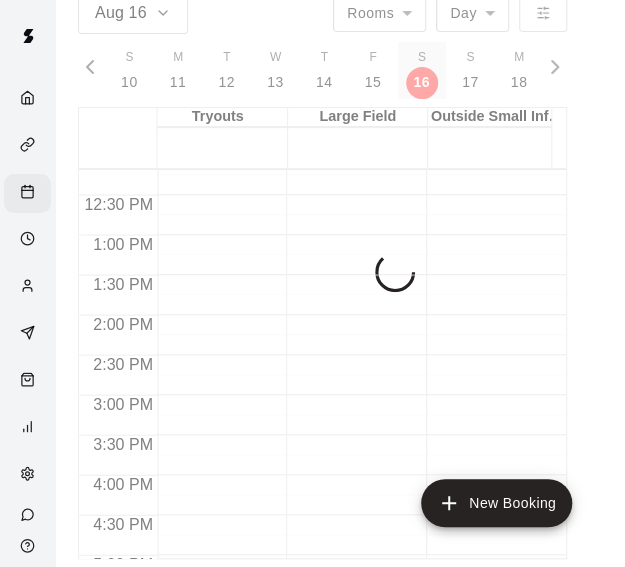scroll, scrollTop: 0, scrollLeft: 8915, axis: horizontal 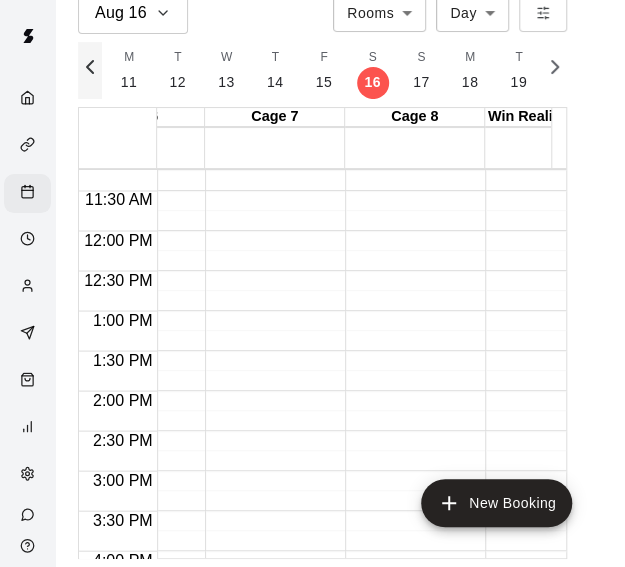click 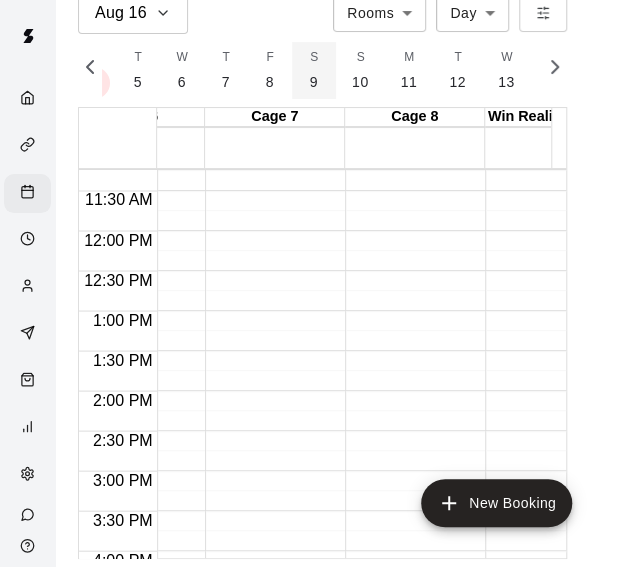 click on "9" at bounding box center (314, 82) 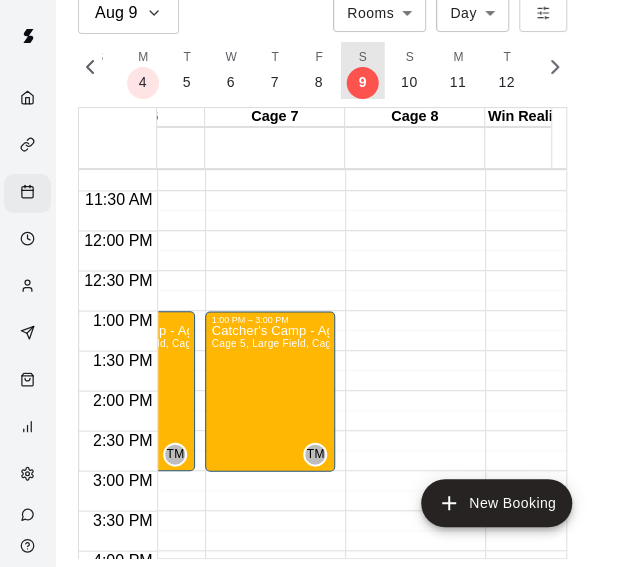 type 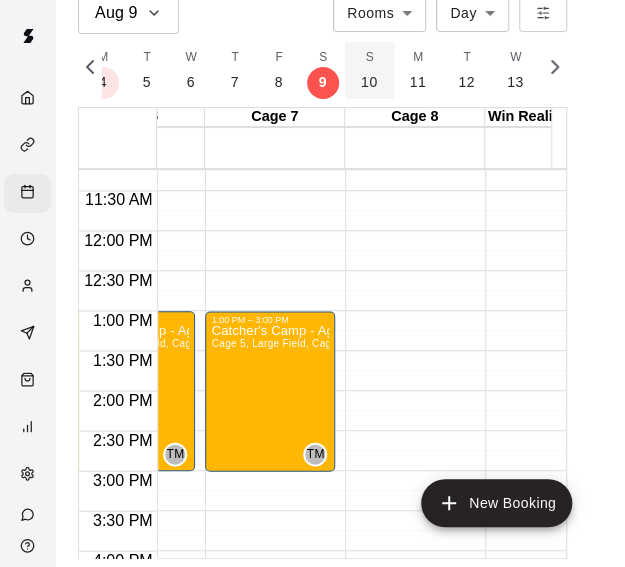 click on "10" at bounding box center [369, 82] 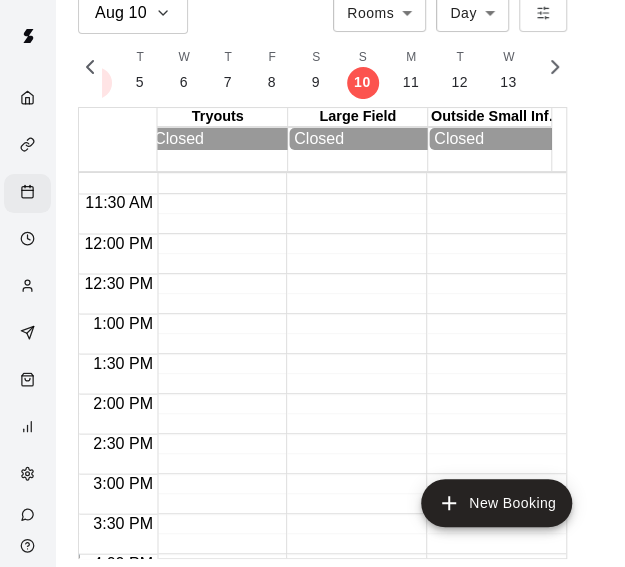 click at bounding box center [351, 234] 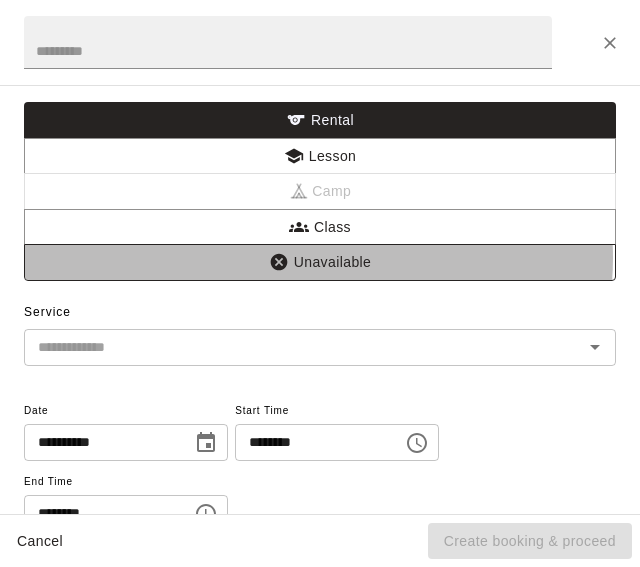 click on "Unavailable" at bounding box center [320, 262] 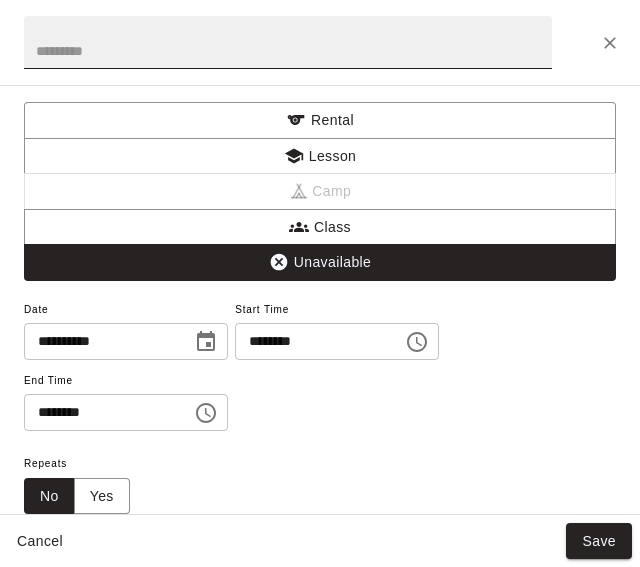 click at bounding box center [288, 42] 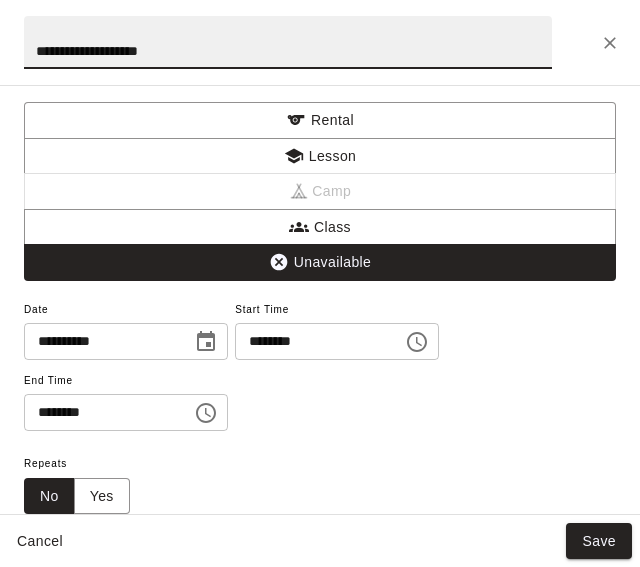 type on "**********" 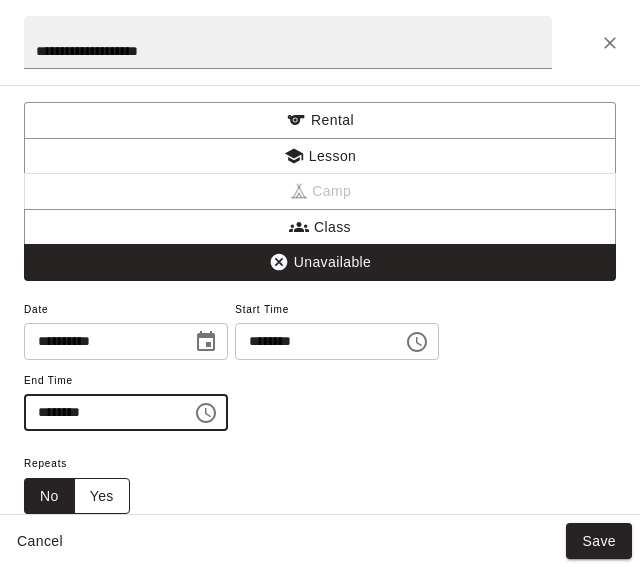 type on "********" 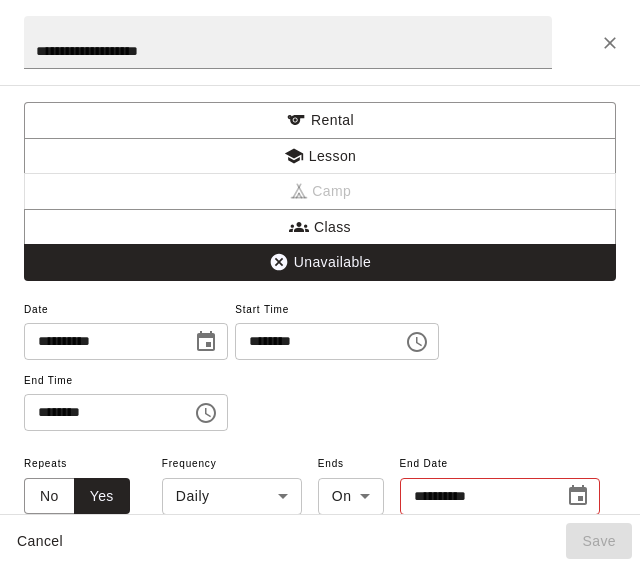 click on "Aug 10 Rooms ***** ​ Day *** ​ M 3 T 4 W 5 T 6 F 7 S 8 S 9 M 10 T 11 W 12 T 13 F 14 S 15 S 16 M 17 T 18 W 19 T 20 F 21 S 22 S 23 M 24 T 25 W 26 T 27 F 28 S 1 S 2 M 3 T 4 W 5 T 6 F 7 S 8 S 9 M 10 T 11 W 12 T 13 F 14 S 15 S 16 M 17 T 18 W 19 T 20 F 21 S 22 S 23 M 24 T 25 W 26 T 27 F 28 S 29 S 30 M 31 T 1 W 2 T 3 F 4 S 5 S 6 M 7 T 8 W 9 T 10 F 11 S 12 S 13 M 14 T 15 W 16 T 17 F 18 S 19 S 20 M 21 T 22 W 23 T 24 F 25 S 26 S 27 M 28 T 29 W 30 T 1 F 2 S 3 S 4 M 5 T 6 W 7 T 8 F 9 S 10 S 11 M 12 T 13 W 14 T 15 F 16 S 17 S 18 M 19 T 20 W 21 T 22 F 23 S 24 S 25 M 26 T 27 W 28 T 29 F 30 S 31 S 1 M 2 T 3 W 4 T 5 F 6 S 7 S 8 M 9 T 10 W 11 T 12 F 13 S 14 S 15 M 16 T 17 W 18 T 19 F 20 S 21 S 22 M 23 T 24 W 25 T 26 F 27 S 28 S 29 M 30 T 1 W 2 T 3 F 4 S 5 S 6 M 7 T 8 W 9 T 10 F 11 S 12 S 13 M 14 T 15 W 16 T 17 F 18 S 19 S 20 M 21 T 22 W 23 T 24 F 25 S 26 S 27 M 28 T 29 W 30 T 31 F 1 S 2 S 3 M 4 T 5 W 6 T 7 F 8 S 9 S 10 M 11 T 12 W 13 T 14 F 15 S 16 S 17 M 18 T 19 W 20 T 21 F 22 S 23 S 24 M 25 T 26 W 27 T 28 F 29 S 30 S 31" at bounding box center [320, 267] 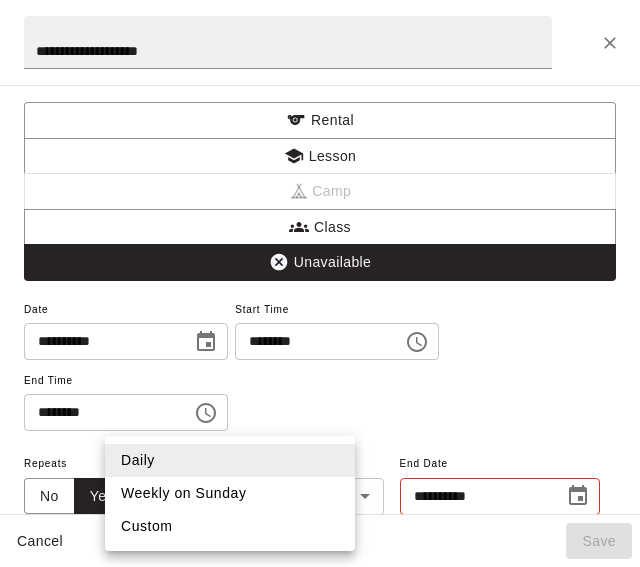 click on "Weekly on Sunday" at bounding box center (230, 493) 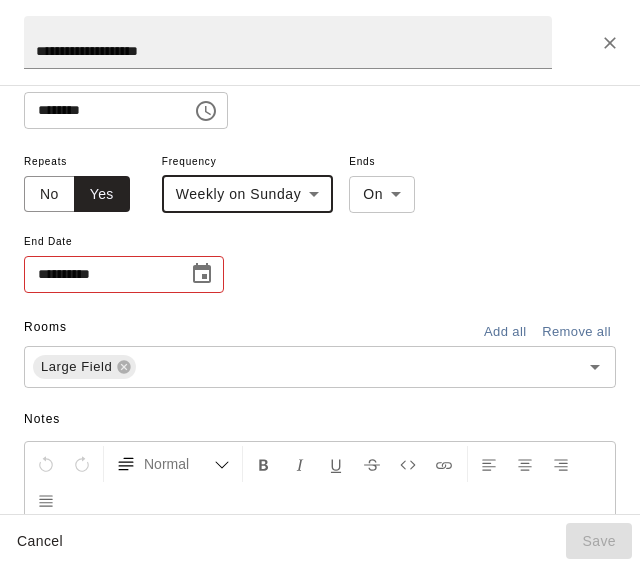 click 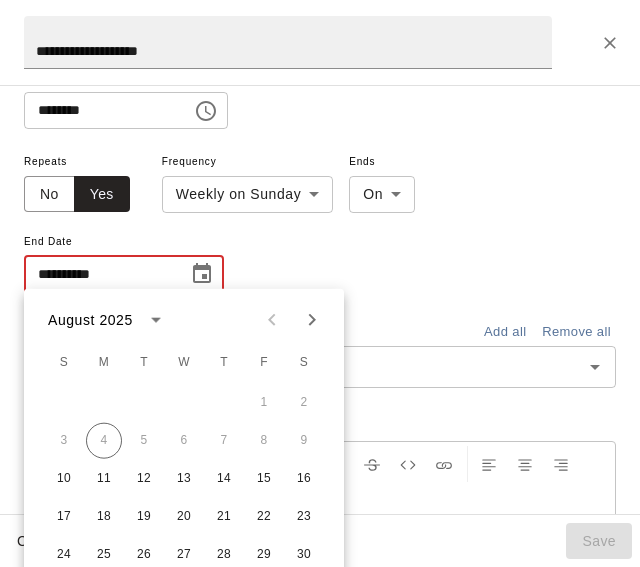 click 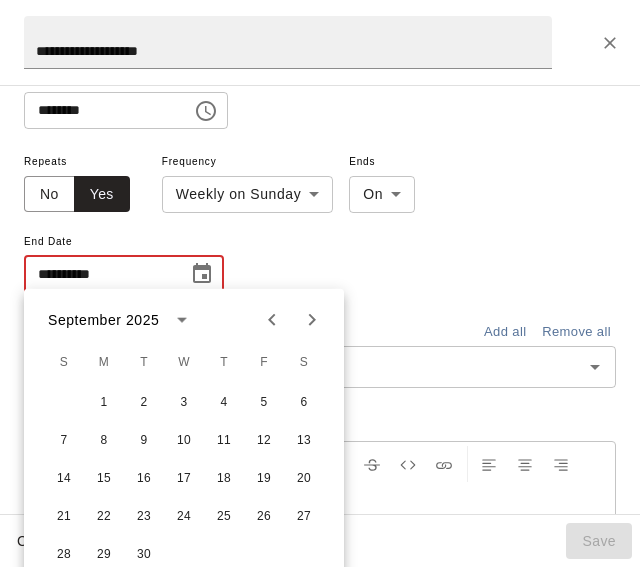 click 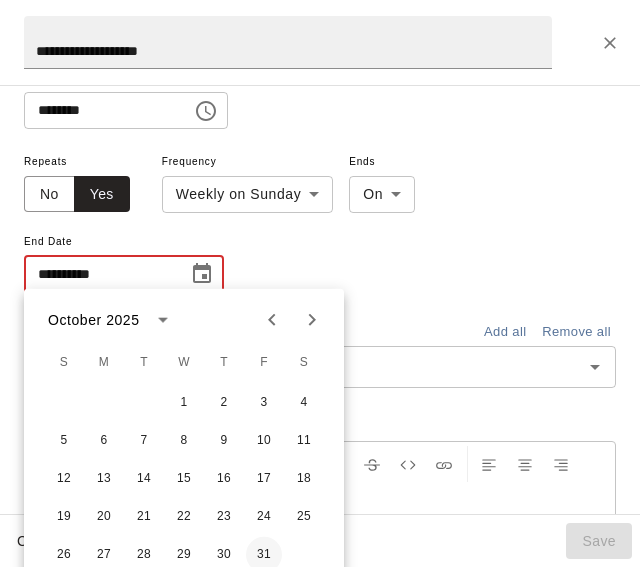 click on "31" at bounding box center (264, 555) 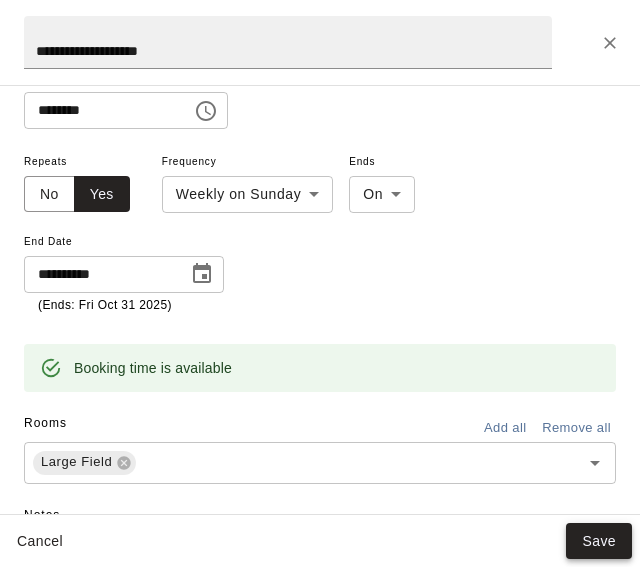 click on "Save" at bounding box center (599, 541) 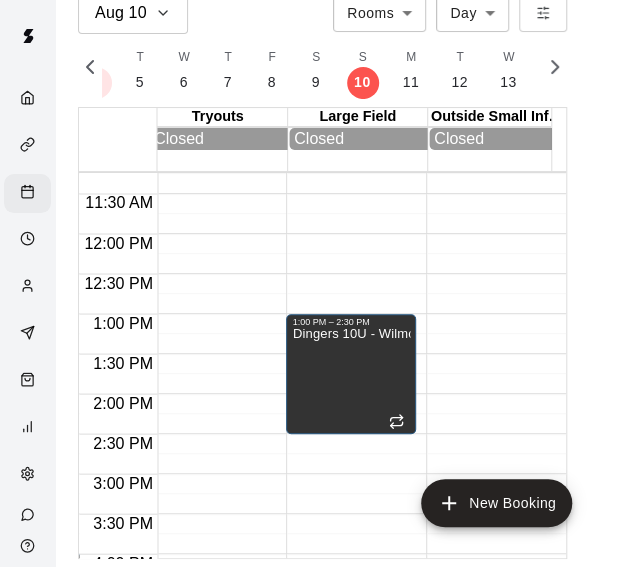 click on "1:00 PM – 2:30 PM Dingers 10U - Wilmot" at bounding box center [351, 234] 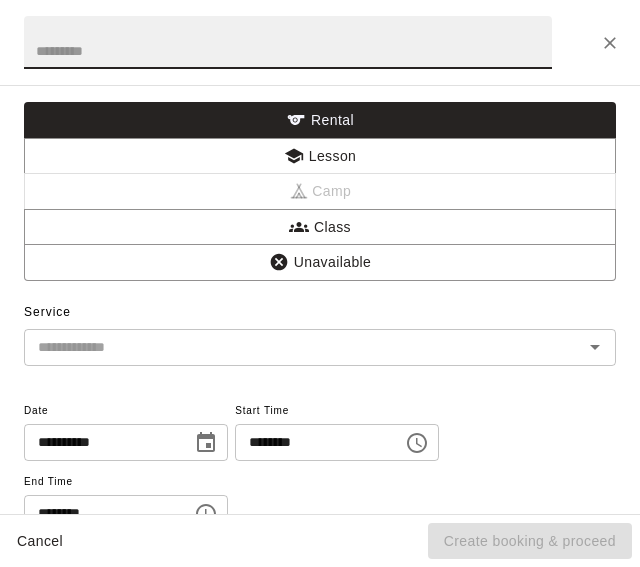 click on "********" at bounding box center (101, 513) 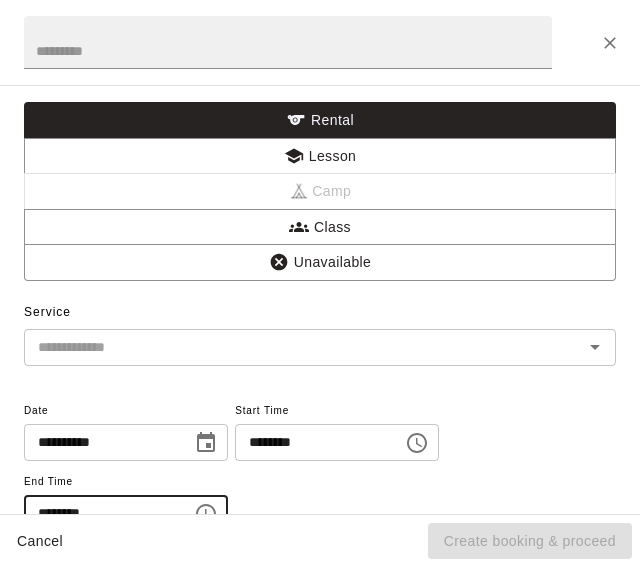 scroll, scrollTop: 0, scrollLeft: 0, axis: both 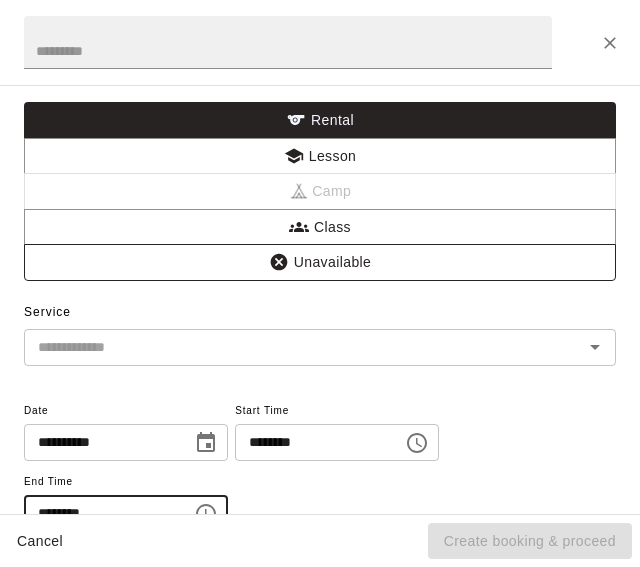 type on "********" 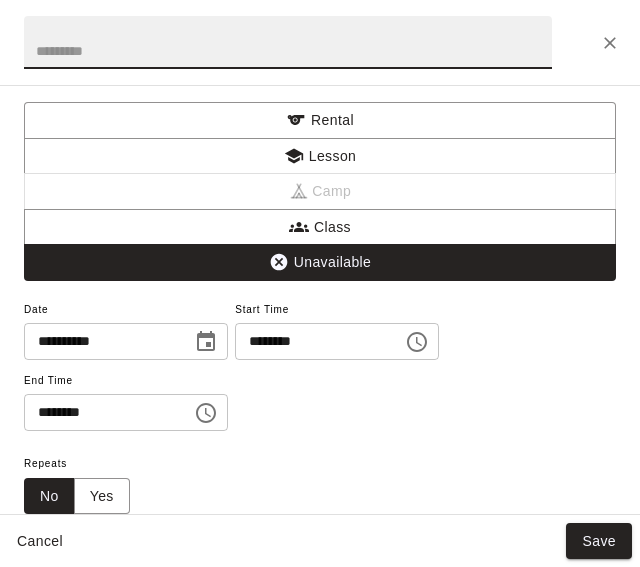 click at bounding box center [288, 42] 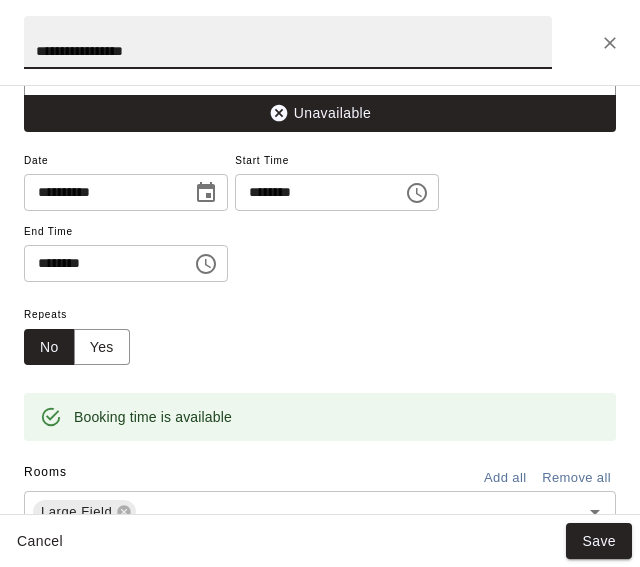 scroll, scrollTop: 150, scrollLeft: 0, axis: vertical 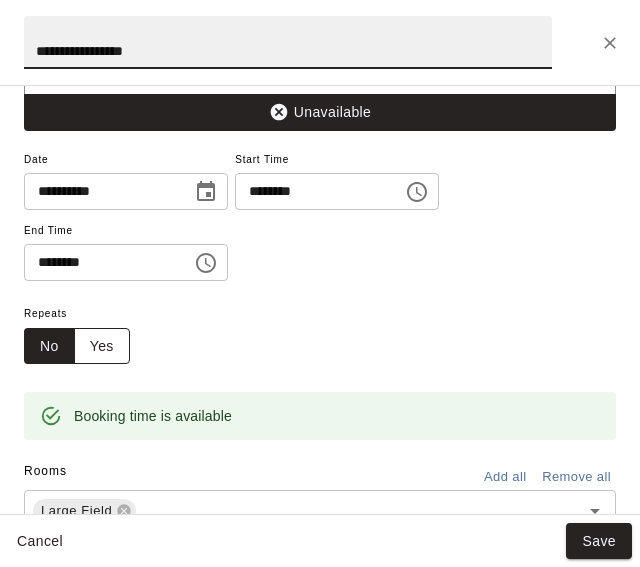 type on "**********" 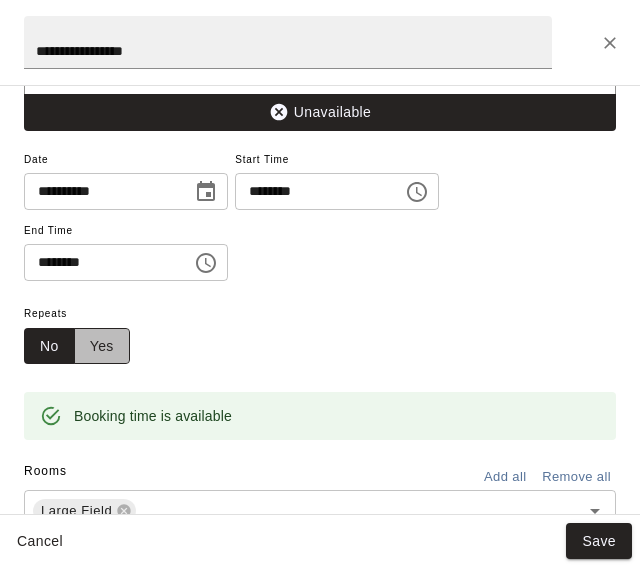 click on "Yes" at bounding box center [102, 346] 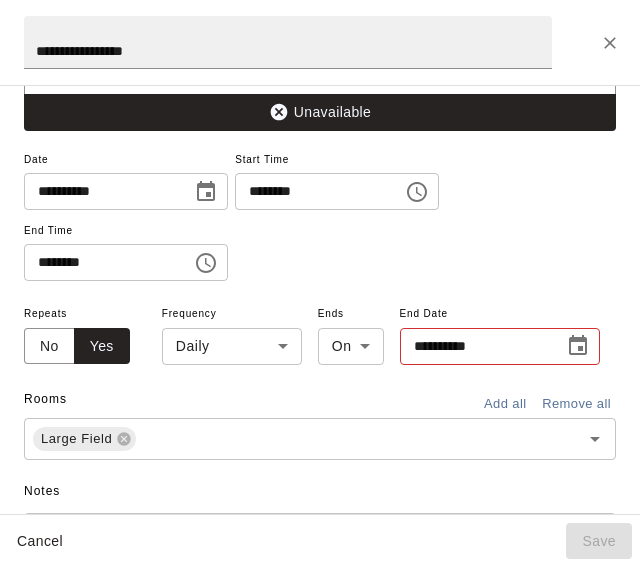 click on "Aug 10 Rooms ***** ​ Day *** ​ M 3 T 4 W 5 T 6 F 7 S 8 S 9 M 10 T 11 W 12 T 13 F 14 S 15 S 16 M 17 T 18 W 19 T 20 F 21 S 22 S 23 M 24 T 25 W 26 T 27 F 28 S 1 S 2 M 3 T 4 W 5 T 6 F 7 S 8 S 9 M 10 T 11 W 12 T 13 F 14 S 15 S 16 M 17 T 18 W 19 T 20 F 21 S 22 S 23 M 24 T 25 W 26 T 27 F 28 S 29 S 30 M 31 T 1 W 2 T 3 F 4 S 5 S 6 M 7 T 8 W 9 T 10 F 11 S 12 S 13 M 14 T 15 W 16 T 17 F 18 S 19 S 20 M 21 T 22 W 23 T 24 F 25 S 26 S 27 M 28 T 29 W 30 T 1 F 2 S 3 S 4 M 5 T 6 W 7 T 8 F 9 S 10 S 11 M 12 T 13 W 14 T 15 F 16 S 17 S 18 M 19 T 20 W 21 T 22 F 23 S 24 S 25 M 26 T 27 W 28 T 29 F 30 S 31 S 1 M 2 T 3 W 4 T 5 F 6 S 7 S 8 M 9 T 10 W 11 T 12 F 13 S 14 S 15 M 16 T 17 W 18 T 19 F 20 S 21 S 22 M 23 T 24 W 25 T 26 F 27 S 28 S 29 M 30 T 1 W 2 T 3 F 4 S 5 S 6 M 7 T 8 W 9 T 10 F 11 S 12 S 13 M 14 T 15 W 16 T 17 F 18 S 19 S 20 M 21 T 22 W 23 T 24 F 25 S 26 S 27 M 28 T 29 W 30 T 31 F 1 S 2 S 3 M 4 T 5 W 6 T 7 F 8 S 9 S 10 M 11 T 12 W 13 T 14 F 15 S 16 S 17 M 18 T 19 W 20 T 21 F 22 S 23 S 24 M 25 T 26 W 27 T 28 F 29 S 30 S 31" at bounding box center [320, 267] 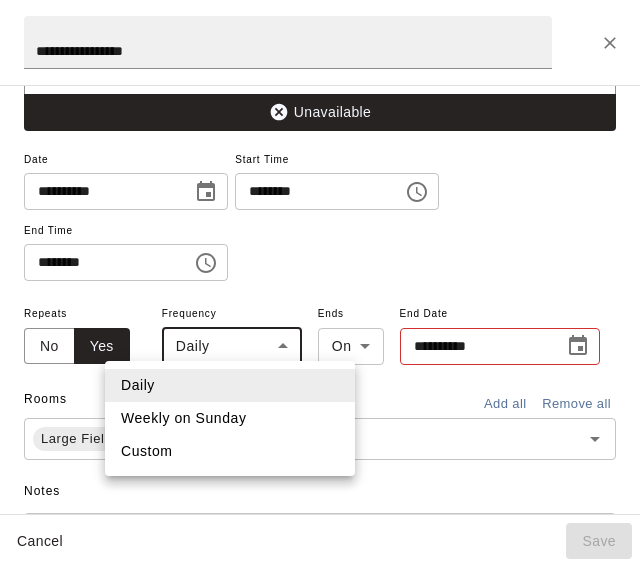 click on "Weekly on Sunday" at bounding box center (230, 418) 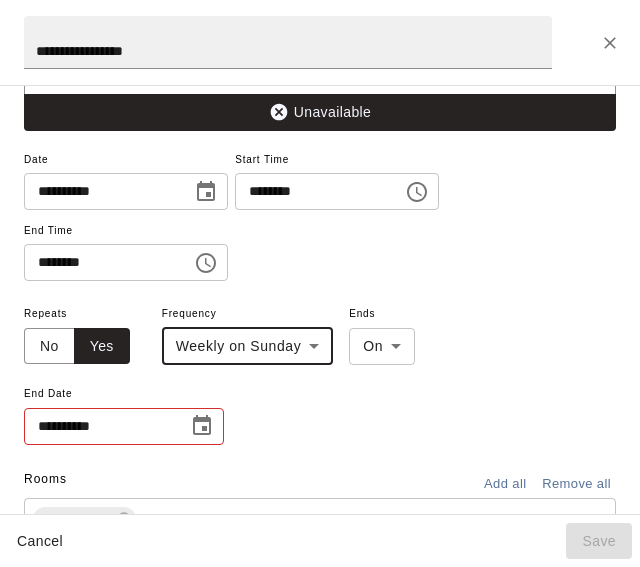 type on "******" 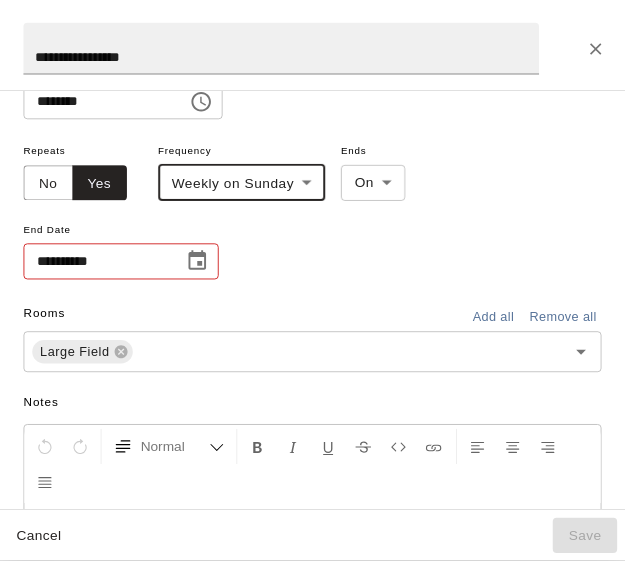 scroll, scrollTop: 324, scrollLeft: 0, axis: vertical 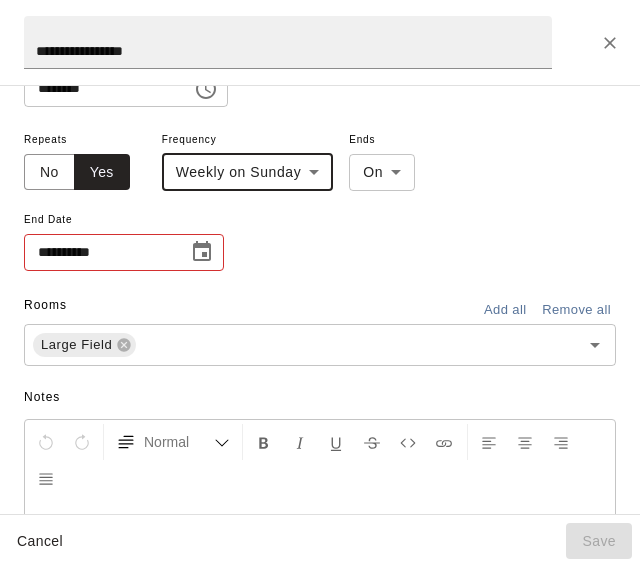 click at bounding box center (202, 252) 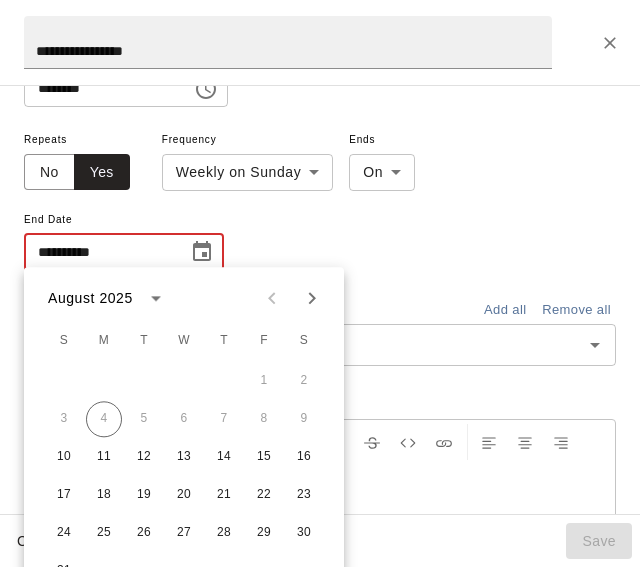 click 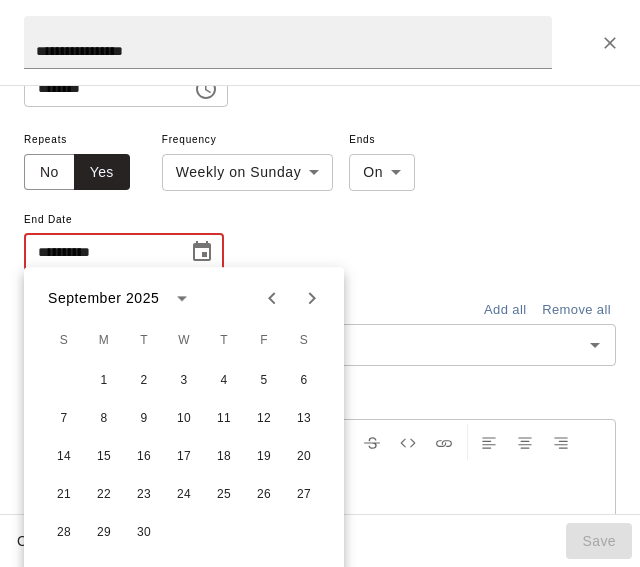 click 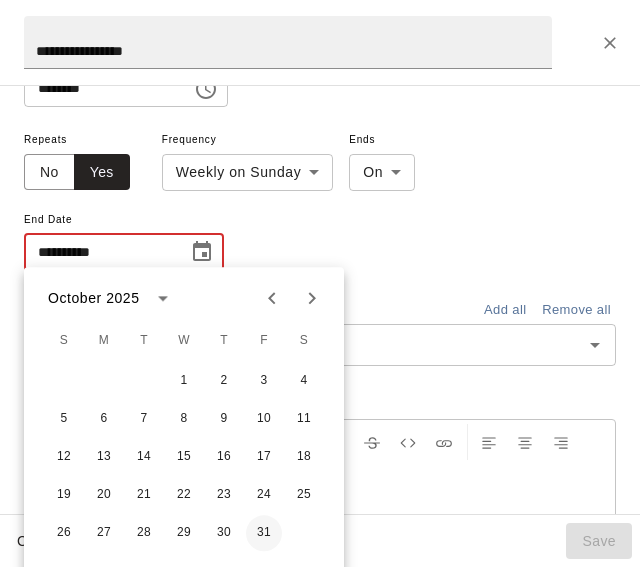 click on "31" at bounding box center (264, 533) 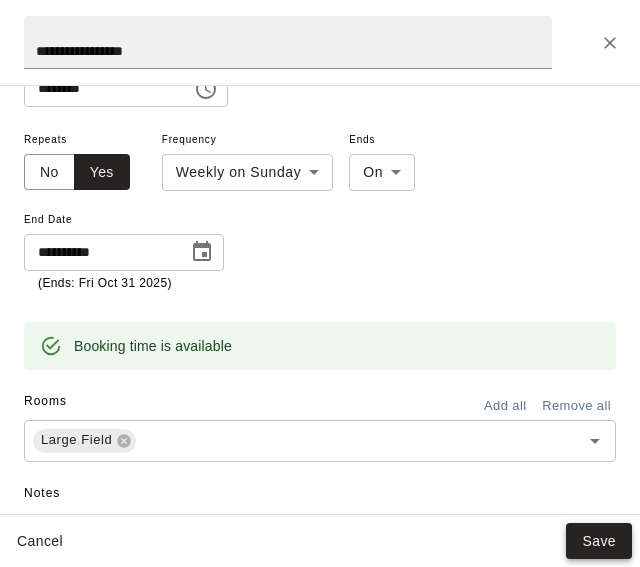 click on "Save" at bounding box center [599, 541] 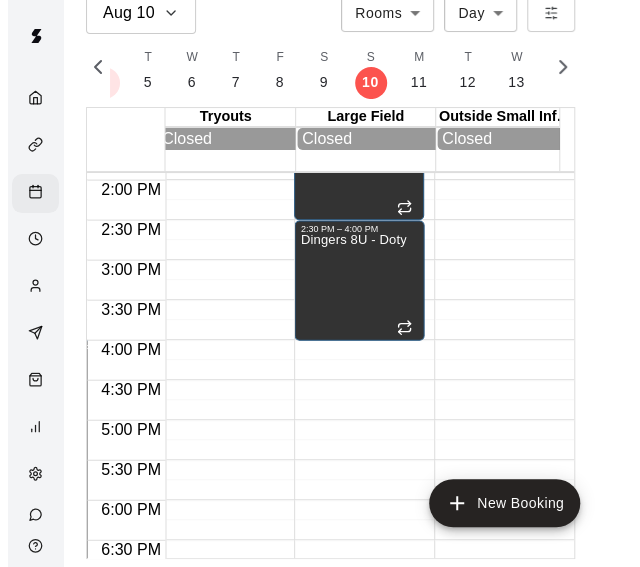 scroll, scrollTop: 1122, scrollLeft: 851, axis: both 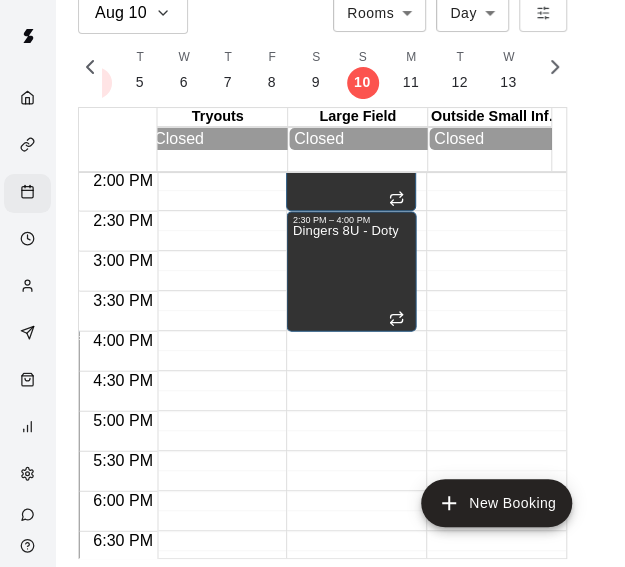 click on "1:00 PM – 2:30 PM Dingers 10U - Wilmot 2:30 PM – 4:00 PM Dingers 8U - Doty" at bounding box center (351, 11) 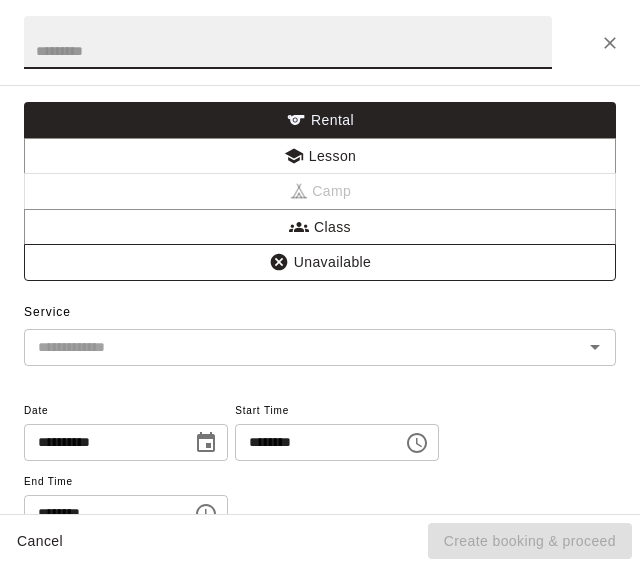 click on "Unavailable" at bounding box center (320, 262) 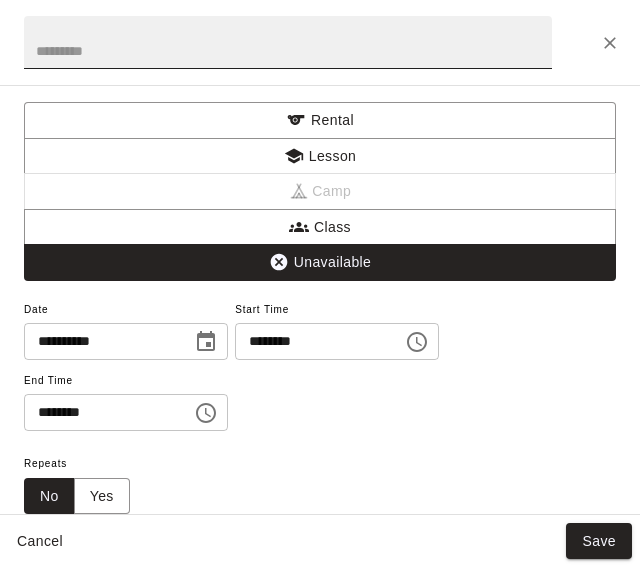 click at bounding box center (288, 42) 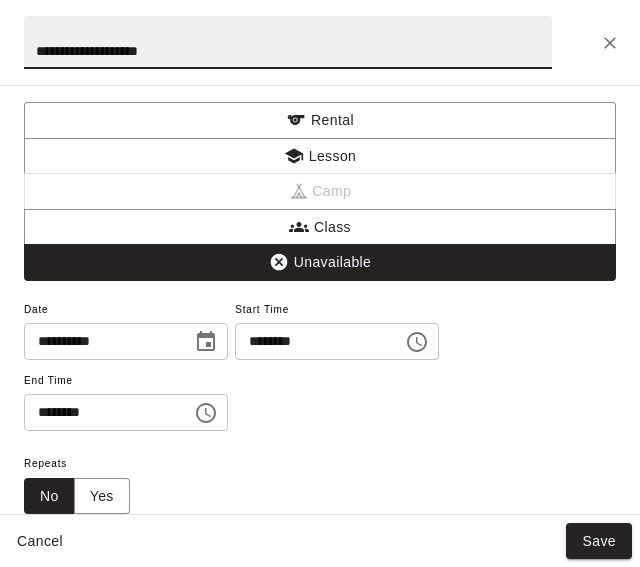 type on "**********" 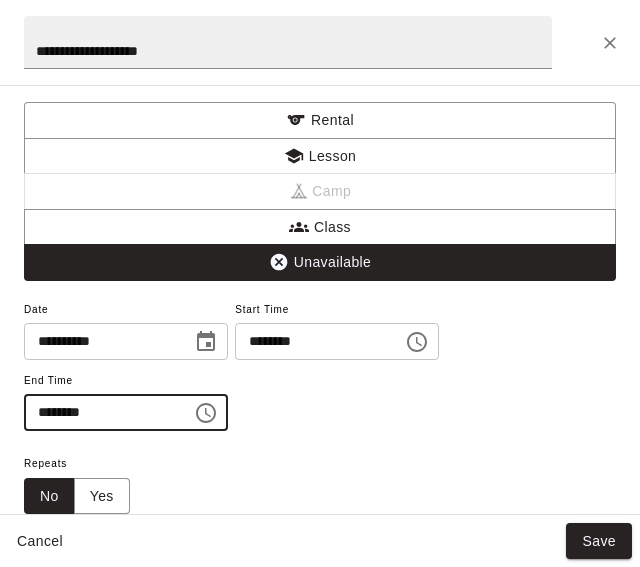 click on "********" at bounding box center (101, 412) 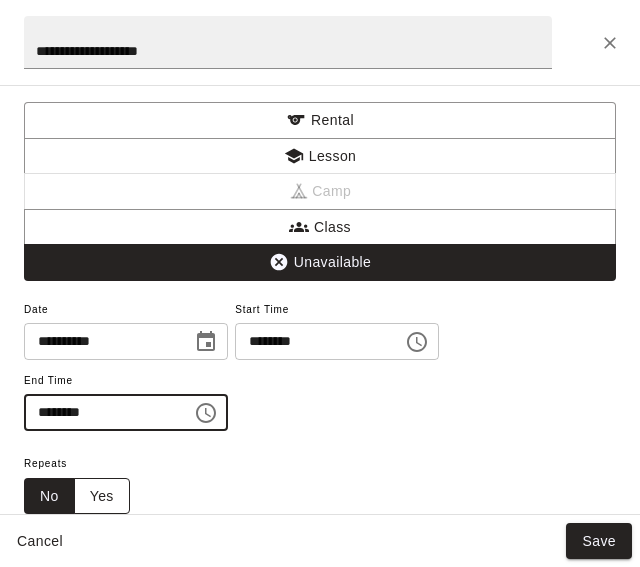 type on "********" 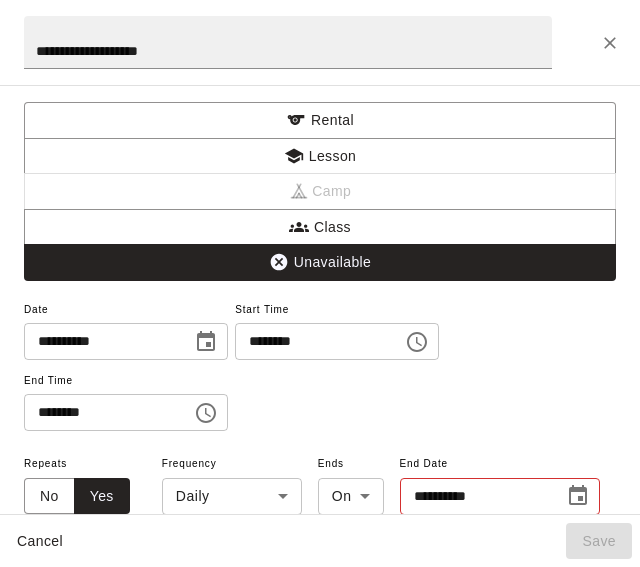 click on "Aug 10 Rooms ***** ​ Day *** ​ M 3 T 4 W 5 T 6 F 7 S 8 S 9 M 10 T 11 W 12 T 13 F 14 S 15 S 16 M 17 T 18 W 19 T 20 F 21 S 22 S 23 M 24 T 25 W 26 T 27 F 28 S 1 S 2 M 3 T 4 W 5 T 6 F 7 S 8 S 9 M 10 T 11 W 12 T 13 F 14 S 15 S 16 M 17 T 18 W 19 T 20 F 21 S 22 S 23 M 24 T 25 W 26 T 27 F 28 S 29 S 30 M 31 T 1 W 2 T 3 F 4 S 5 S 6 M 7 T 8 W 9 T 10 F 11 S 12 S 13 M 14 T 15 W 16 T 17 F 18 S 19 S 20 M 21 T 22 W 23 T 24 F 25 S 26 S 27 M 28 T 29 W 30 T 1 F 2 S 3 S 4 M 5 T 6 W 7 T 8 F 9 S 10 S 11 M 12 T 13 W 14 T 15 F 16 S 17 S 18 M 19 T 20 W 21 T 22 F 23 S 24 S 25 M 26 T 27 W 28 T 29 F 30 S 31 S 1 M 2 T 3 W 4 T 5 F 6 S 7 S 8 M 9 T 10 W 11 T 12 F 13 S 14 S 15 M 16 T 17 W 18 T 19 F 20 S 21 S 22 M 23 T 24 W 25 T 26 F 27 S 28 S 29 M 30 T 1 W 2 T 3 F 4 S 5 S 6 M 7 T 8 W 9 T 10 F 11 S 12 S 13 M 14 T 15 W 16 T 17 F 18 S 19 S 20 M 21 T 22 W 23 T 24 F 25 S 26 S 27 M 28 T 29 W 30 T 31 F 1 S 2 S 3 M 4 T 5 W 6 T 7 F 8 S 9 S 10 M 11 T 12 W 13 T 14 F 15 S 16 S 17 M 18 T 19 W 20 T 21 F 22 S 23 S 24 M 25 T 26 W 27 T 28 F 29 S 30 S 31" at bounding box center [320, 267] 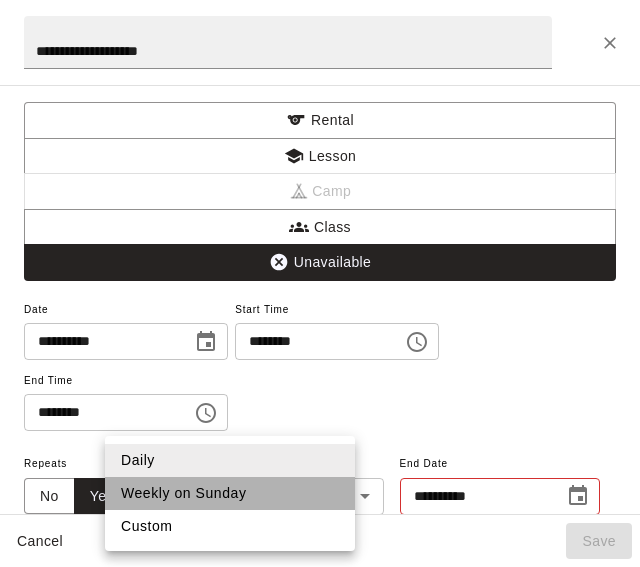 click on "Weekly on Sunday" at bounding box center [230, 493] 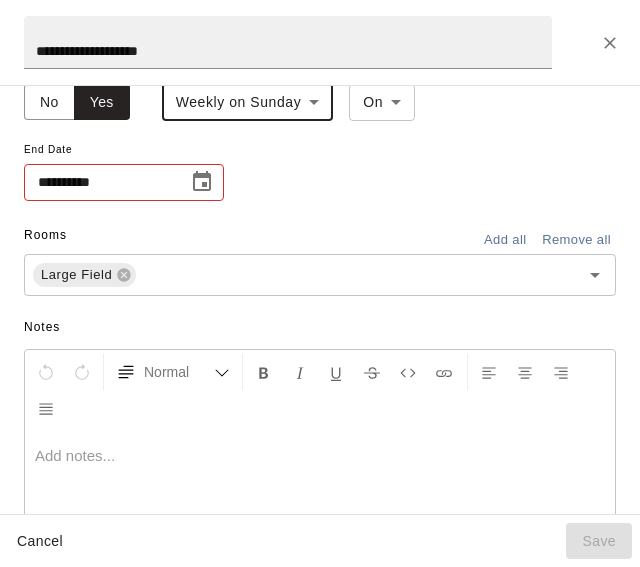 scroll, scrollTop: 396, scrollLeft: 0, axis: vertical 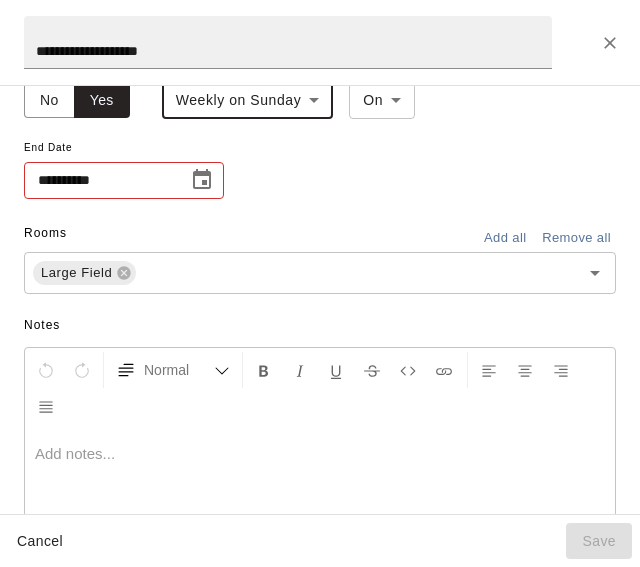 click 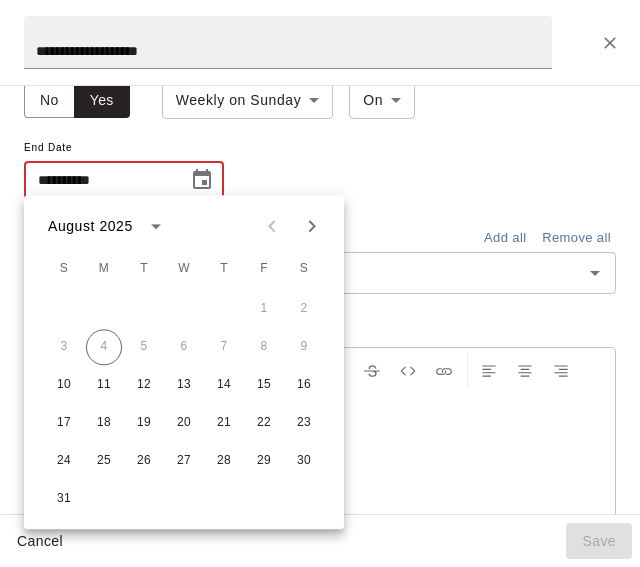 click 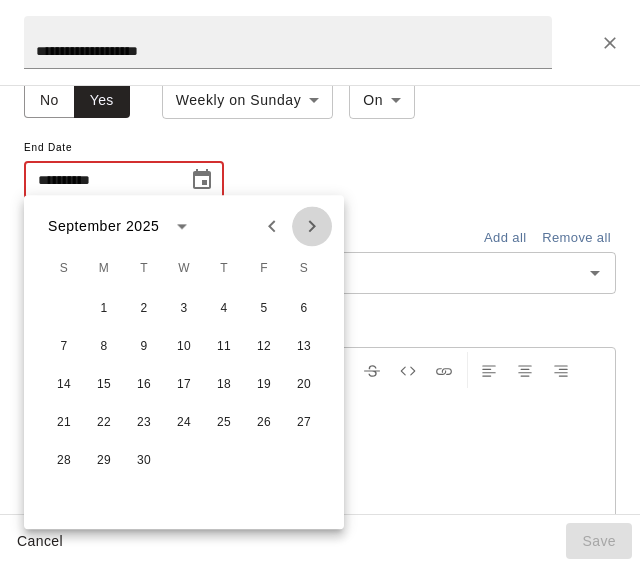 click 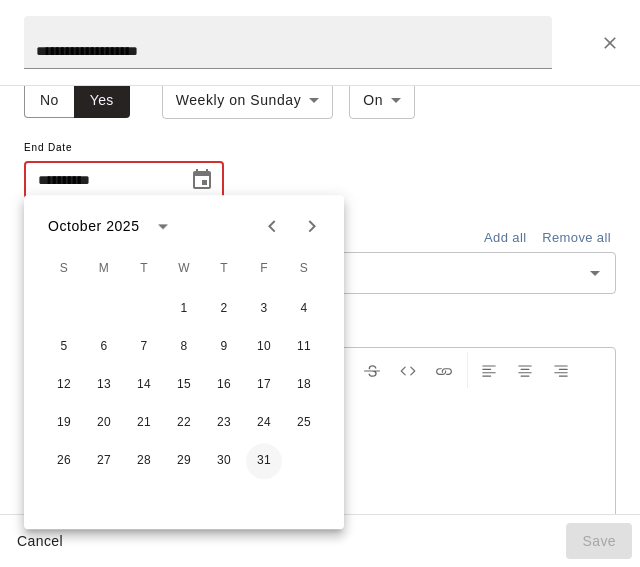 click on "31" at bounding box center (264, 461) 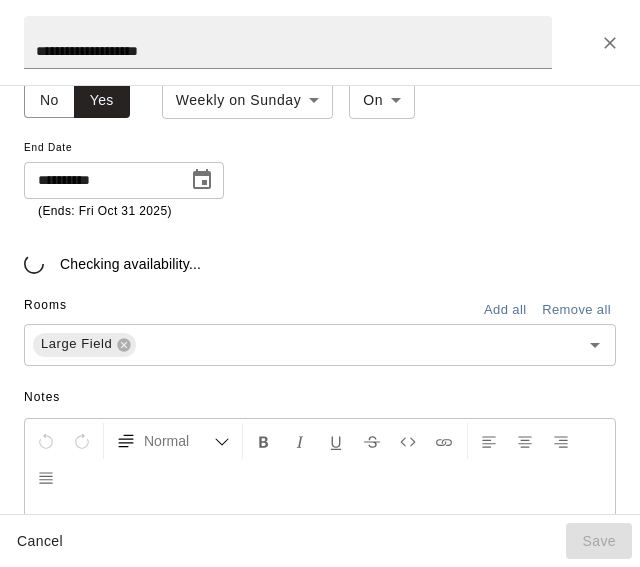 click on "Aug 10 Rooms ***** ​ Day *** ​ M 3 T 4 W 5 T 6 F 7 S 8 S 9 M 10 T 11 W 12 T 13 F 14 S 15 S 16 M 17 T 18 W 19 T 20 F 21 S 22 S 23 M 24 T 25 W 26 T 27 F 28 S 1 S 2 M 3 T 4 W 5 T 6 F 7 S 8 S 9 M 10 T 11 W 12 T 13 F 14 S 15 S 16 M 17 T 18 W 19 T 20 F 21 S 22 S 23 M 24 T 25 W 26 T 27 F 28 S 29 S 30 M 31 T 1 W 2 T 3 F 4 S 5 S 6 M 7 T 8 W 9 T 10 F 11 S 12 S 13 M 14 T 15 W 16 T 17 F 18 S 19 S 20 M 21 T 22 W 23 T 24 F 25 S 26 S 27 M 28 T 29 W 30 T 1 F 2 S 3 S 4 M 5 T 6 W 7 T 8 F 9 S 10 S 11 M 12 T 13 W 14 T 15 F 16 S 17 S 18 M 19 T 20 W 21 T 22 F 23 S 24 S 25 M 26 T 27 W 28 T 29 F 30 S 31 S 1 M 2 T 3 W 4 T 5 F 6 S 7 S 8 M 9 T 10 W 11 T 12 F 13 S 14 S 15 M 16 T 17 W 18 T 19 F 20 S 21 S 22 M 23 T 24 W 25 T 26 F 27 S 28 S 29 M 30 T 1 W 2 T 3 F 4 S 5 S 6 M 7 T 8 W 9 T 10 F 11 S 12 S 13 M 14 T 15 W 16 T 17 F 18 S 19 S 20 M 21 T 22 W 23 T 24 F 25 S 26 S 27 M 28 T 29 W 30 T 31 F 1 S 2 S 3 M 4 T 5 W 6 T 7 F 8 S 9 S 10 M 11 T 12 W 13 T 14 F 15 S 16 S 17 M 18 T 19 W 20 T 21 F 22 S 23 S 24 M 25 T 26 W 27 T 28 F 29 S 30 S 31" at bounding box center (320, 267) 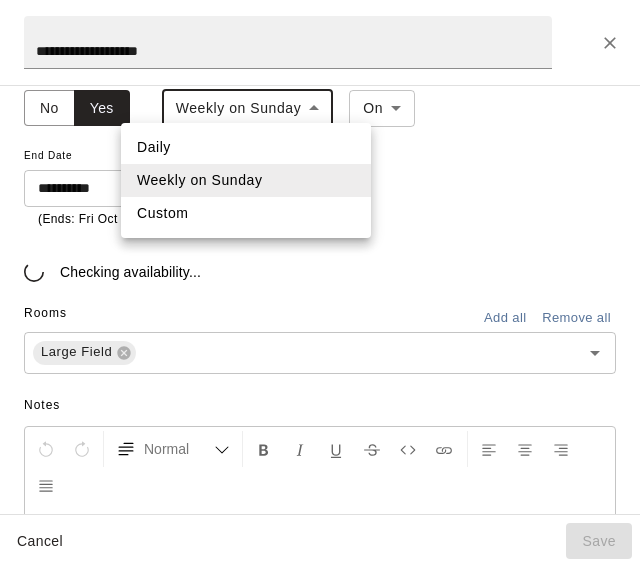click on "Daily" at bounding box center (246, 147) 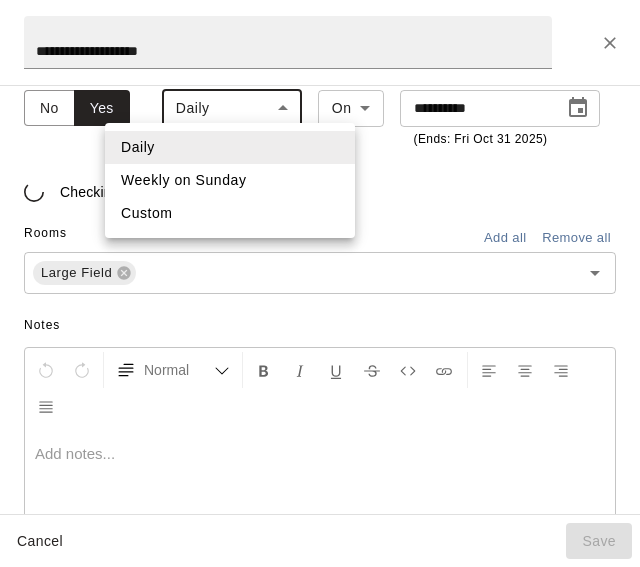 click on "Aug 10 Rooms ***** ​ Day *** ​ M 3 T 4 W 5 T 6 F 7 S 8 S 9 M 10 T 11 W 12 T 13 F 14 S 15 S 16 M 17 T 18 W 19 T 20 F 21 S 22 S 23 M 24 T 25 W 26 T 27 F 28 S 1 S 2 M 3 T 4 W 5 T 6 F 7 S 8 S 9 M 10 T 11 W 12 T 13 F 14 S 15 S 16 M 17 T 18 W 19 T 20 F 21 S 22 S 23 M 24 T 25 W 26 T 27 F 28 S 29 S 30 M 31 T 1 W 2 T 3 F 4 S 5 S 6 M 7 T 8 W 9 T 10 F 11 S 12 S 13 M 14 T 15 W 16 T 17 F 18 S 19 S 20 M 21 T 22 W 23 T 24 F 25 S 26 S 27 M 28 T 29 W 30 T 1 F 2 S 3 S 4 M 5 T 6 W 7 T 8 F 9 S 10 S 11 M 12 T 13 W 14 T 15 F 16 S 17 S 18 M 19 T 20 W 21 T 22 F 23 S 24 S 25 M 26 T 27 W 28 T 29 F 30 S 31 S 1 M 2 T 3 W 4 T 5 F 6 S 7 S 8 M 9 T 10 W 11 T 12 F 13 S 14 S 15 M 16 T 17 W 18 T 19 F 20 S 21 S 22 M 23 T 24 W 25 T 26 F 27 S 28 S 29 M 30 T 1 W 2 T 3 F 4 S 5 S 6 M 7 T 8 W 9 T 10 F 11 S 12 S 13 M 14 T 15 W 16 T 17 F 18 S 19 S 20 M 21 T 22 W 23 T 24 F 25 S 26 S 27 M 28 T 29 W 30 T 31 F 1 S 2 S 3 M 4 T 5 W 6 T 7 F 8 S 9 S 10 M 11 T 12 W 13 T 14 F 15 S 16 S 17 M 18 T 19 W 20 T 21 F 22 S 23 S 24 M 25 T 26 W 27 T 28 F 29 S 30 S 31" at bounding box center [320, 267] 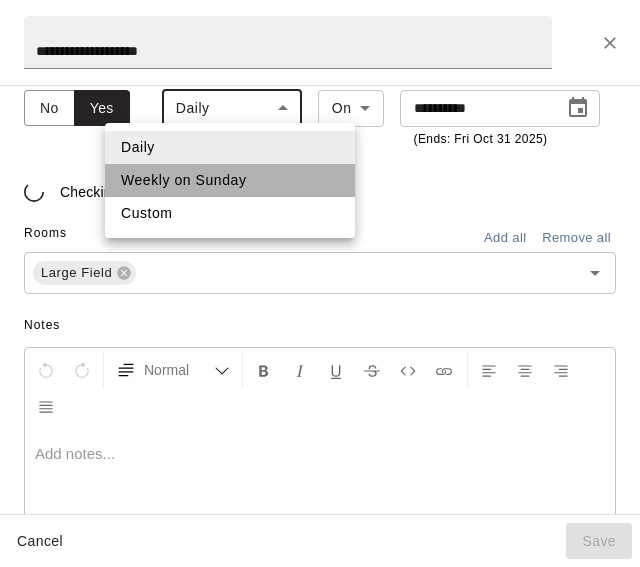 click on "Weekly on Sunday" at bounding box center [230, 180] 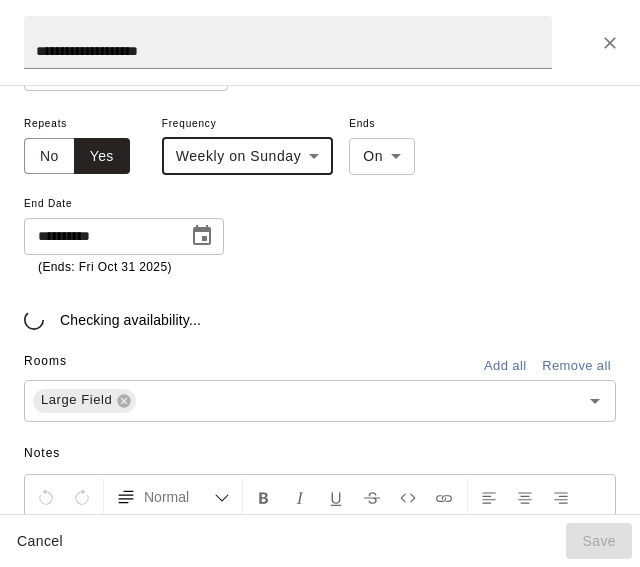 scroll, scrollTop: 349, scrollLeft: 0, axis: vertical 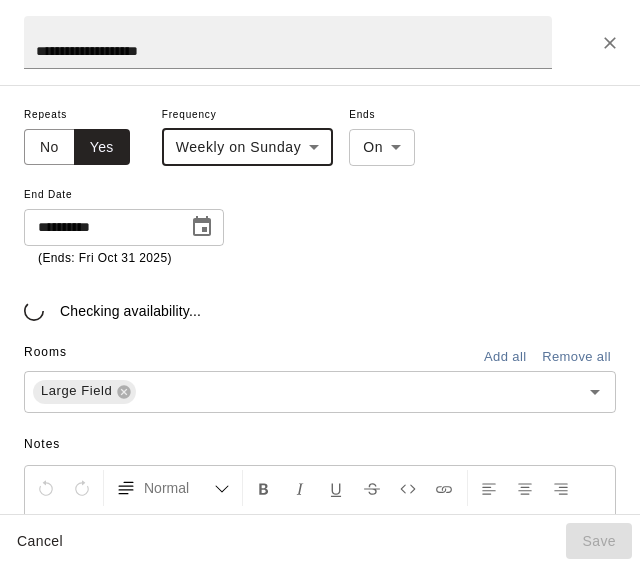 click on "Normal" at bounding box center (320, 506) 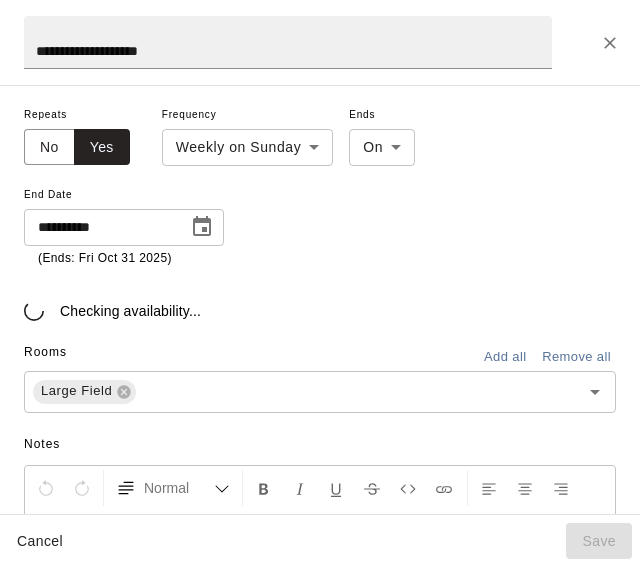 click on "Cancel" at bounding box center [40, 541] 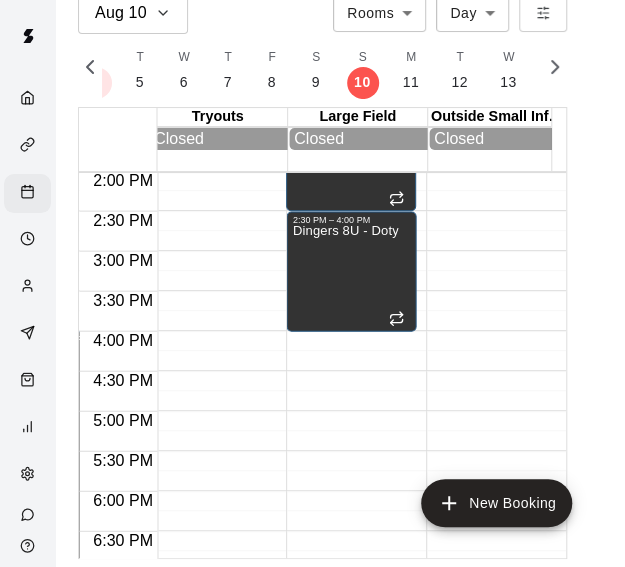 click on "1:00 PM – 2:30 PM Dingers 10U - Wilmot 2:30 PM – 4:00 PM Dingers 8U - Doty" at bounding box center [351, 11] 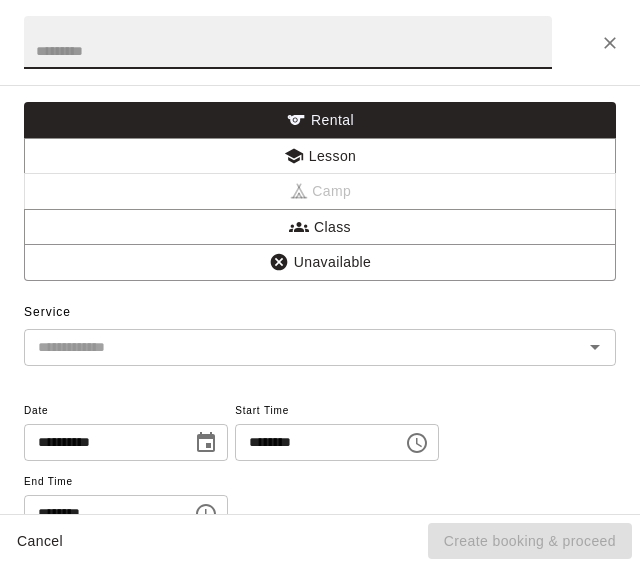 click on "**********" at bounding box center (320, 299) 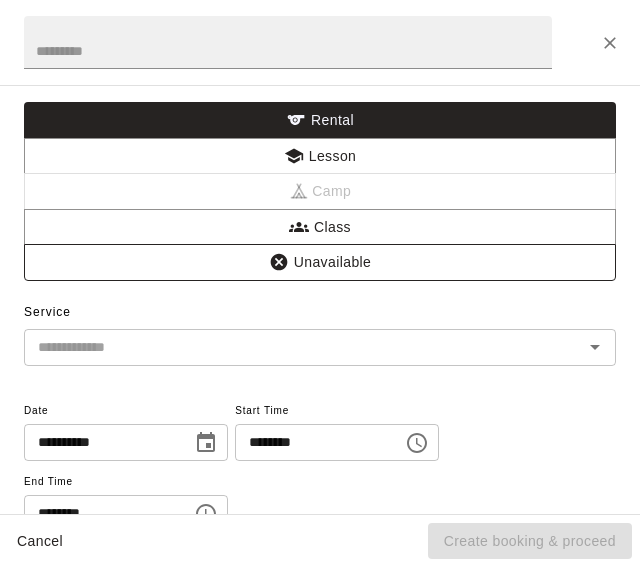 click on "Unavailable" at bounding box center (320, 262) 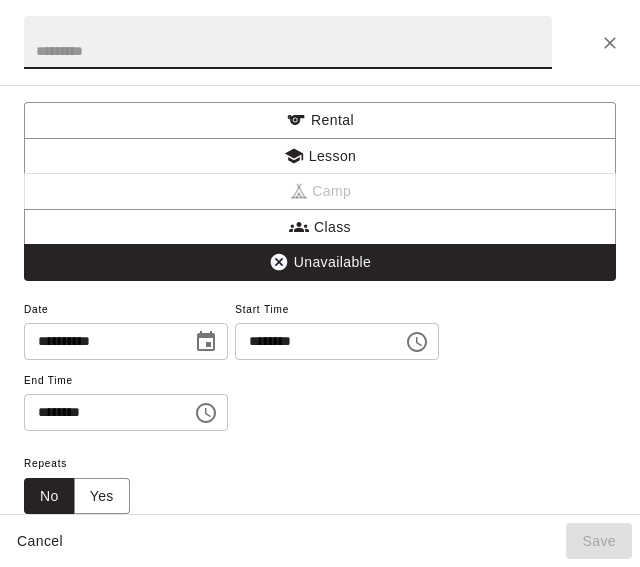 click at bounding box center [288, 42] 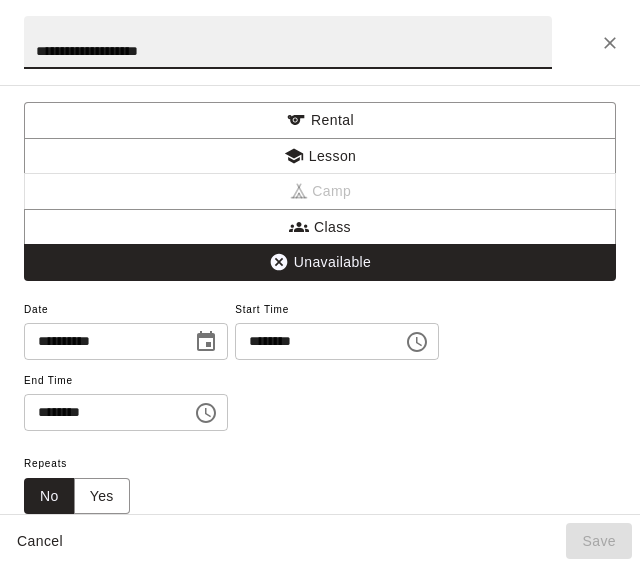 type on "**********" 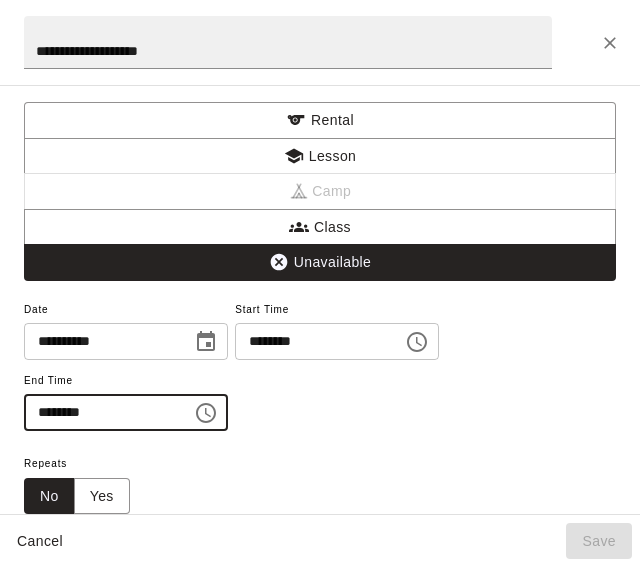 click on "********" at bounding box center (101, 412) 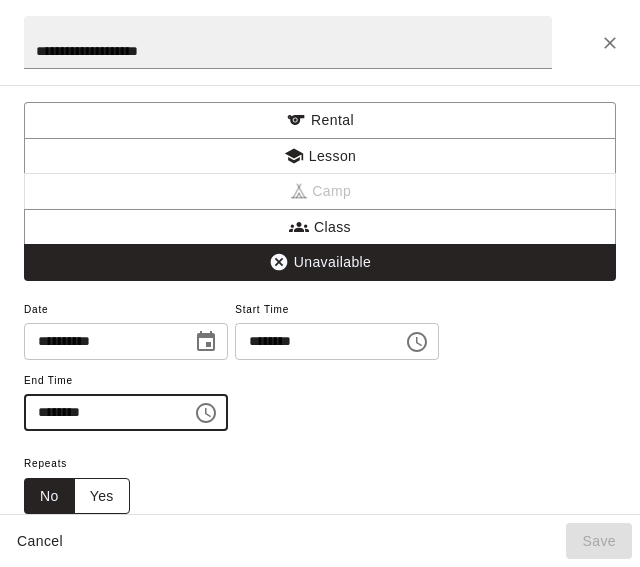 type on "********" 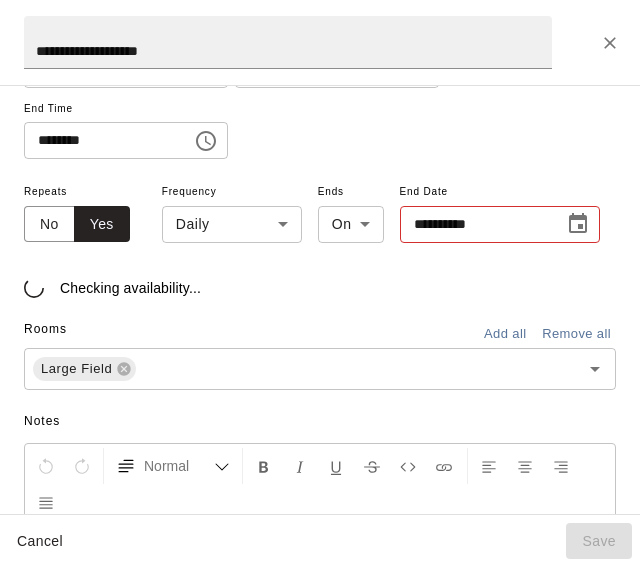 scroll, scrollTop: 272, scrollLeft: 0, axis: vertical 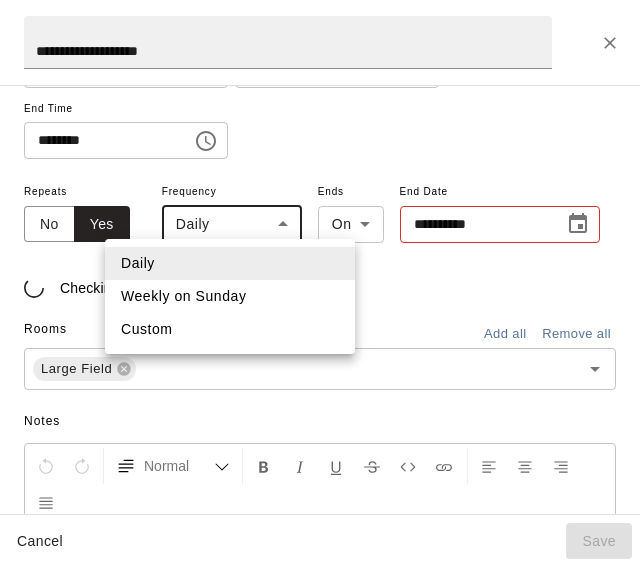 click on "Aug 10 Rooms ***** ​ Day *** ​ M 3 T 4 W 5 T 6 F 7 S 8 S 9 M 10 T 11 W 12 T 13 F 14 S 15 S 16 M 17 T 18 W 19 T 20 F 21 S 22 S 23 M 24 T 25 W 26 T 27 F 28 S 1 S 2 M 3 T 4 W 5 T 6 F 7 S 8 S 9 M 10 T 11 W 12 T 13 F 14 S 15 S 16 M 17 T 18 W 19 T 20 F 21 S 22 S 23 M 24 T 25 W 26 T 27 F 28 S 29 S 30 M 31 T 1 W 2 T 3 F 4 S 5 S 6 M 7 T 8 W 9 T 10 F 11 S 12 S 13 M 14 T 15 W 16 T 17 F 18 S 19 S 20 M 21 T 22 W 23 T 24 F 25 S 26 S 27 M 28 T 29 W 30 T 1 F 2 S 3 S 4 M 5 T 6 W 7 T 8 F 9 S 10 S 11 M 12 T 13 W 14 T 15 F 16 S 17 S 18 M 19 T 20 W 21 T 22 F 23 S 24 S 25 M 26 T 27 W 28 T 29 F 30 S 31 S 1 M 2 T 3 W 4 T 5 F 6 S 7 S 8 M 9 T 10 W 11 T 12 F 13 S 14 S 15 M 16 T 17 W 18 T 19 F 20 S 21 S 22 M 23 T 24 W 25 T 26 F 27 S 28 S 29 M 30 T 1 W 2 T 3 F 4 S 5 S 6 M 7 T 8 W 9 T 10 F 11 S 12 S 13 M 14 T 15 W 16 T 17 F 18 S 19 S 20 M 21 T 22 W 23 T 24 F 25 S 26 S 27 M 28 T 29 W 30 T 31 F 1 S 2 S 3 M 4 T 5 W 6 T 7 F 8 S 9 S 10 M 11 T 12 W 13 T 14 F 15 S 16 S 17 M 18 T 19 W 20 T 21 F 22 S 23 S 24 M 25 T 26 W 27 T 28 F 29 S 30 S 31" at bounding box center (320, 267) 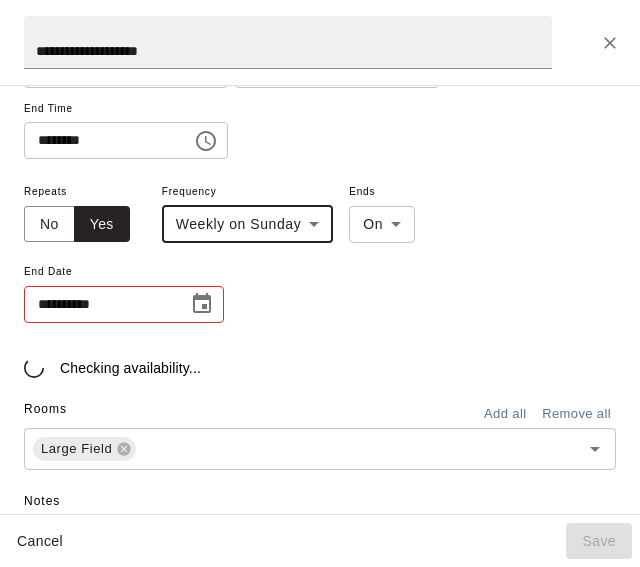 click 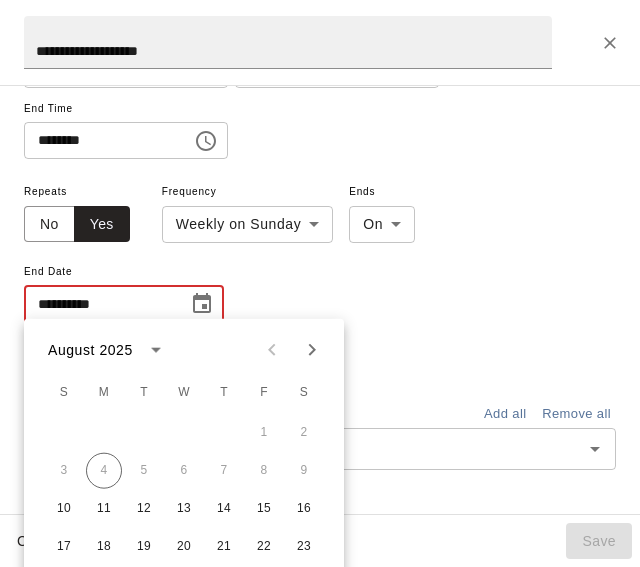 click 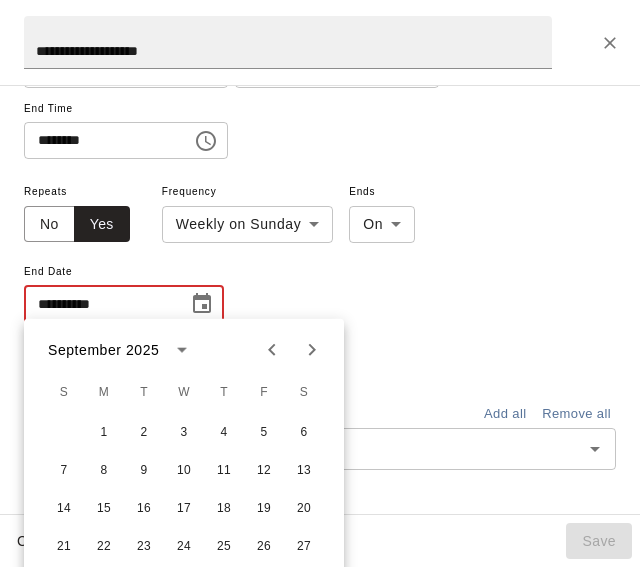 click 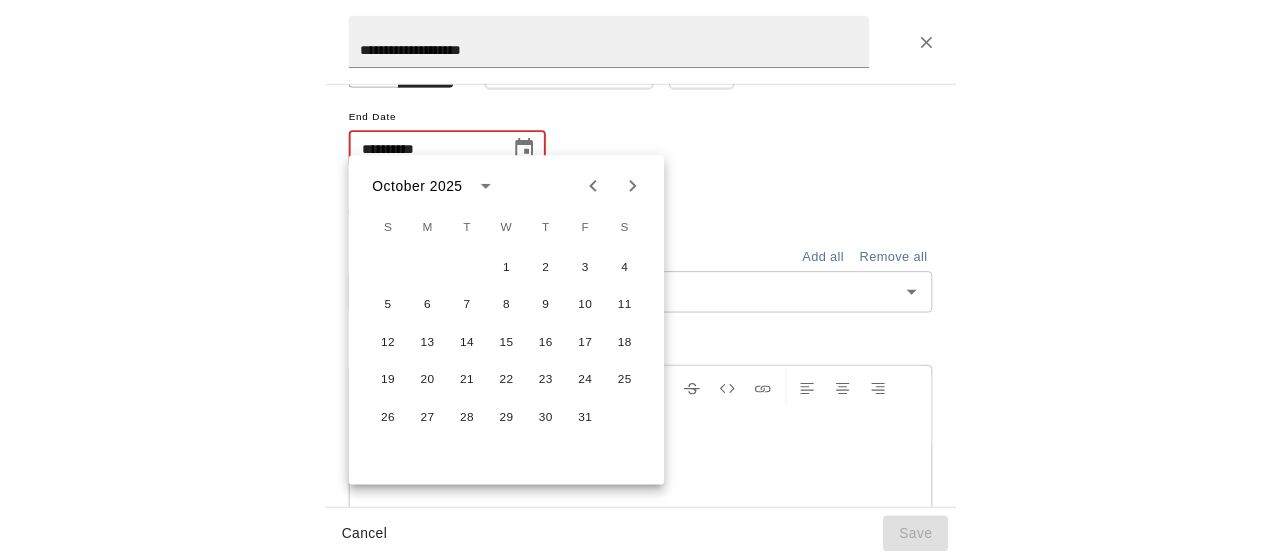 scroll, scrollTop: 444, scrollLeft: 0, axis: vertical 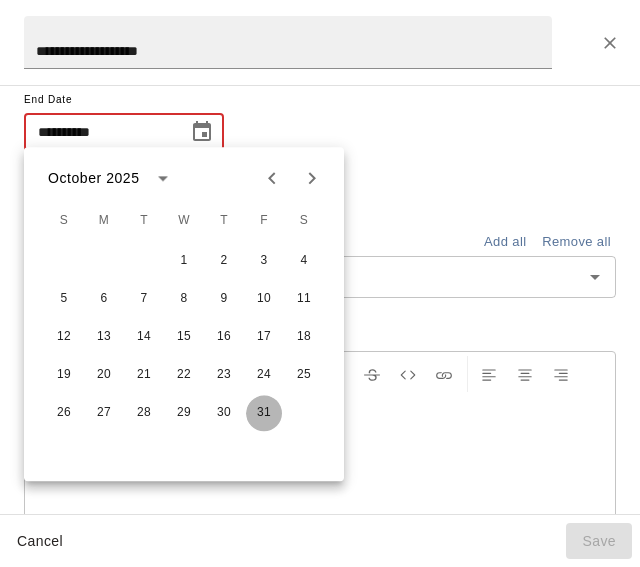 click on "31" at bounding box center (264, 413) 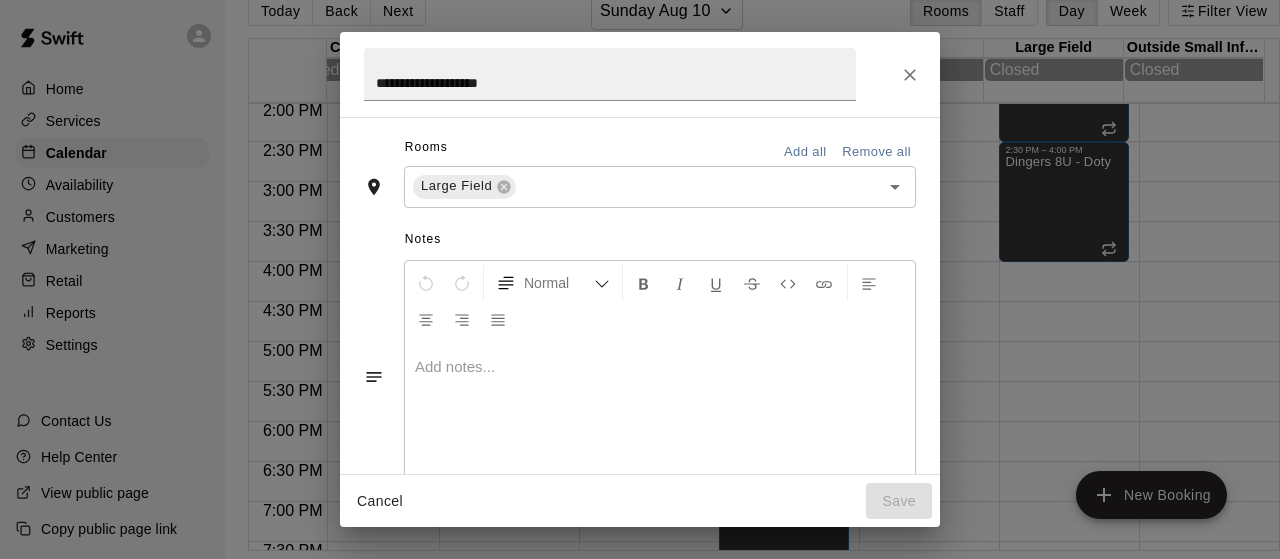 scroll, scrollTop: 0, scrollLeft: 318, axis: horizontal 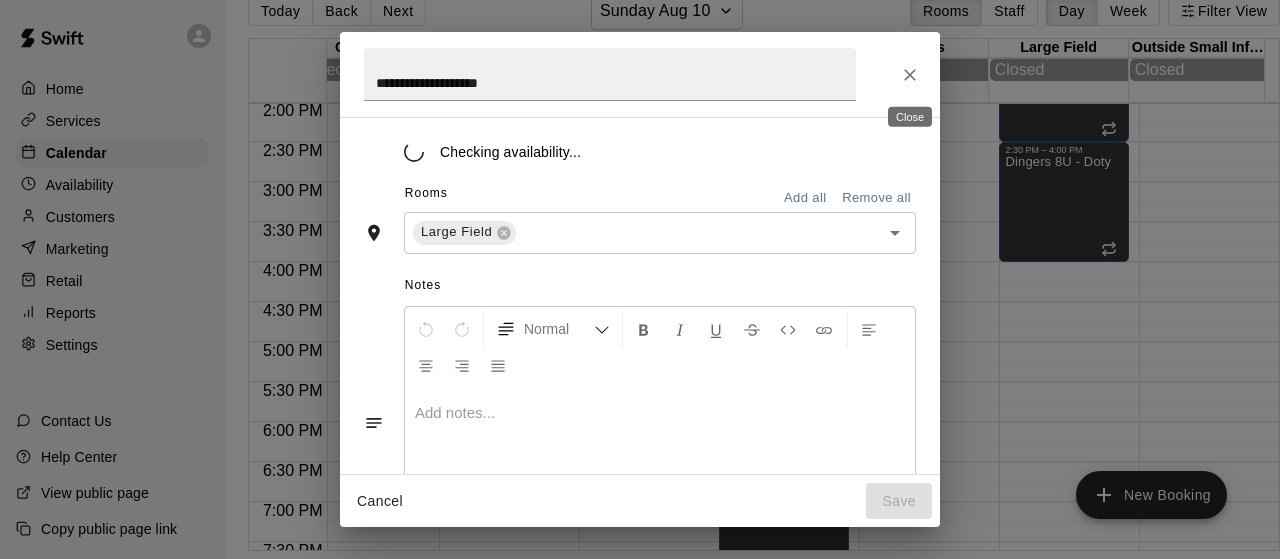 click 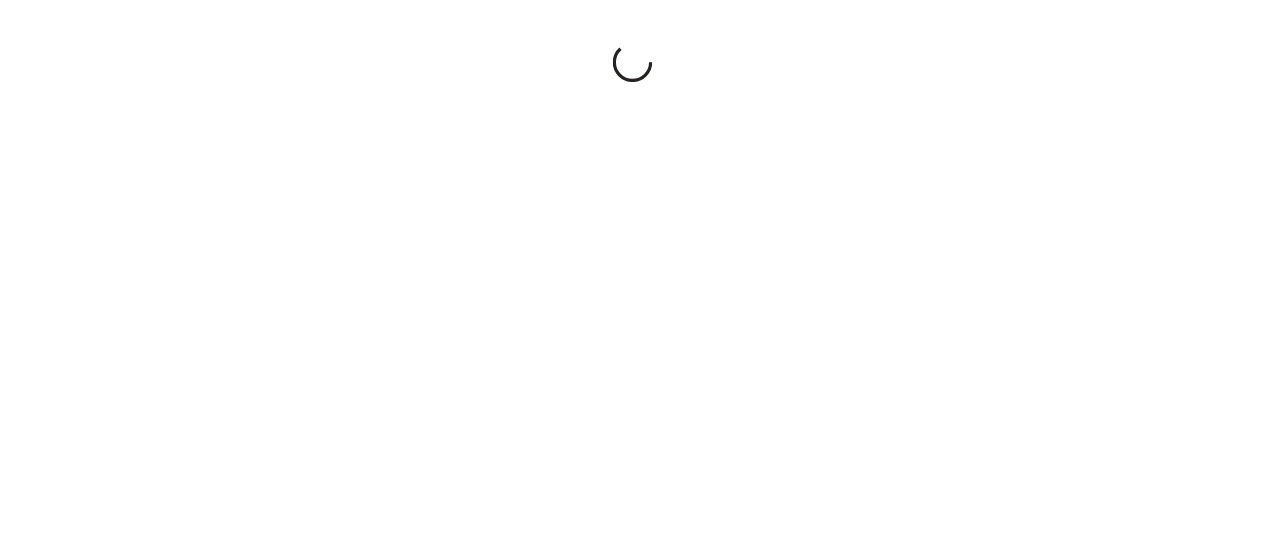 scroll, scrollTop: 0, scrollLeft: 0, axis: both 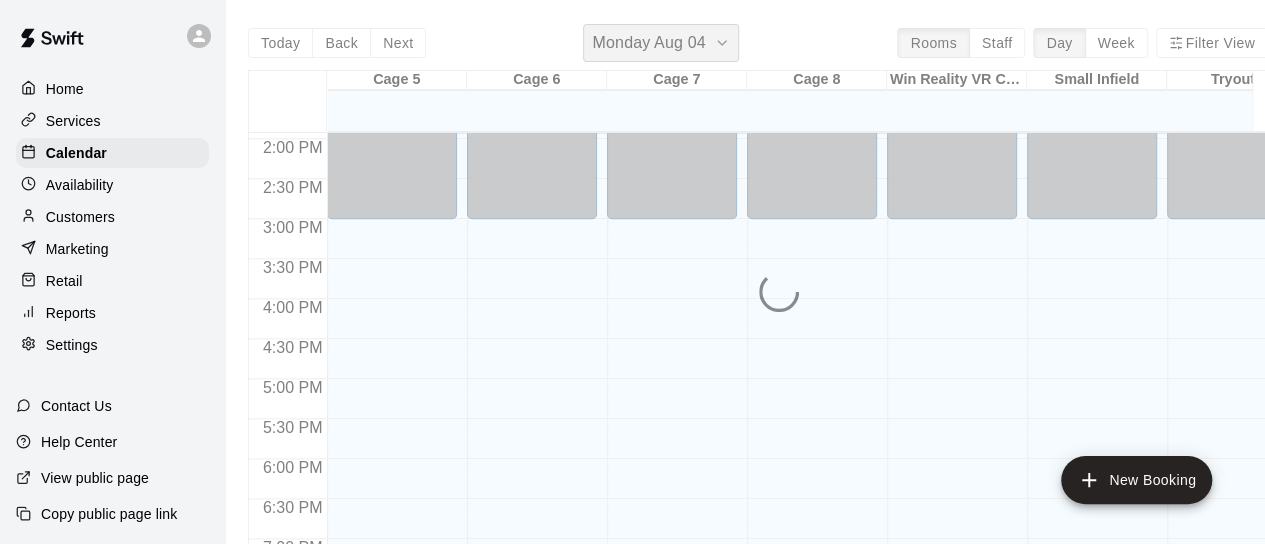 click on "Monday Aug 04" at bounding box center (648, 43) 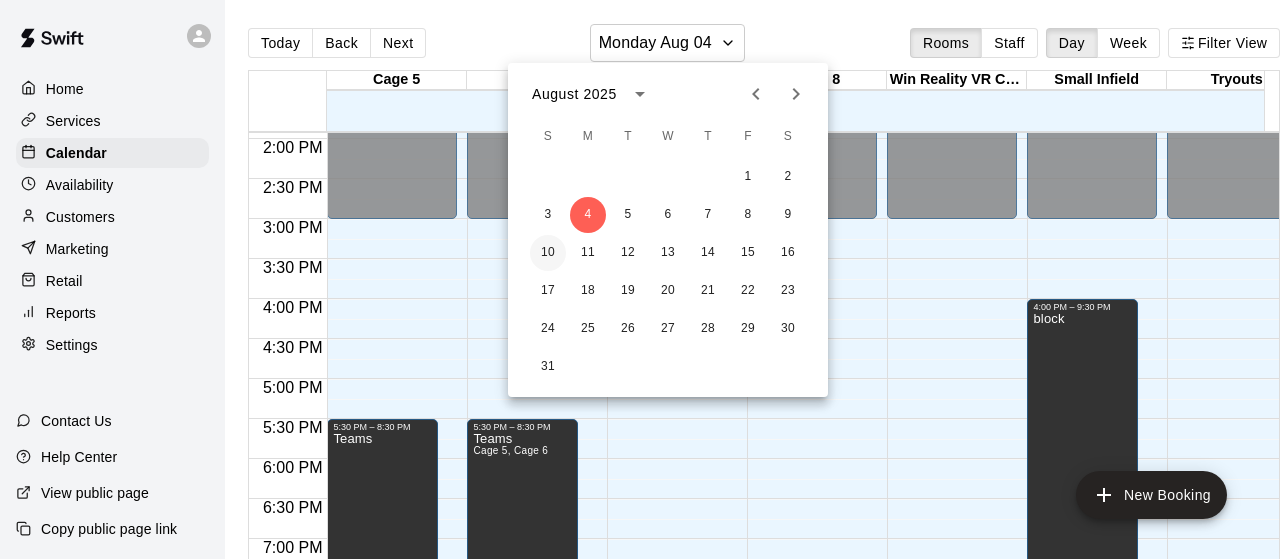 click on "10" at bounding box center (548, 253) 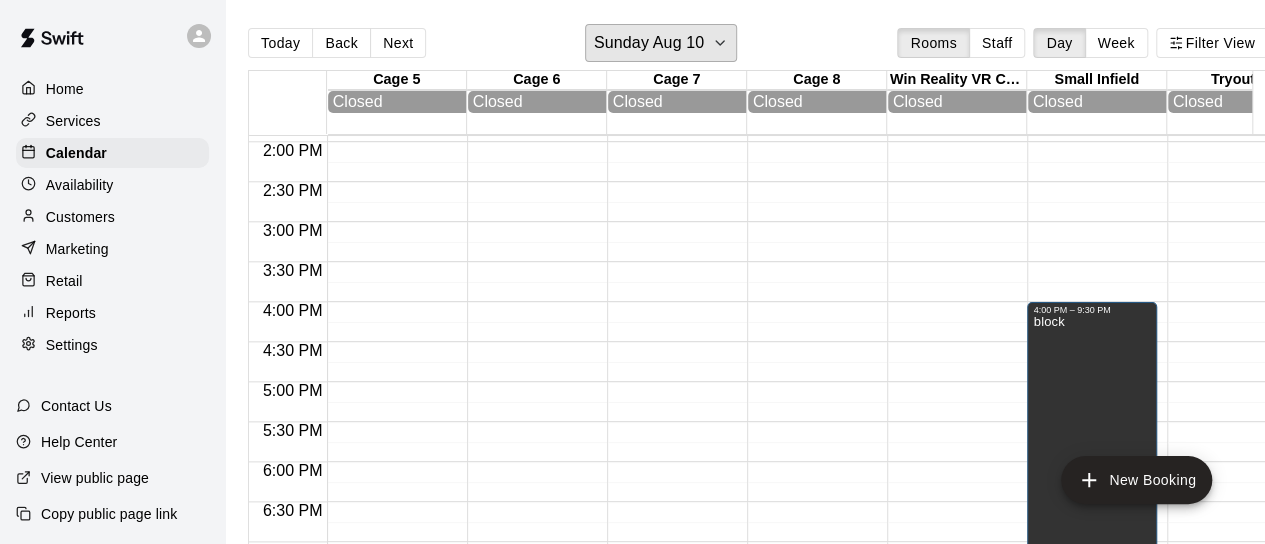 scroll, scrollTop: 1114, scrollLeft: 34, axis: both 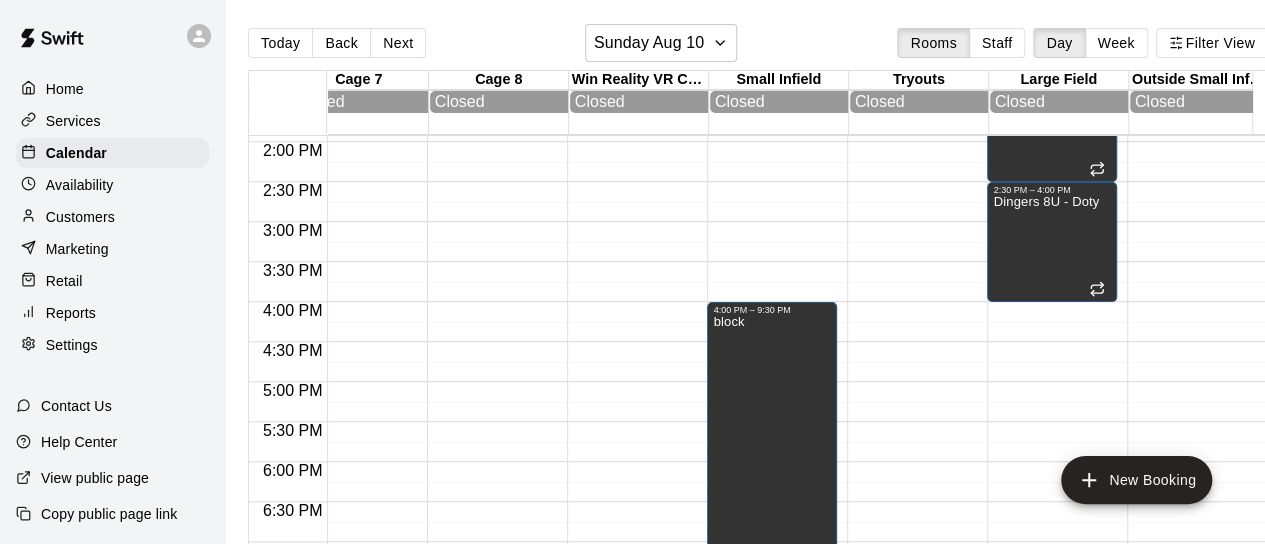 click on "1:00 PM – 2:30 PM Dingers 10U - Wilmot 2:30 PM – 4:00 PM Dingers 8U - Doty" at bounding box center (1052, -18) 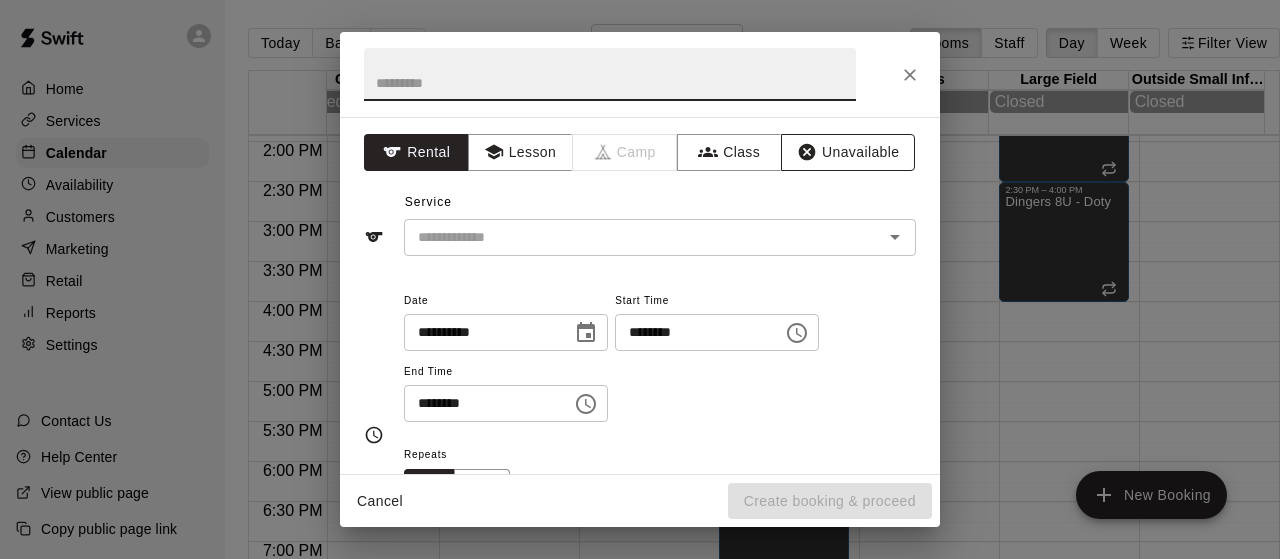 click on "Unavailable" at bounding box center (848, 152) 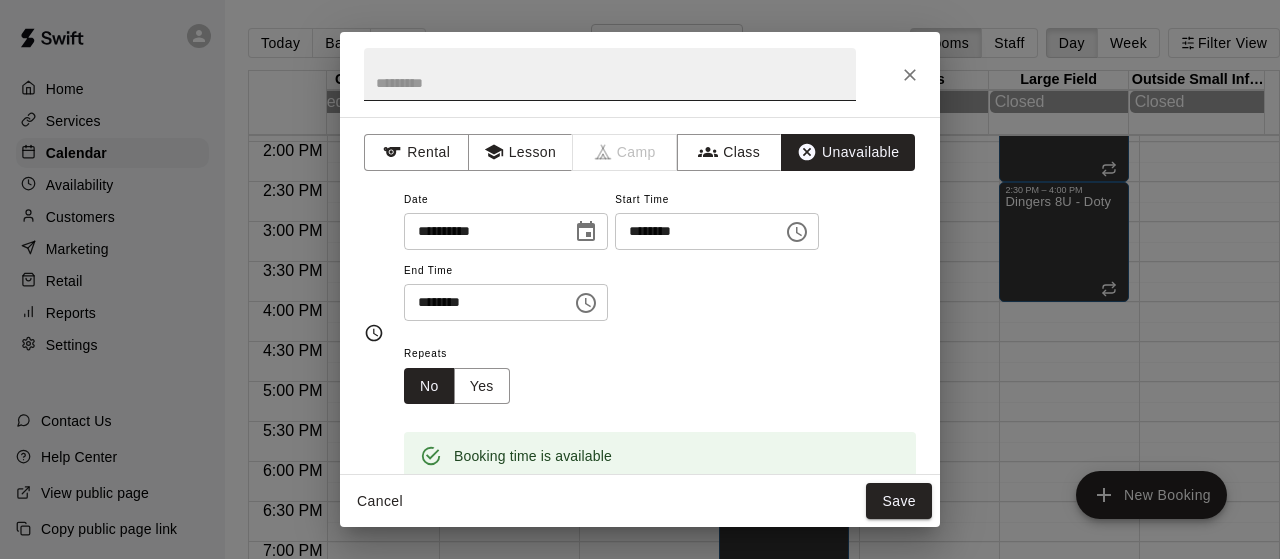 click at bounding box center [610, 74] 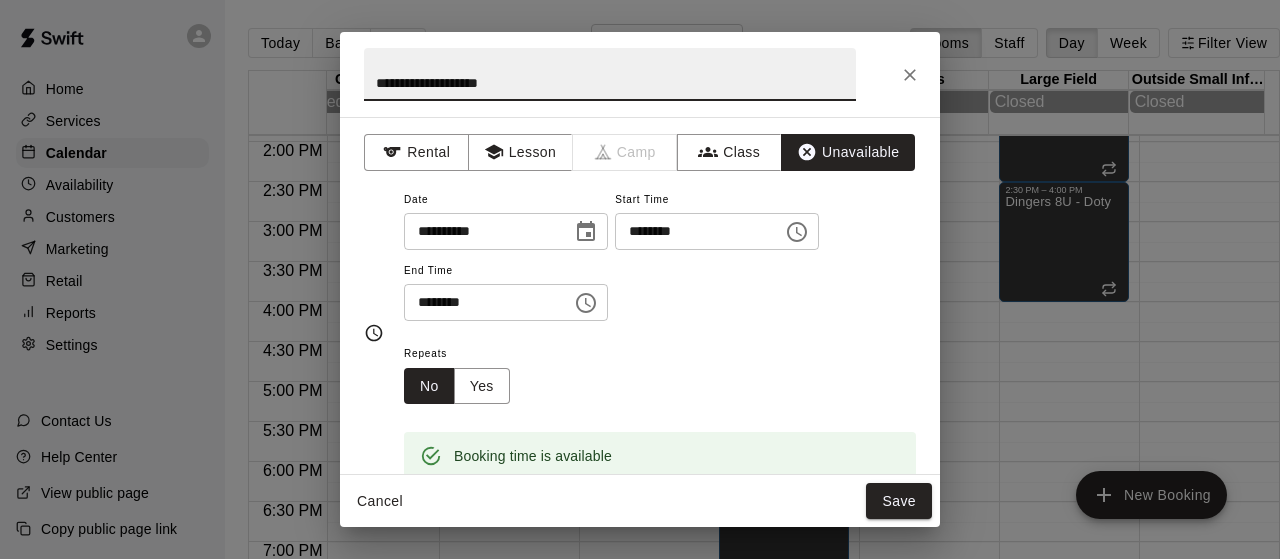 type on "**********" 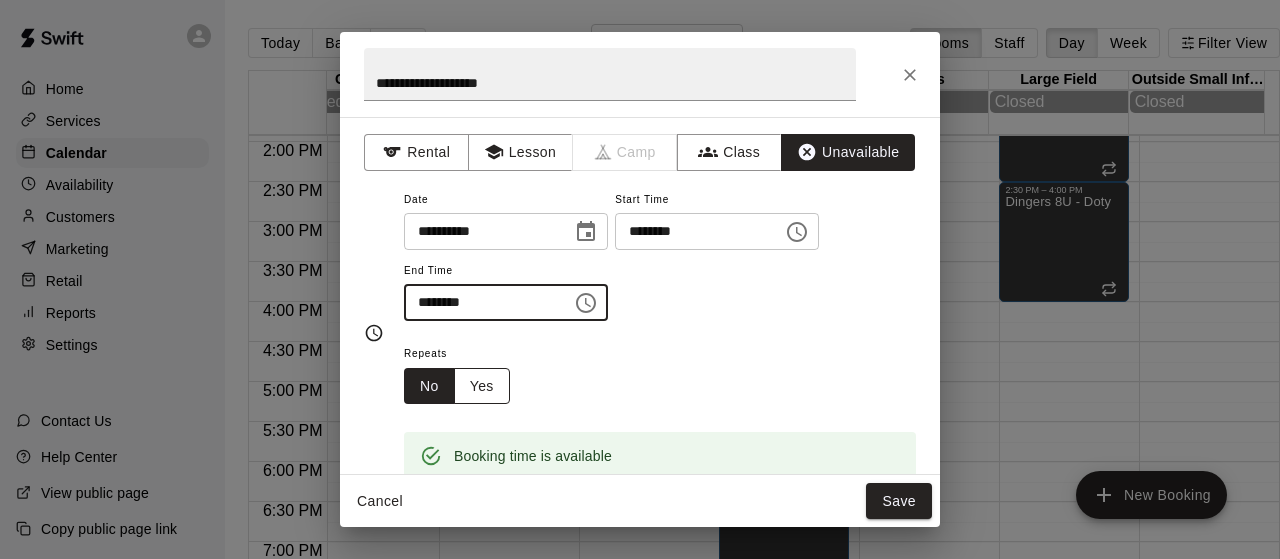 type on "********" 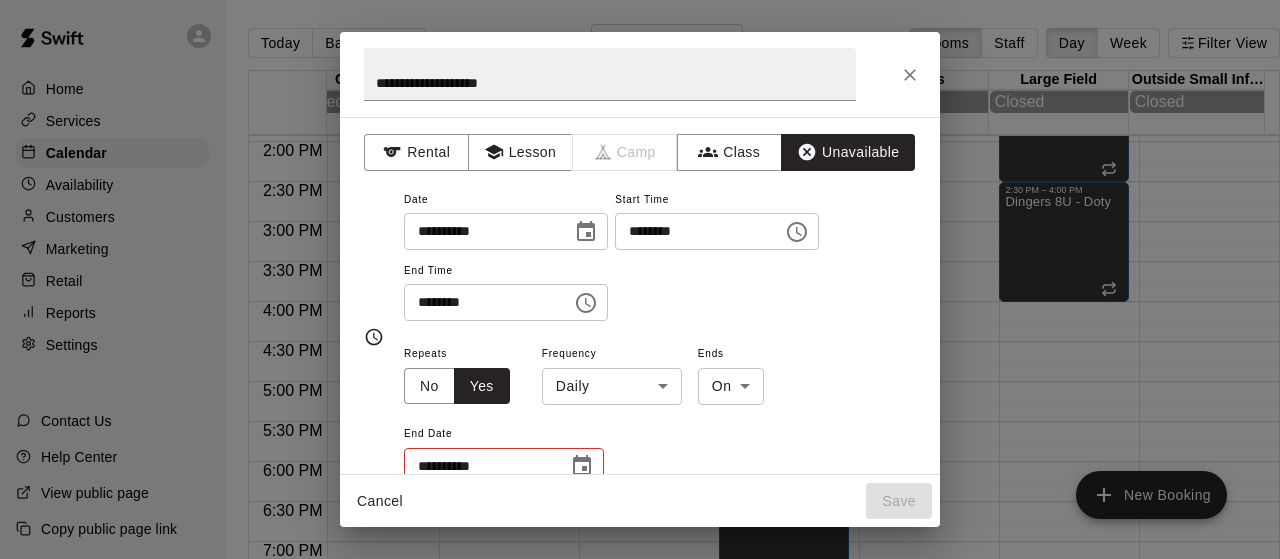 click on "**********" at bounding box center (640, 295) 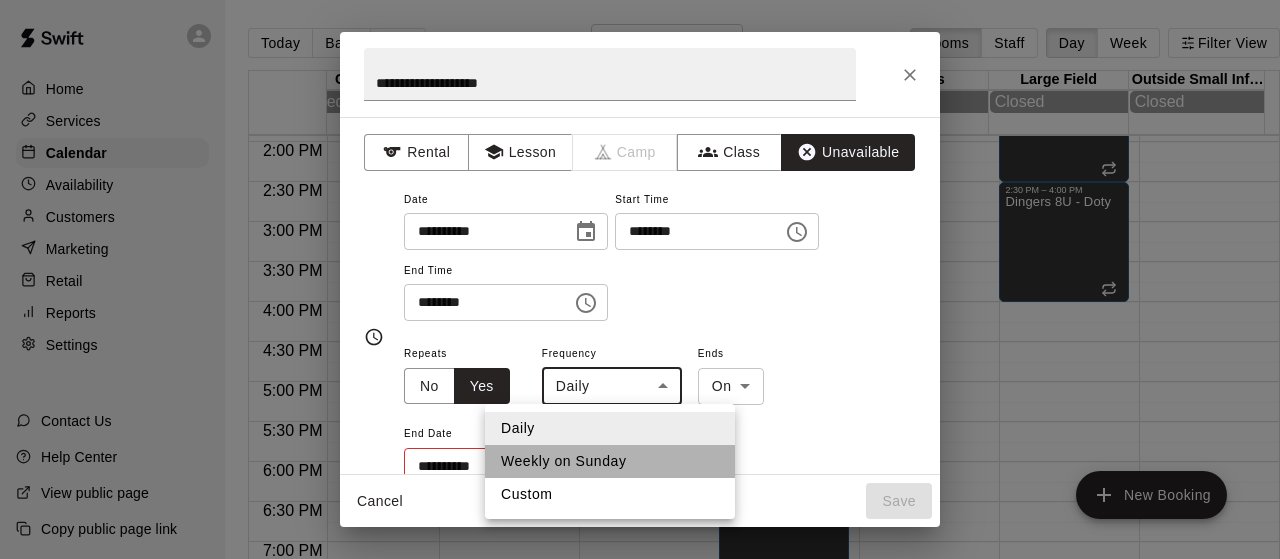 click on "Weekly on Sunday" at bounding box center (610, 461) 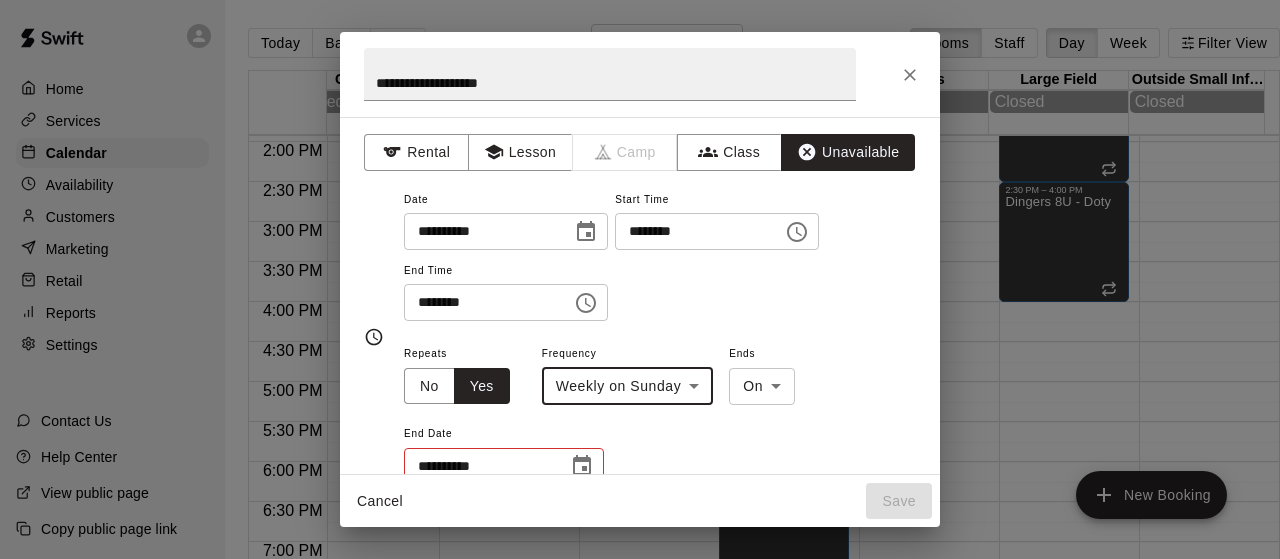 click 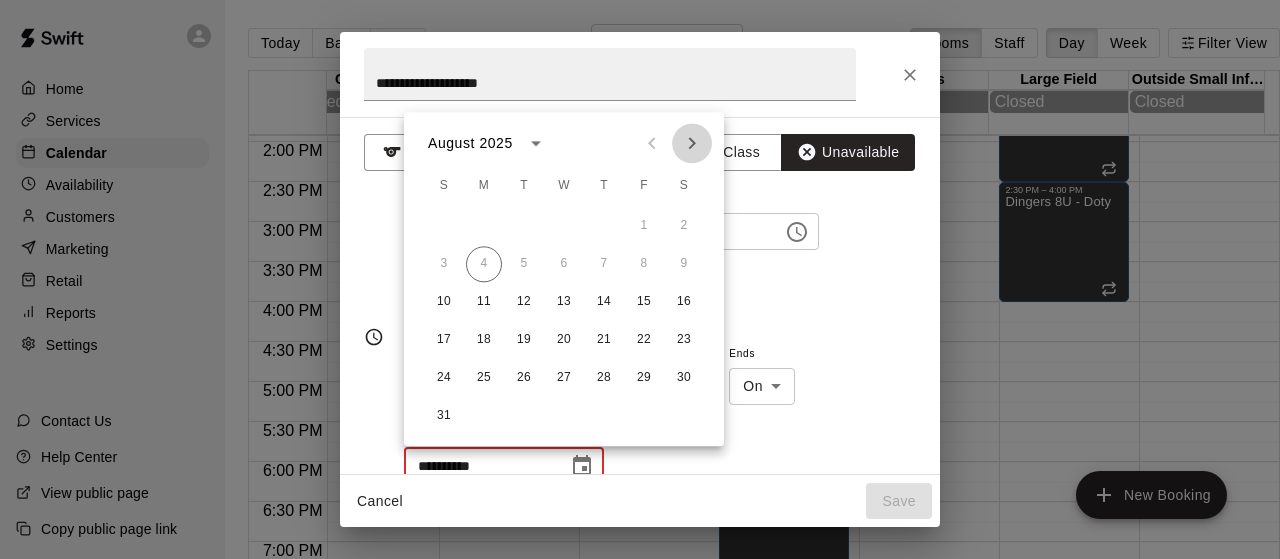 click 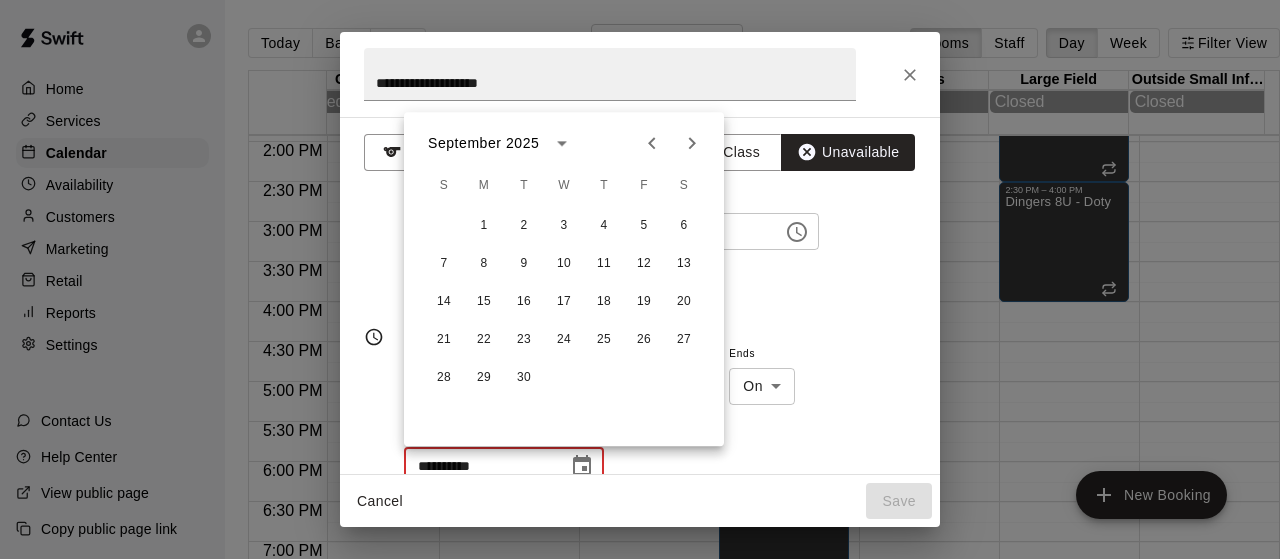 click 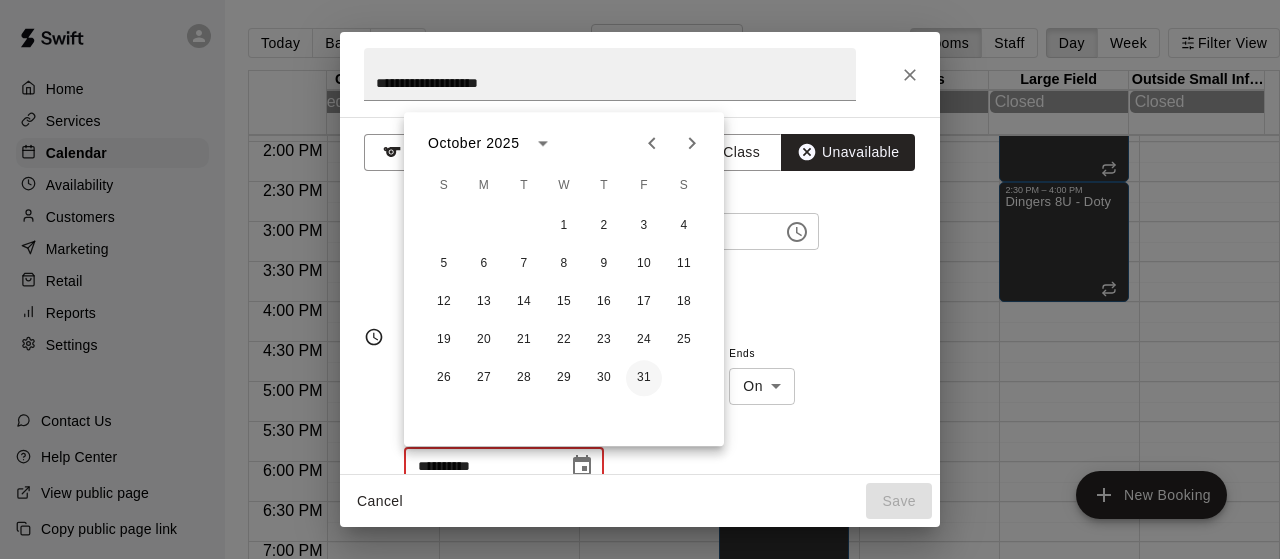 click on "31" at bounding box center [644, 378] 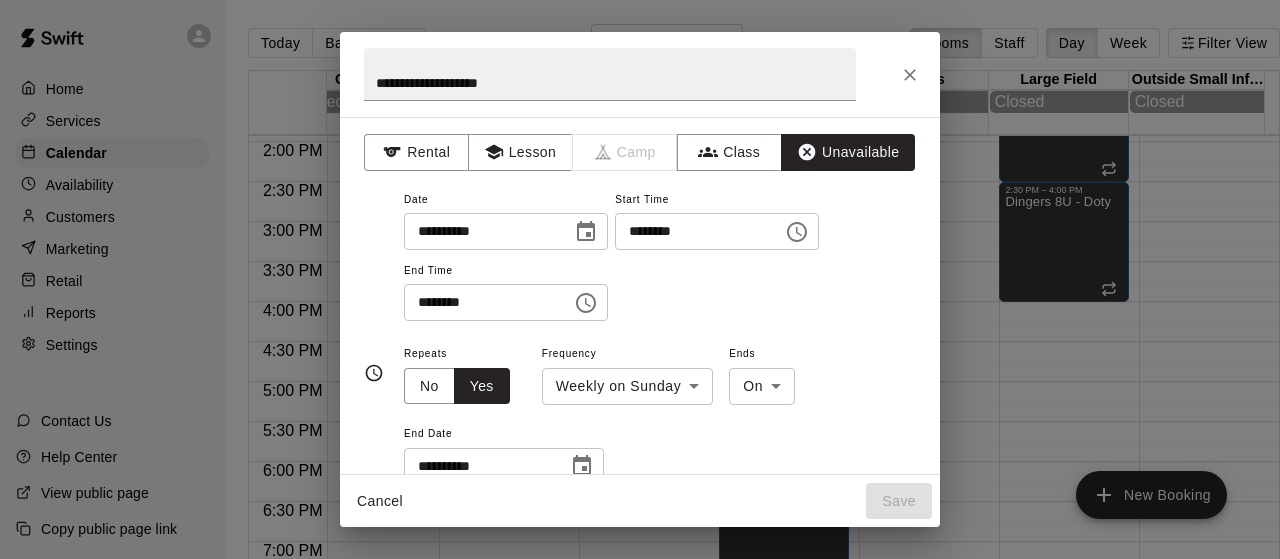 scroll, scrollTop: 10, scrollLeft: 0, axis: vertical 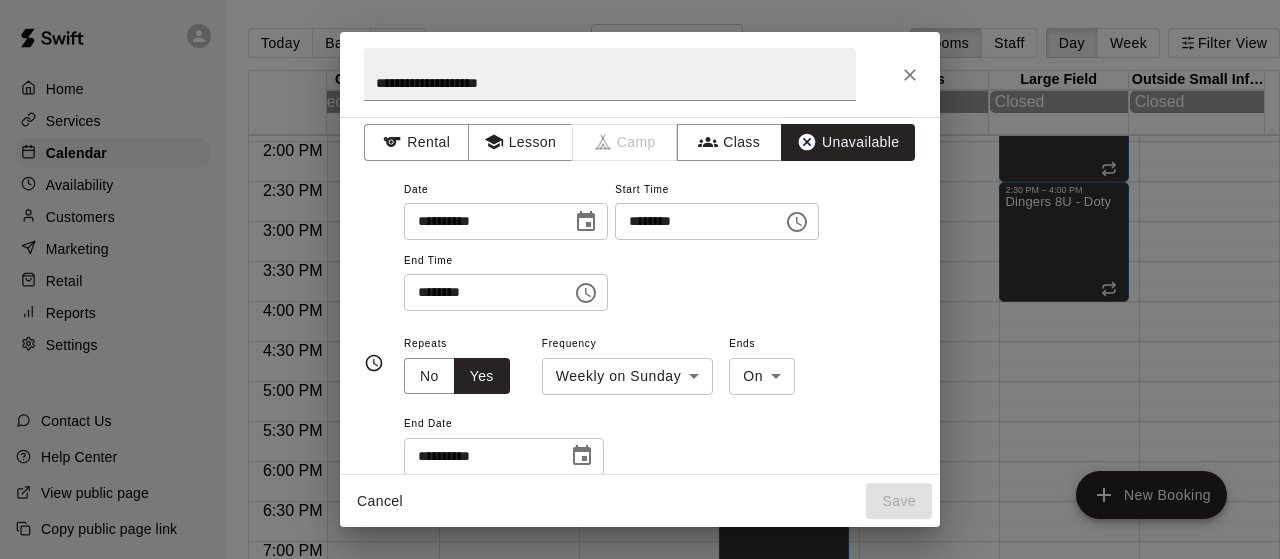 click on "**********" at bounding box center [660, 254] 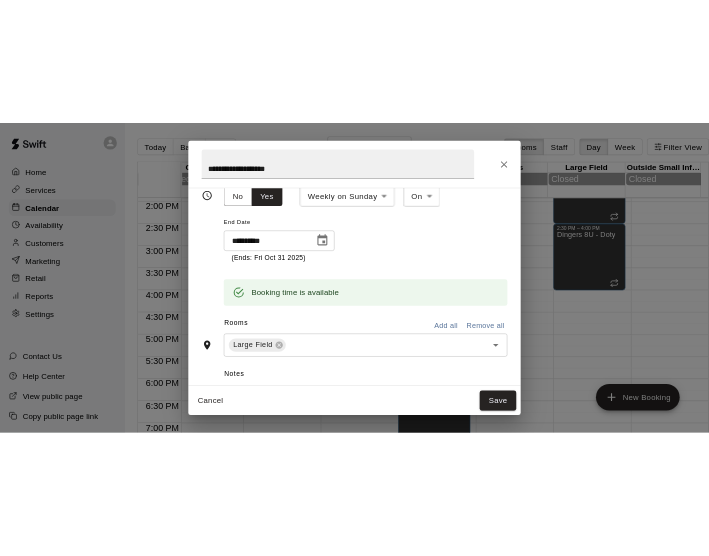 scroll, scrollTop: 254, scrollLeft: 0, axis: vertical 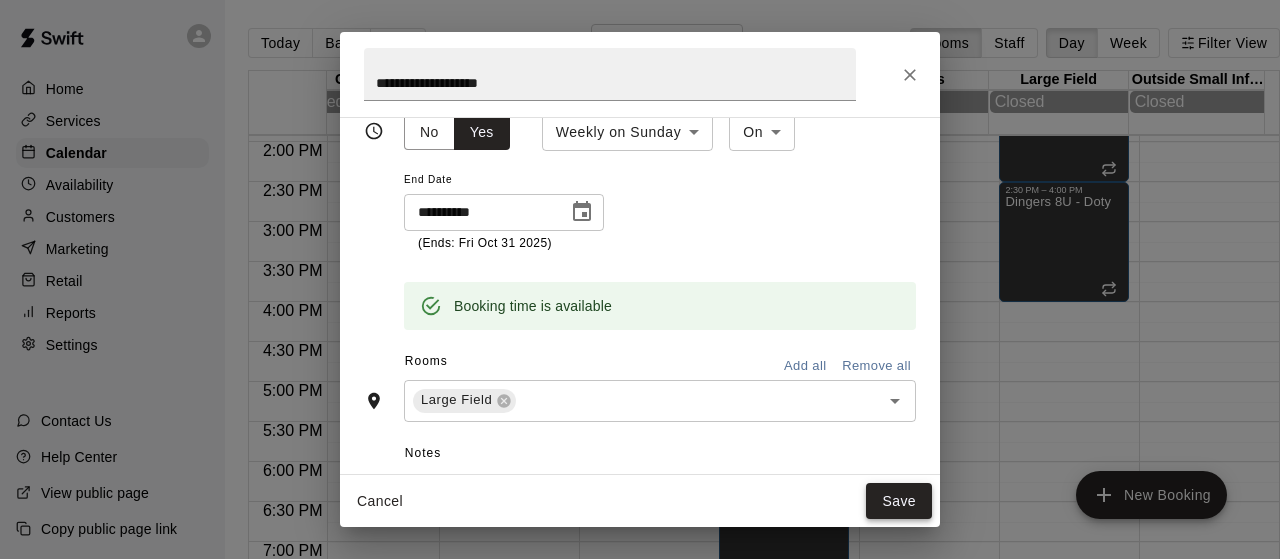 click on "Save" at bounding box center [899, 501] 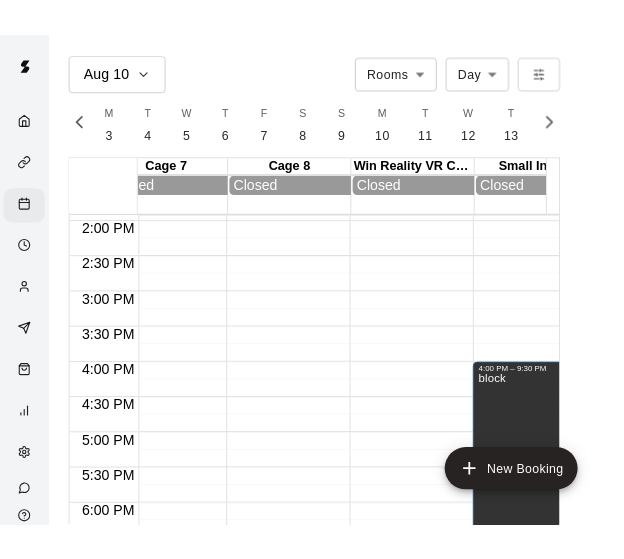scroll, scrollTop: 0, scrollLeft: 8372, axis: horizontal 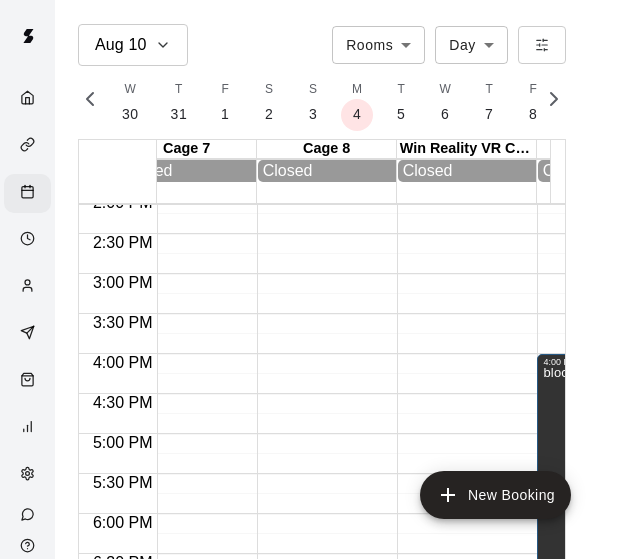 click at bounding box center (462, 34) 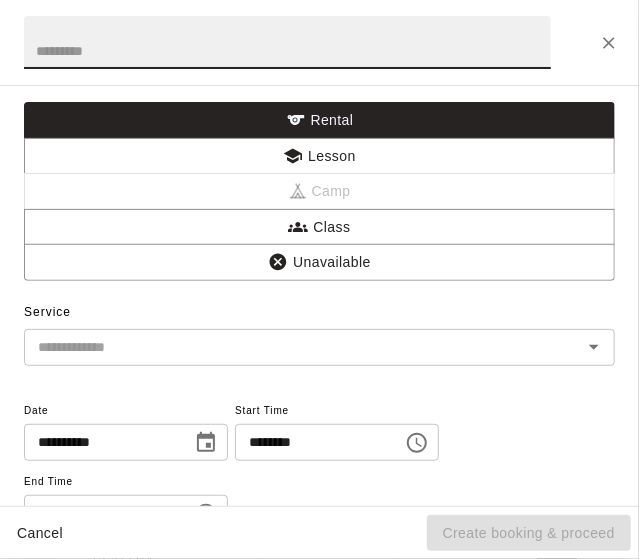 scroll, scrollTop: 1131, scrollLeft: 539, axis: both 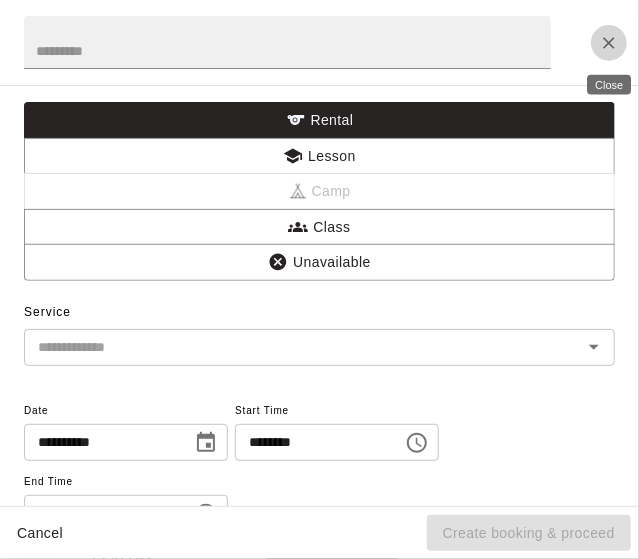 click 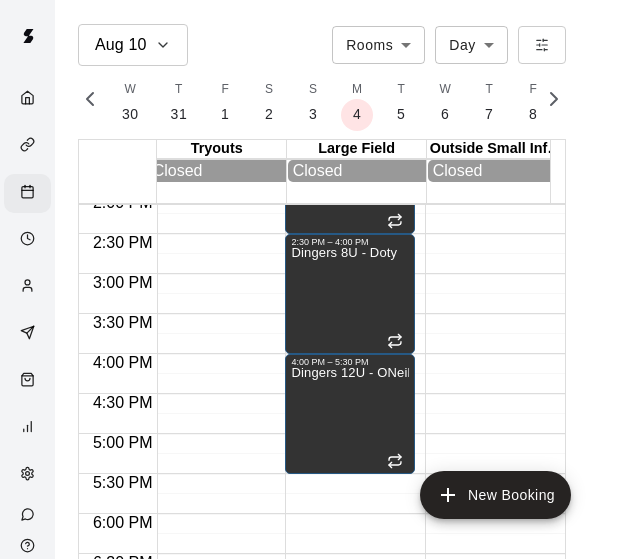 click at bounding box center (490, 34) 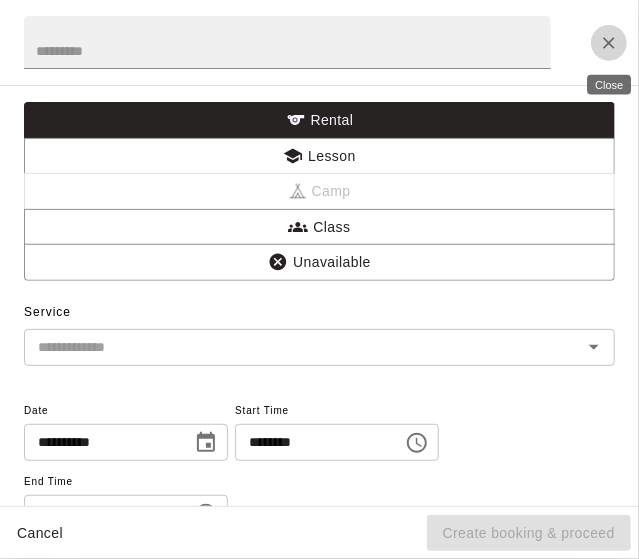 click 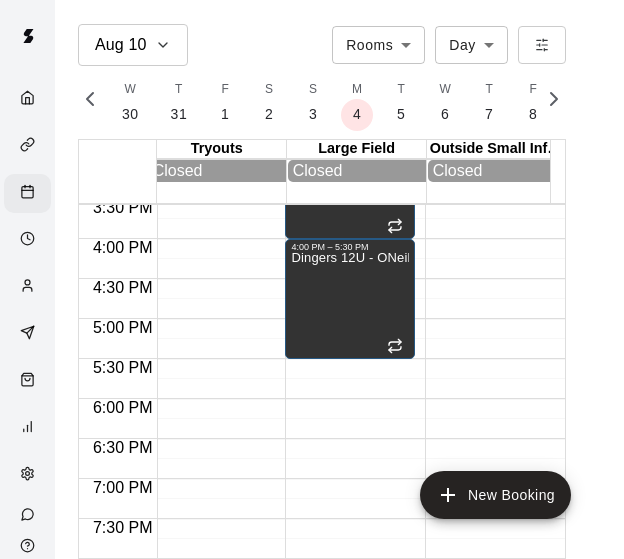 click on "1:00 PM – 2:30 PM Dingers 10U - Wilmot 2:30 PM – 4:00 PM Dingers 8U - Doty 4:00 PM – 5:30 PM Dingers 12U - ONeill" at bounding box center [350, -81] 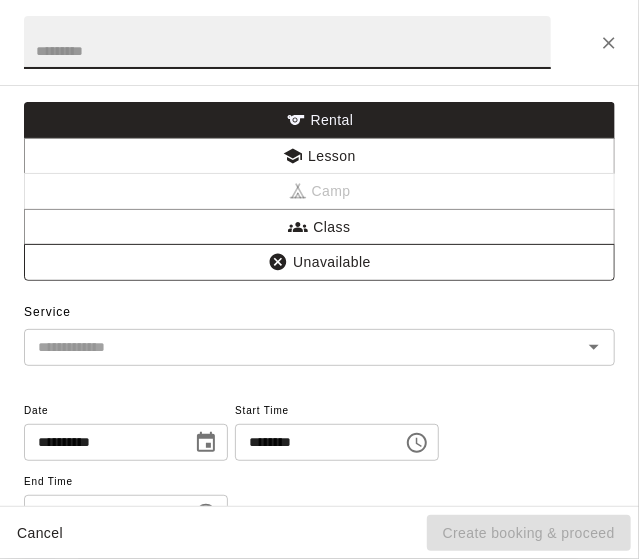click on "Unavailable" at bounding box center [319, 262] 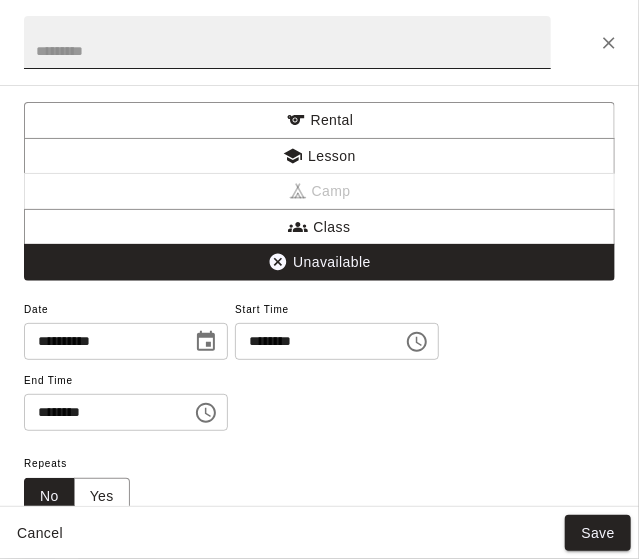 click at bounding box center [287, 42] 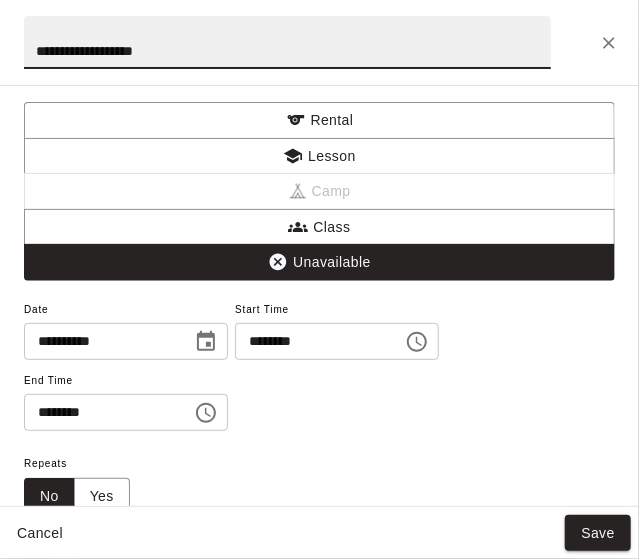 type on "**********" 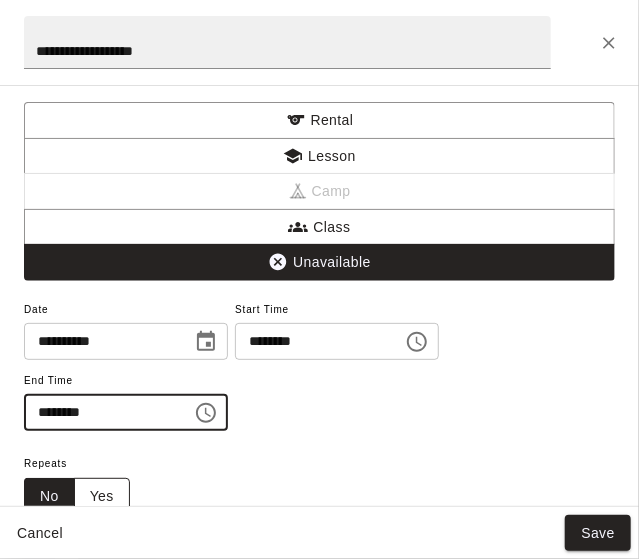 type on "********" 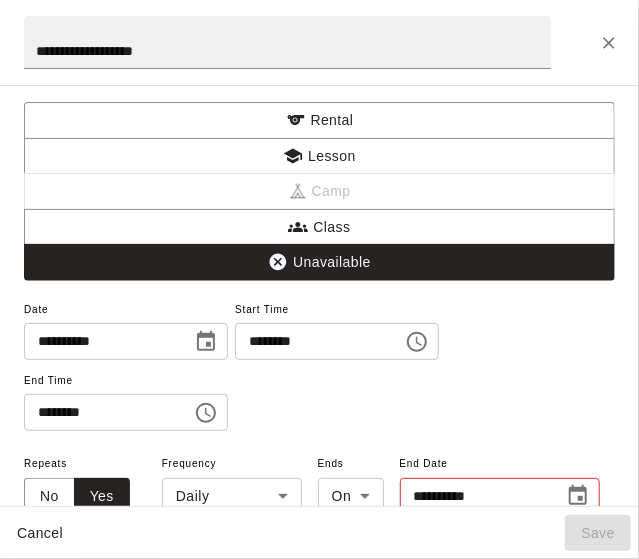 click on "Aug 10 Rooms ***** ​ Day *** ​ M 3 T 4 W 5 T 6 F 7 S 8 S 9 M 10 T 11 W 12 T 13 F 14 S 15 S 16 M 17 T 18 W 19 T 20 F 21 S 22 S 23 M 24 T 25 W 26 T 27 F 28 S 1 S 2 M 3 T 4 W 5 T 6 F 7 S 8 S 9 M 10 T 11 W 12 T 13 F 14 S 15 S 16 M 17 T 18 W 19 T 20 F 21 S 22 S 23 M 24 T 25 W 26 T 27 F 28 S 29 S 30 M 31 T 1 W 2 T 3 F 4 S 5 S 6 M 7 T 8 W 9 T 10 F 11 S 12 S 13 M 14 T 15 W 16 T 17 F 18 S 19 S 20 M 21 T 22 W 23 T 24 F 25 S 26 S 27 M 28 T 29 W 30 T 31 F 1 S 2 S 3 M 4 T 5 W 6 T 7 F 8 S 9 S 10 M 11 T 12 W 13 T 14 F 15 S 16 S 17 M 18 T 19 W 20 T 21 F 22 S 23 S 24 M 25 T 26 W 27 T 28 F 29 S 30 S 31" at bounding box center (319, 295) 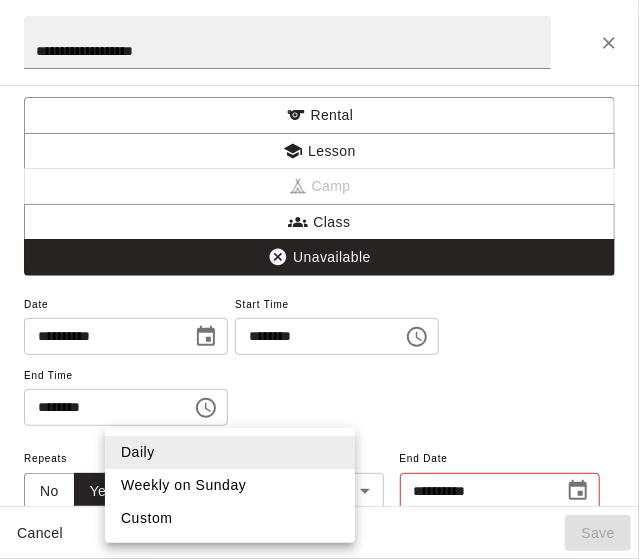 click on "Weekly on Sunday" at bounding box center [230, 485] 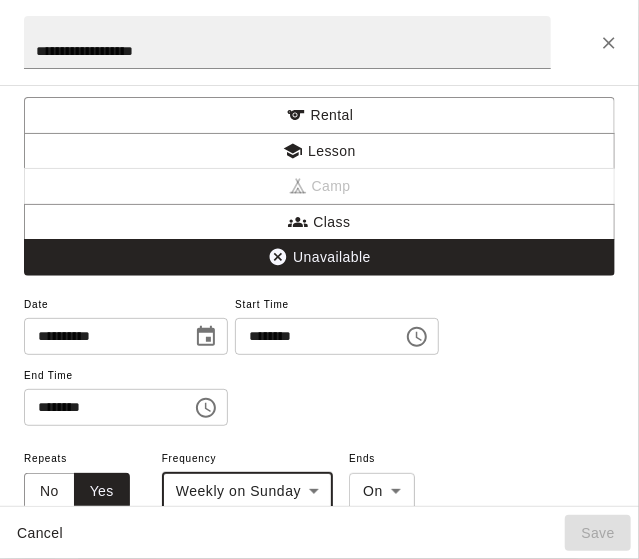 click on "**********" at bounding box center (319, 359) 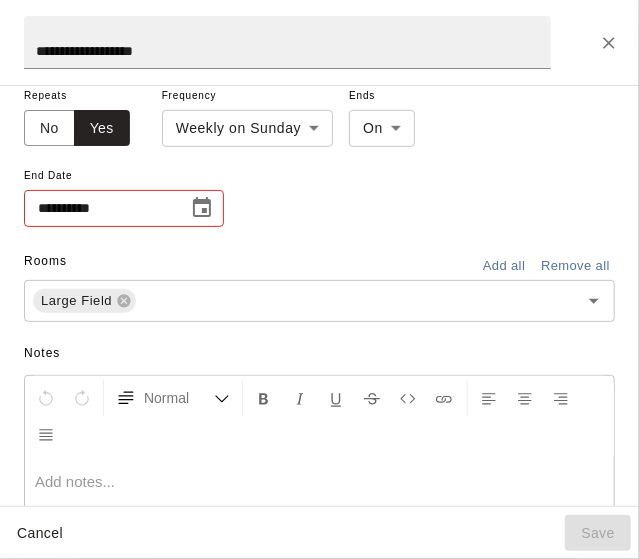 click 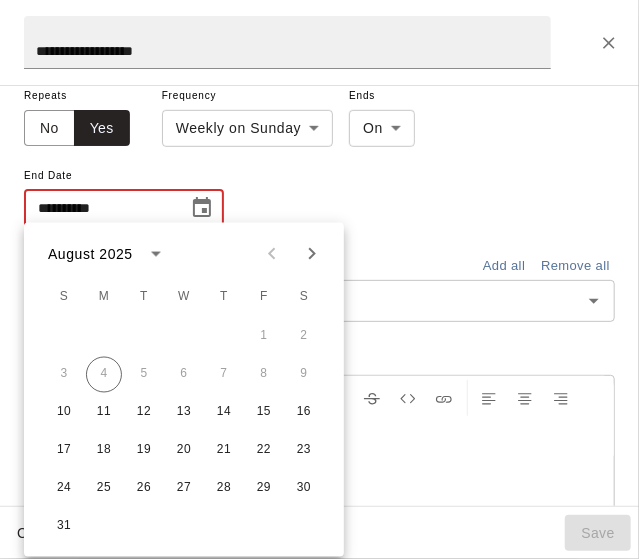 click 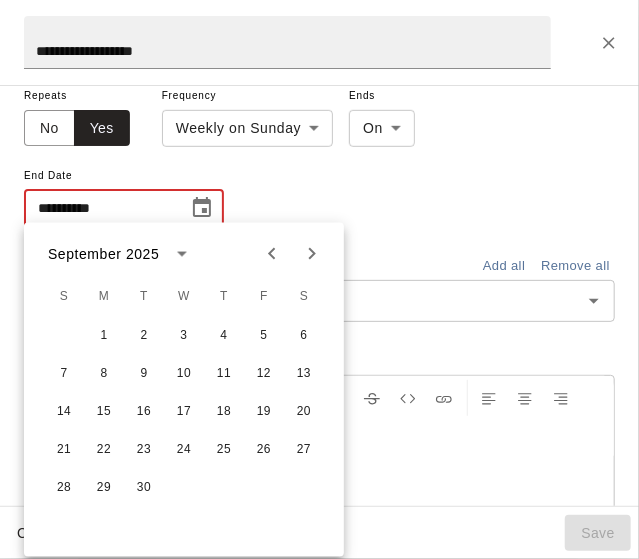 click 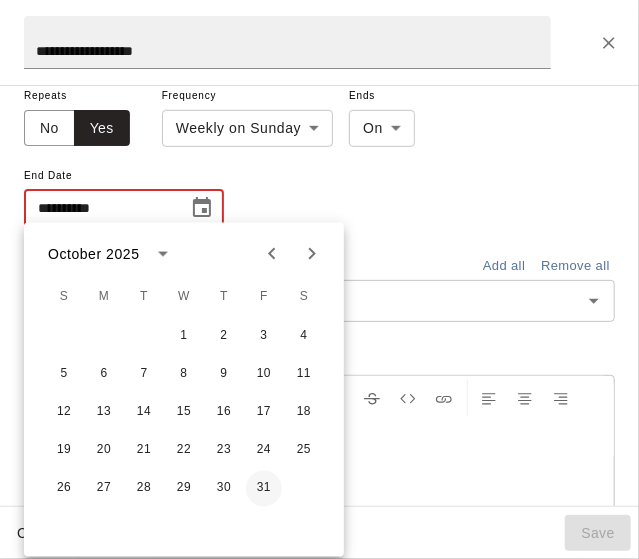 click on "31" at bounding box center [264, 489] 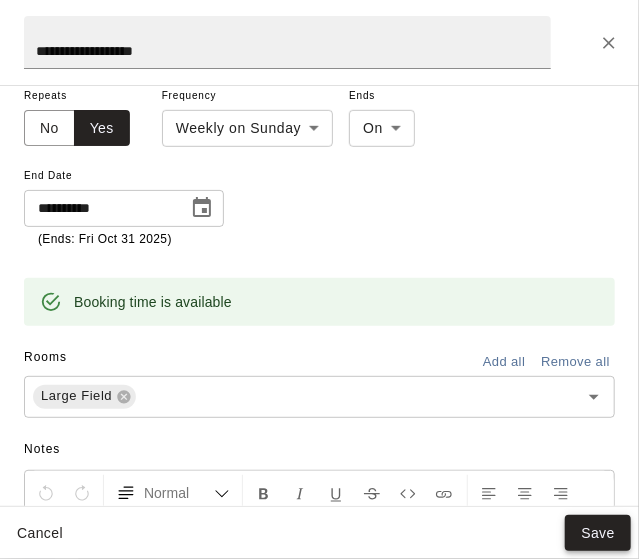click on "Save" at bounding box center [598, 533] 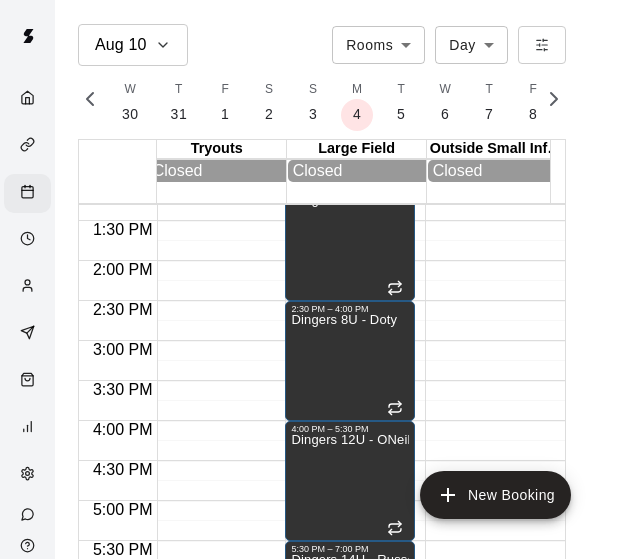 click at bounding box center (490, 101) 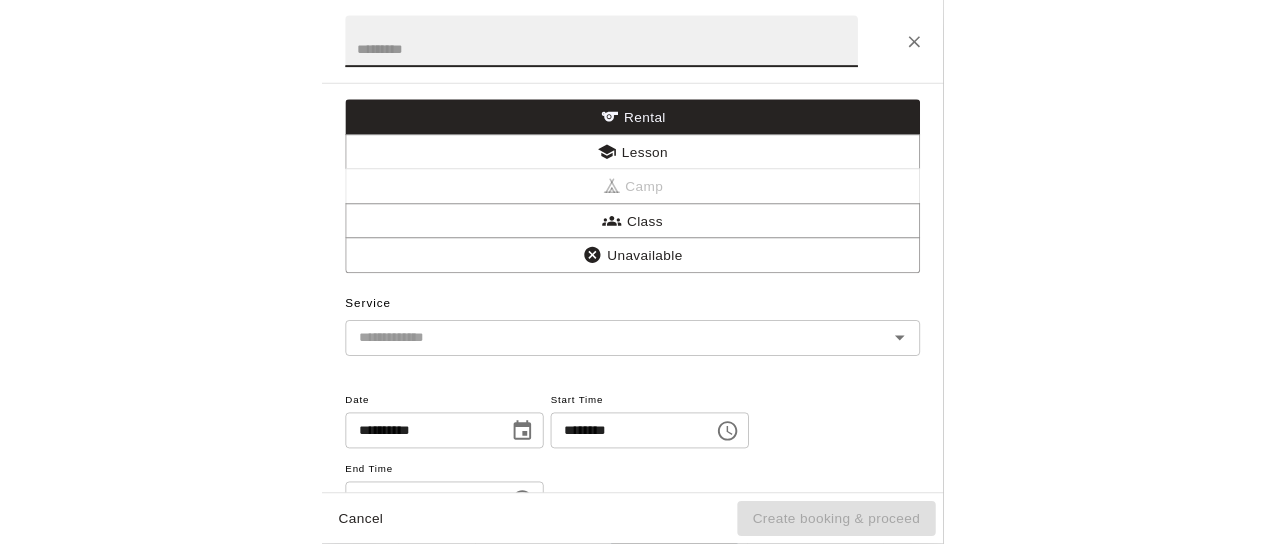 scroll, scrollTop: 956, scrollLeft: 852, axis: both 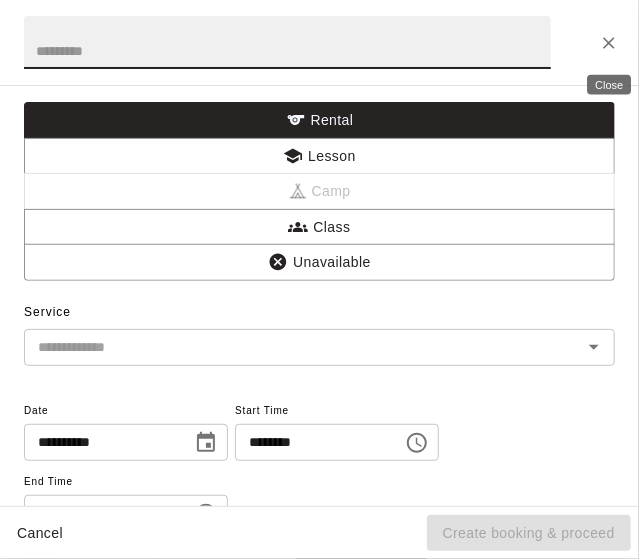 click 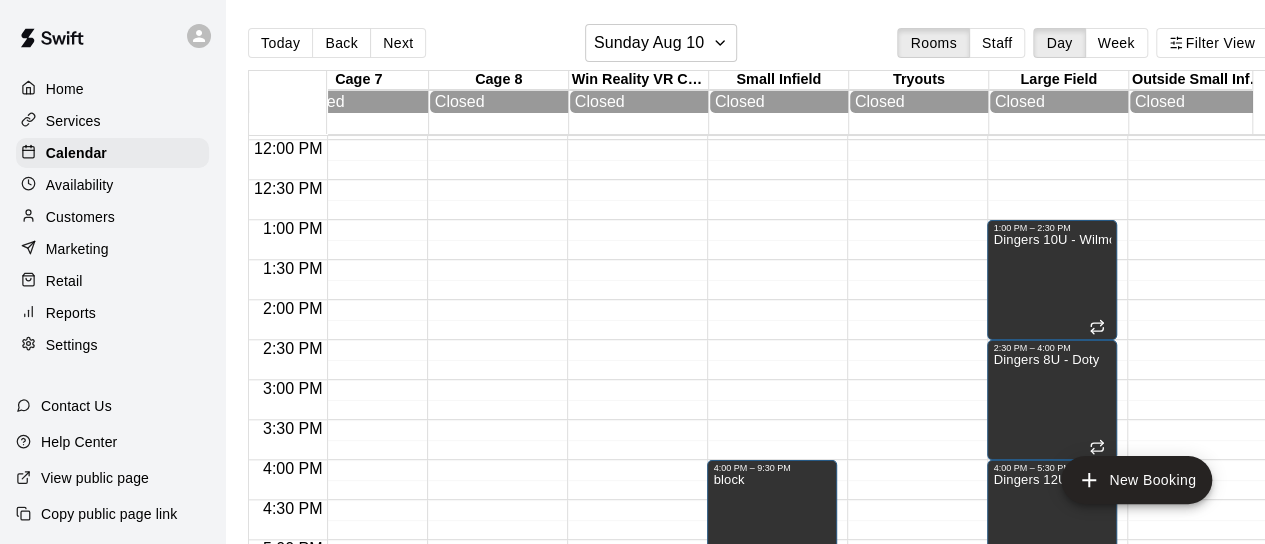 scroll, scrollTop: 956, scrollLeft: 101, axis: both 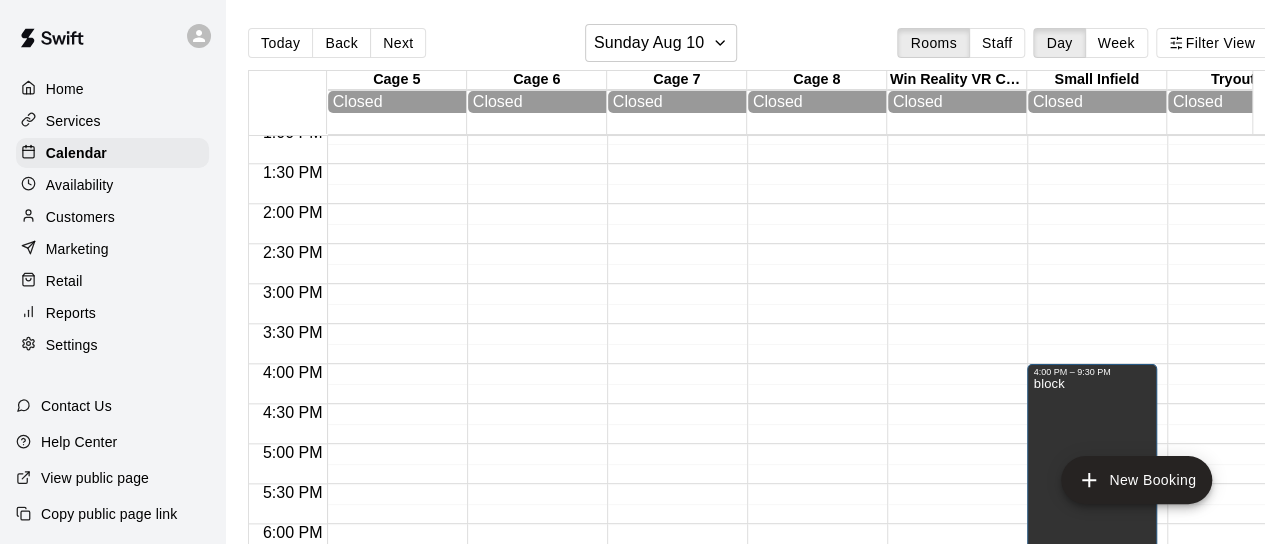 click on "Today Back Next Sunday Aug 10 Rooms Staff Day Week Filter View" at bounding box center (758, 47) 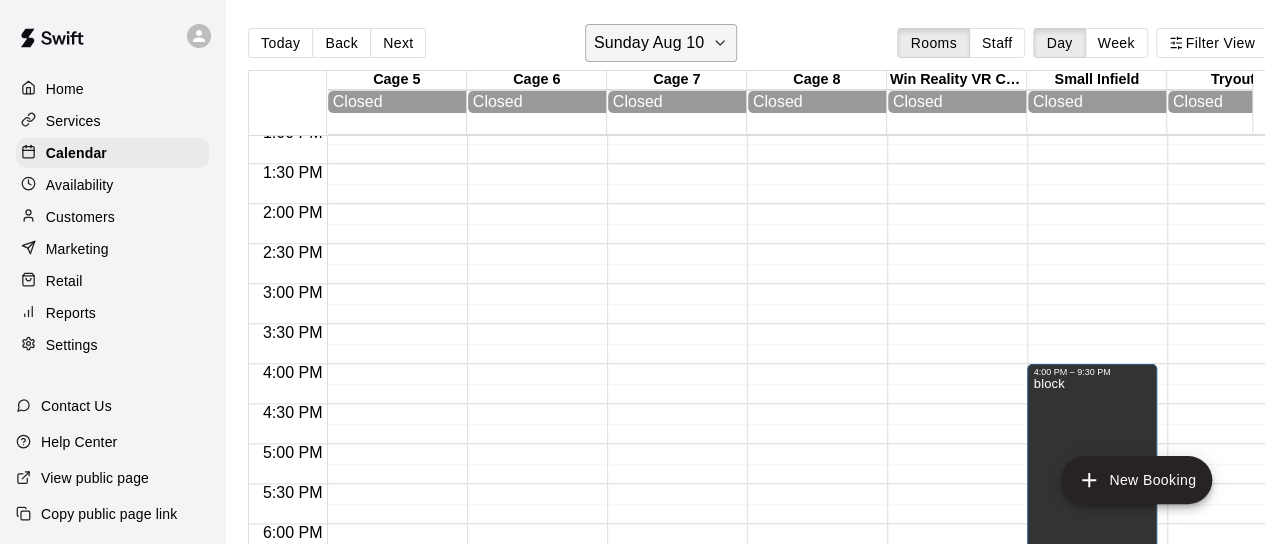 click on "Sunday Aug 10" at bounding box center (649, 43) 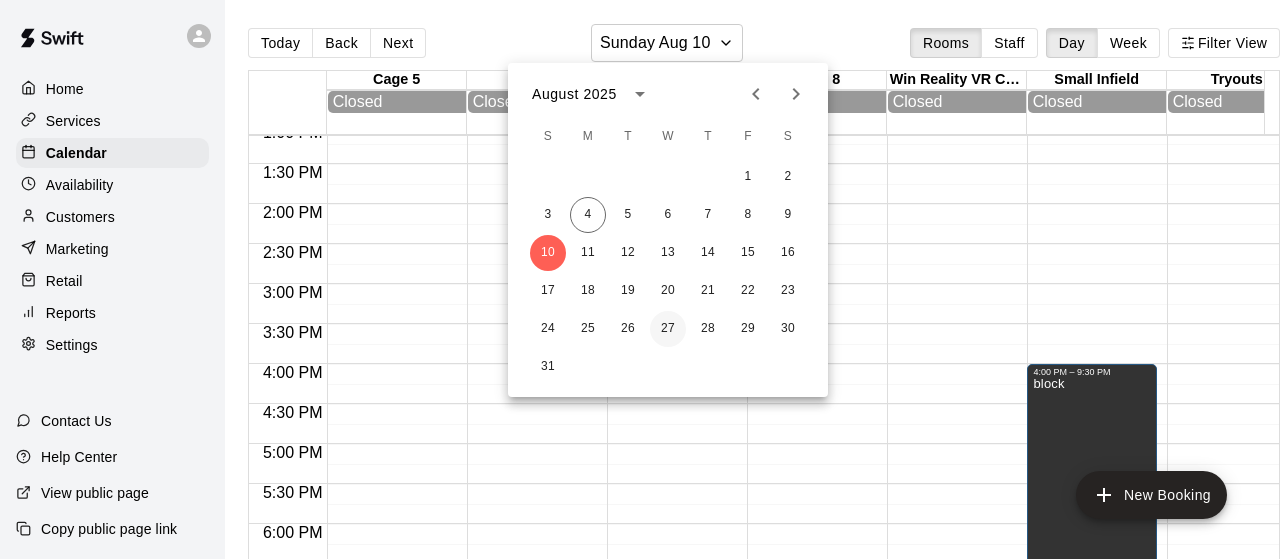 click on "27" at bounding box center [668, 329] 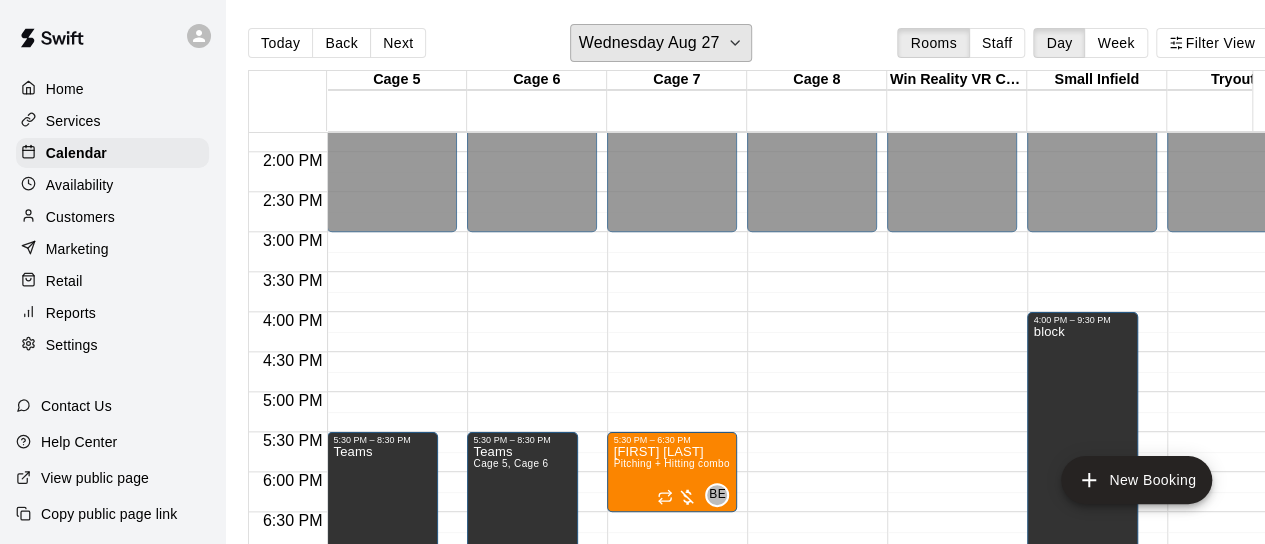 scroll, scrollTop: 1102, scrollLeft: 0, axis: vertical 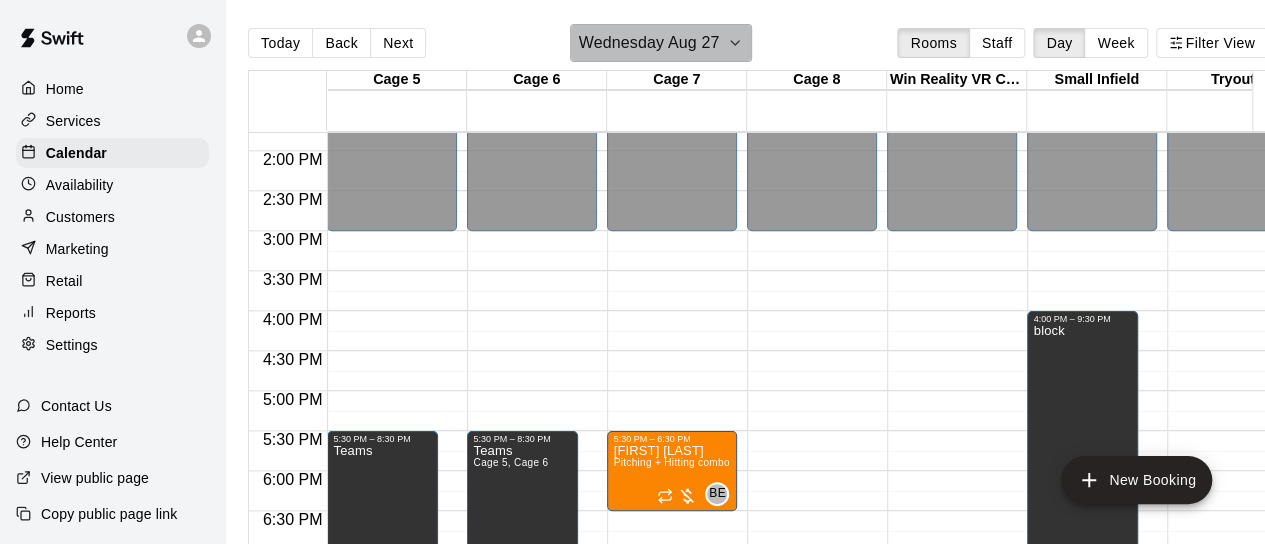 click 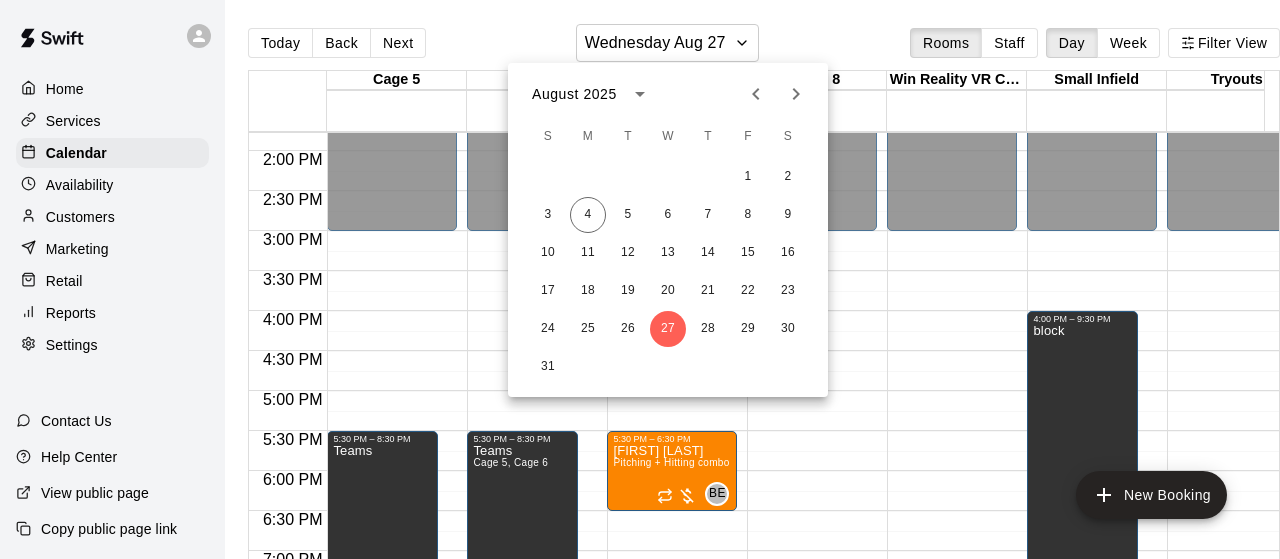 click 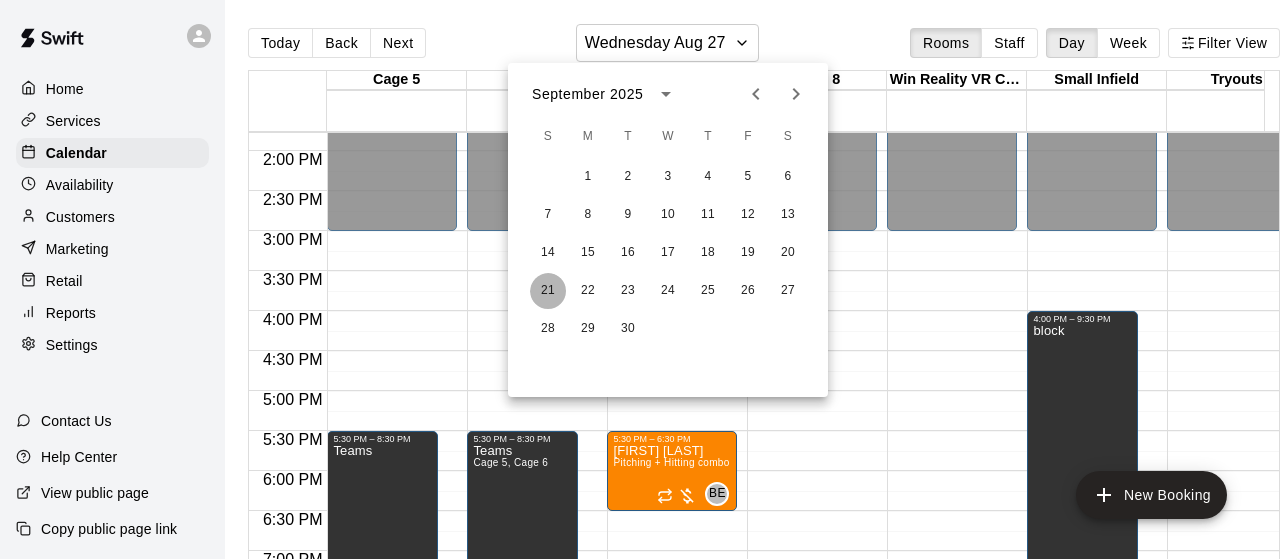 click on "21" at bounding box center (548, 291) 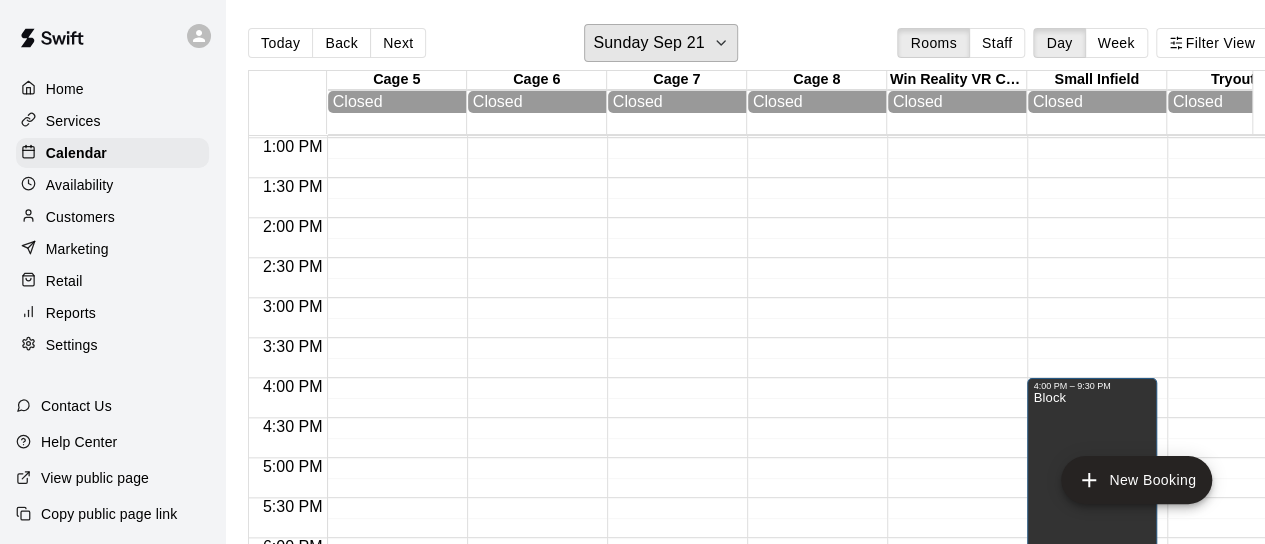 scroll, scrollTop: 1038, scrollLeft: 24, axis: both 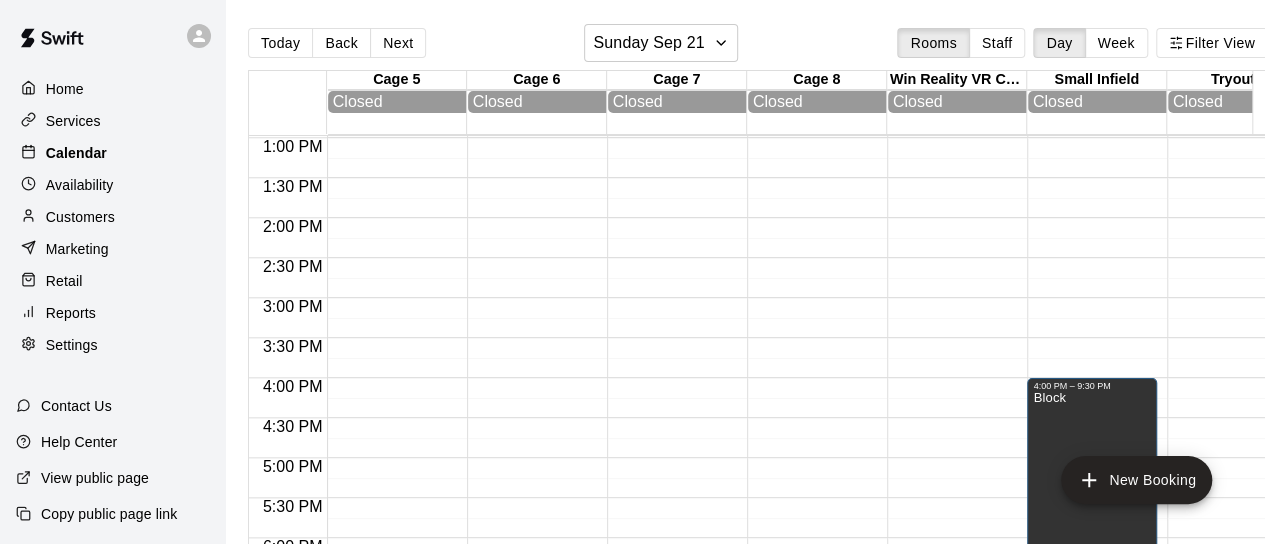 click on "Calendar" at bounding box center (76, 153) 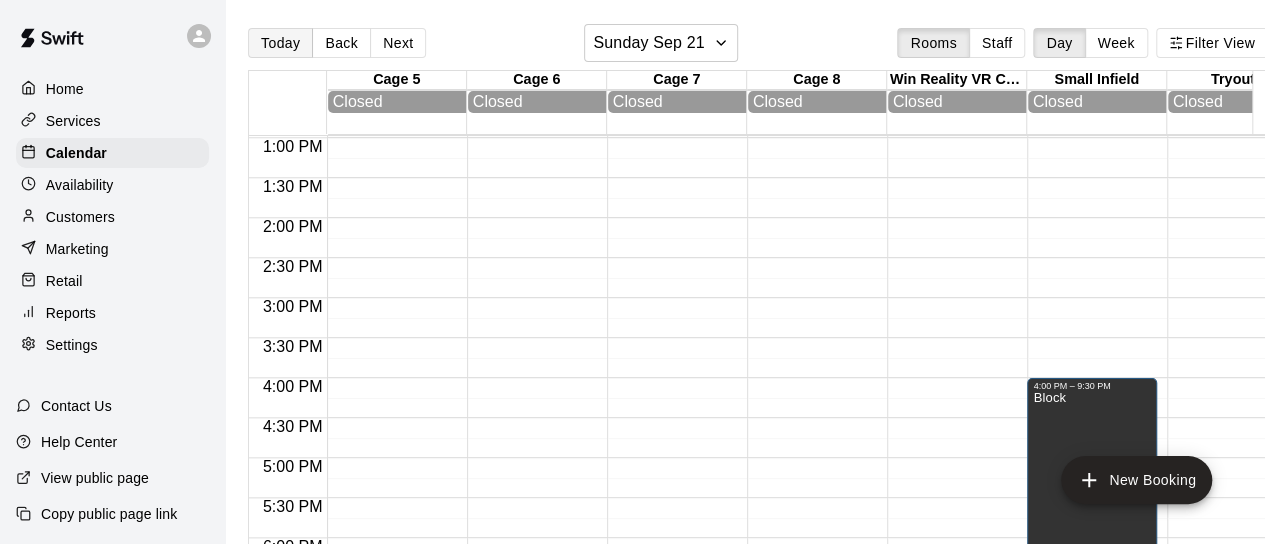 click on "Today" at bounding box center [280, 43] 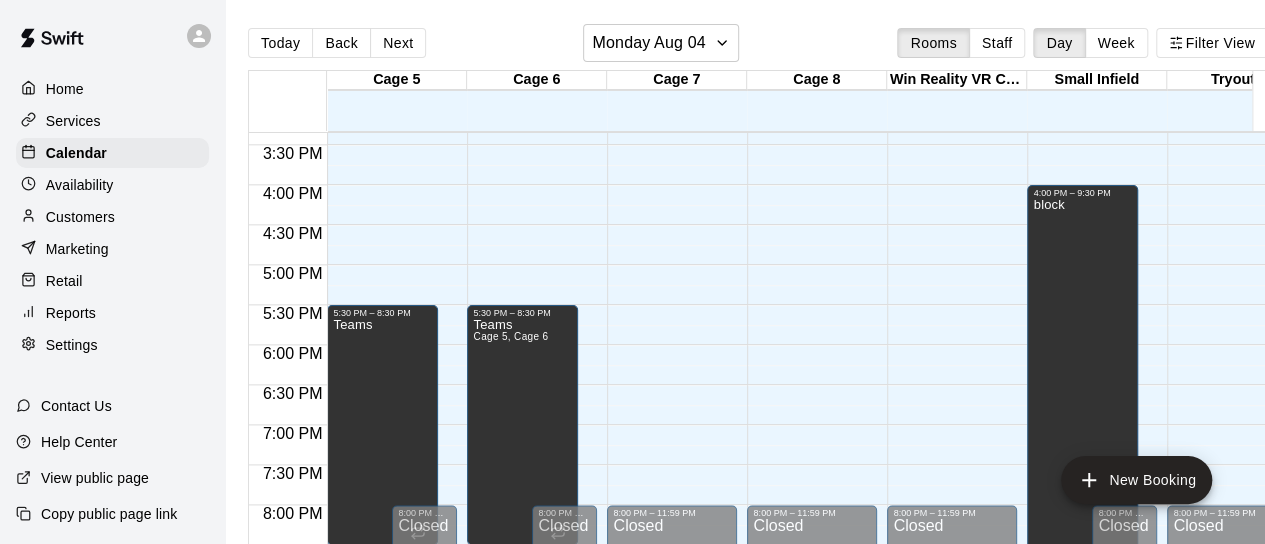 click on "Reports" at bounding box center [71, 313] 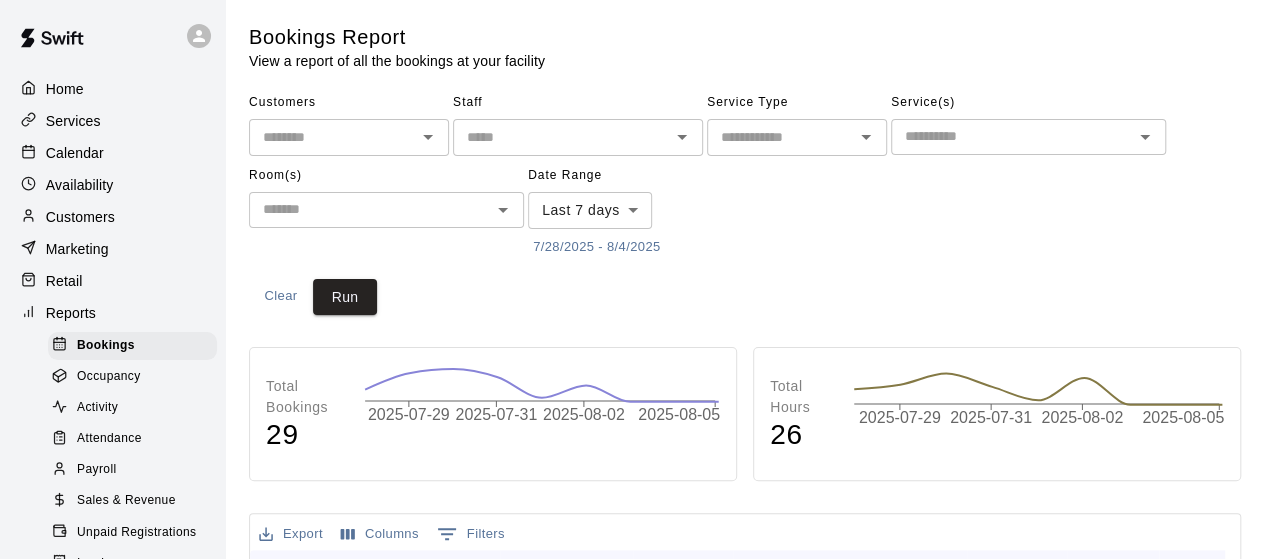 click at bounding box center (780, 137) 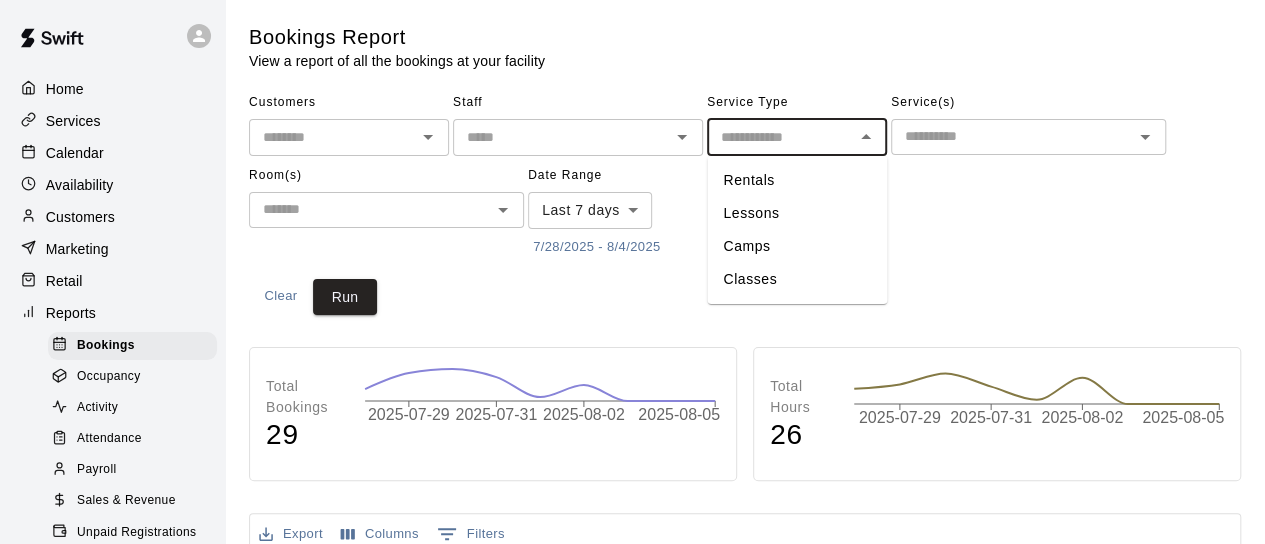 click on "​" at bounding box center (1028, 137) 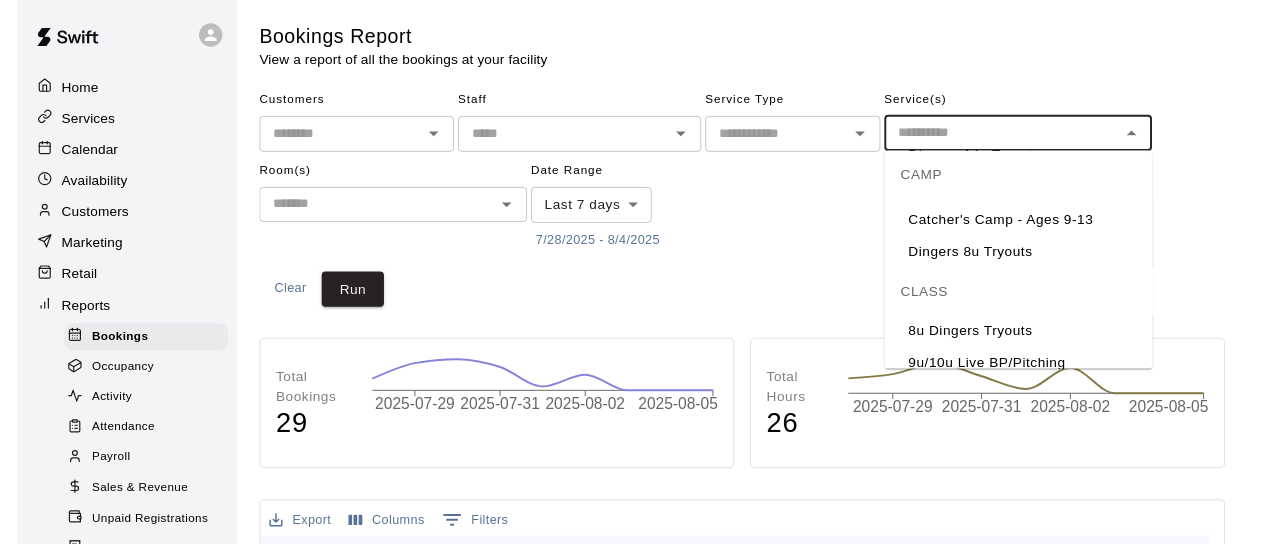 scroll, scrollTop: 1580, scrollLeft: 0, axis: vertical 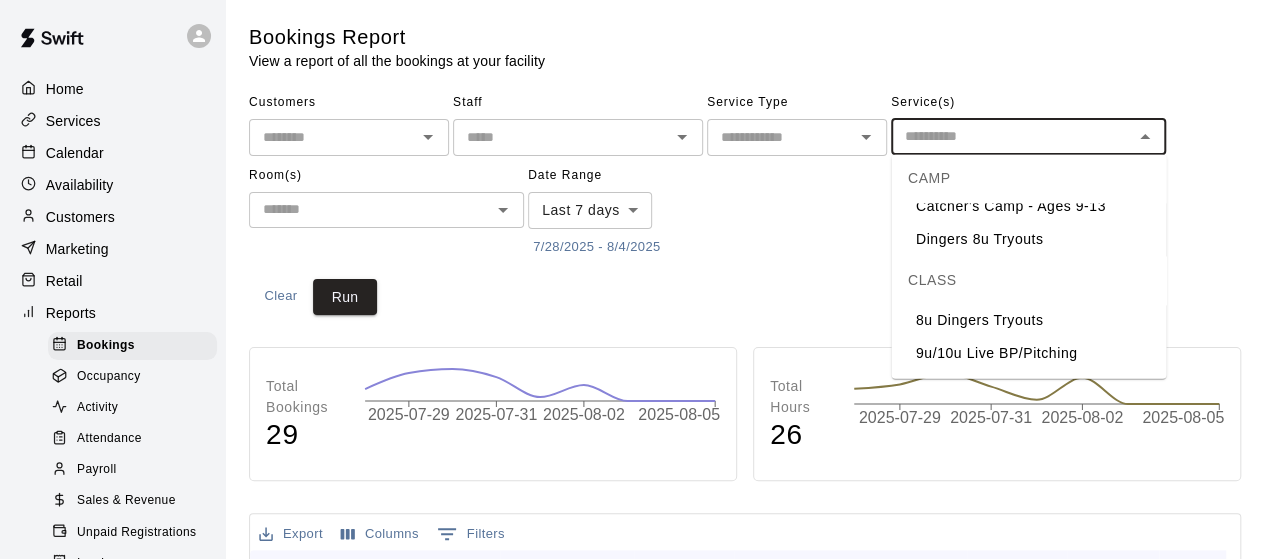 click on "Activity" at bounding box center [97, 408] 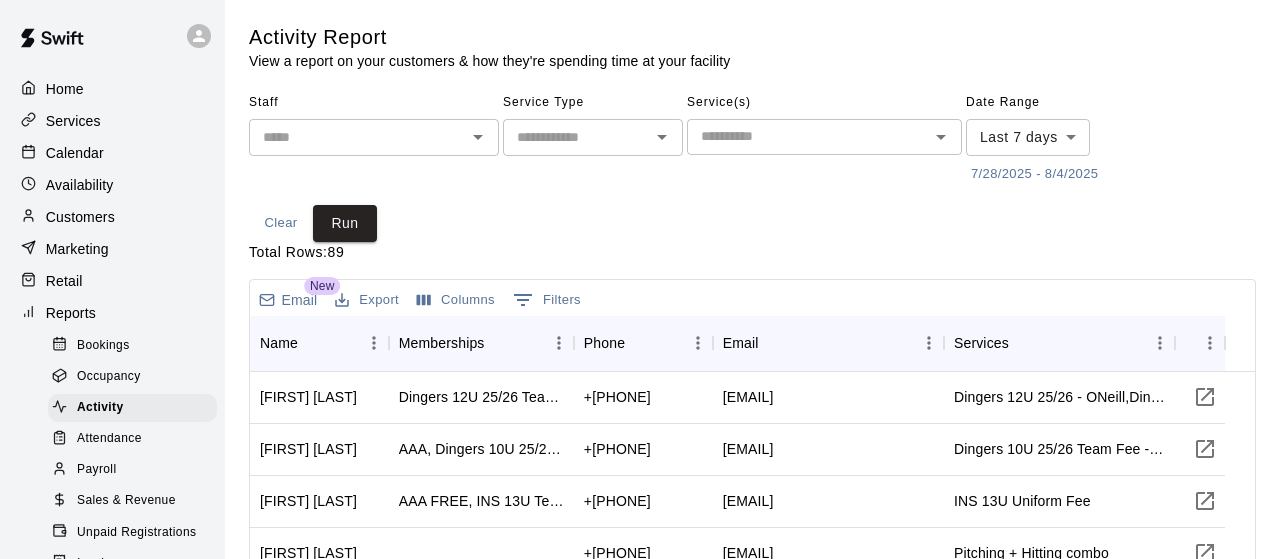 click at bounding box center [808, 136] 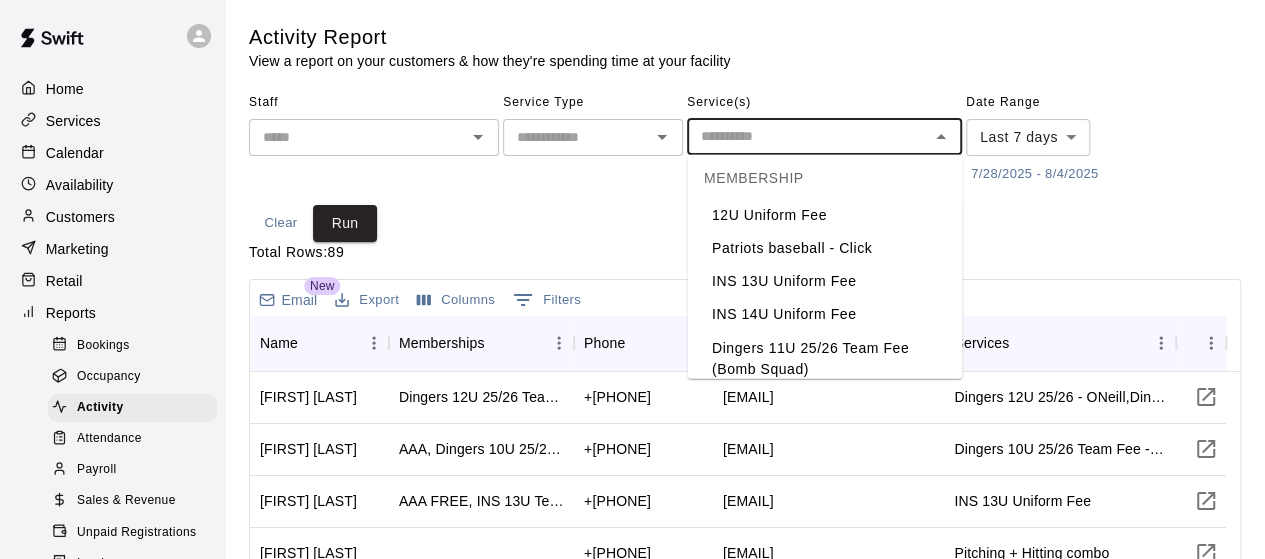 scroll, scrollTop: 1715, scrollLeft: 0, axis: vertical 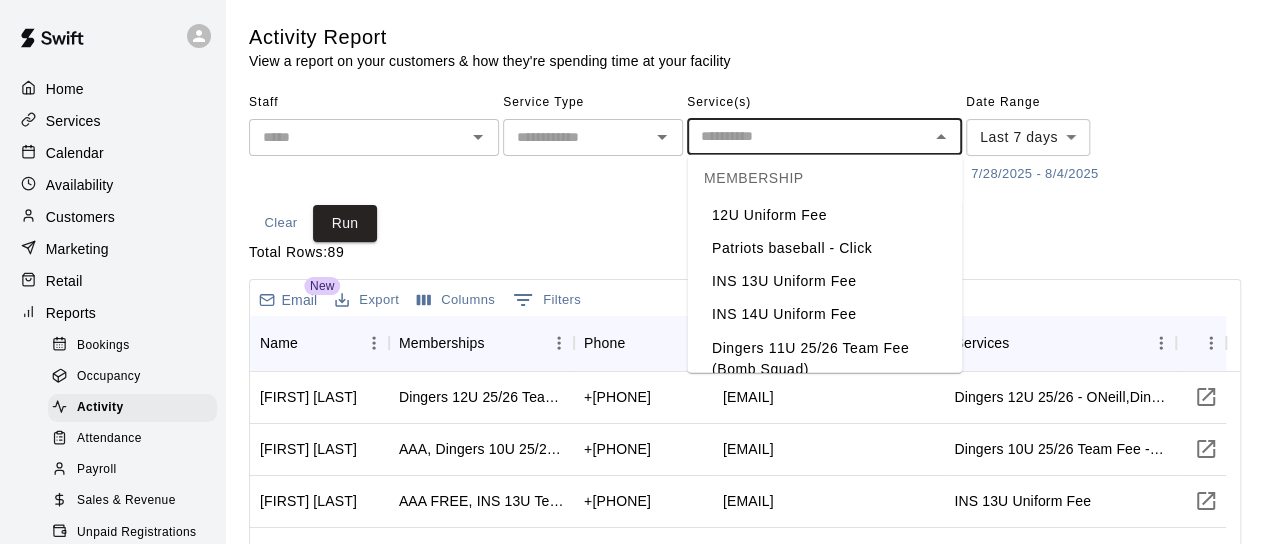 click at bounding box center (576, 137) 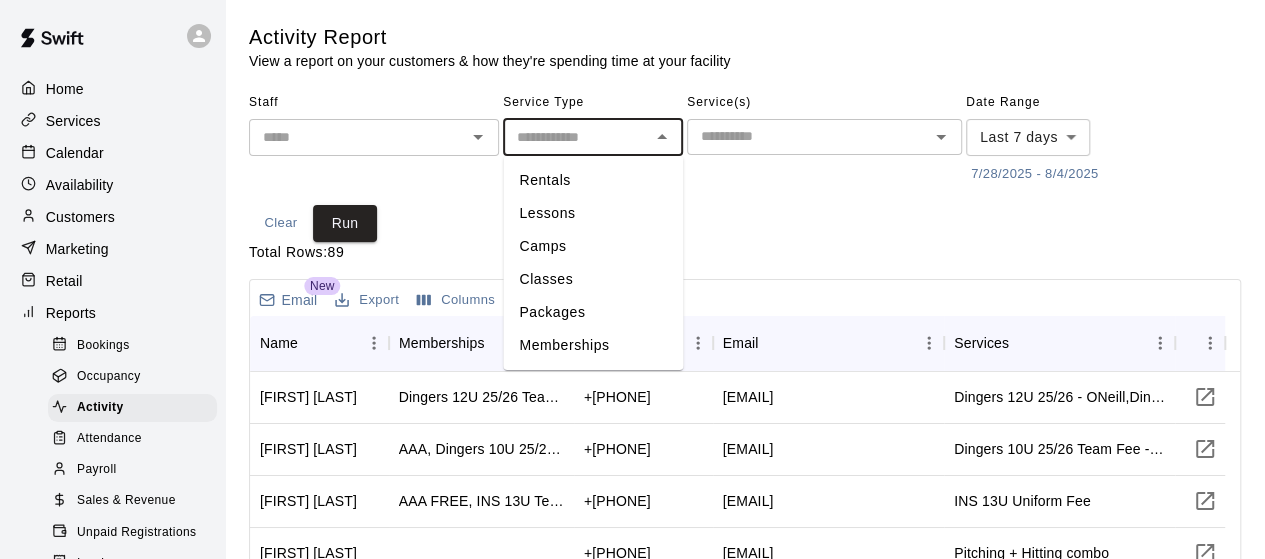 click on "Memberships" at bounding box center (593, 345) 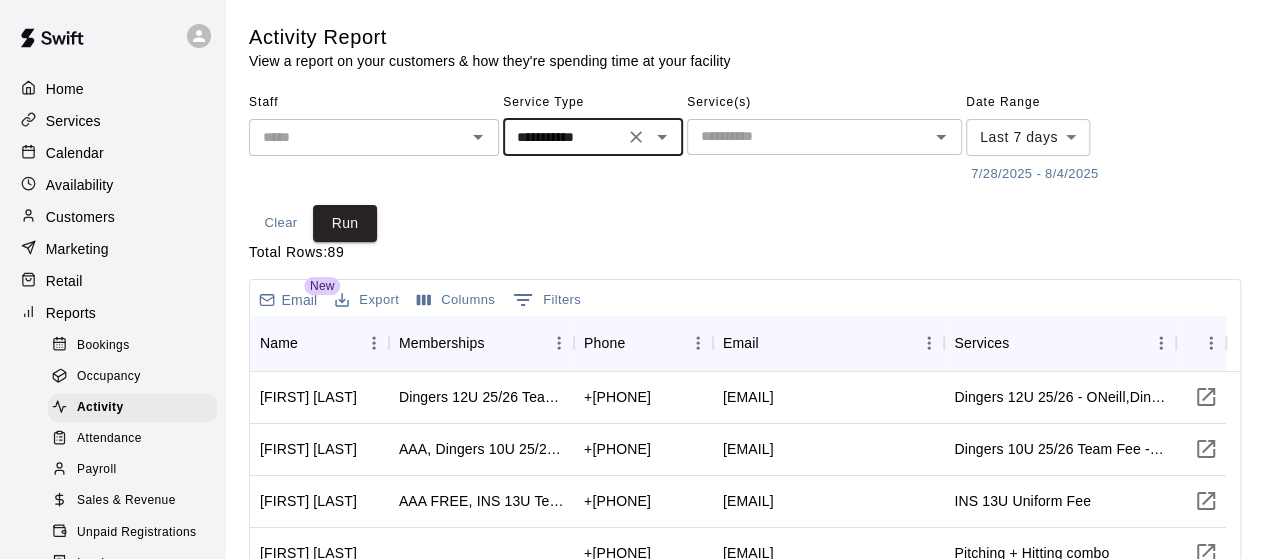 type on "**********" 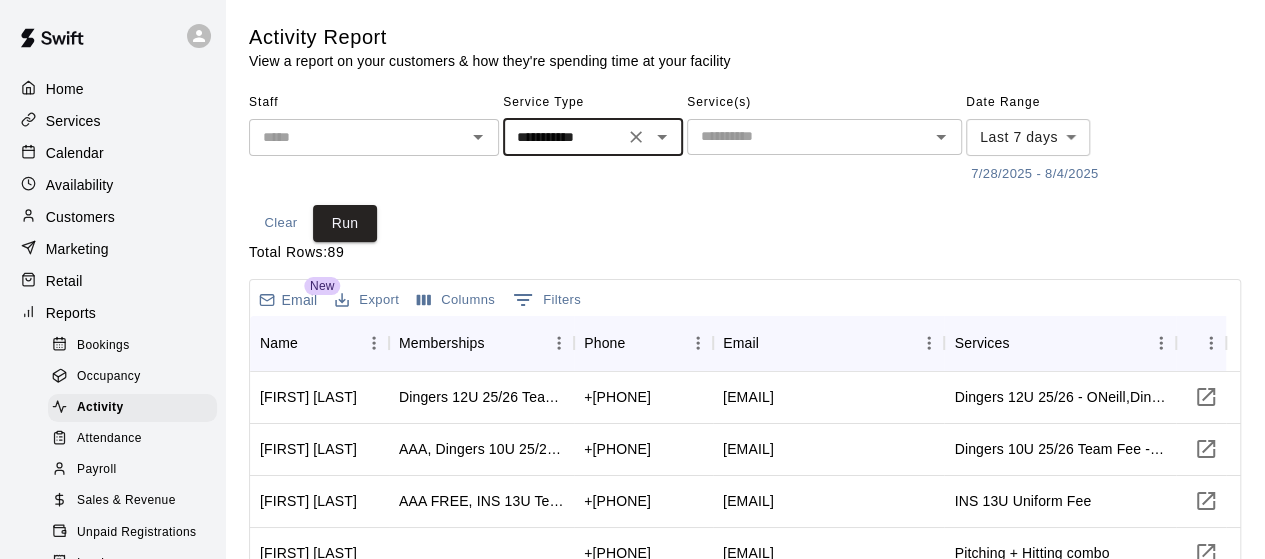 click on "**********" at bounding box center [632, 493] 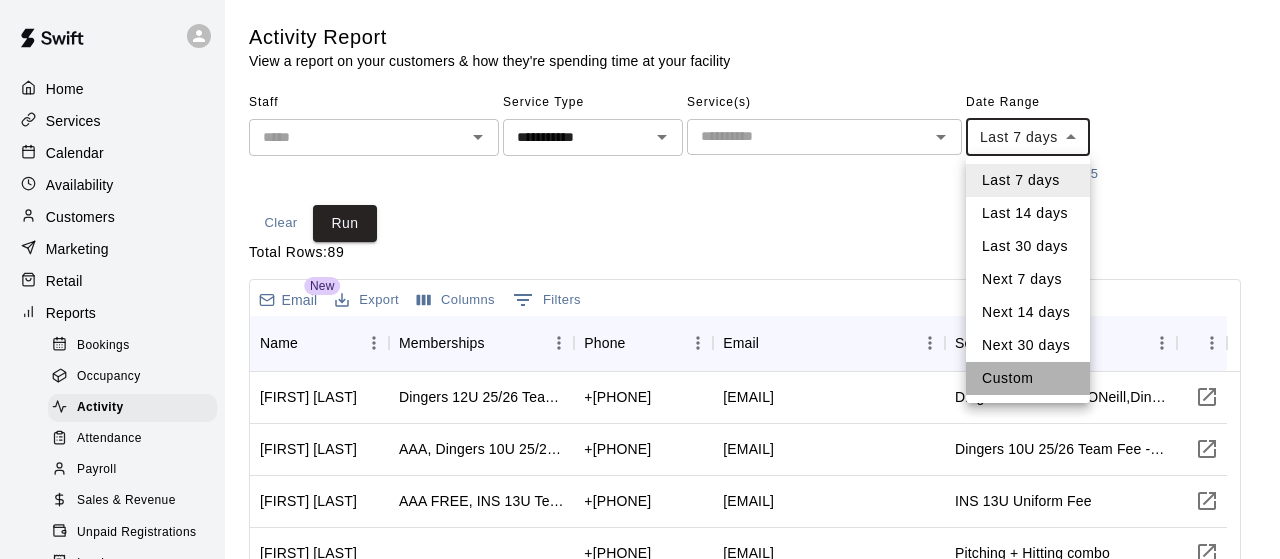 click on "Custom" at bounding box center [1028, 378] 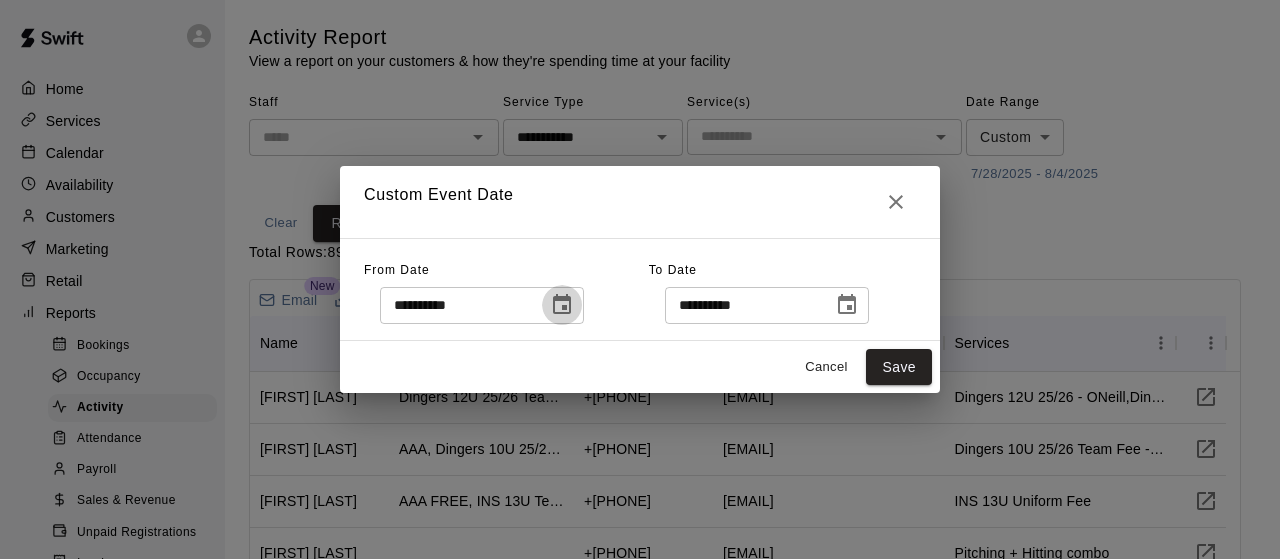 click 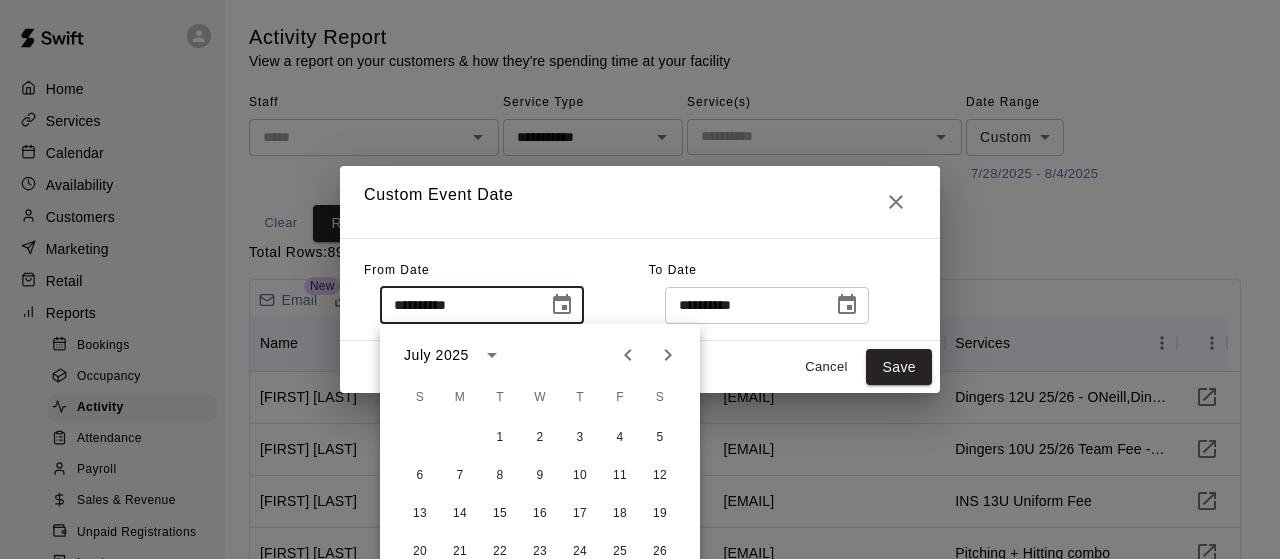 click 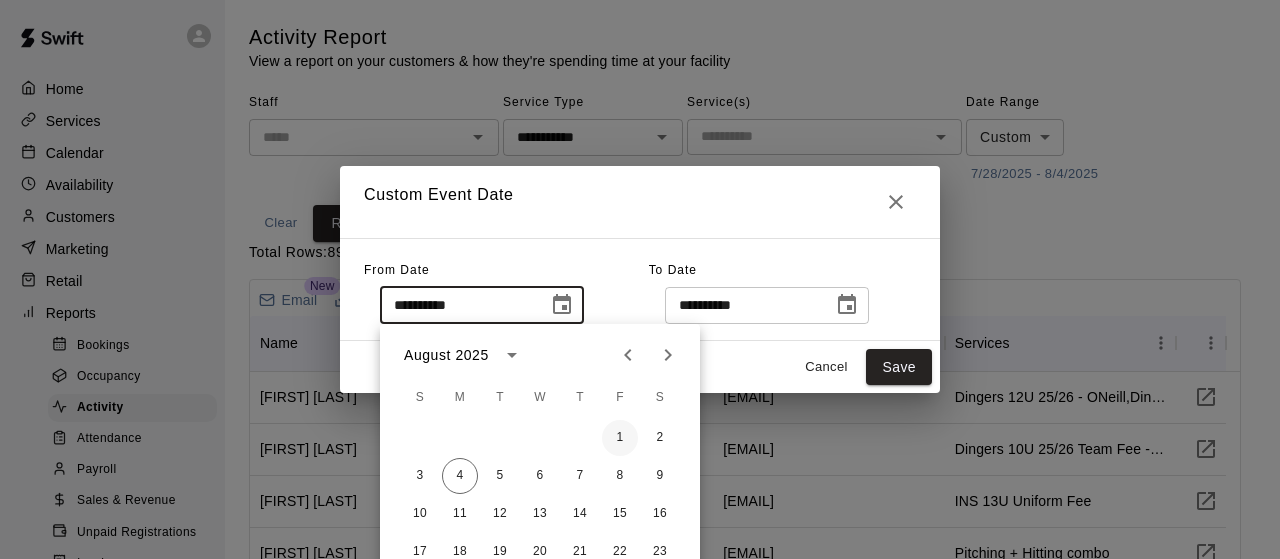 click on "1" at bounding box center [620, 438] 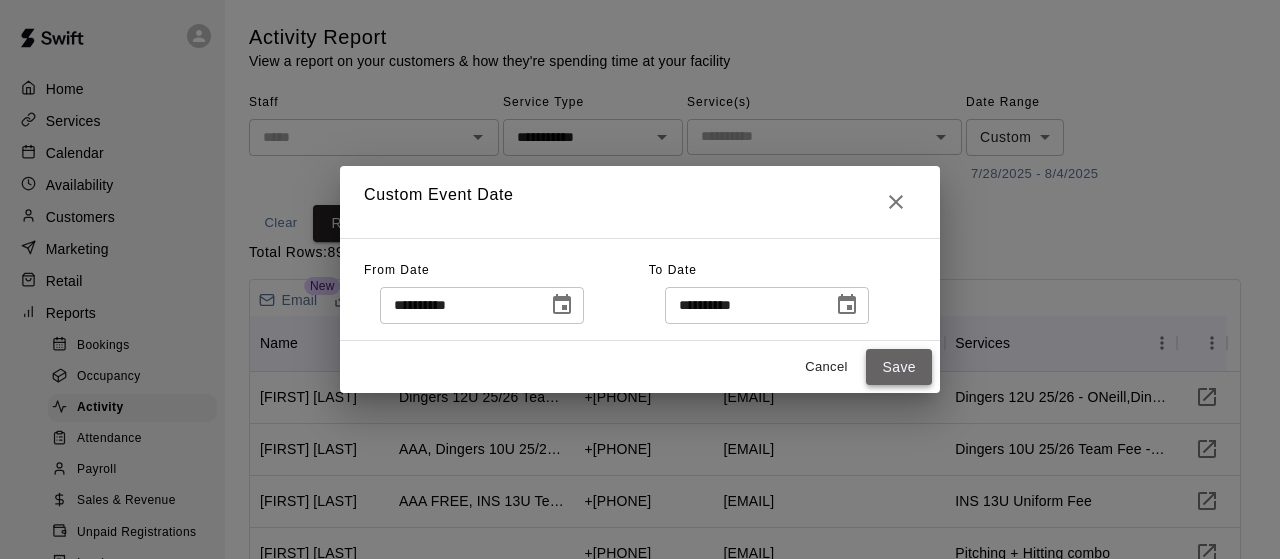 click on "Save" at bounding box center (899, 367) 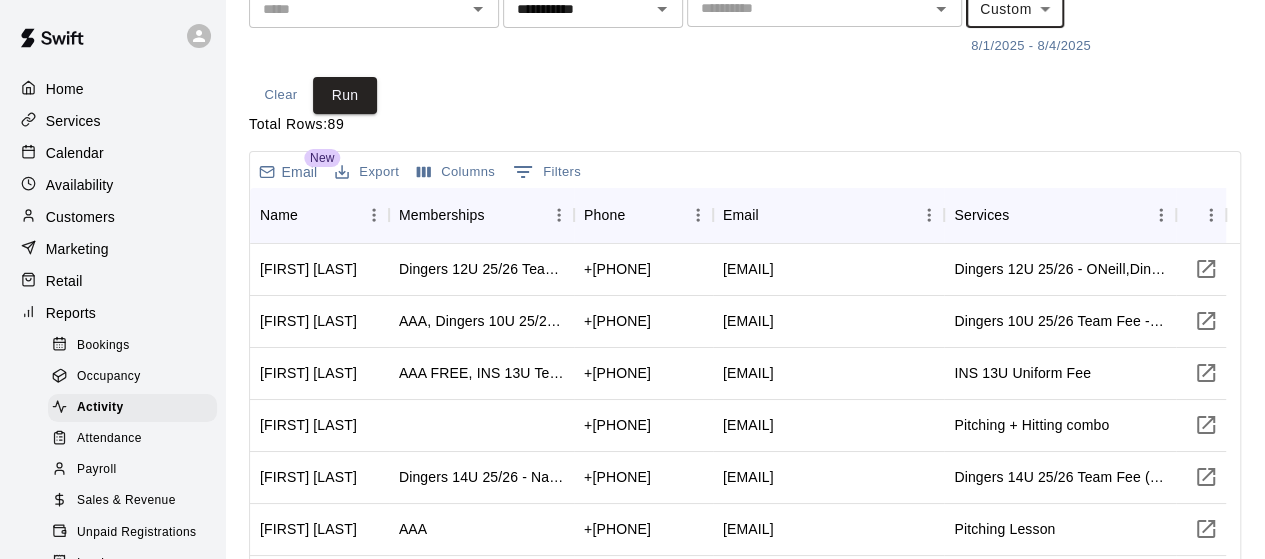 scroll, scrollTop: 126, scrollLeft: 0, axis: vertical 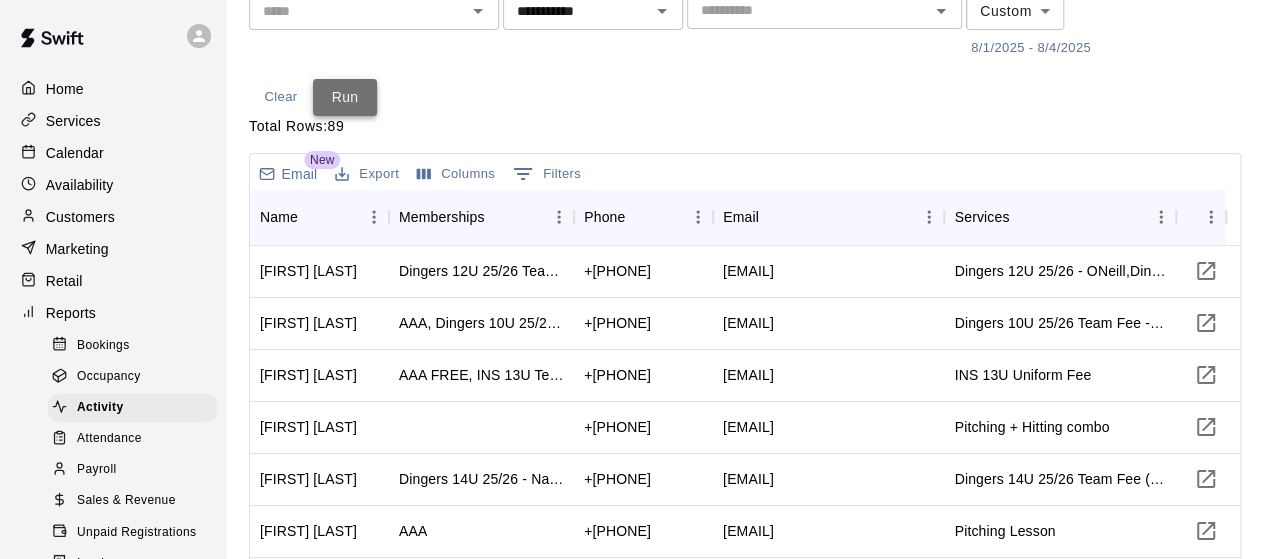 click on "Run" at bounding box center (345, 97) 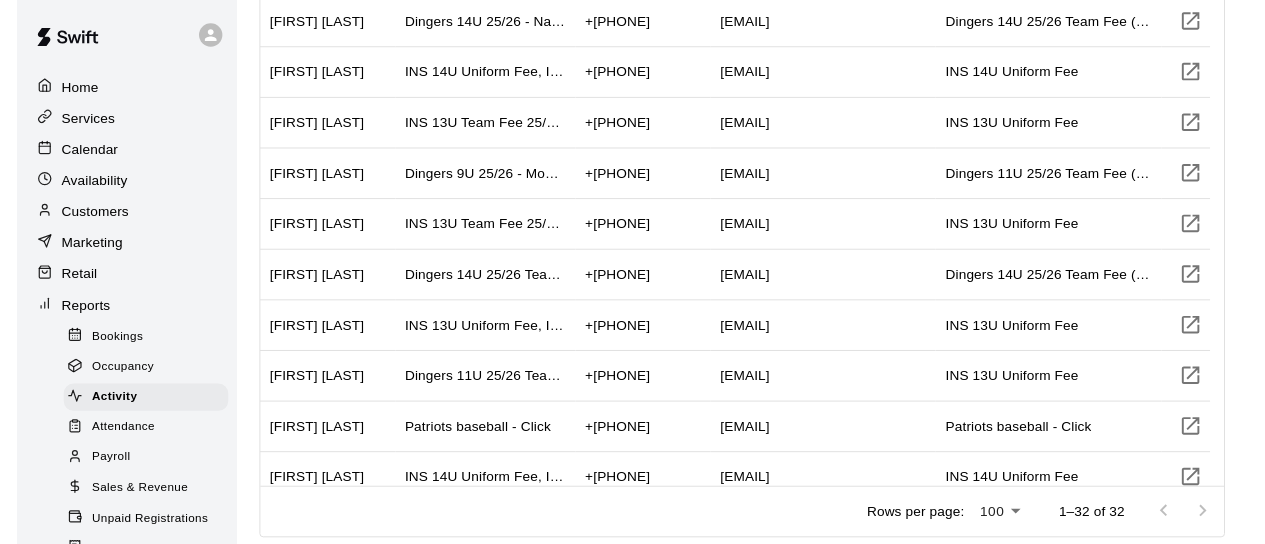 scroll, scrollTop: 436, scrollLeft: 0, axis: vertical 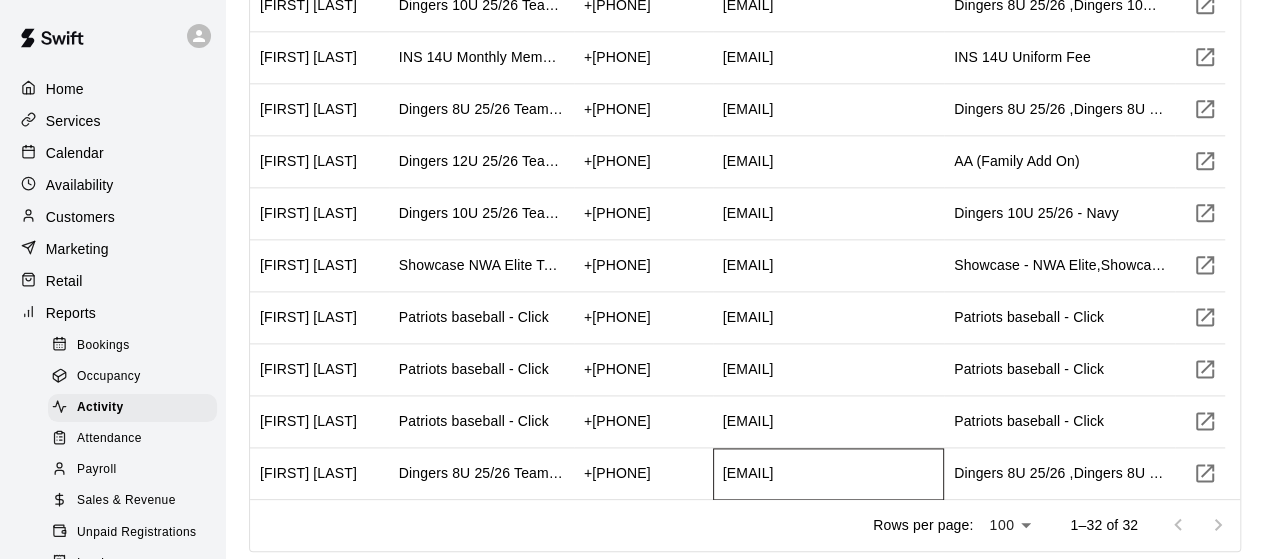 click on "[EMAIL]" at bounding box center (828, 474) 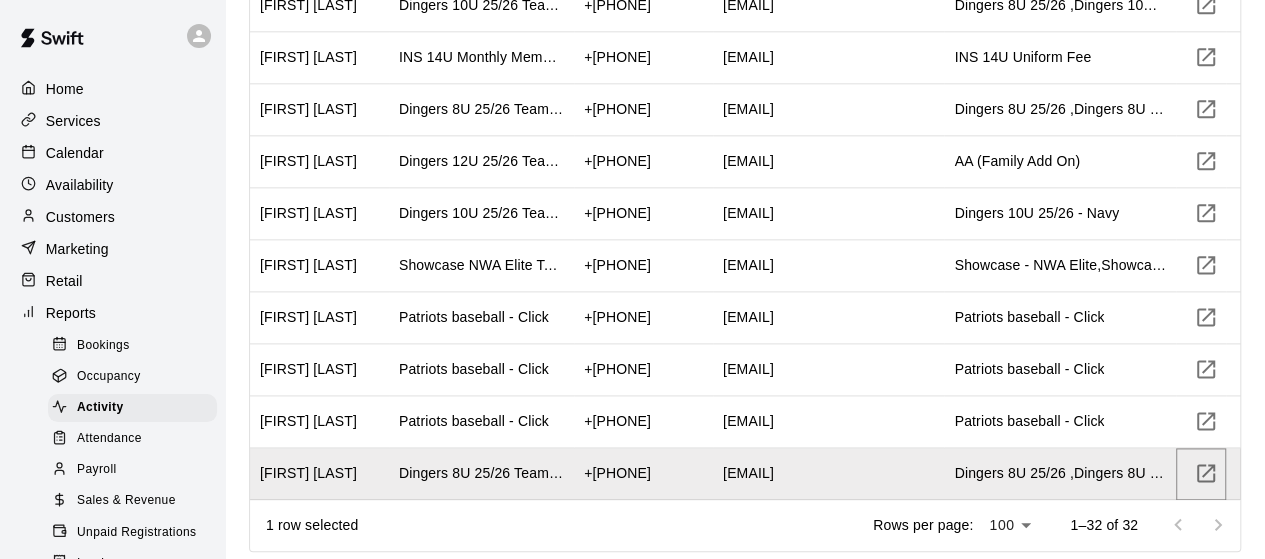click 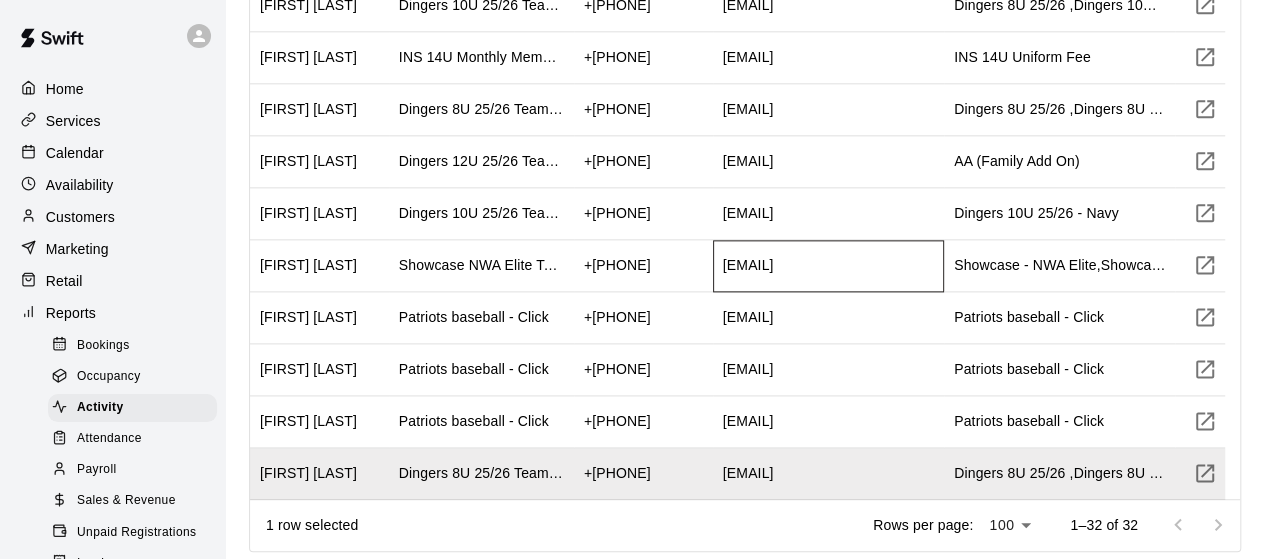 click on "[EMAIL]" at bounding box center [828, 266] 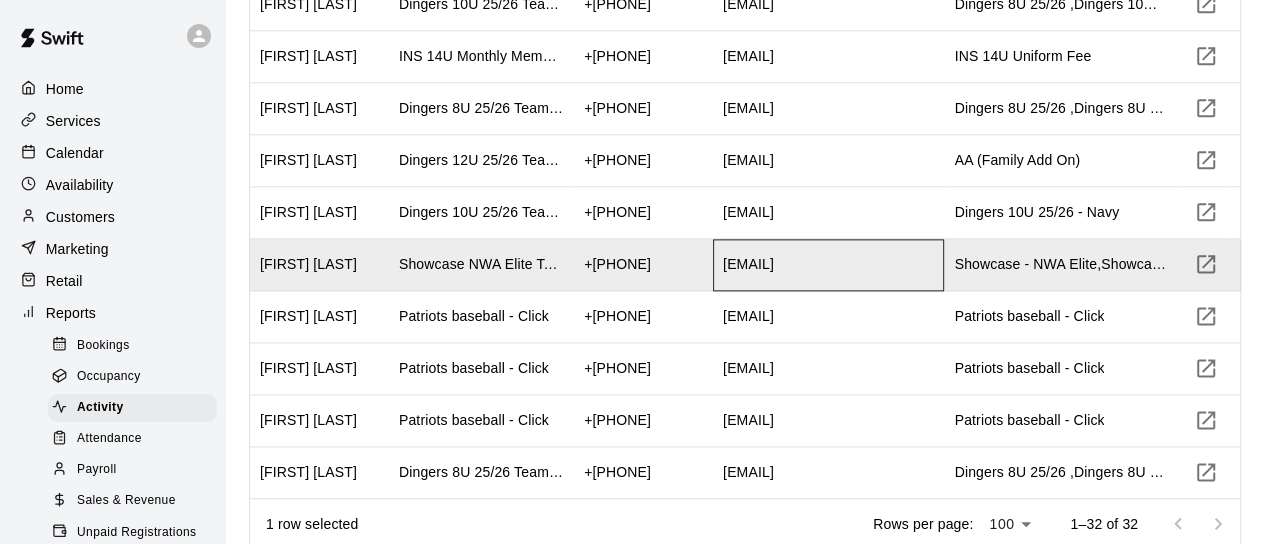 scroll, scrollTop: 427, scrollLeft: 0, axis: vertical 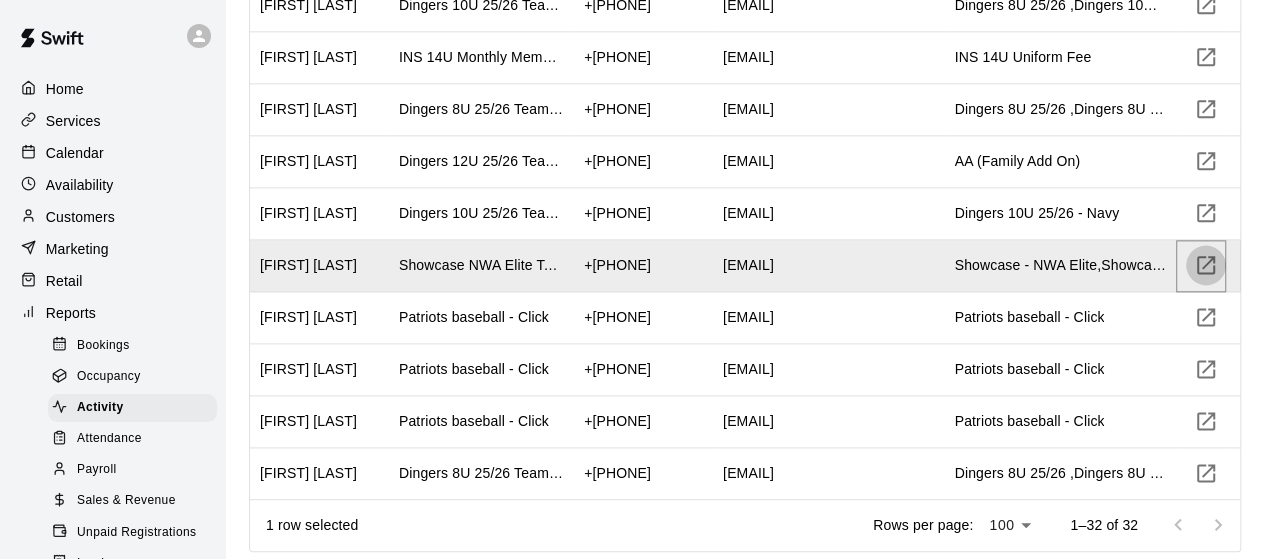 click 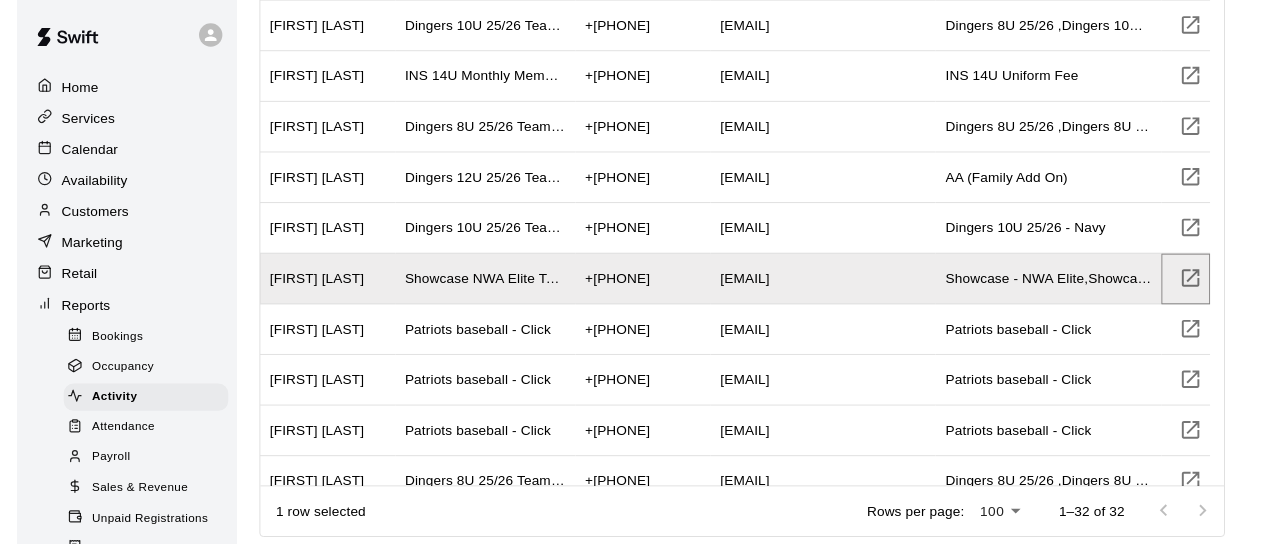 scroll, scrollTop: 1082, scrollLeft: 0, axis: vertical 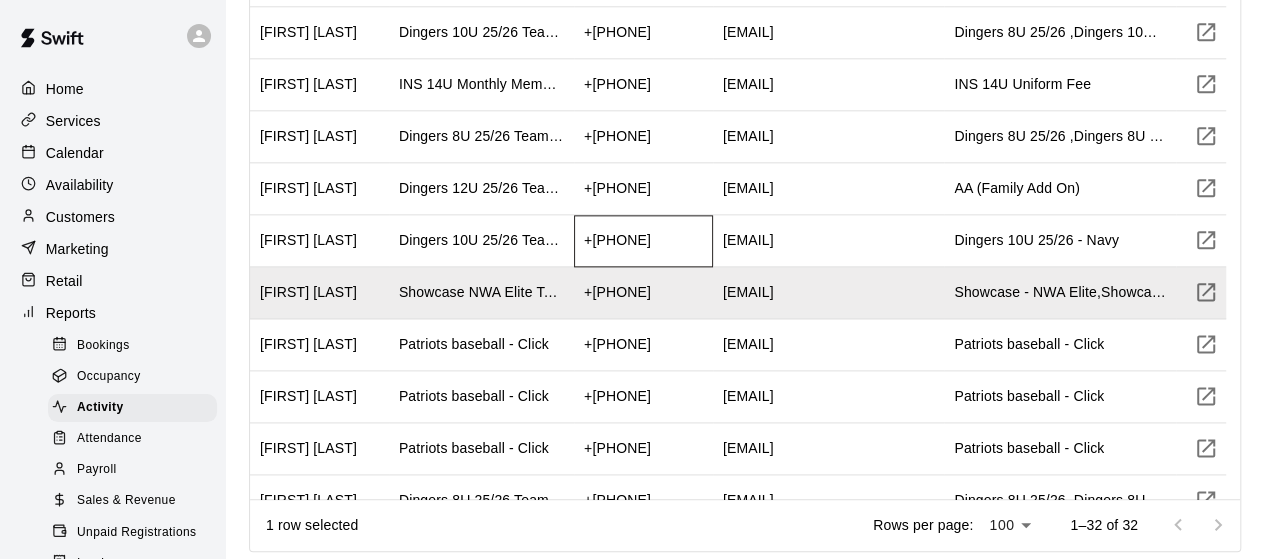 click on "+19188480448" at bounding box center [643, 241] 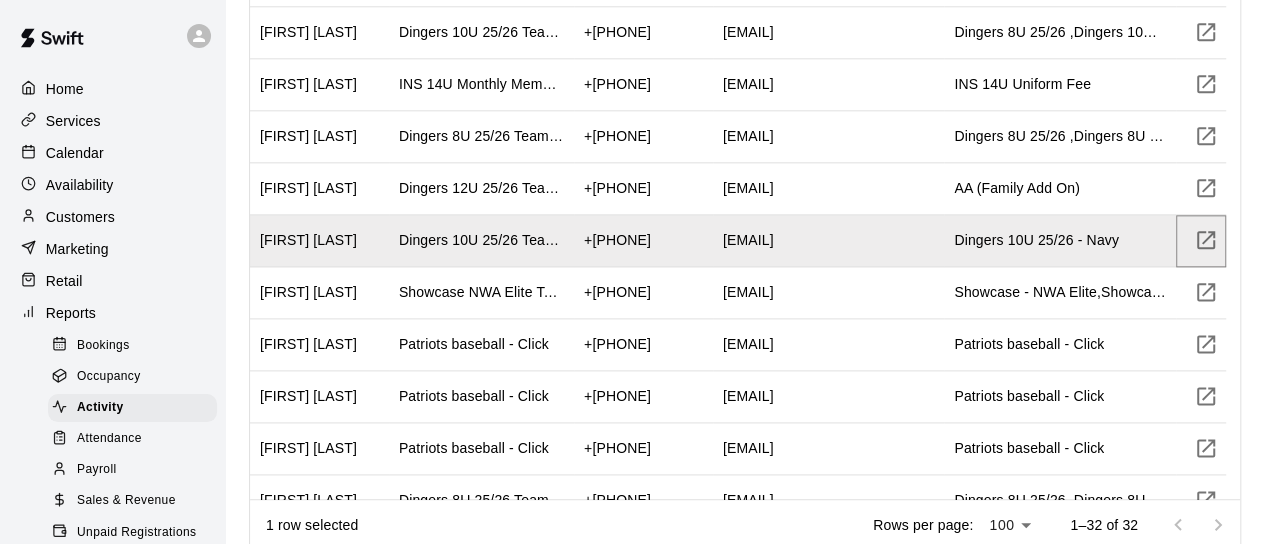 click 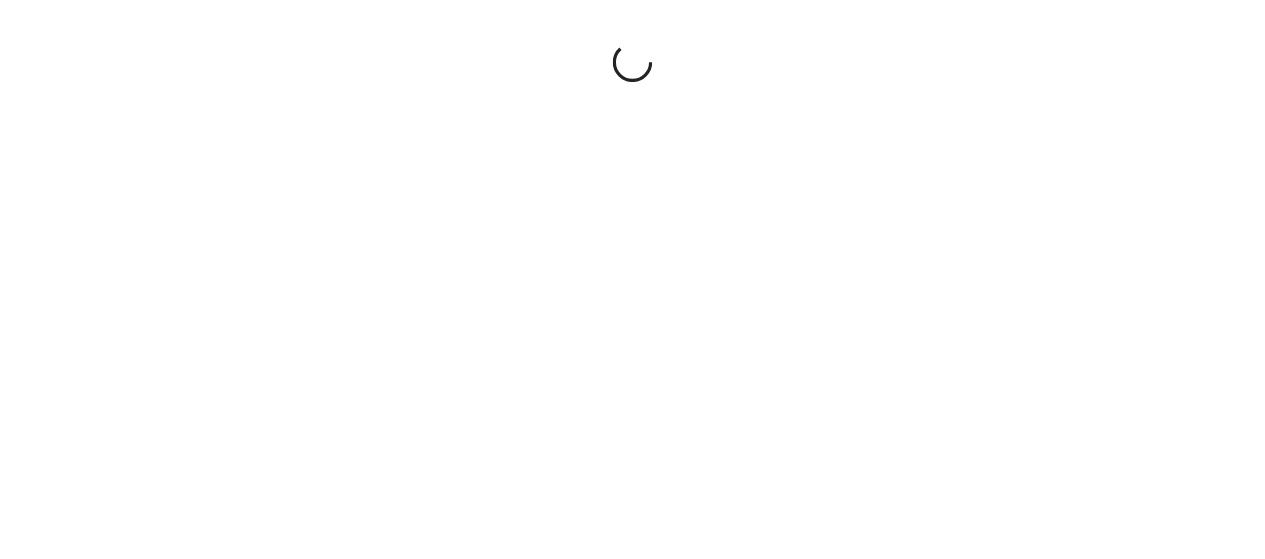 scroll, scrollTop: 0, scrollLeft: 0, axis: both 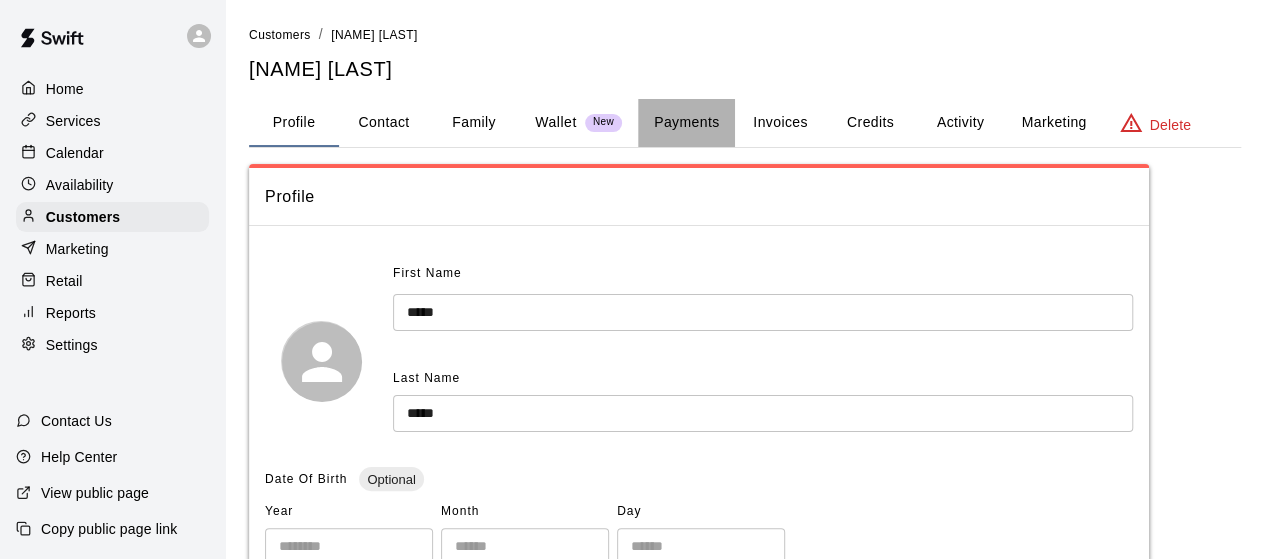 click on "Payments" at bounding box center [686, 123] 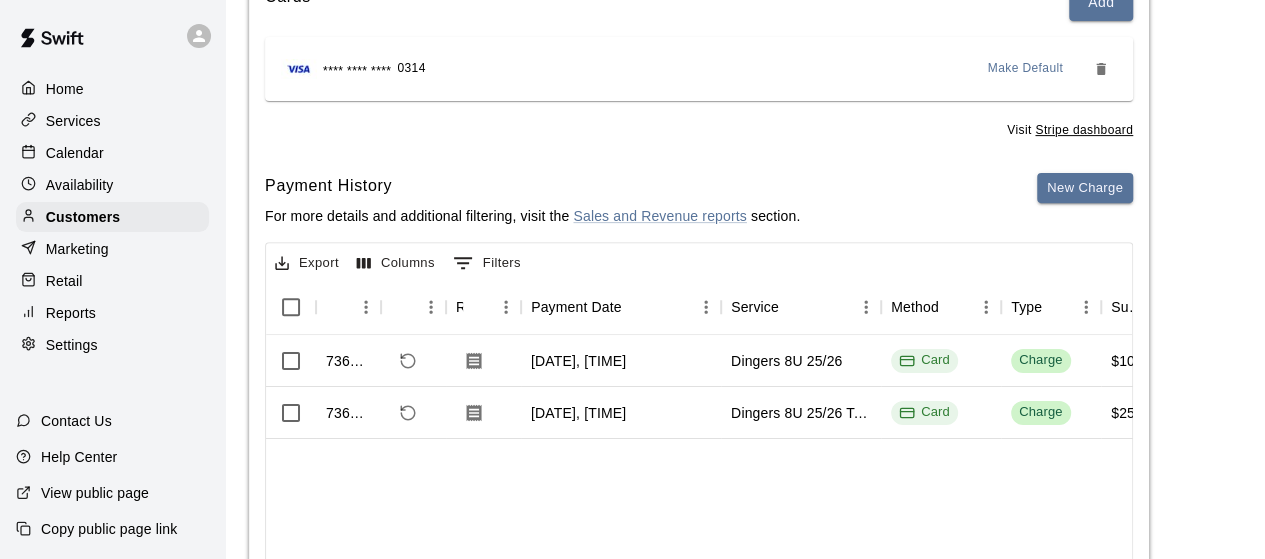 scroll, scrollTop: 275, scrollLeft: 0, axis: vertical 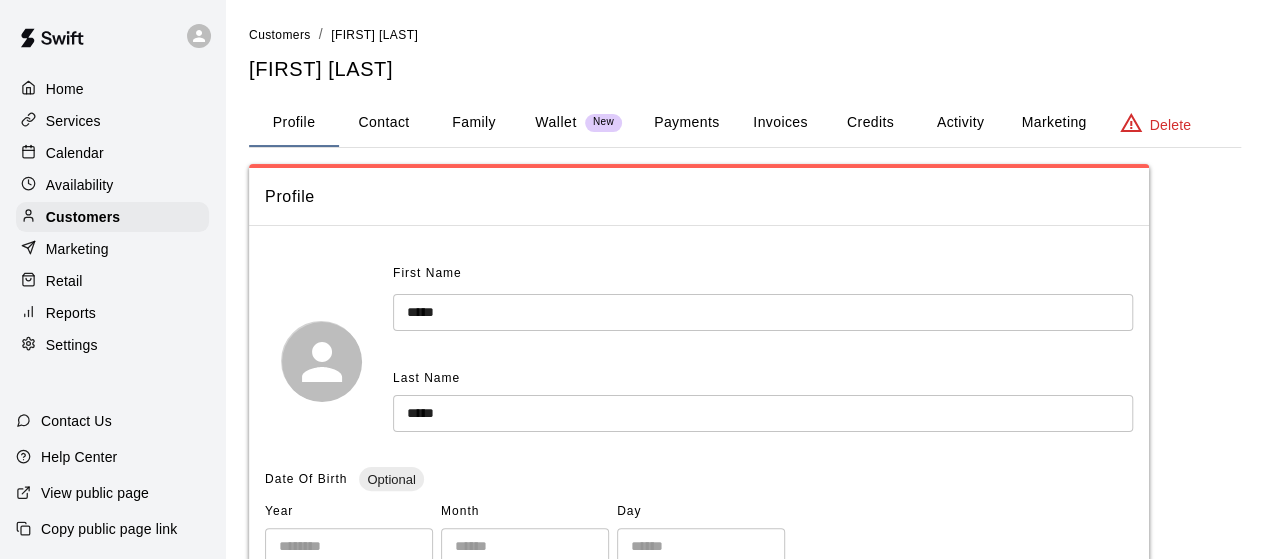 click on "Payments" at bounding box center (686, 123) 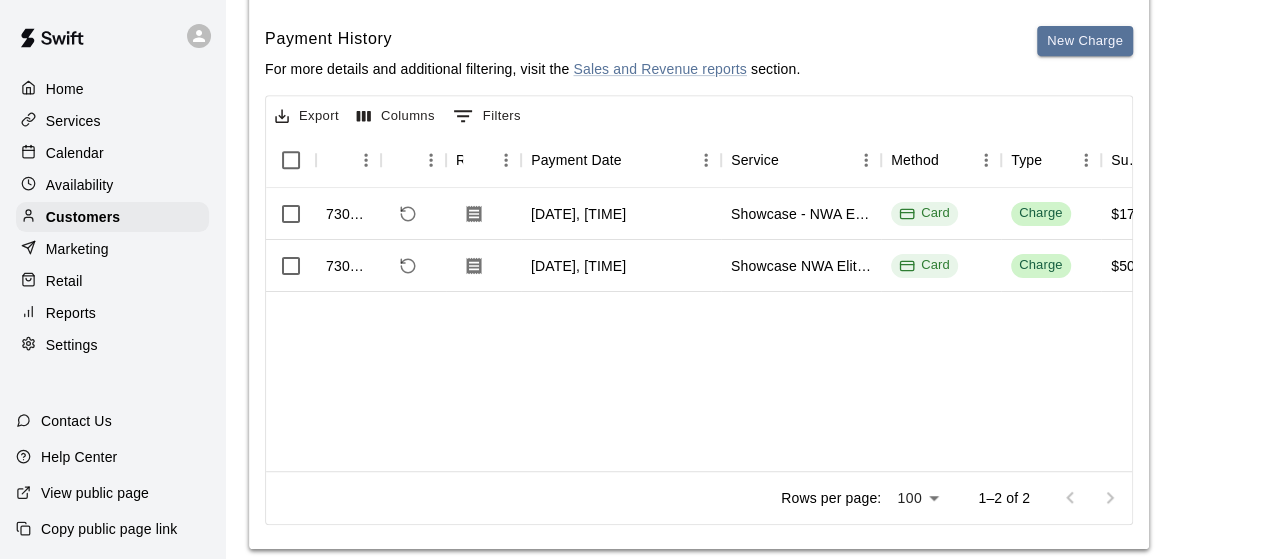 scroll, scrollTop: 422, scrollLeft: 0, axis: vertical 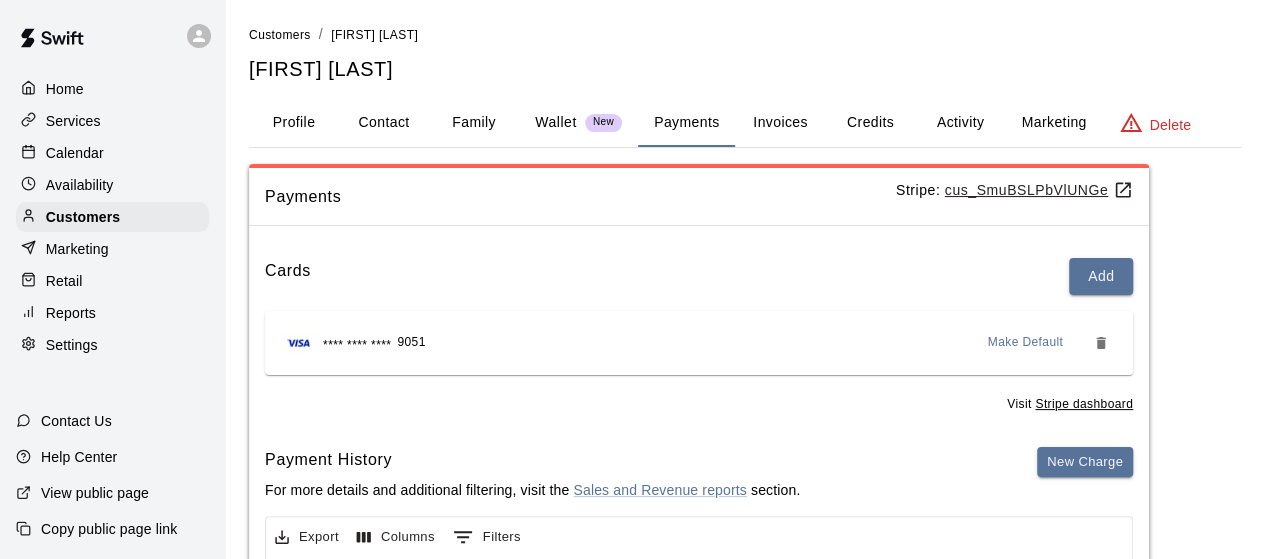 click on "Invoices" at bounding box center (780, 123) 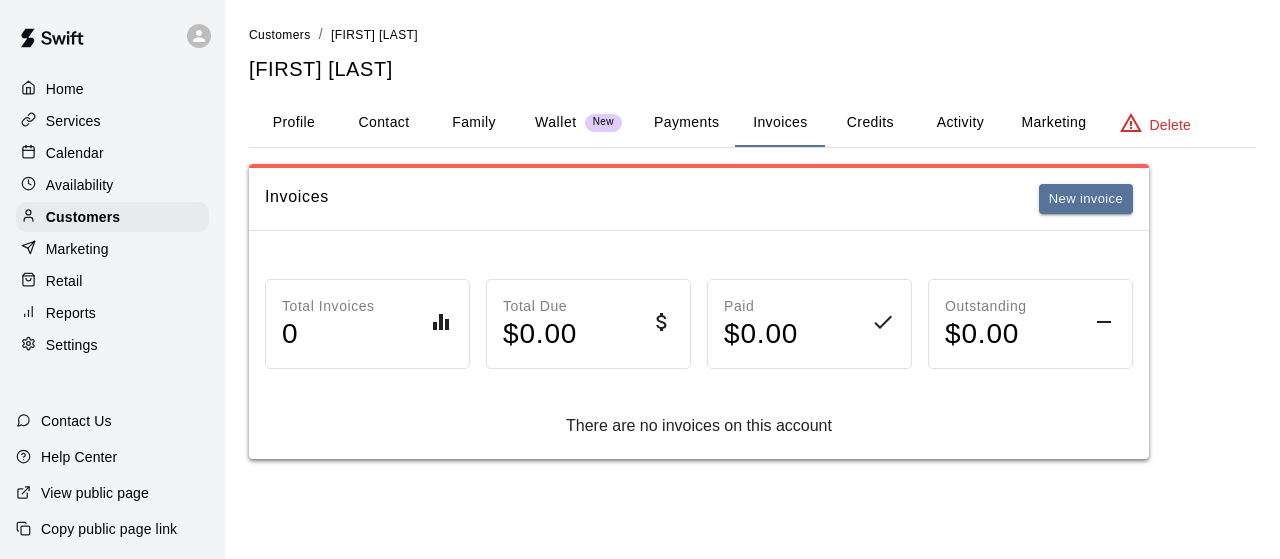 click on "Payments" at bounding box center (686, 123) 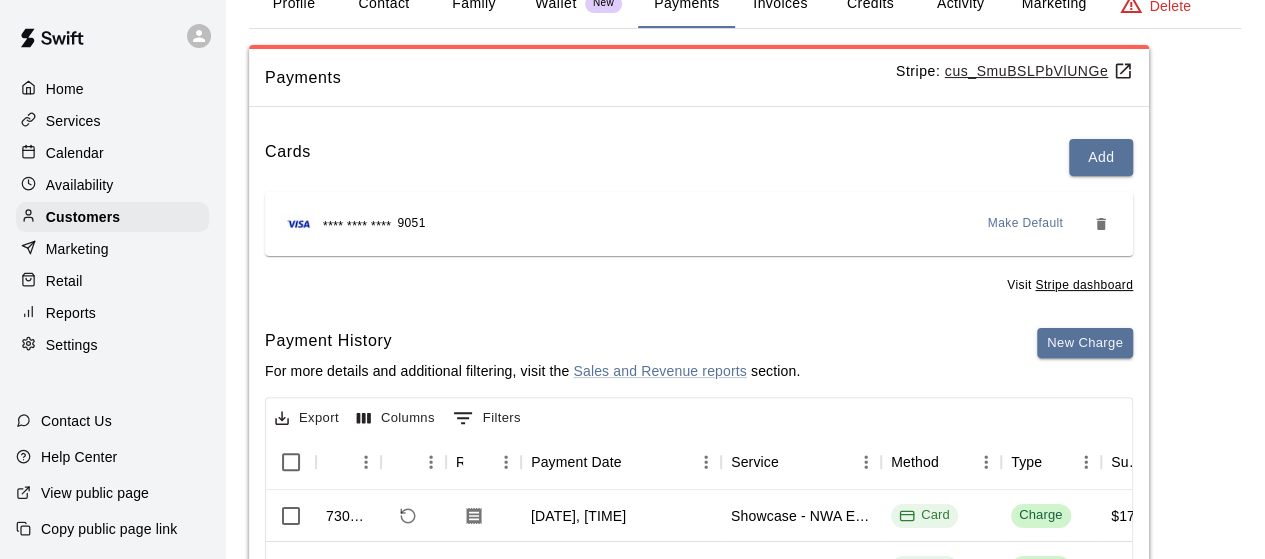 scroll, scrollTop: 0, scrollLeft: 0, axis: both 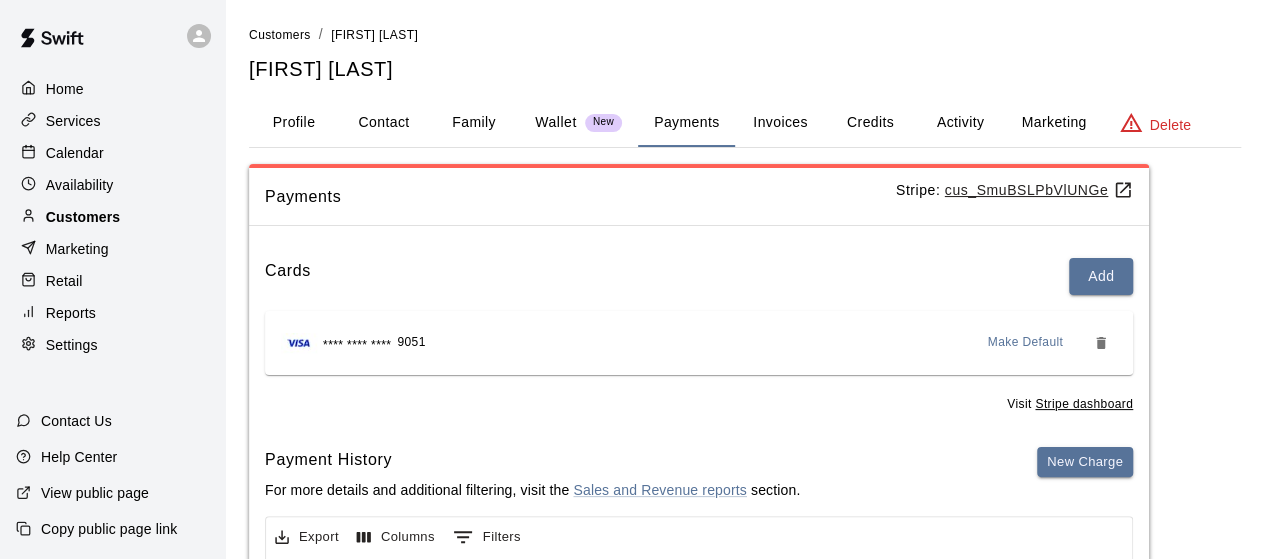 click on "Customers" at bounding box center (83, 217) 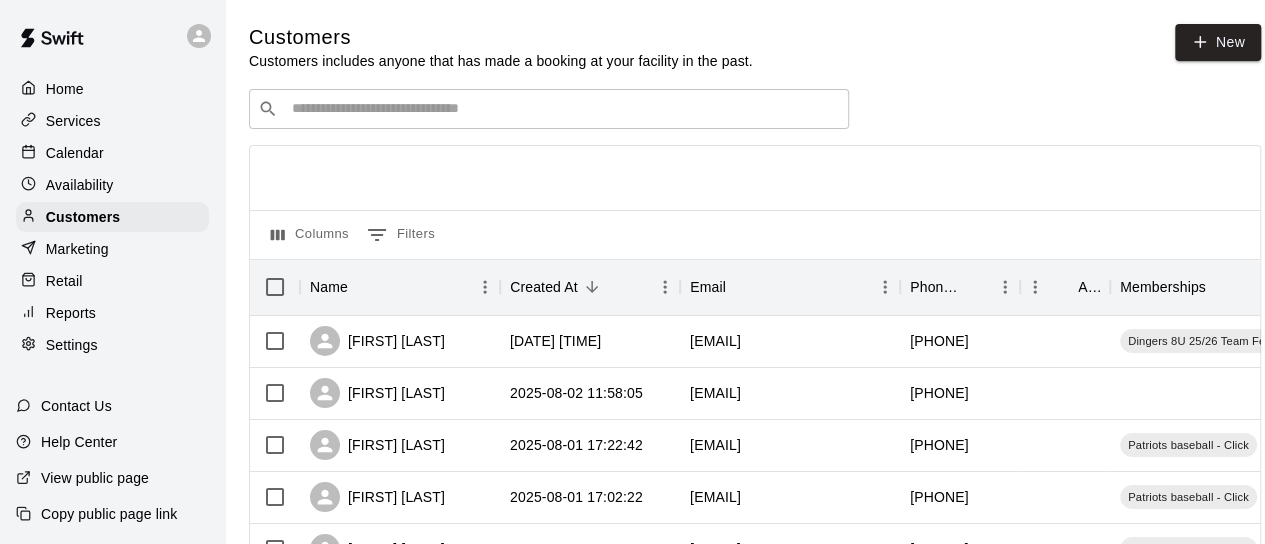 click on "​ ​" at bounding box center (549, 109) 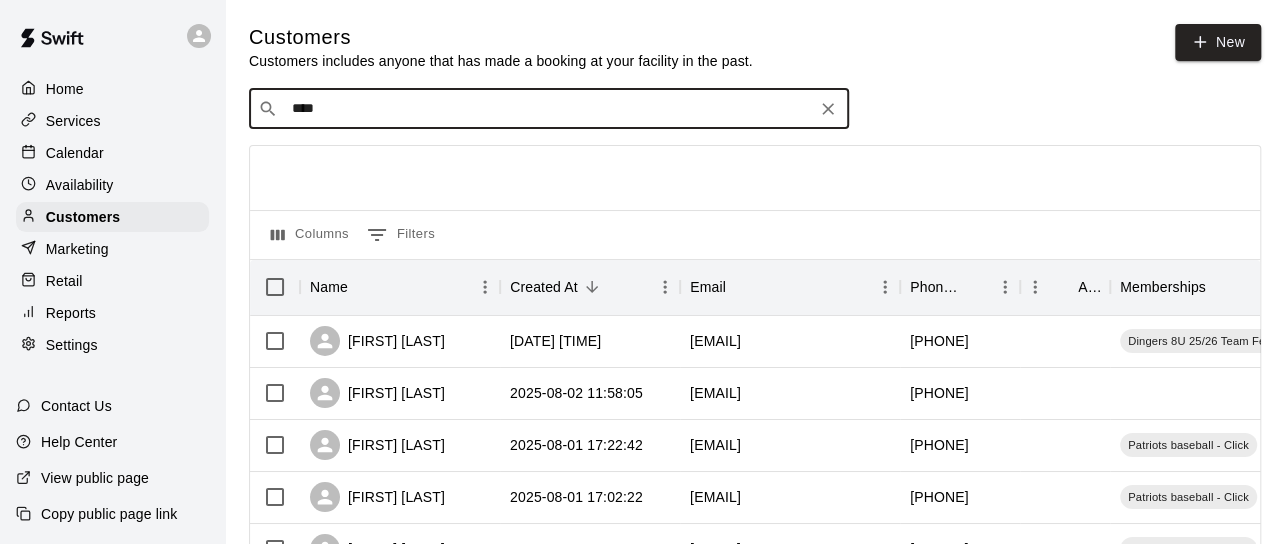 type on "*****" 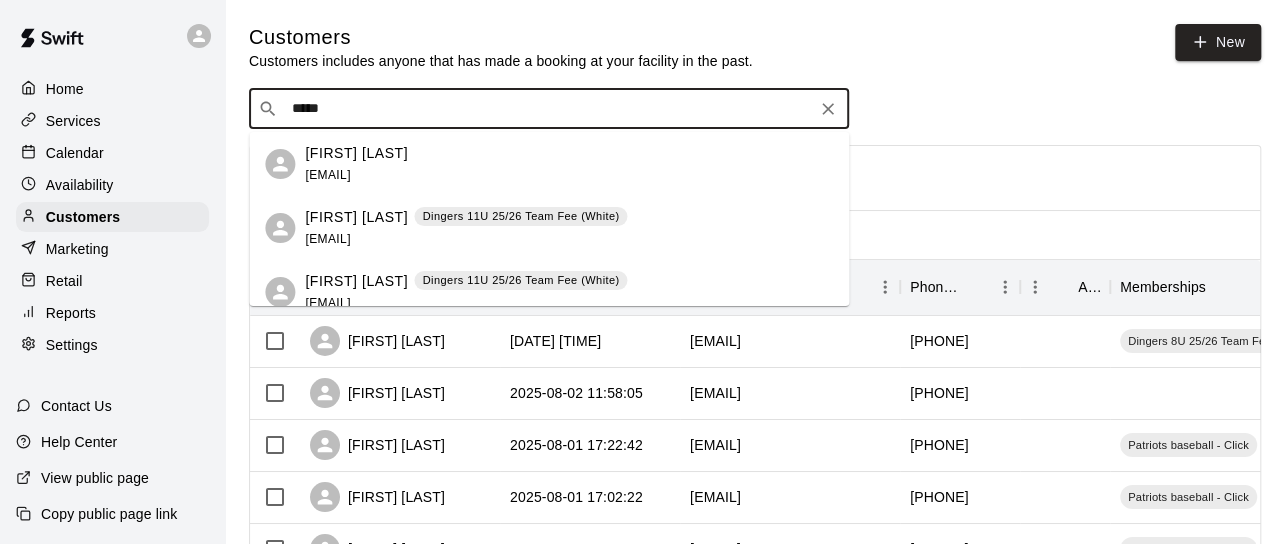 click on "[FIRST] [LAST]" at bounding box center (356, 281) 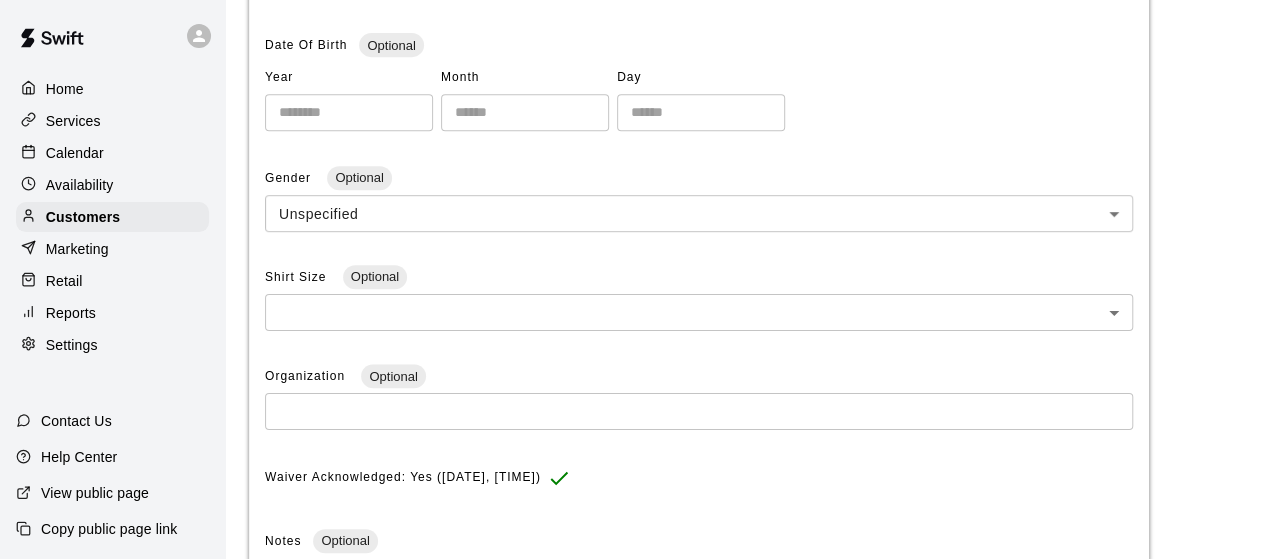 scroll, scrollTop: 83, scrollLeft: 0, axis: vertical 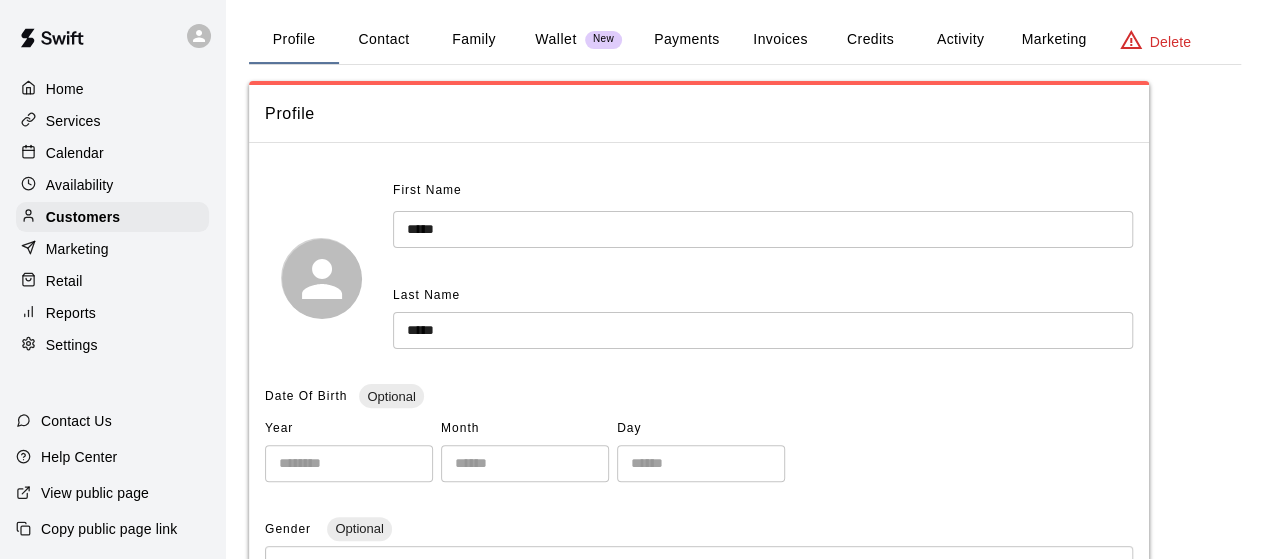 click on "Payments" at bounding box center (686, 40) 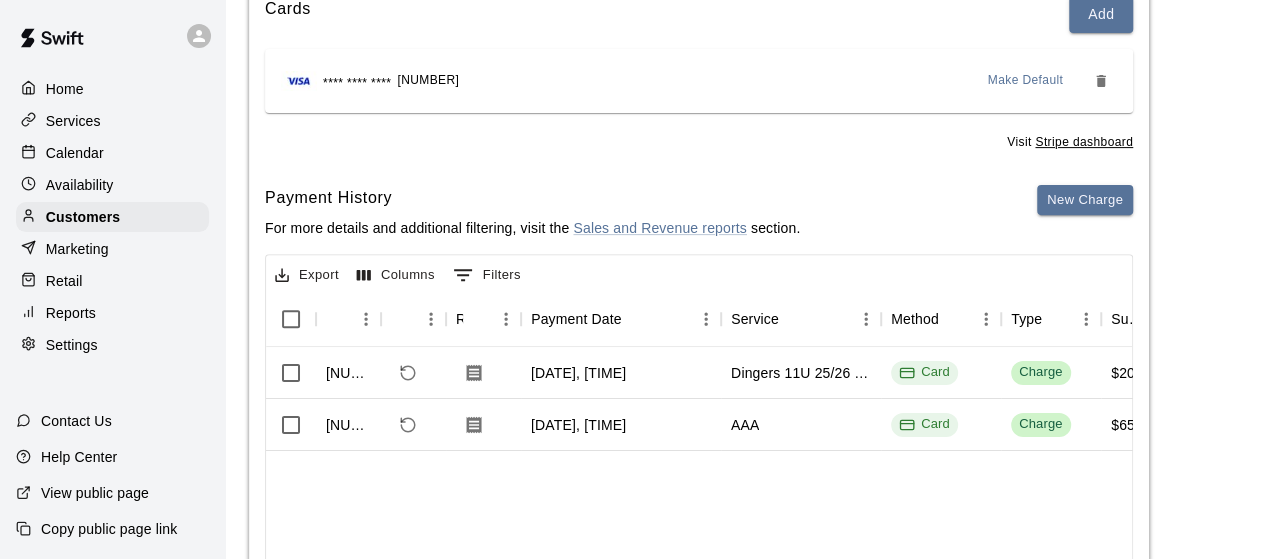 scroll, scrollTop: 263, scrollLeft: 0, axis: vertical 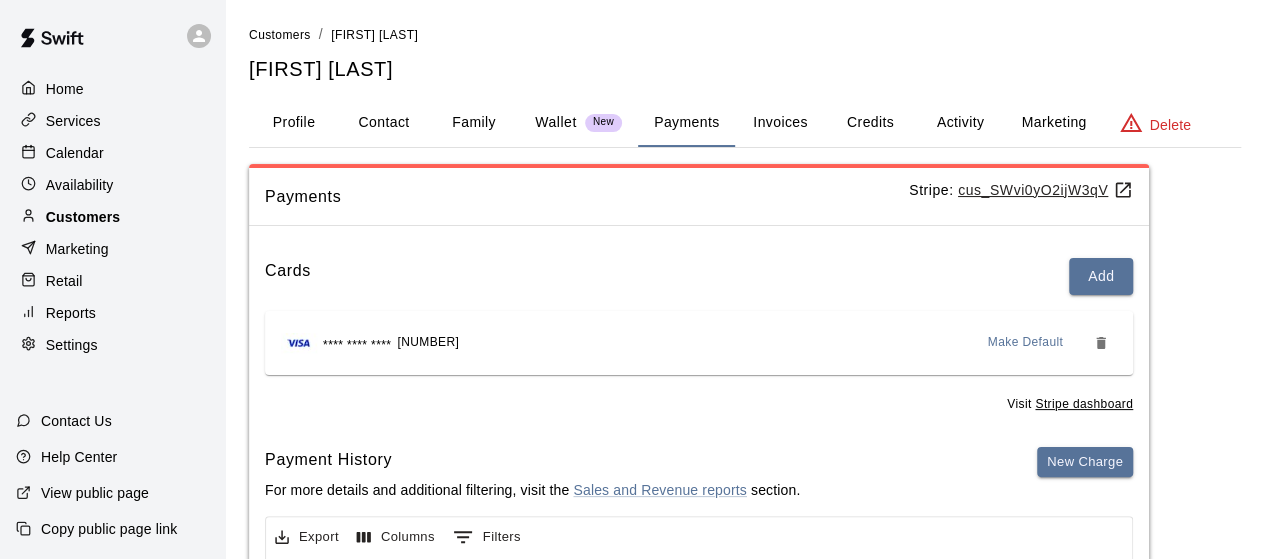 click on "Customers" at bounding box center (83, 217) 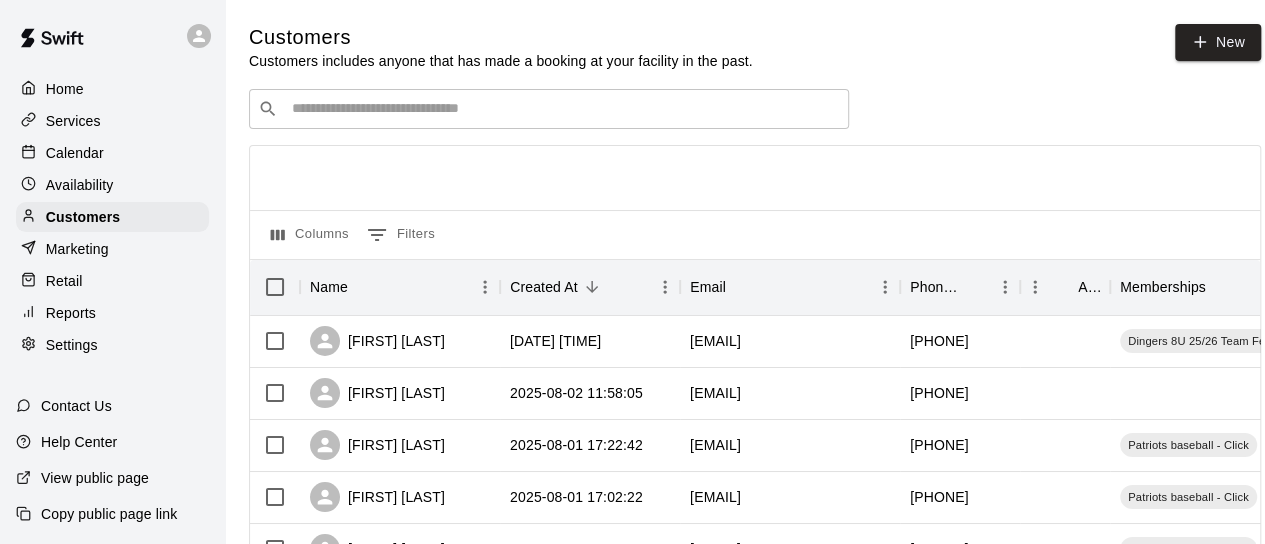 click at bounding box center (563, 109) 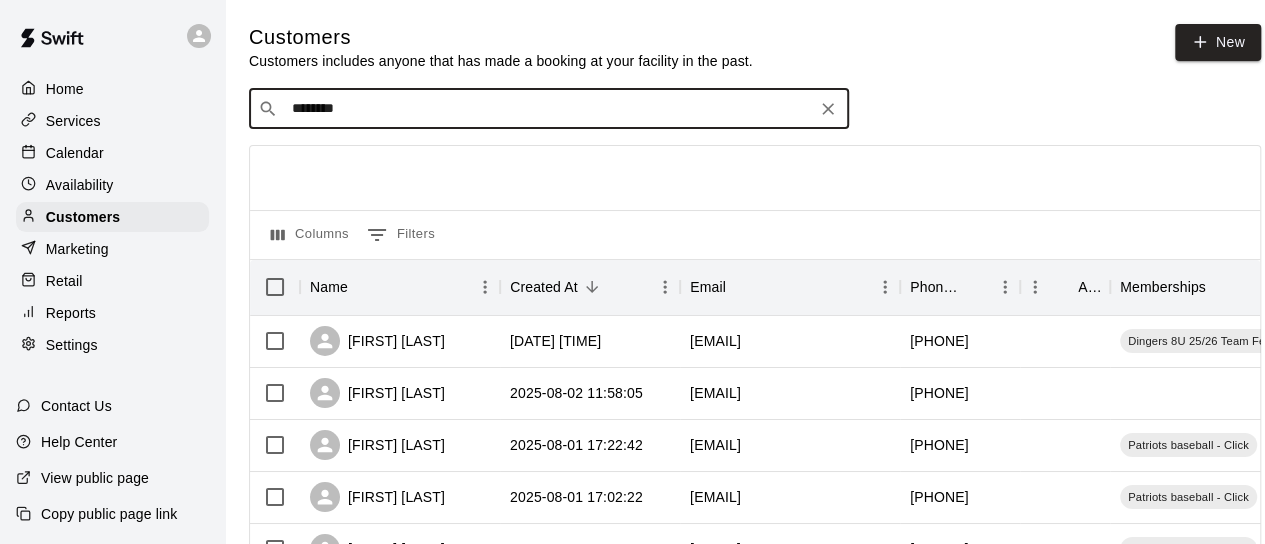 type on "*********" 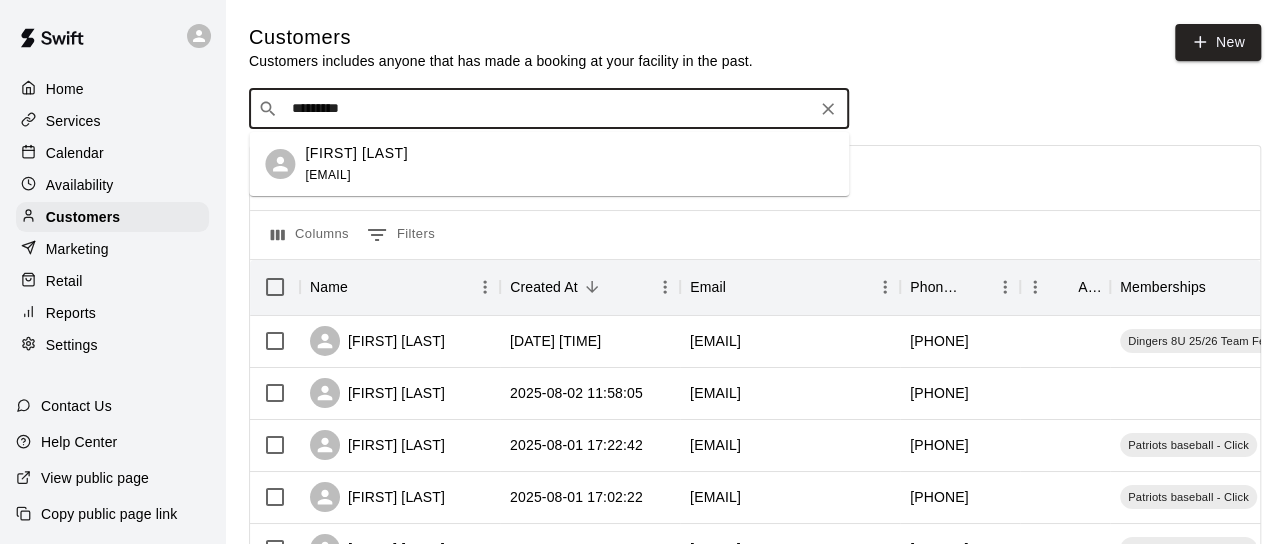 click on "emhodes@gmail.com" at bounding box center [327, 175] 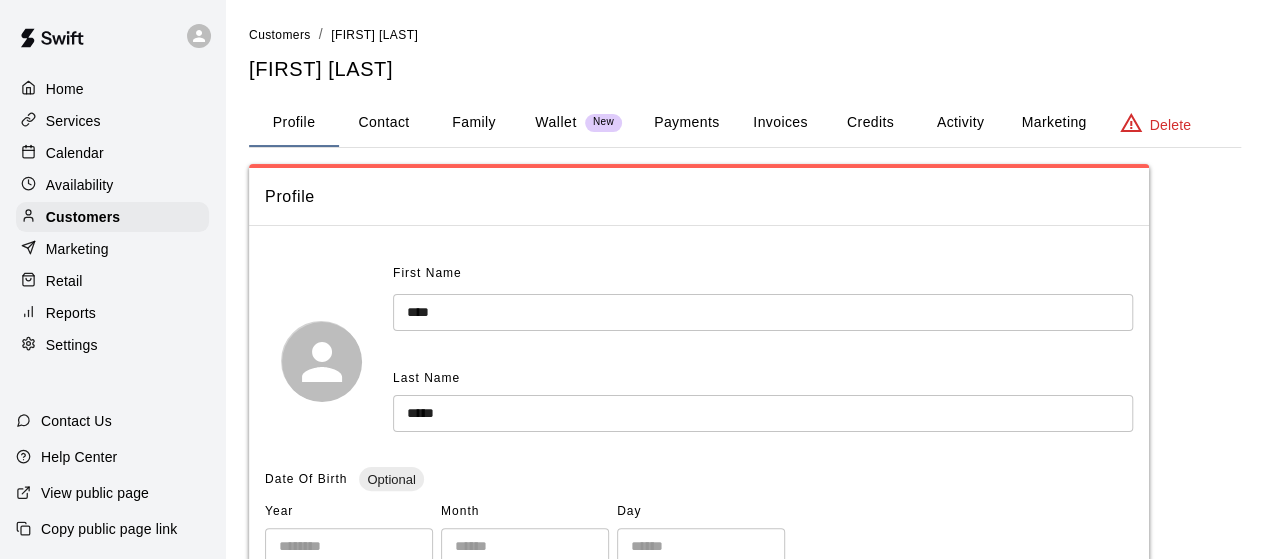click on "Invoices" at bounding box center [780, 123] 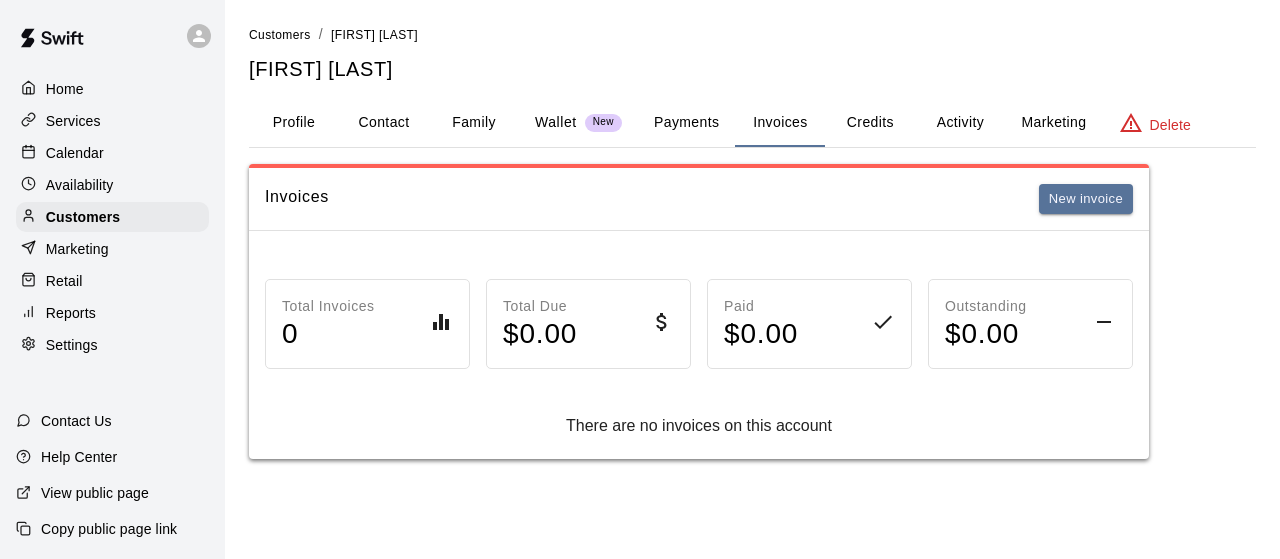 click on "Contact" at bounding box center [384, 123] 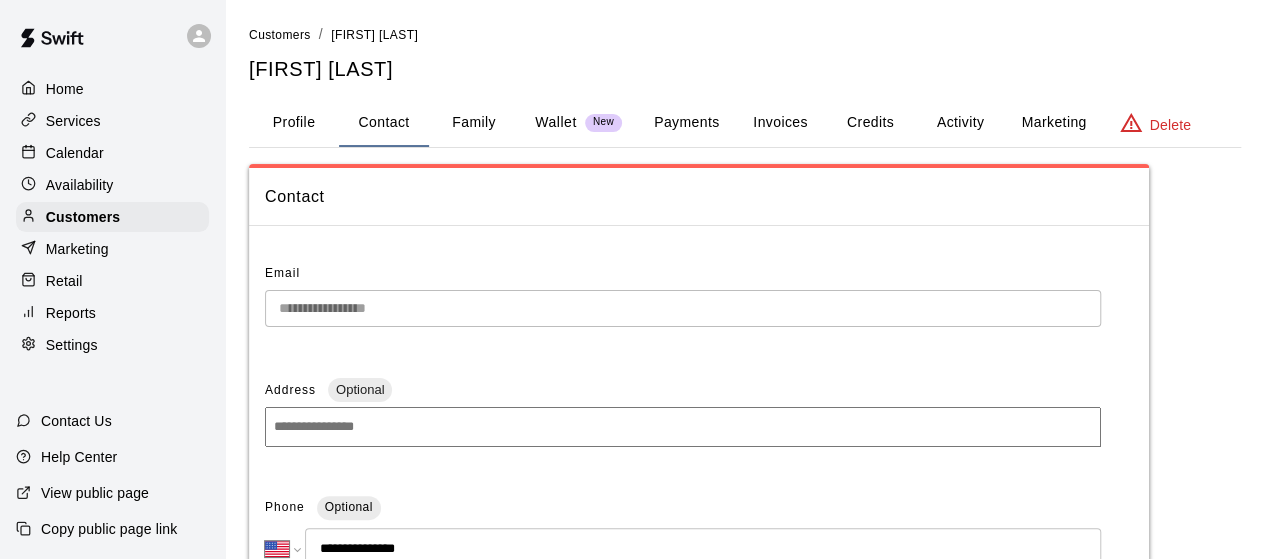 click on "Profile" at bounding box center (294, 123) 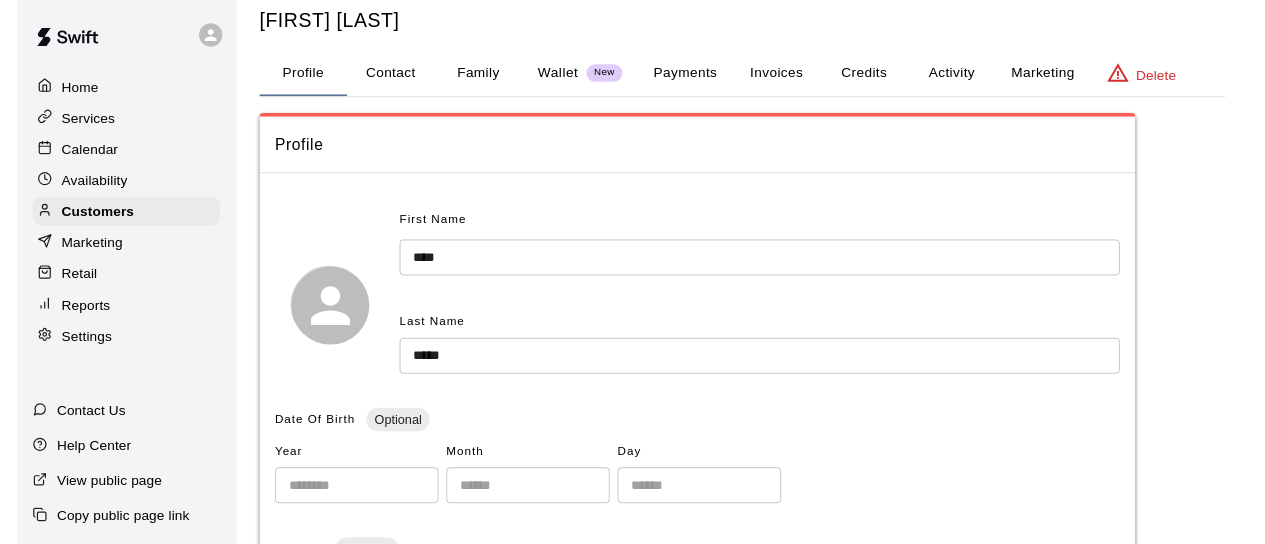 scroll, scrollTop: 0, scrollLeft: 0, axis: both 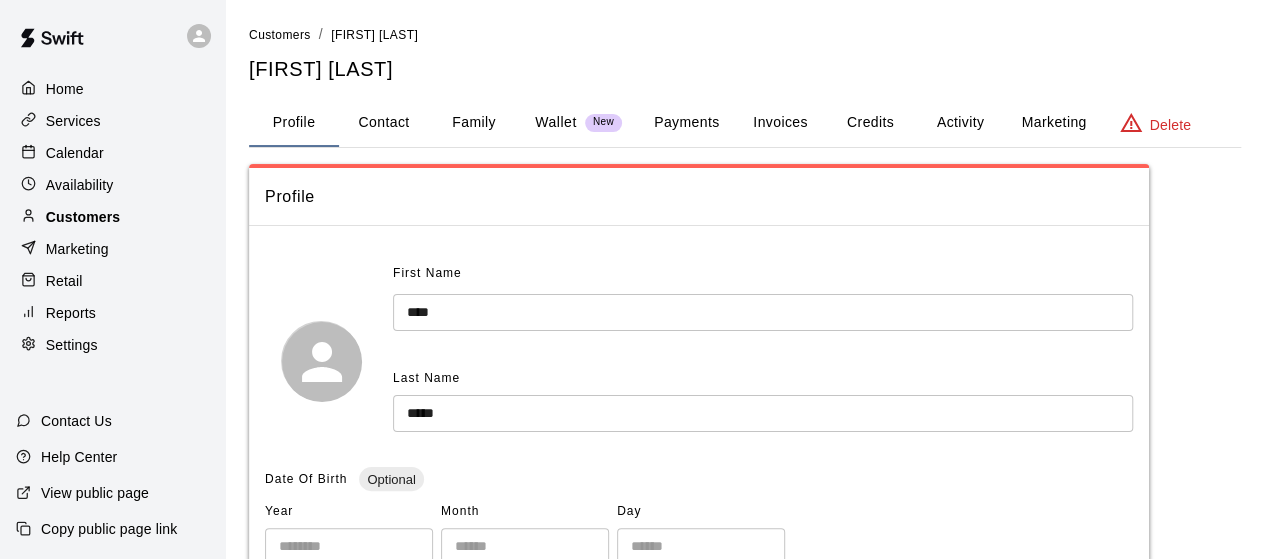 click on "Customers" at bounding box center [83, 217] 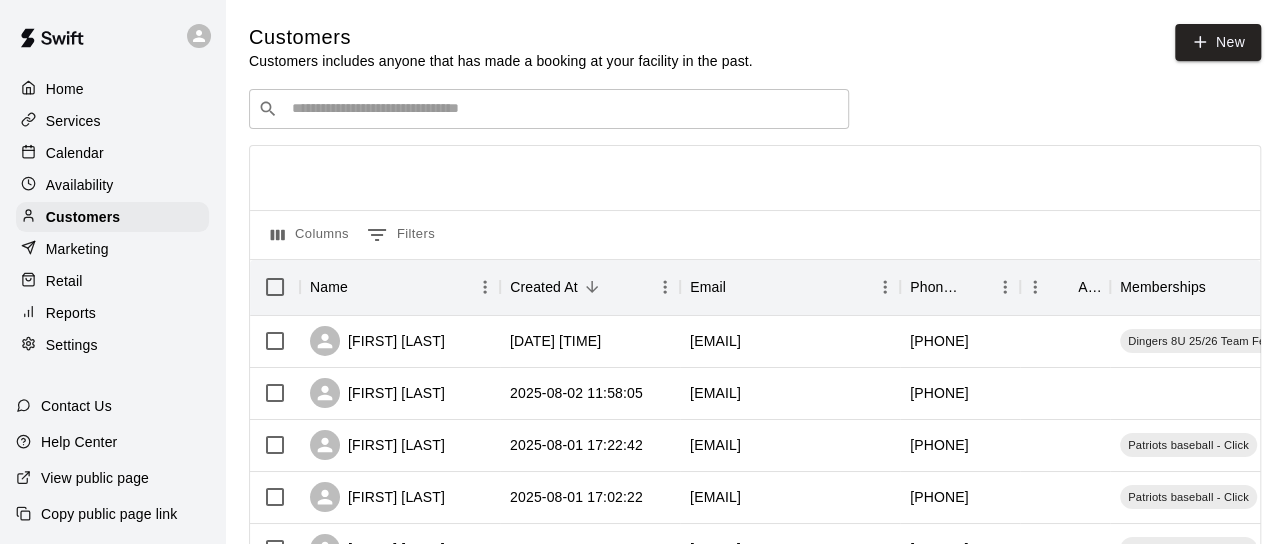 click on "​ ​" at bounding box center [549, 109] 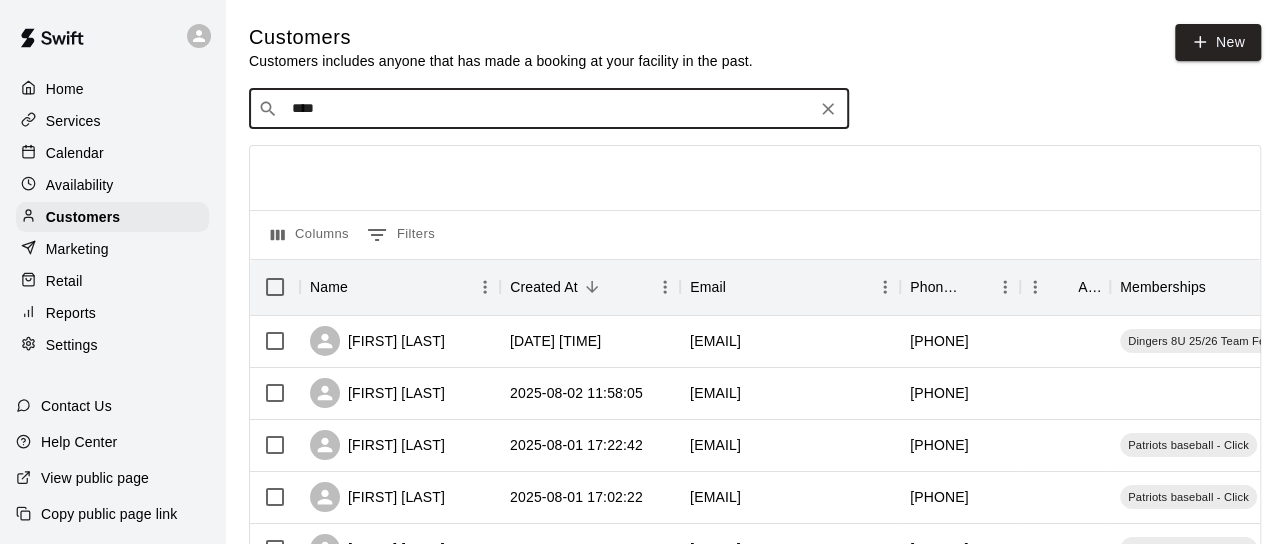 type on "*****" 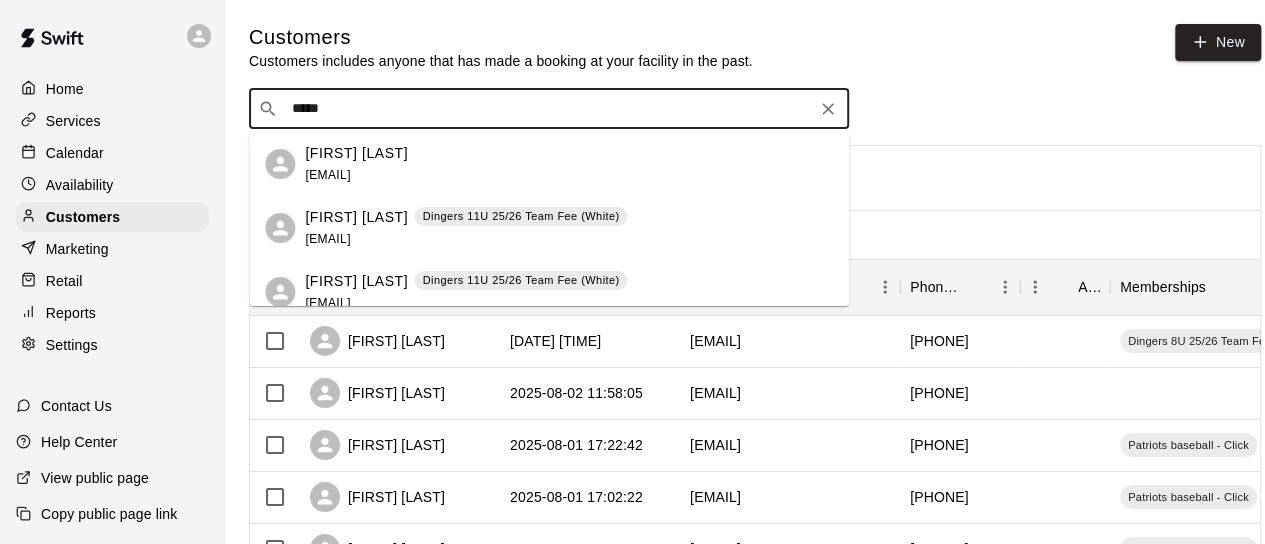 click on "[FIRST] [LAST]" at bounding box center (356, 217) 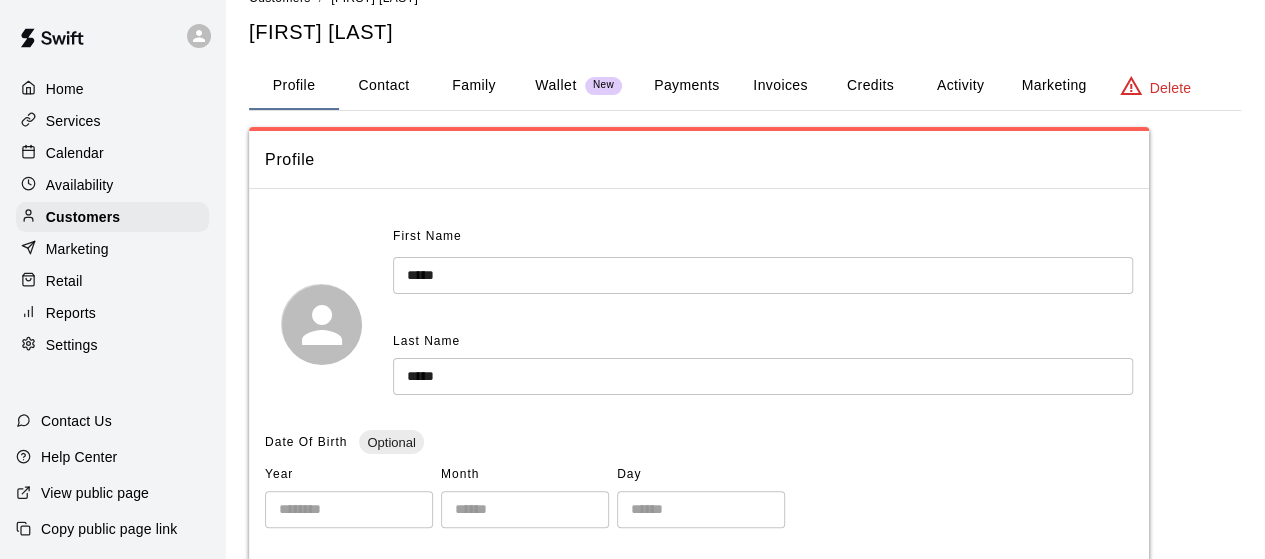 scroll, scrollTop: 0, scrollLeft: 0, axis: both 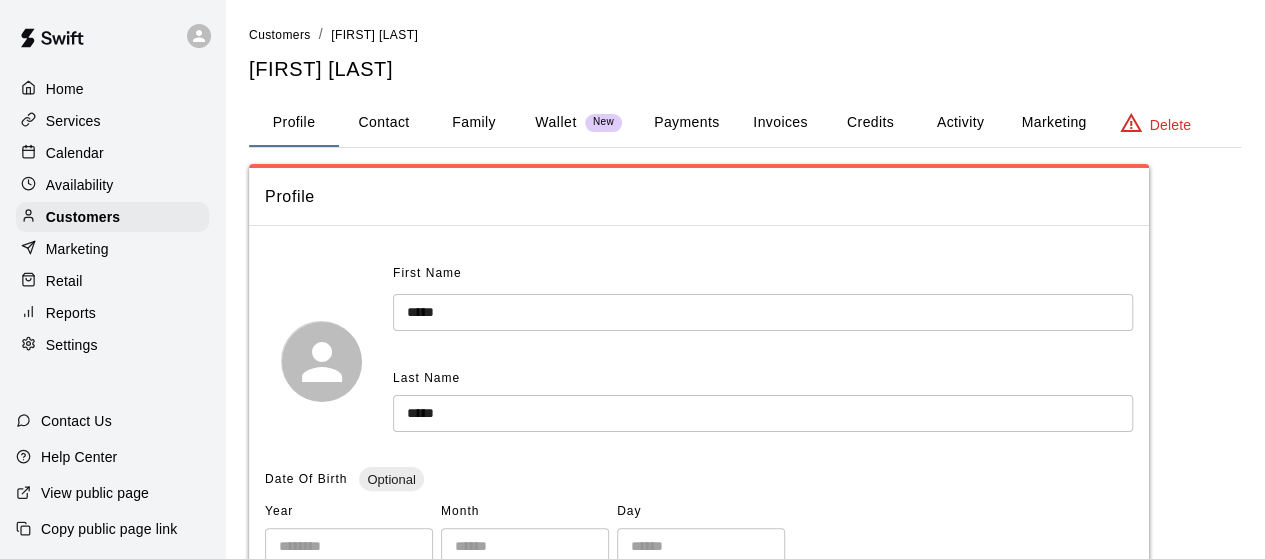 click on "Contact" at bounding box center (384, 123) 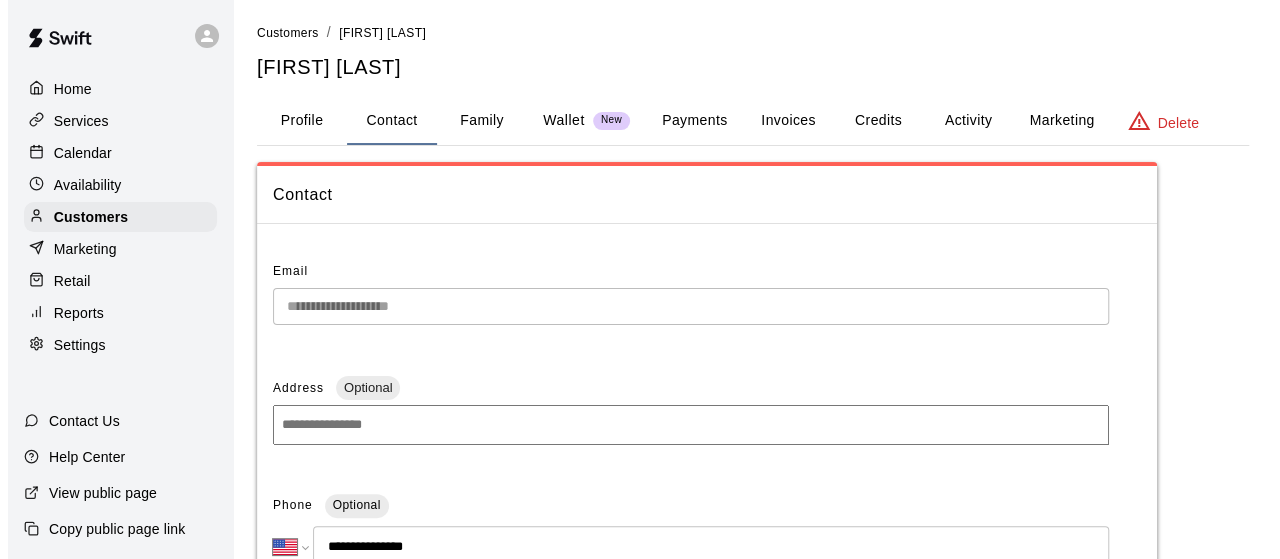 scroll, scrollTop: 0, scrollLeft: 0, axis: both 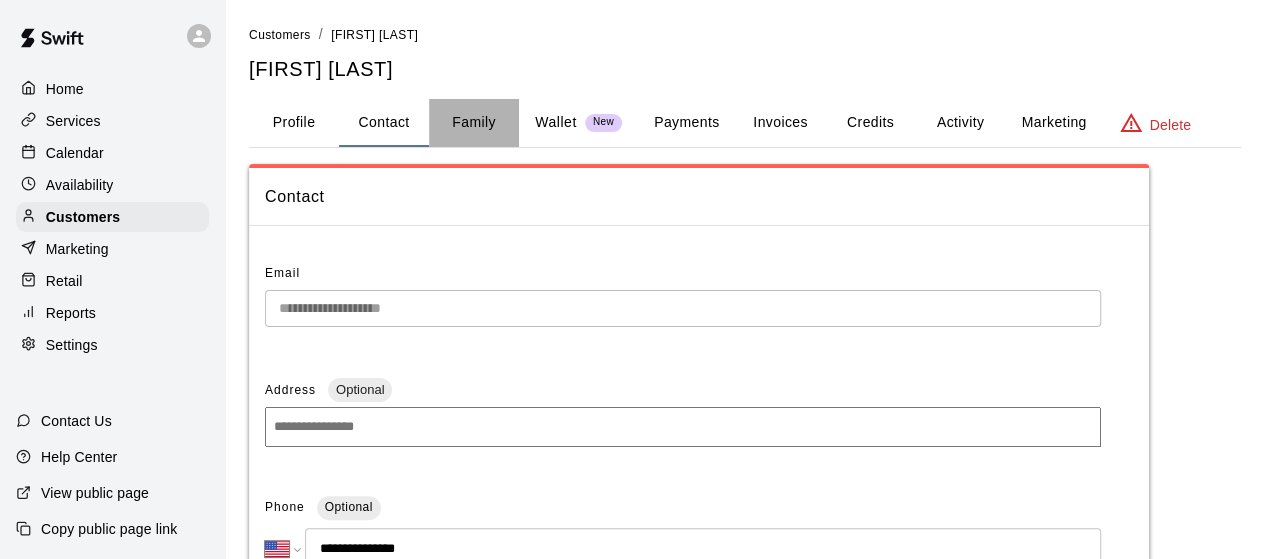 click on "Family" at bounding box center [474, 123] 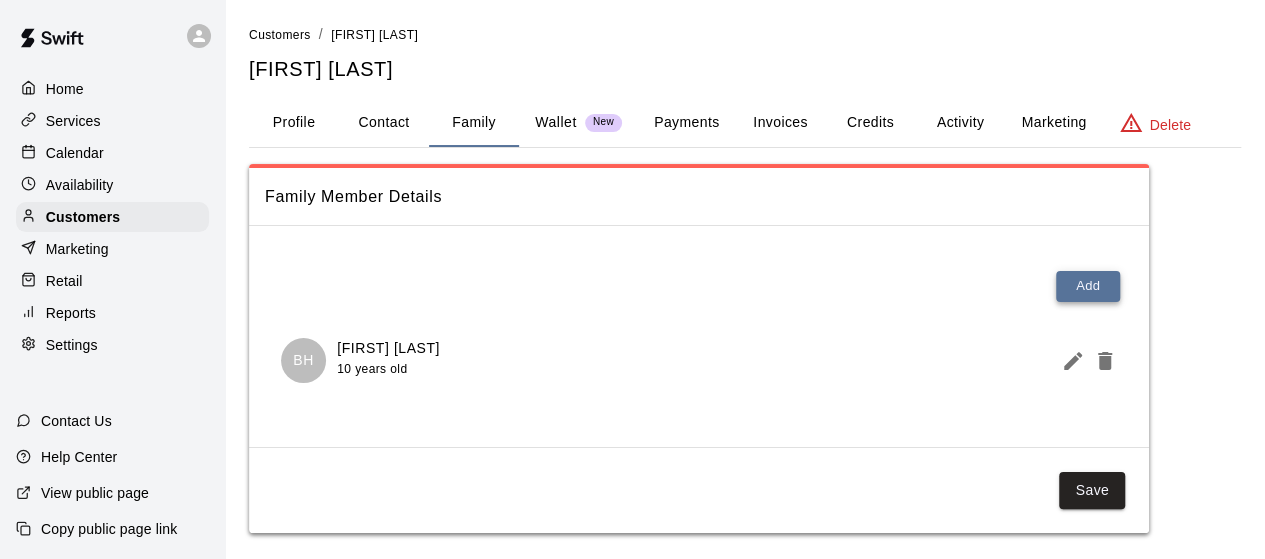 click on "Add" at bounding box center [1088, 286] 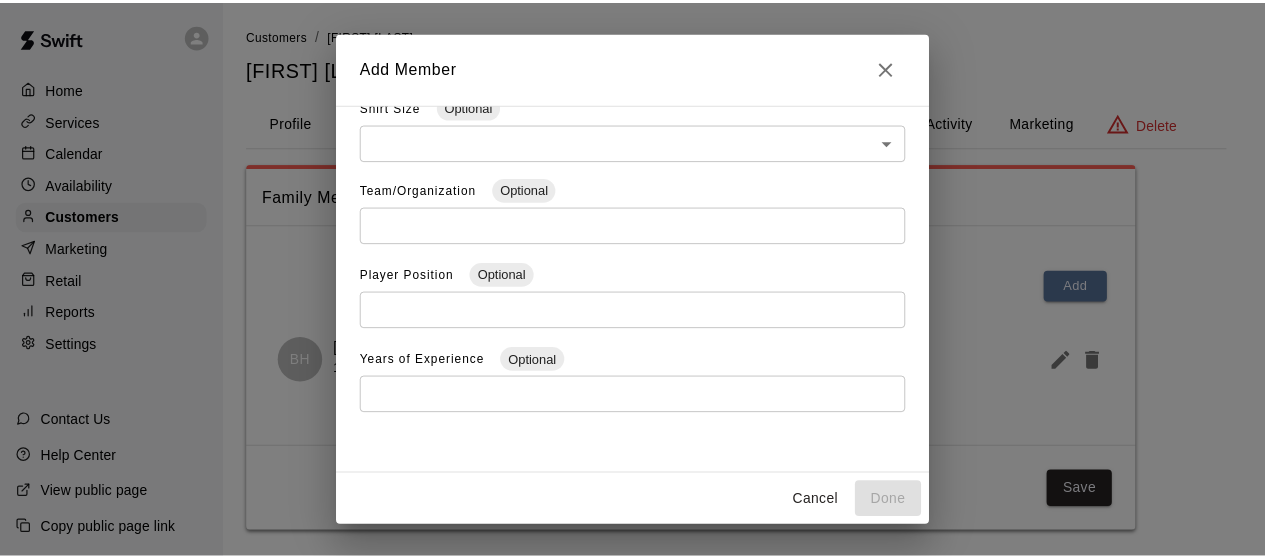 scroll, scrollTop: 454, scrollLeft: 0, axis: vertical 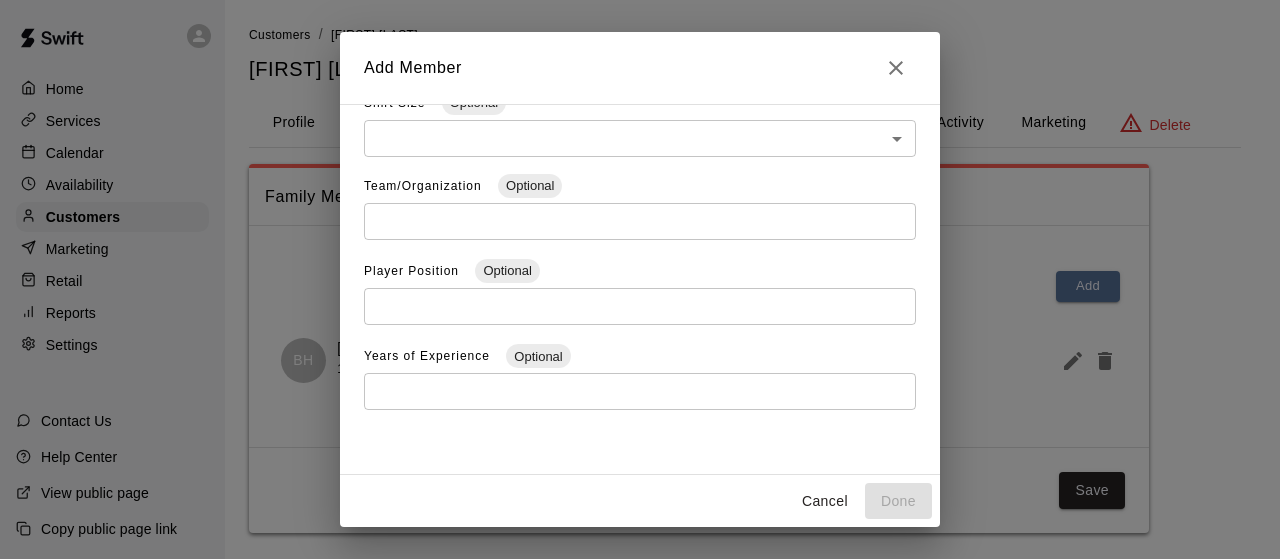 click on "Cancel" at bounding box center [825, 501] 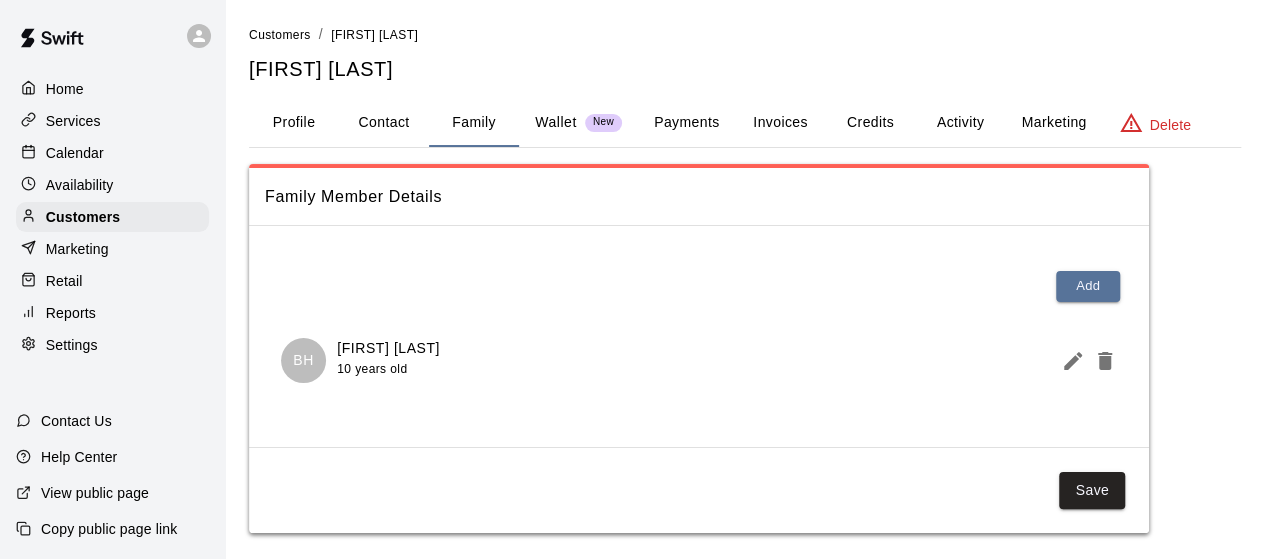 click on "Activity" at bounding box center [960, 123] 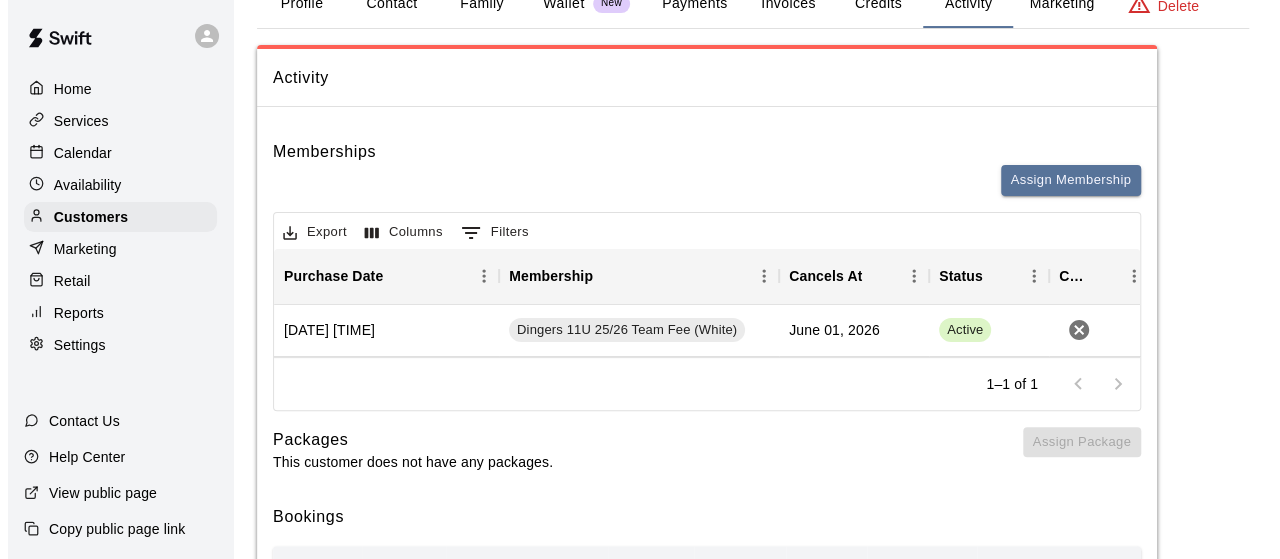 scroll, scrollTop: 157, scrollLeft: 0, axis: vertical 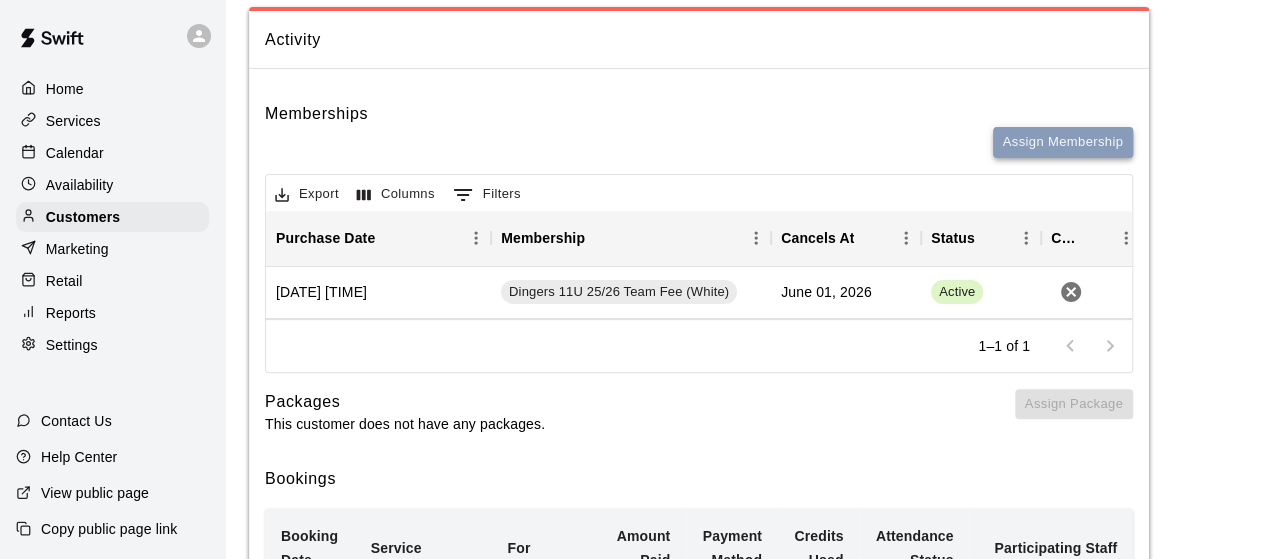 click on "Assign Membership" at bounding box center (1063, 142) 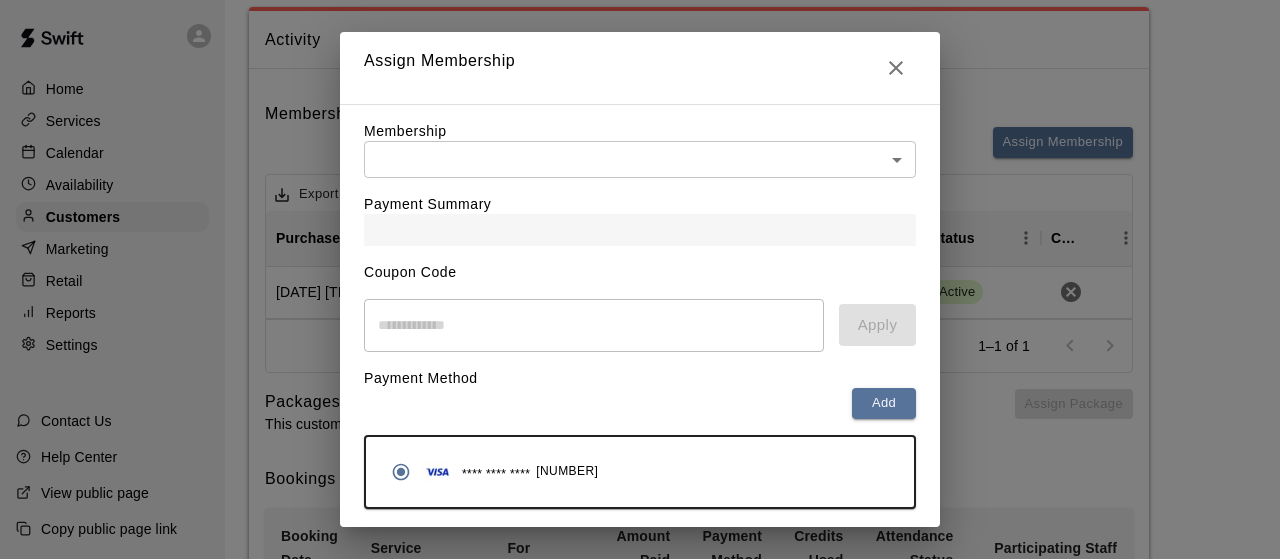 click on "Home Services Calendar Availability Customers Marketing Retail Reports Settings Contact Us Help Center View public page Copy public page link Customers / Dolly Hodes Dolly Hodes Profile Contact Family Wallet New Payments Invoices Credits Activity Marketing Delete Activity Memberships Assign Membership Export Columns 0 Filters Purchase Date Membership Cancels At Status Cancel July 12, 2025 7:38 AM Dingers 11U 25/26 Team Fee (White) June 01, 2026 Active 1–1 of 1 Packages This customer does not have any packages. Assign Package Bookings Booking Date   Service For Amount Paid Payment Method Credits Used Attendance Status Participating Staff July 08, 2025 5:30 PM Dingers 11u Tryouts Bryce Hodes N/A N/A N/A Unknown Matthew Jones Randy Dickey Rows per page: 10 ** 1–1 of 1 Swift - Edit Customer Close cross-small Assign Membership Membership ​ ​ Payment Summary Coupon Code ​ Apply Payment Method   Add **** **** **** 1721 Cancel Assign membership" at bounding box center (640, 320) 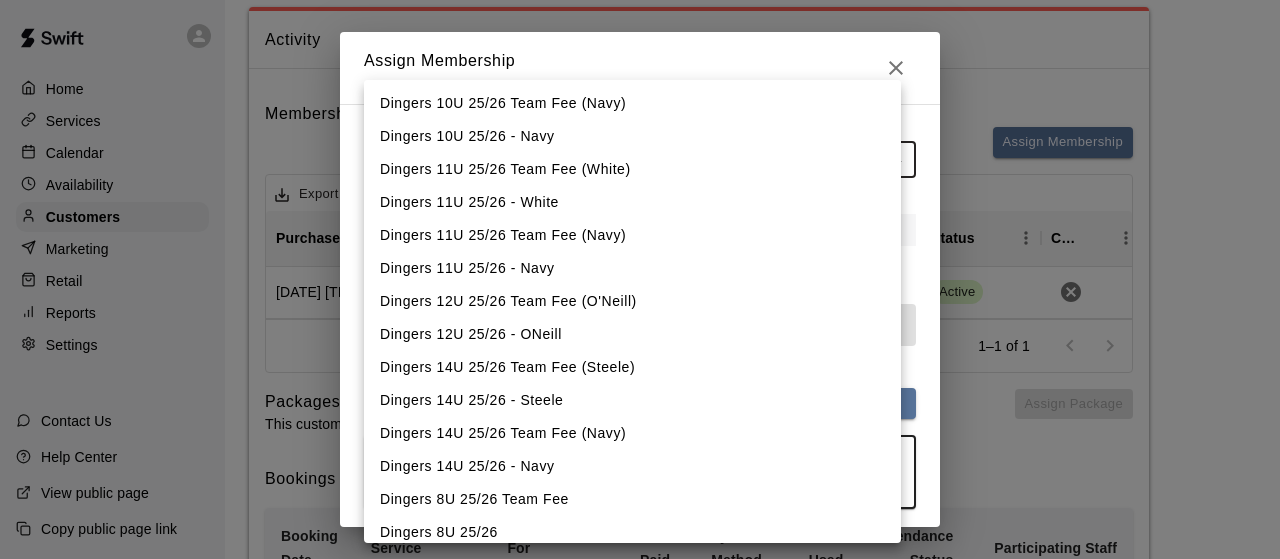 scroll, scrollTop: 1023, scrollLeft: 0, axis: vertical 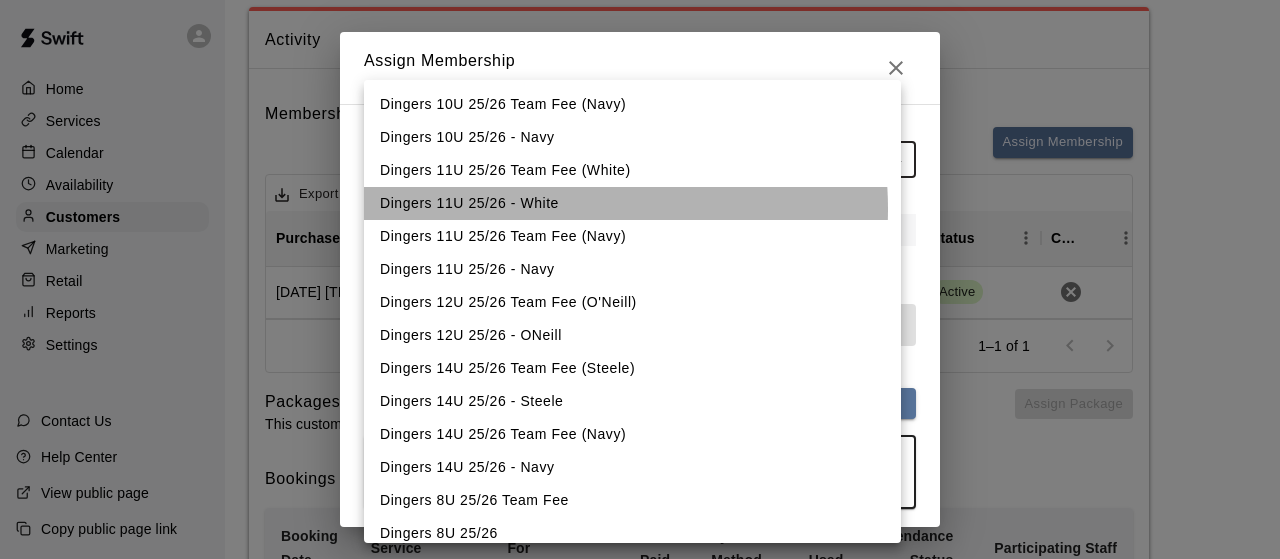 click on "Dingers 11U 25/26 - White" at bounding box center [632, 203] 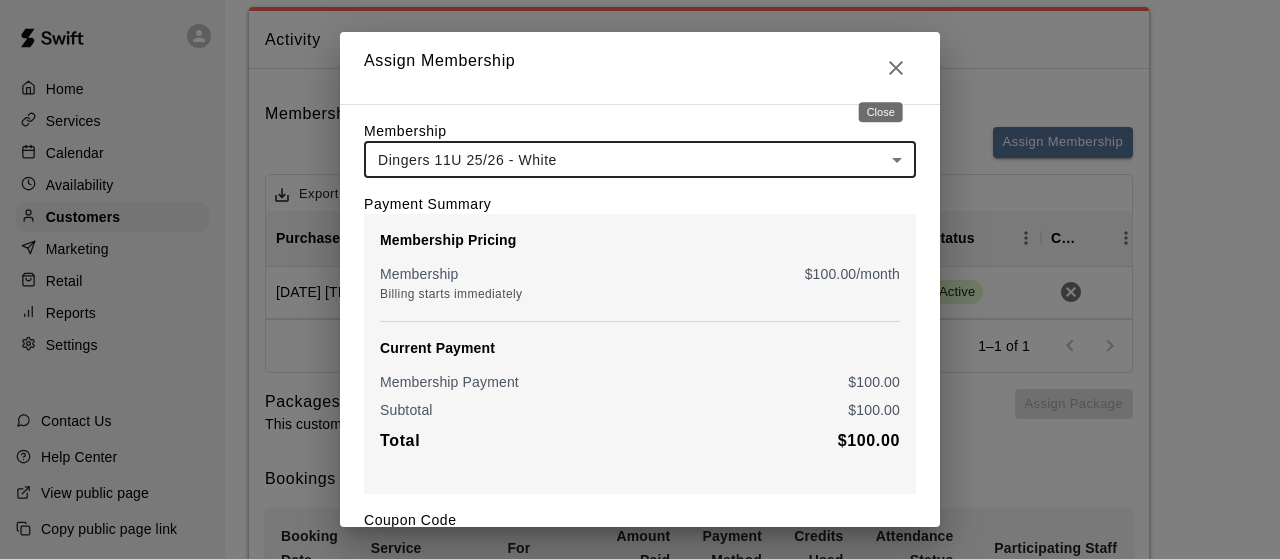 click 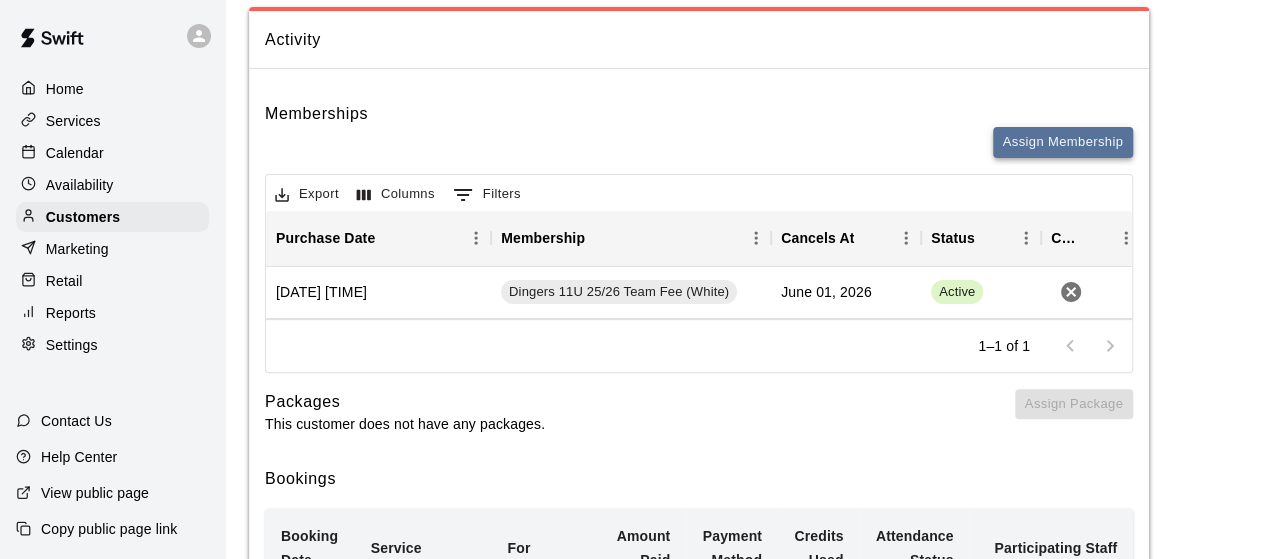 click on "Assign Membership" at bounding box center [1063, 142] 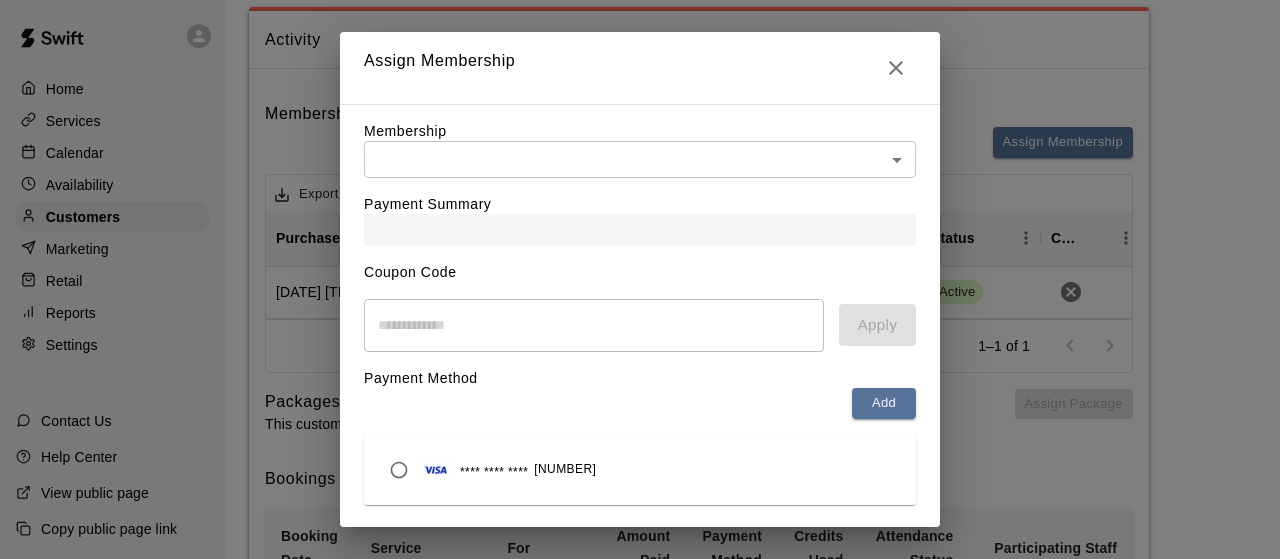 click on "Home Services Calendar Availability Customers Marketing Retail Reports Settings Contact Us Help Center View public page Copy public page link Customers / Dolly Hodes Dolly Hodes Profile Contact Family Wallet New Payments Invoices Credits Activity Marketing Delete Activity Memberships Assign Membership Export Columns 0 Filters Purchase Date Membership Cancels At Status Cancel July 12, 2025 7:38 AM Dingers 11U 25/26 Team Fee (White) June 01, 2026 Active 1–1 of 1 Packages This customer does not have any packages. Assign Package Bookings Booking Date   Service For Amount Paid Payment Method Credits Used Attendance Status Participating Staff July 08, 2025 5:30 PM Dingers 11u Tryouts Bryce Hodes N/A N/A N/A Unknown Matthew Jones Randy Dickey Rows per page: 10 ** 1–1 of 1 Swift - Edit Customer Close cross-small Assign Membership Membership ​ ​ Payment Summary Coupon Code ​ Apply Payment Method   Add **** **** **** 1721 Cancel Assign membership" at bounding box center (640, 320) 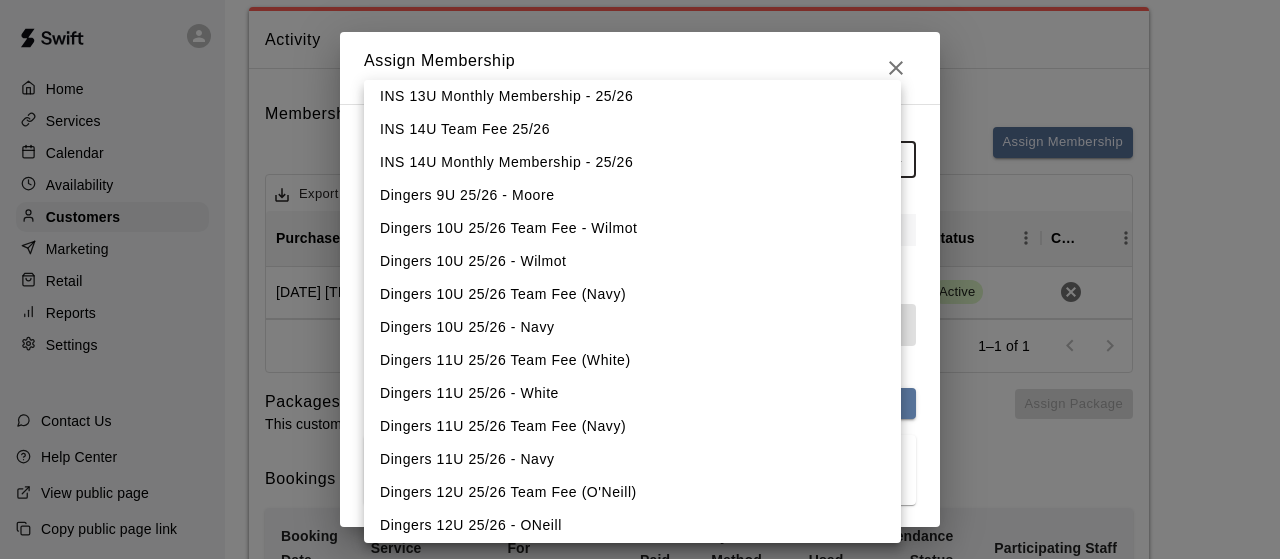scroll, scrollTop: 834, scrollLeft: 0, axis: vertical 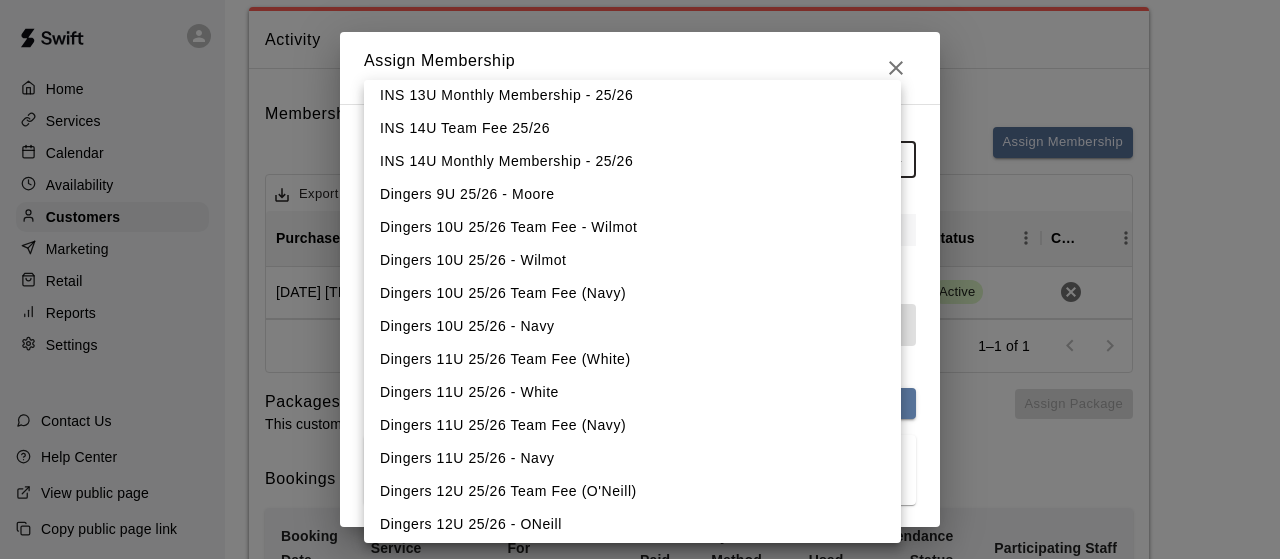 click on "Dingers 11U 25/26 - White" at bounding box center [632, 392] 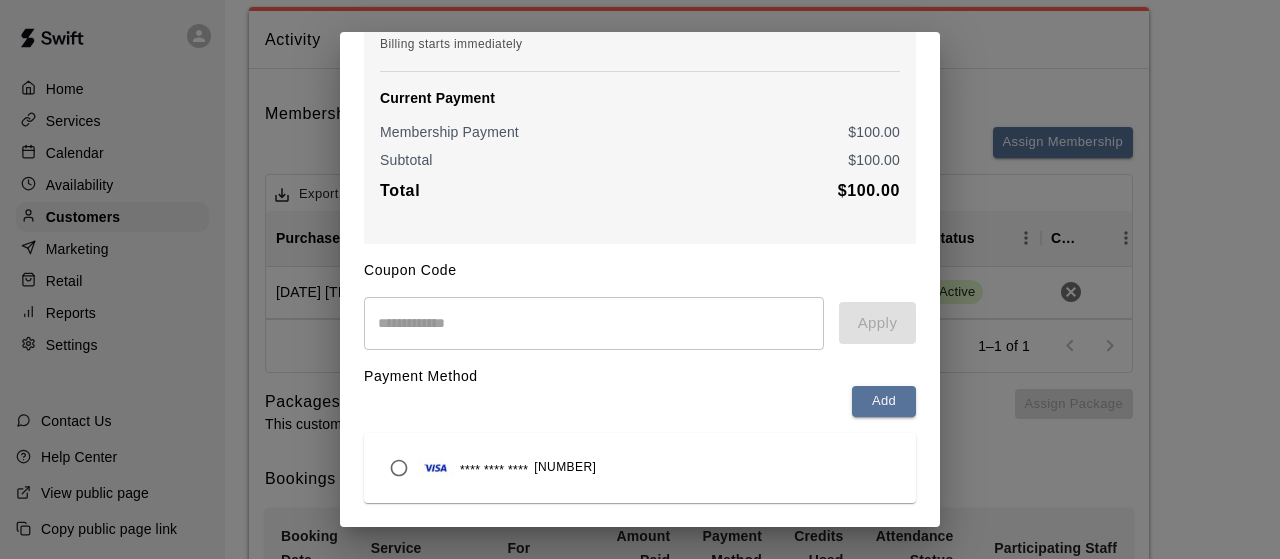 scroll, scrollTop: 312, scrollLeft: 0, axis: vertical 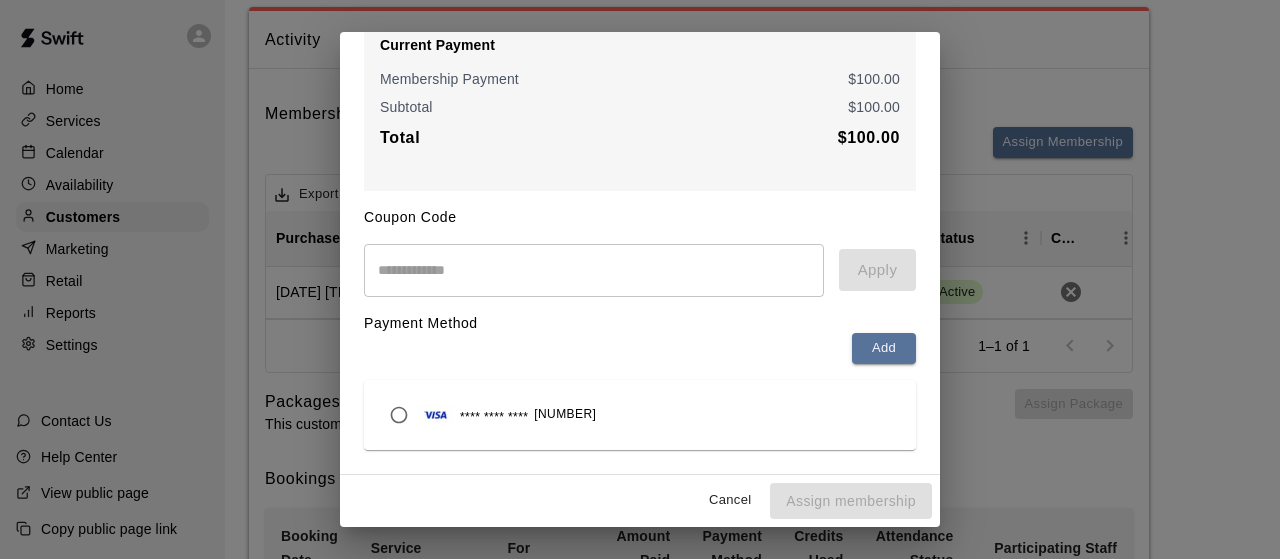 click on "**** **** **** 1721" at bounding box center [640, 415] 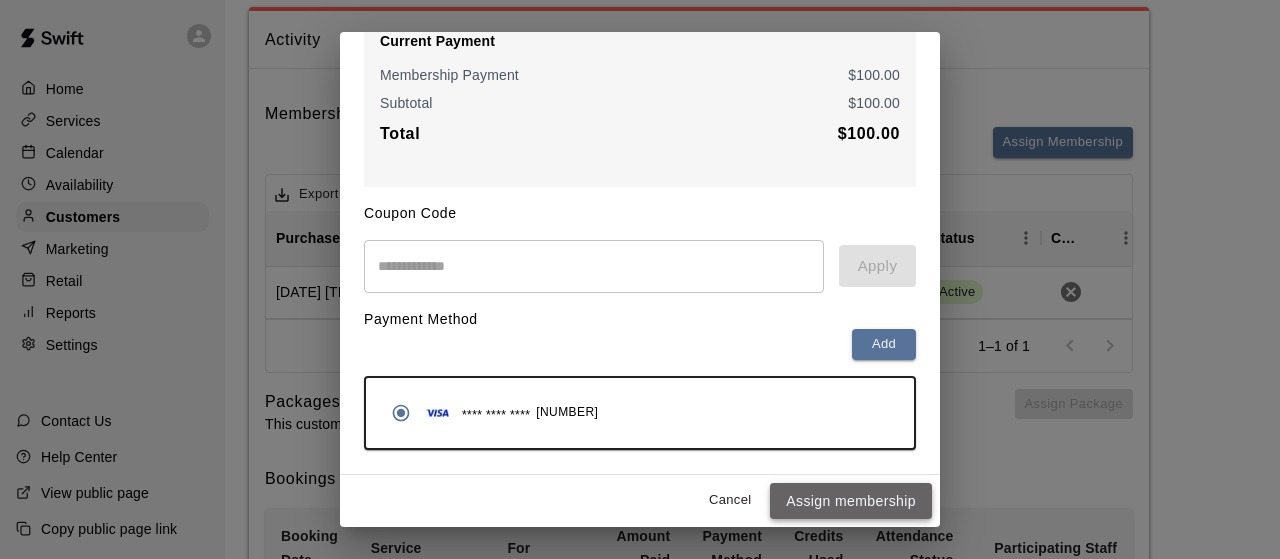 click on "Assign membership" at bounding box center [851, 501] 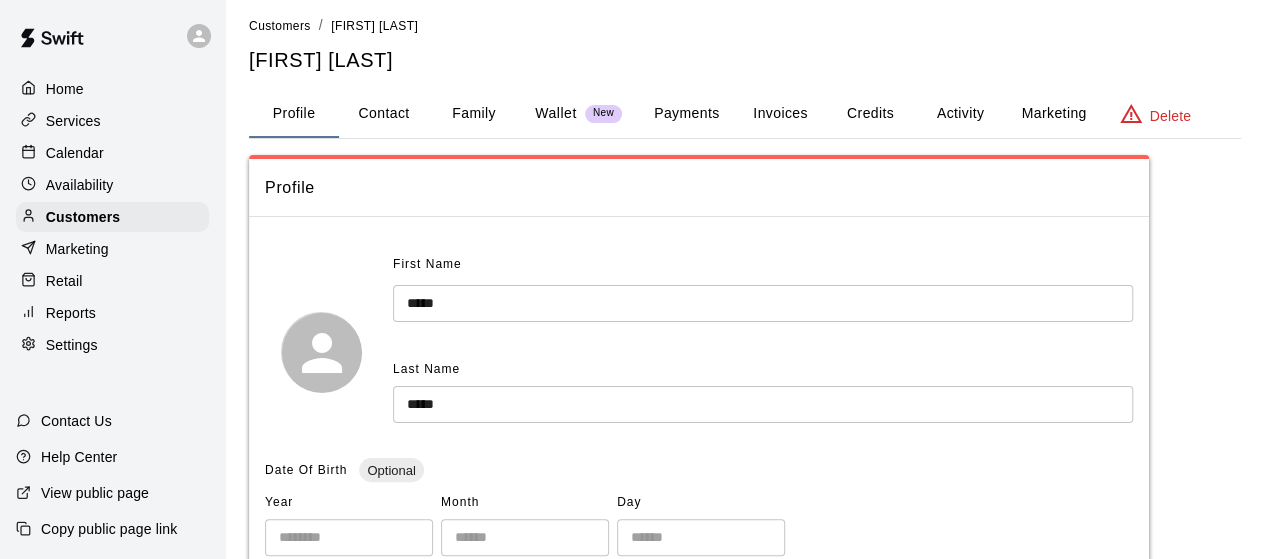 scroll, scrollTop: 0, scrollLeft: 0, axis: both 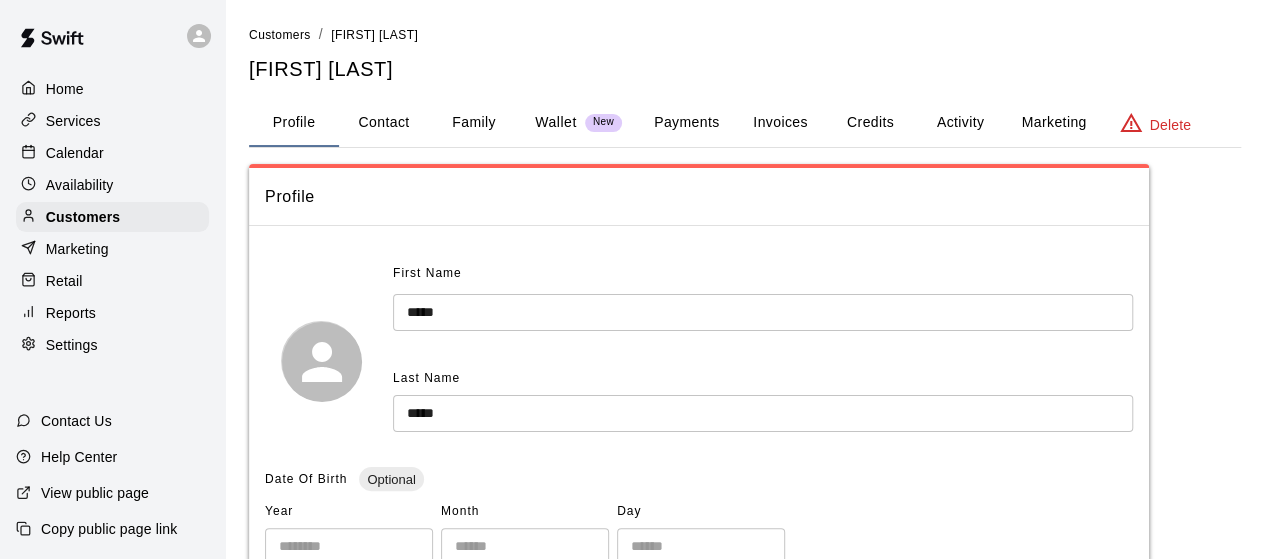 click on "Activity" at bounding box center [960, 123] 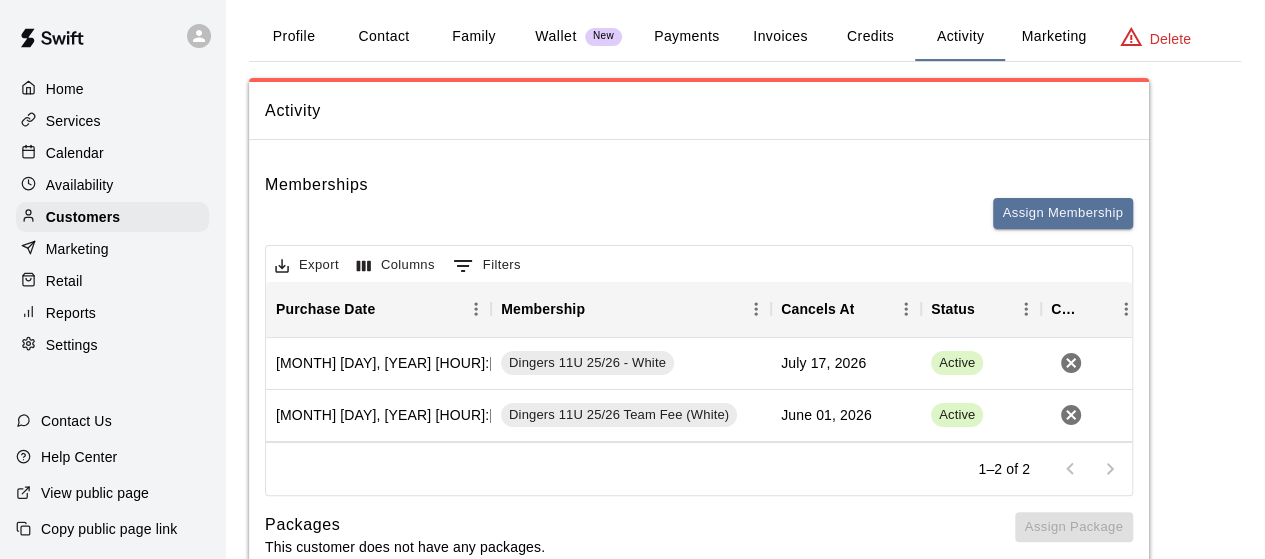 scroll, scrollTop: 102, scrollLeft: 0, axis: vertical 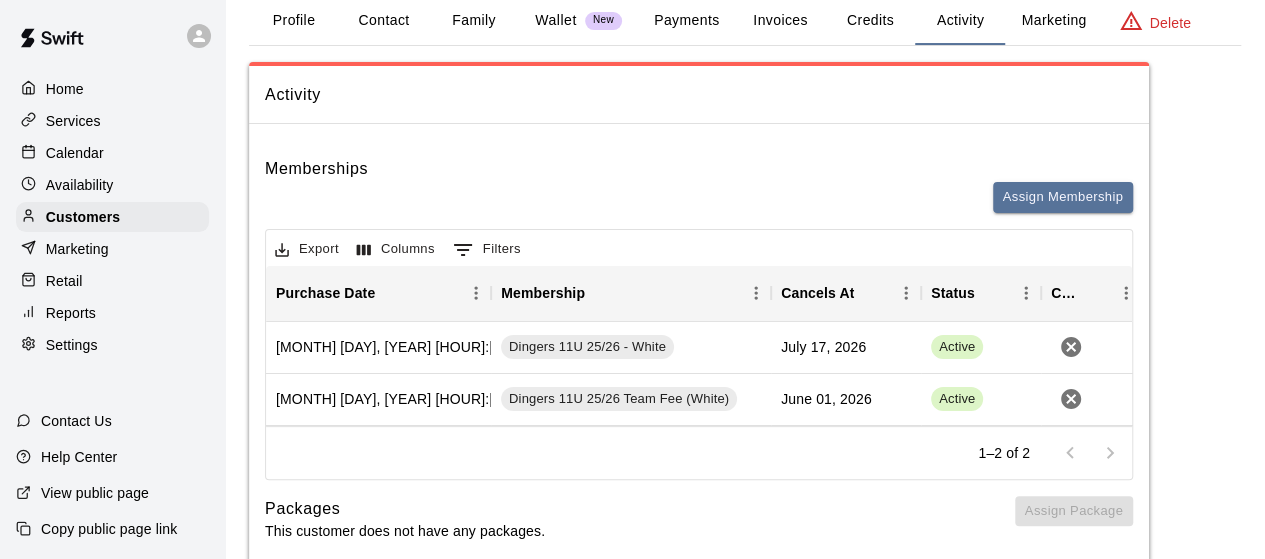 click on "Payments" at bounding box center [686, 21] 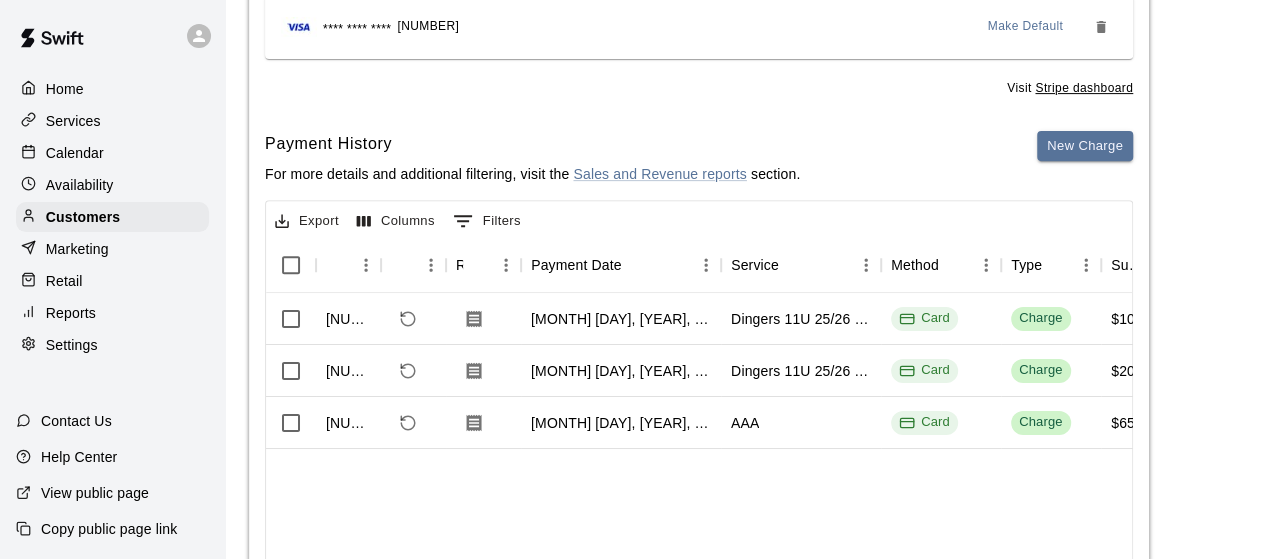 scroll, scrollTop: 317, scrollLeft: 0, axis: vertical 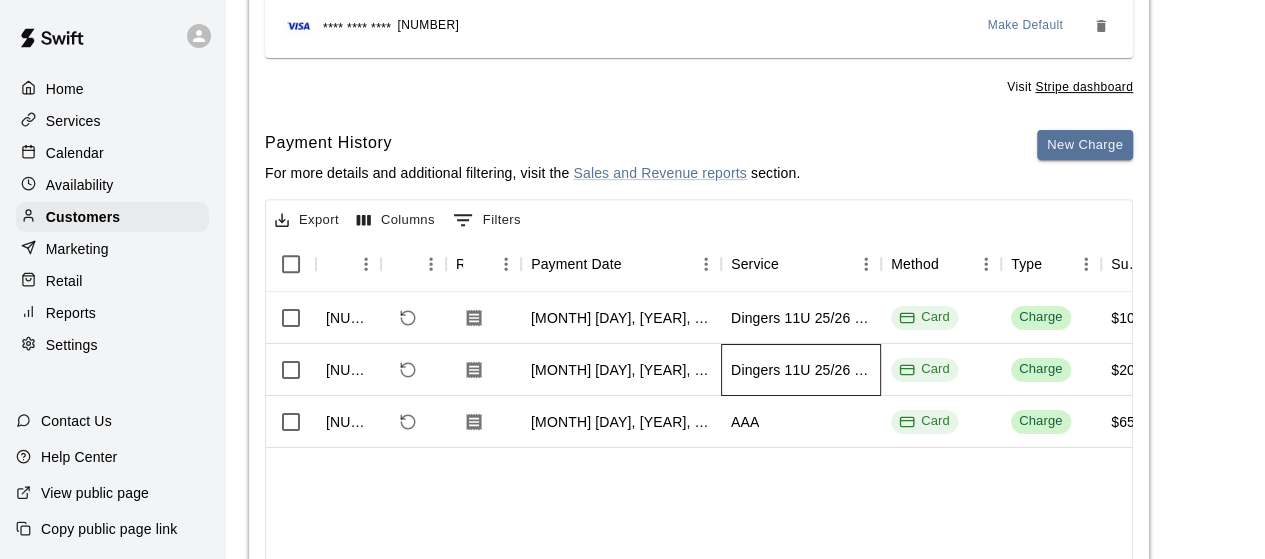 click on "Dingers 11U 25/26 Team Fee (White)" at bounding box center [801, 370] 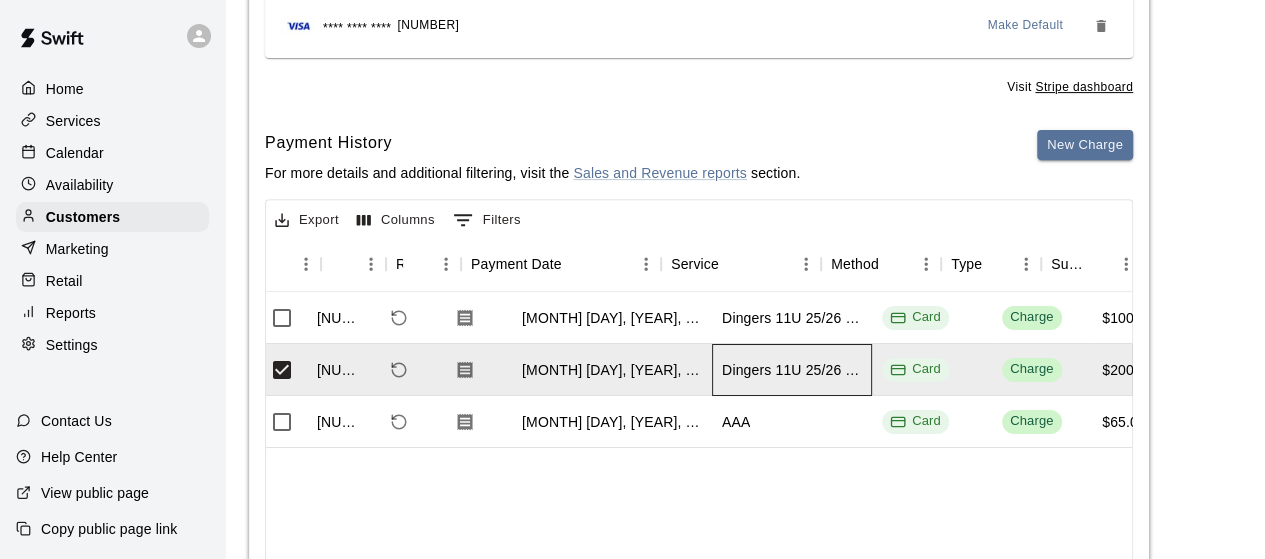 scroll, scrollTop: 0, scrollLeft: 0, axis: both 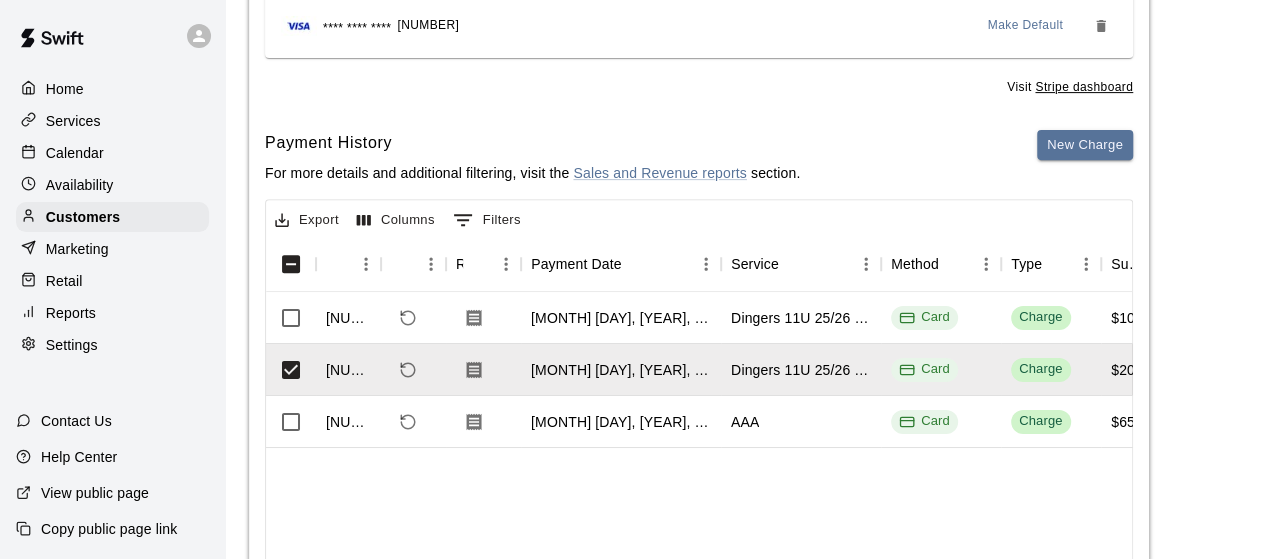 click on "Visit   Stripe dashboard" at bounding box center (699, 82) 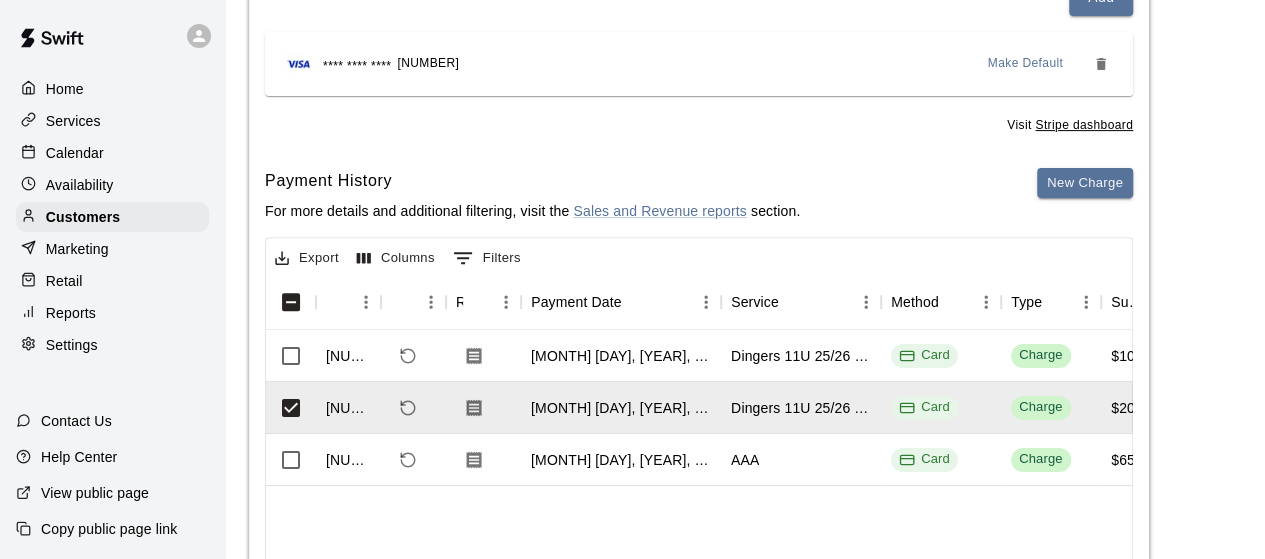 scroll, scrollTop: 193, scrollLeft: 0, axis: vertical 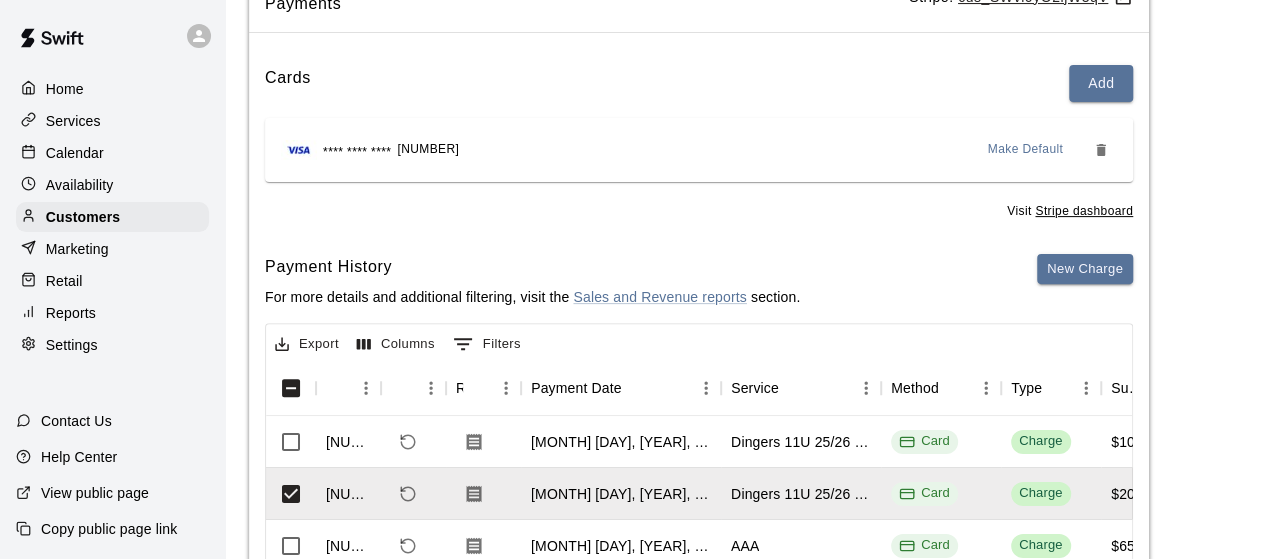 click on "Services" at bounding box center [73, 121] 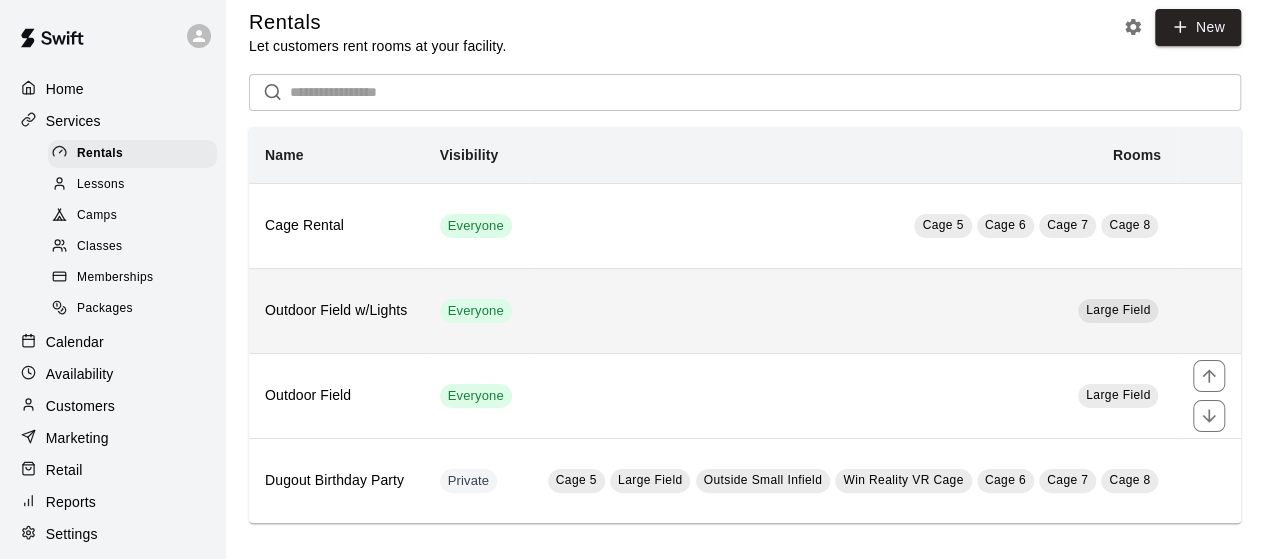 scroll, scrollTop: 0, scrollLeft: 0, axis: both 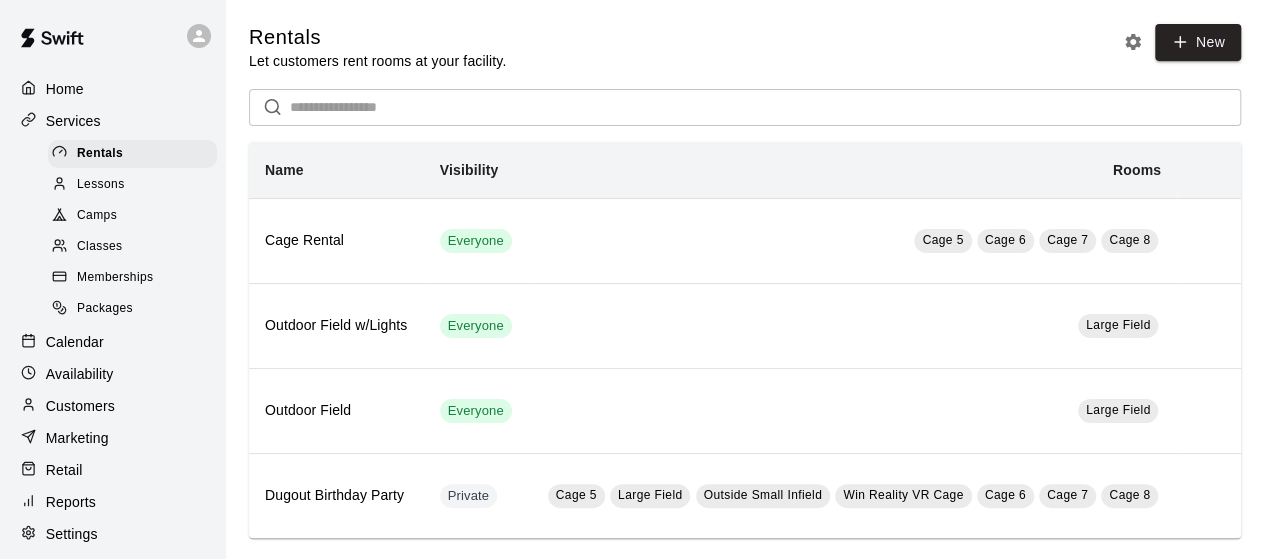 click on "Memberships" at bounding box center (115, 278) 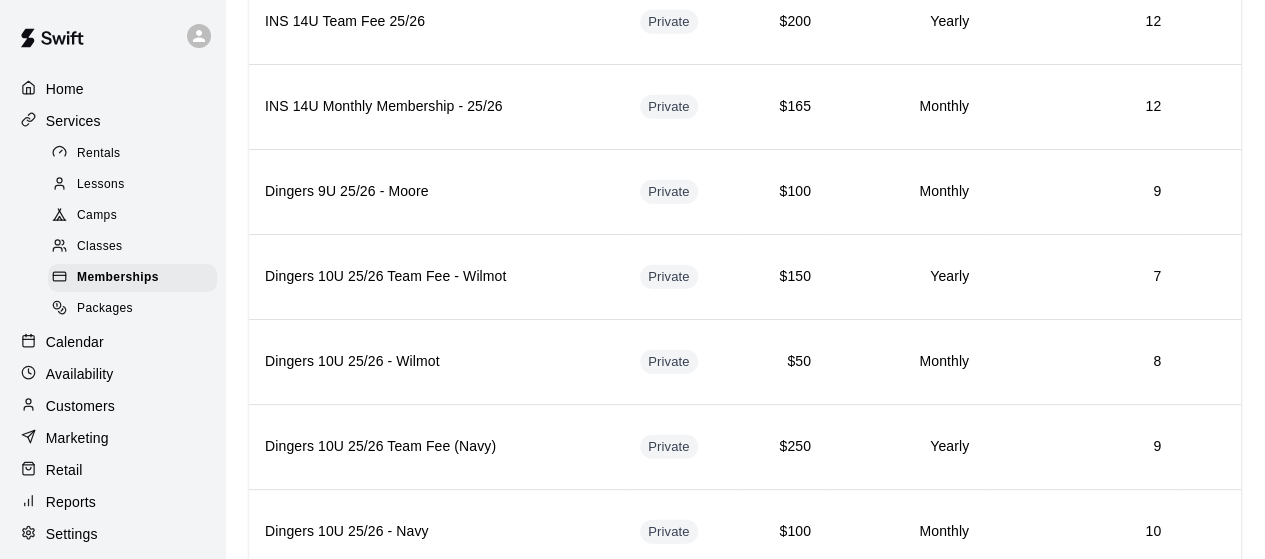 scroll, scrollTop: 2430, scrollLeft: 0, axis: vertical 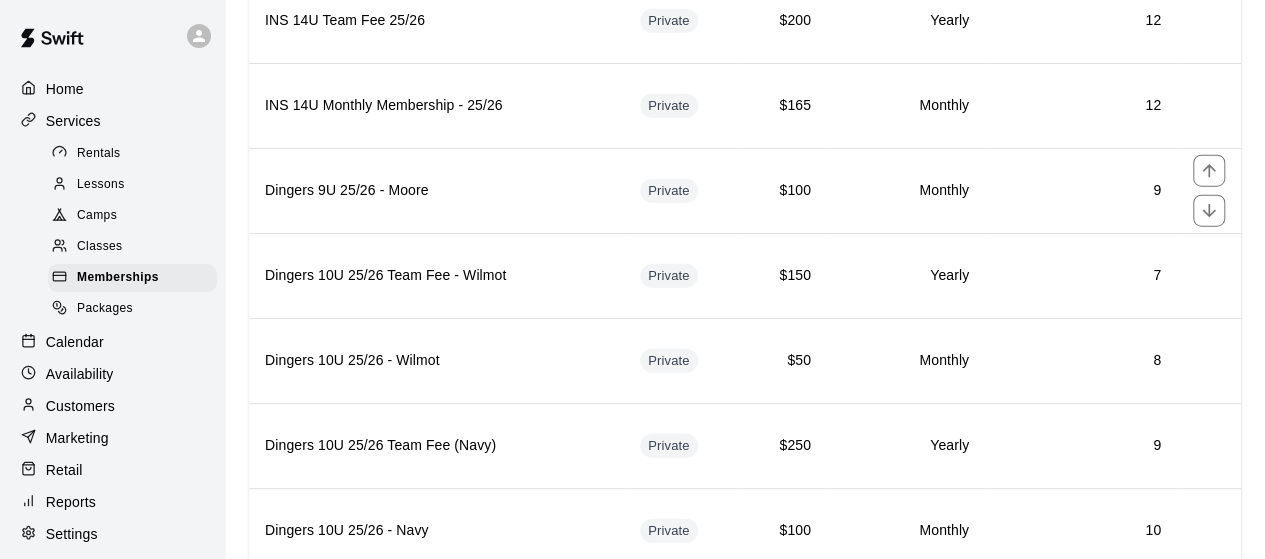 click on "Dingers 9U 25/26 - Moore" at bounding box center [436, 191] 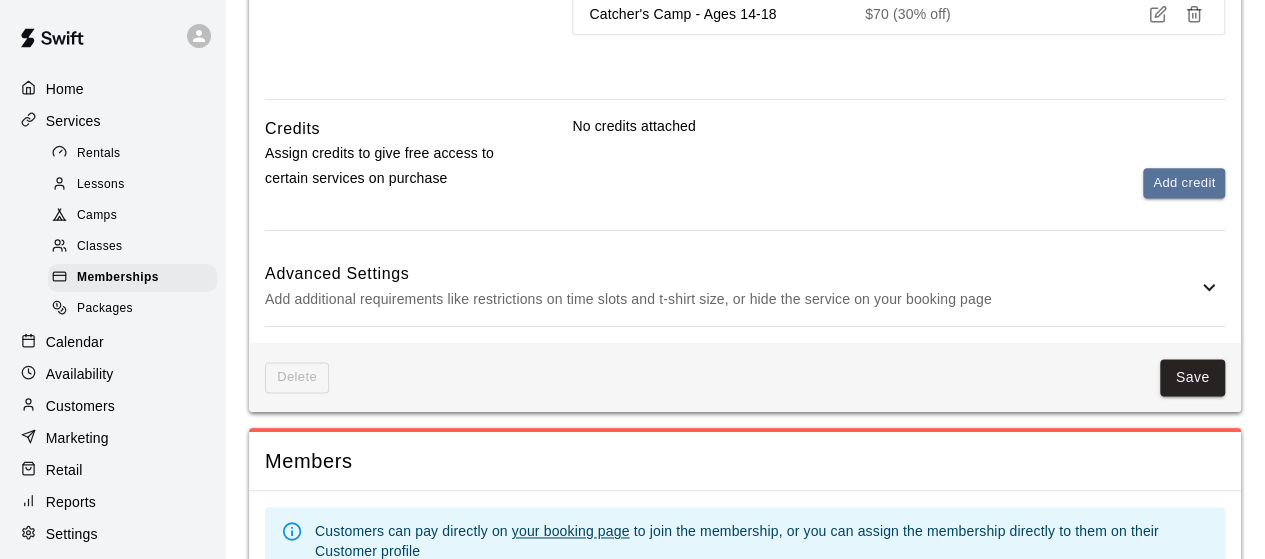 scroll, scrollTop: 1170, scrollLeft: 0, axis: vertical 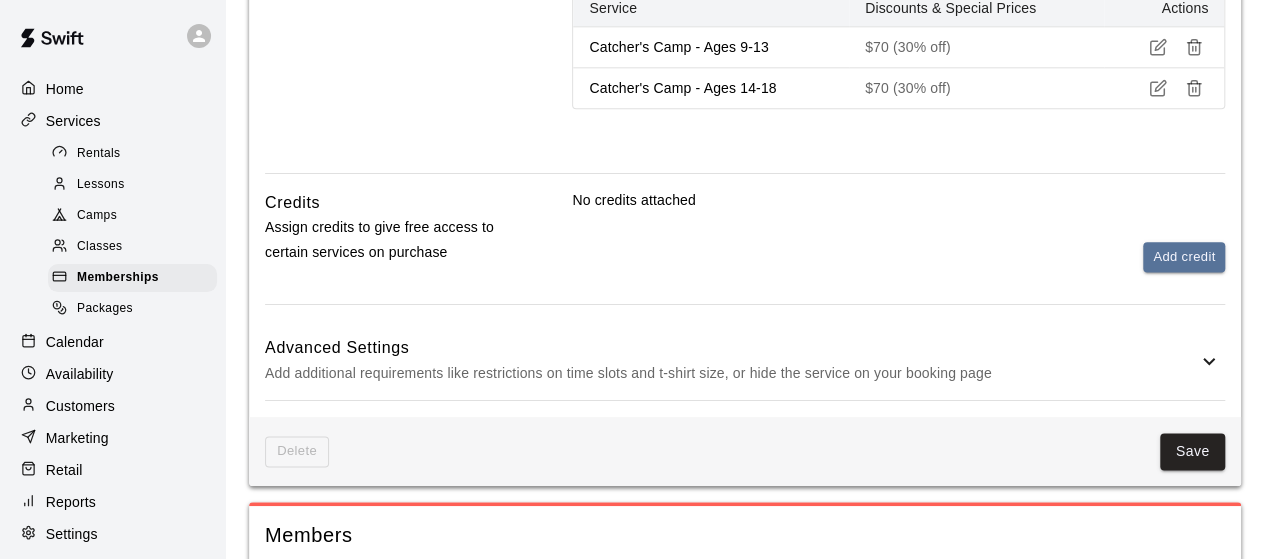 click on "Advanced Settings" at bounding box center (731, 348) 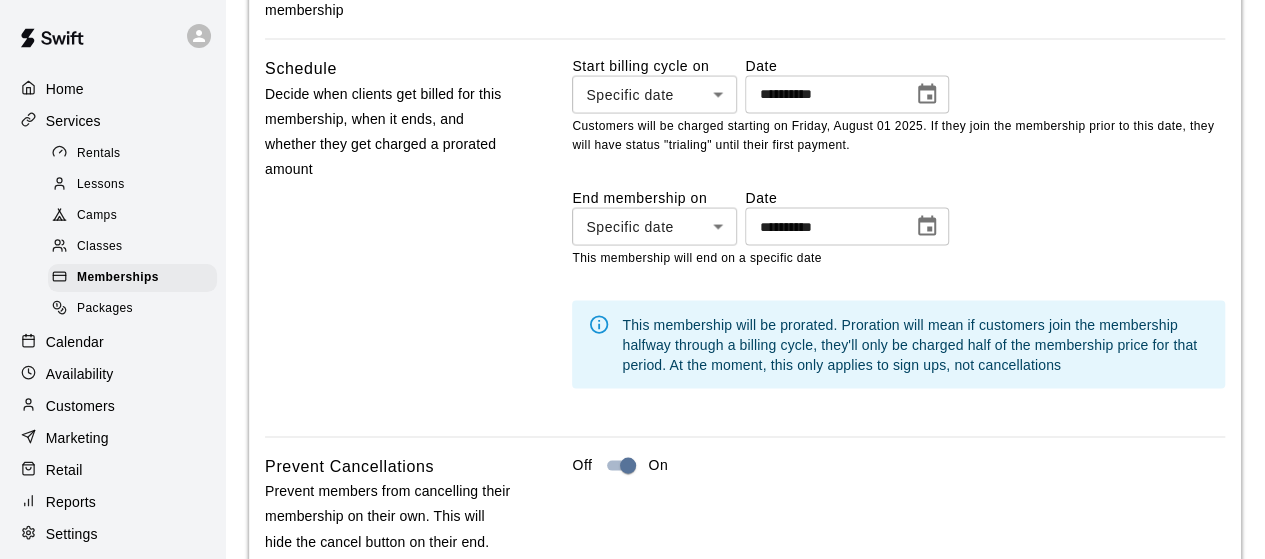 scroll, scrollTop: 1900, scrollLeft: 0, axis: vertical 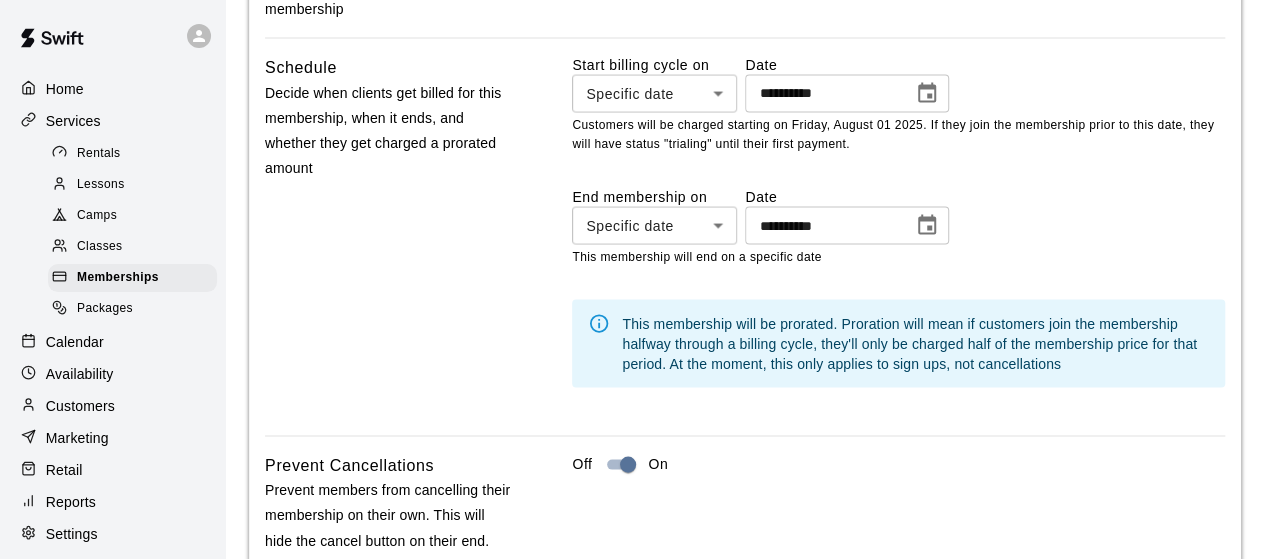 click on "**********" at bounding box center [632, -118] 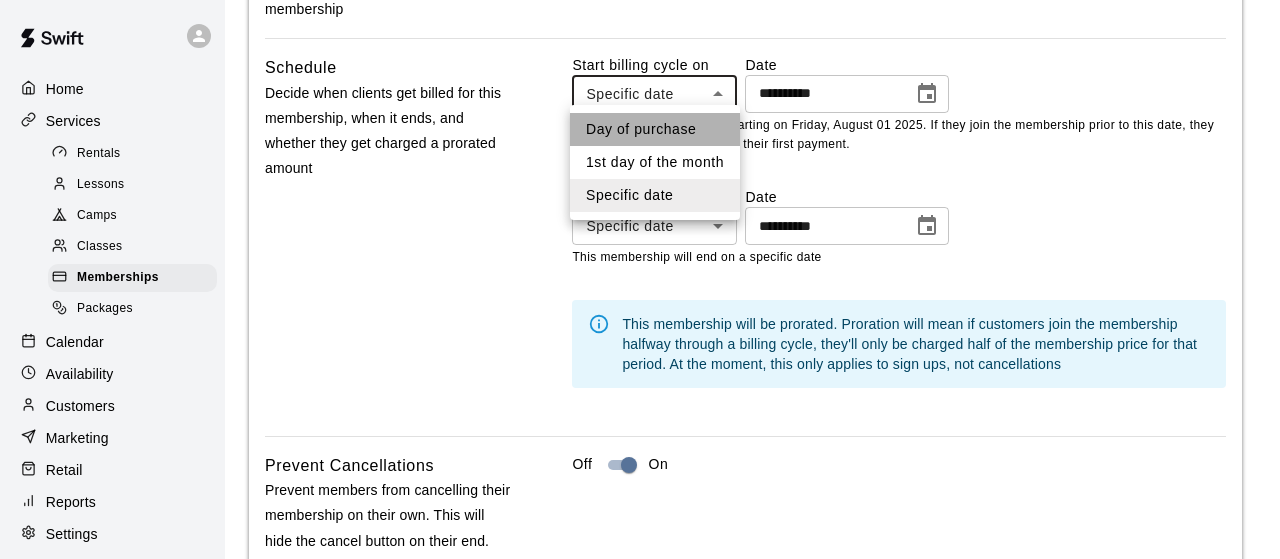 click on "Day of purchase" at bounding box center (655, 129) 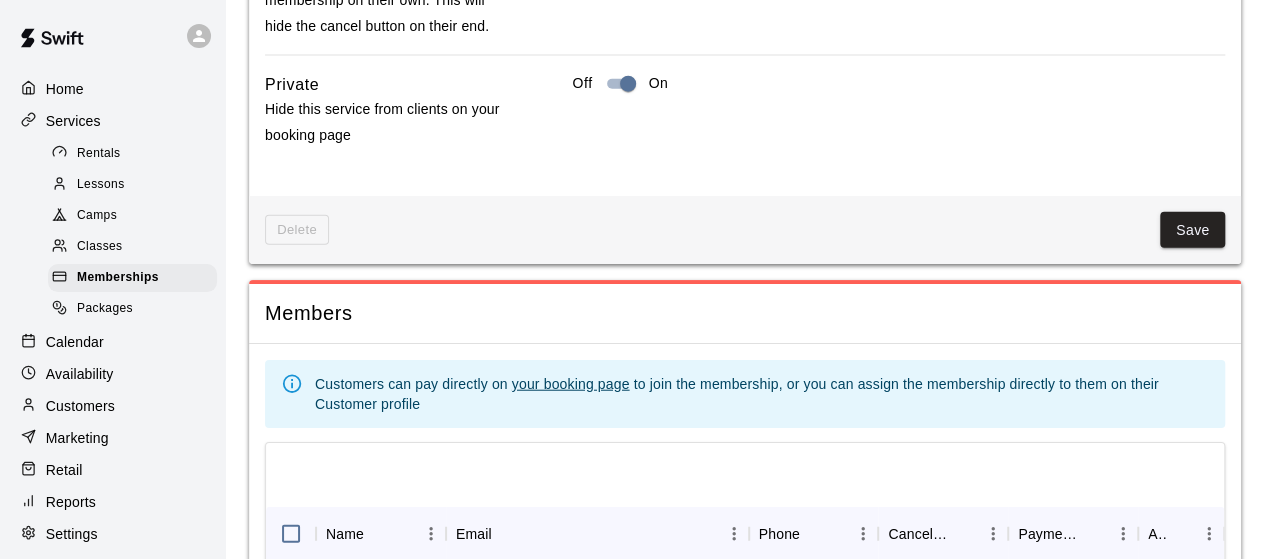 scroll, scrollTop: 2305, scrollLeft: 0, axis: vertical 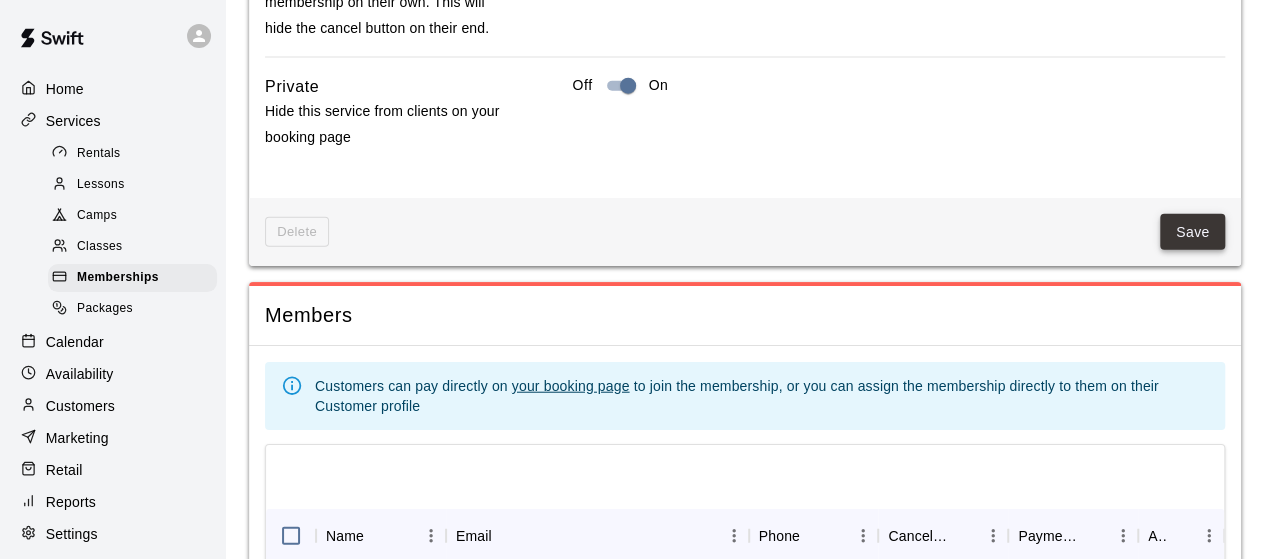 click on "Save" at bounding box center [1193, 232] 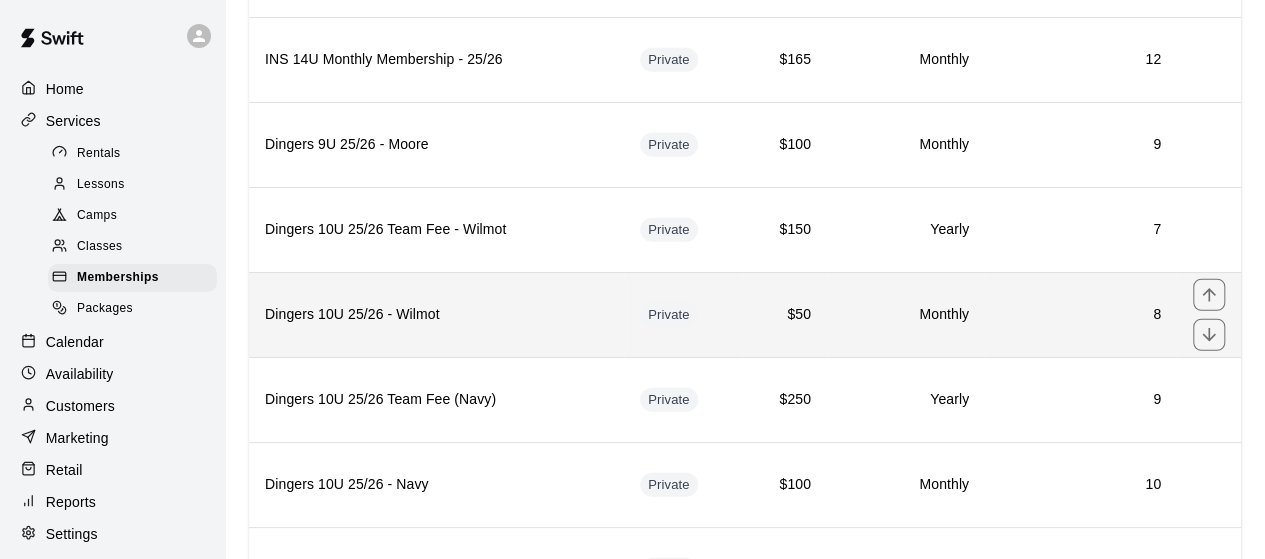 scroll, scrollTop: 2482, scrollLeft: 0, axis: vertical 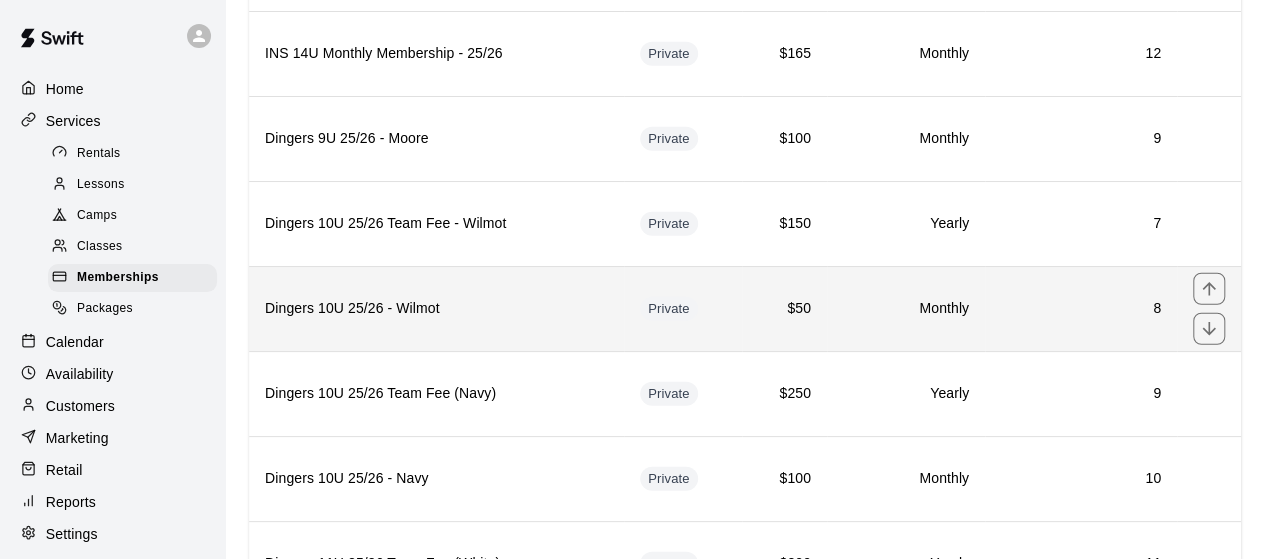 click on "Dingers 10U 25/26 - Wilmot" at bounding box center (436, 308) 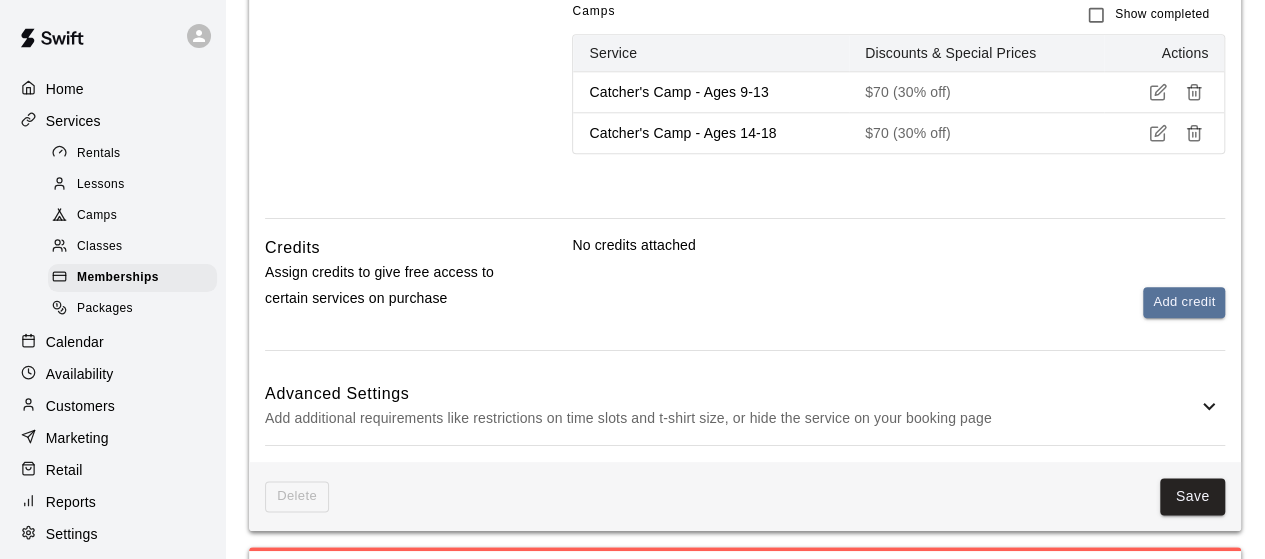 scroll, scrollTop: 1065, scrollLeft: 0, axis: vertical 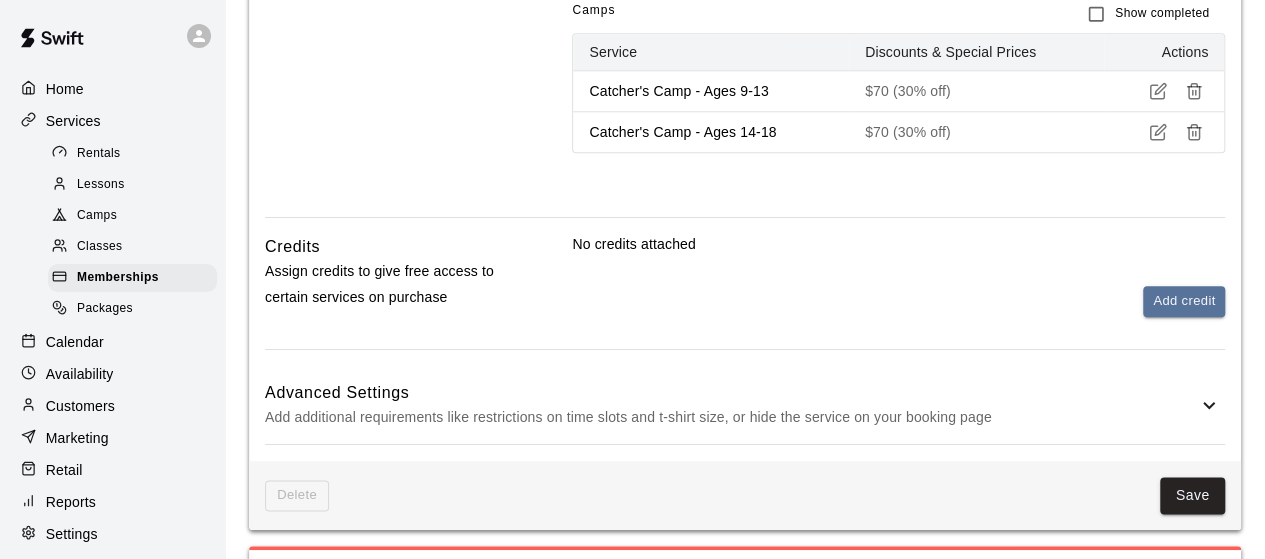 click on "Advanced Settings Add additional requirements like restrictions on time slots and t-shirt size, or hide the service on your booking page" at bounding box center (745, 405) 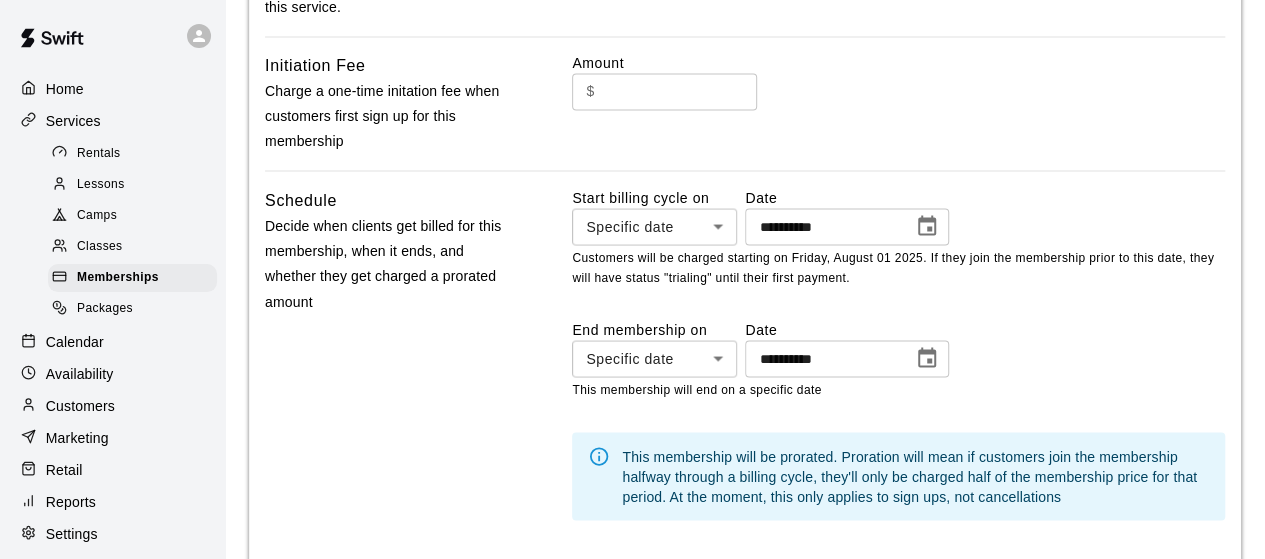 scroll, scrollTop: 1709, scrollLeft: 0, axis: vertical 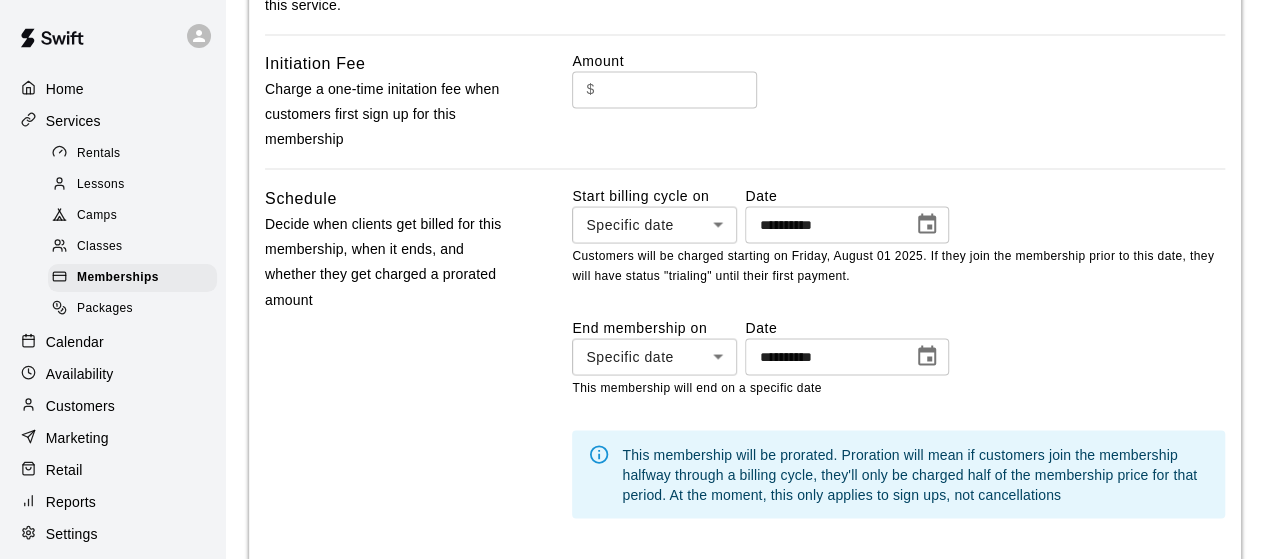 click on "**********" at bounding box center [632, 16] 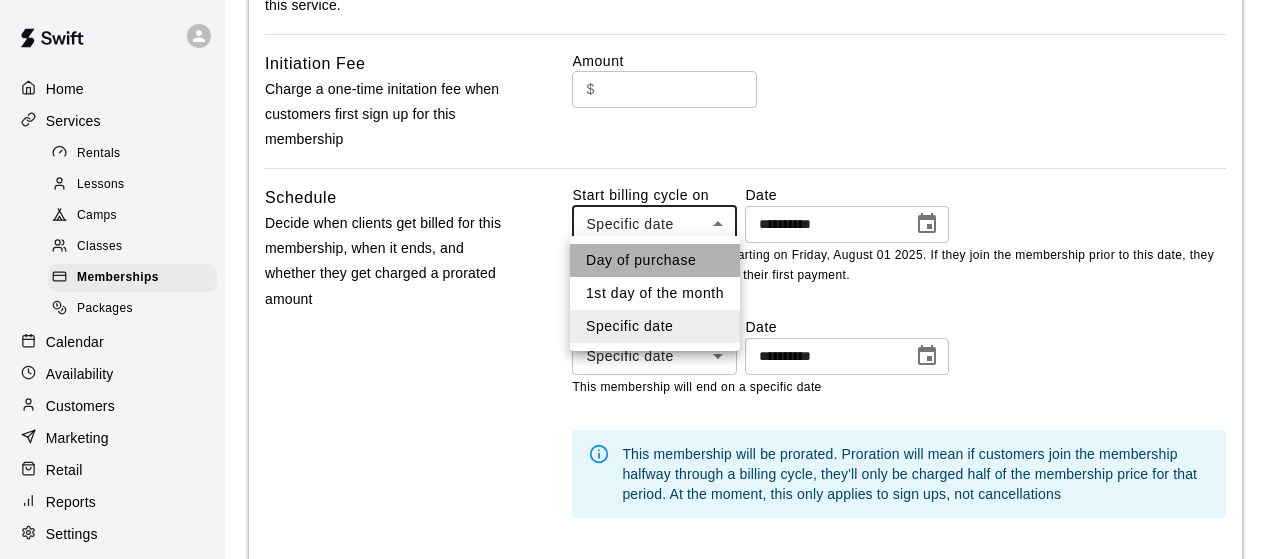 click on "Day of purchase" at bounding box center (655, 260) 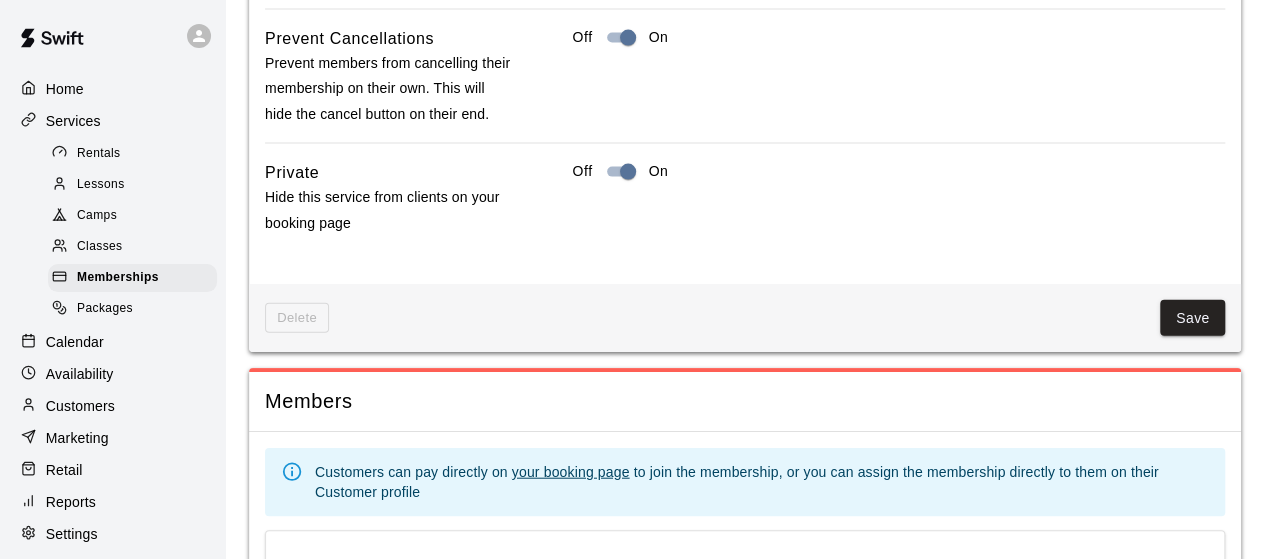 scroll, scrollTop: 2163, scrollLeft: 0, axis: vertical 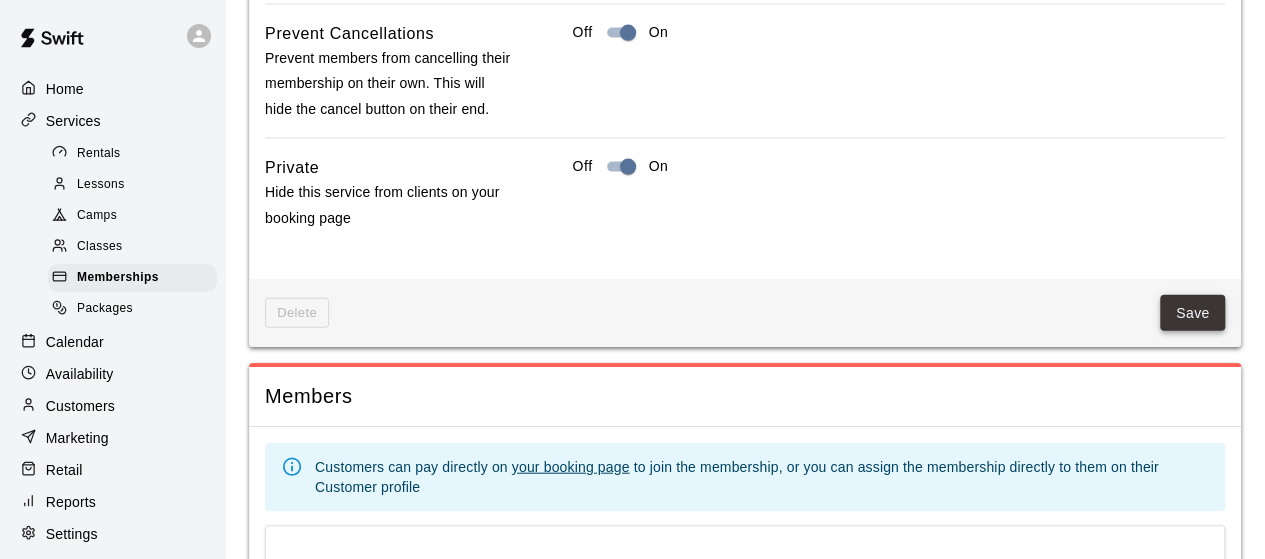 click on "Save" at bounding box center (1193, 313) 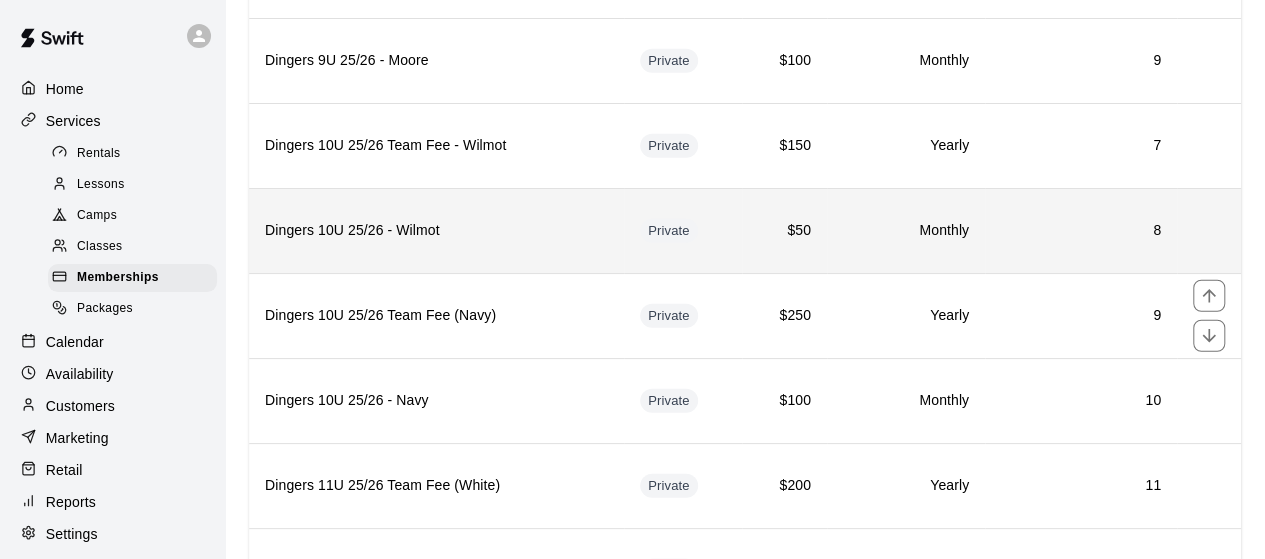 scroll, scrollTop: 2562, scrollLeft: 0, axis: vertical 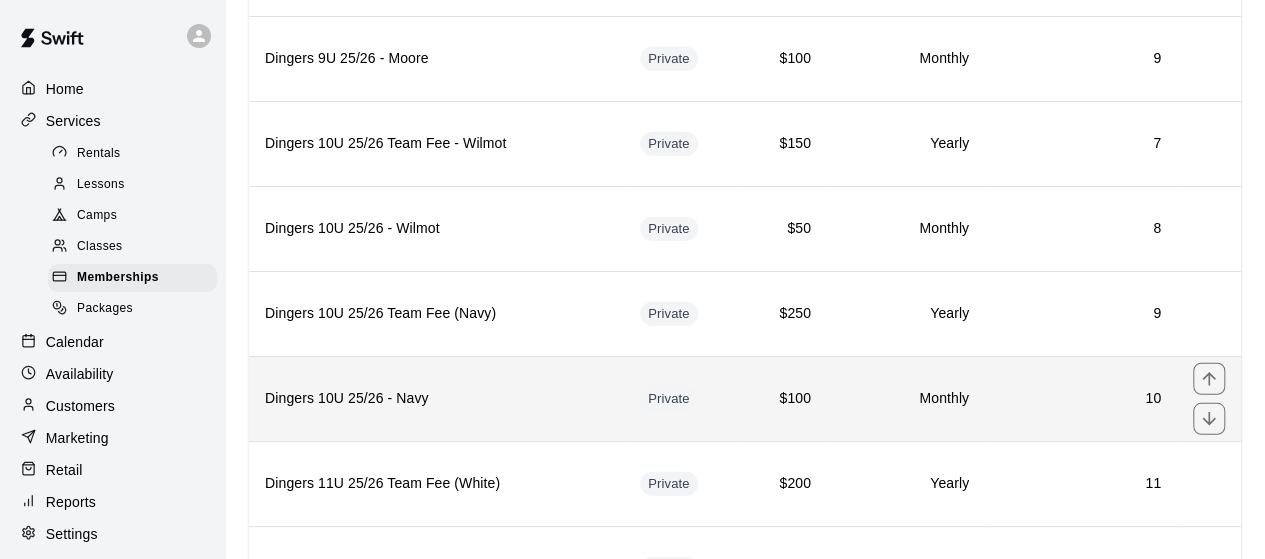 click on "Dingers 10U 25/26 - Navy" at bounding box center [436, 399] 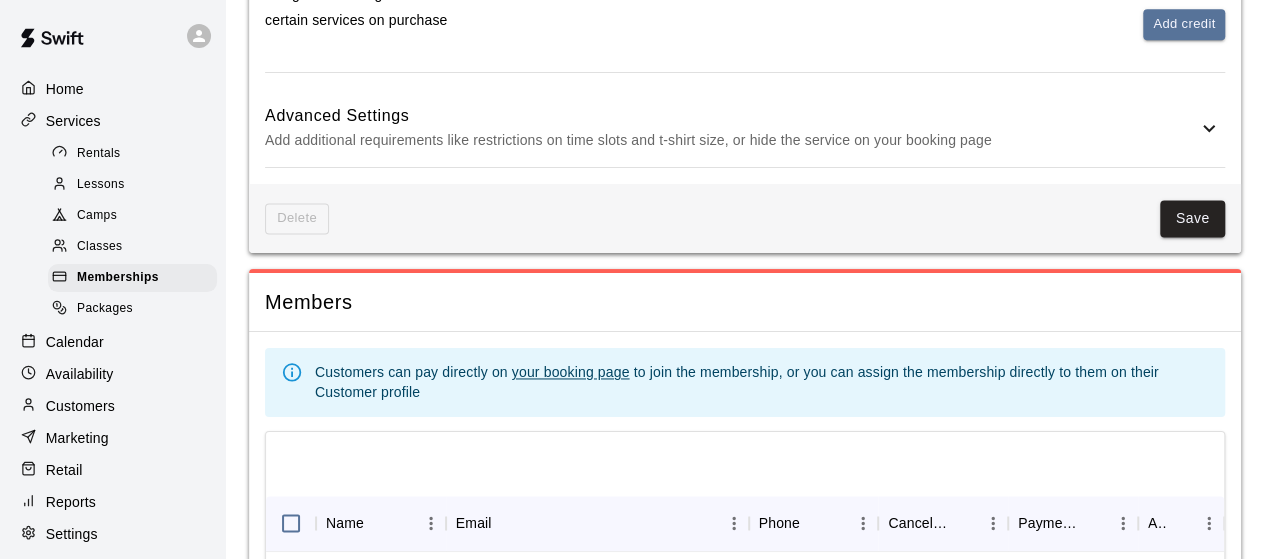 scroll, scrollTop: 1340, scrollLeft: 0, axis: vertical 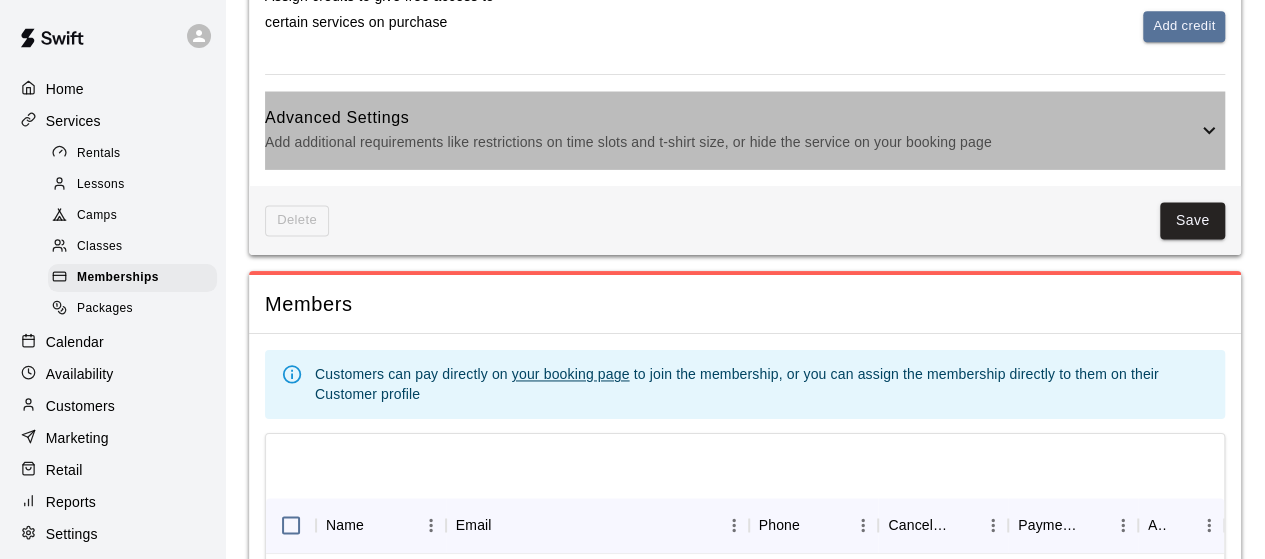 click 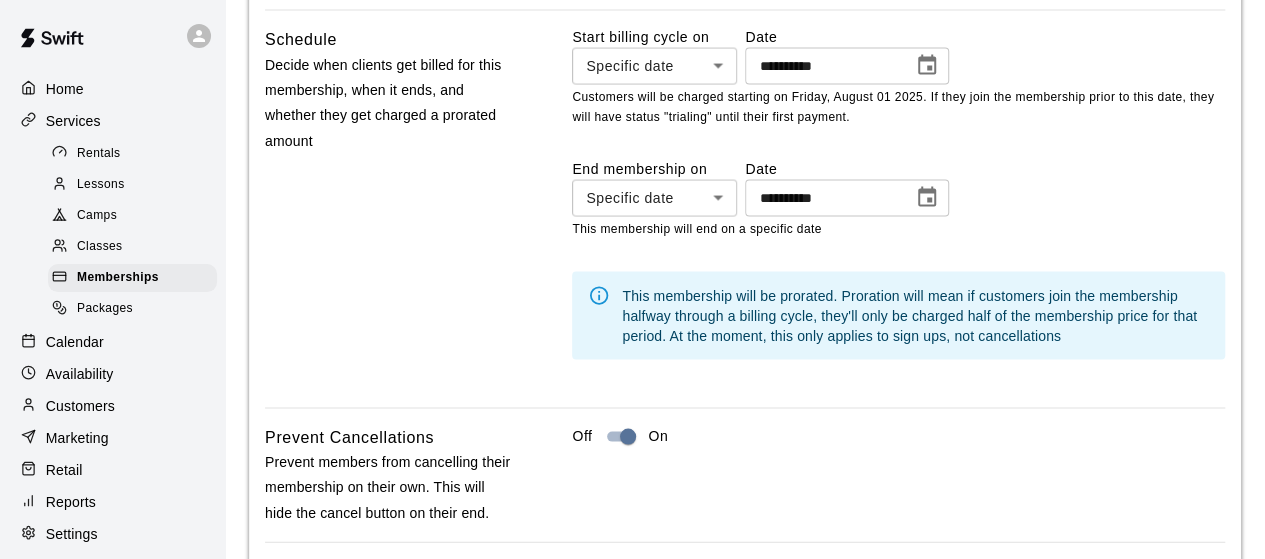 scroll, scrollTop: 1896, scrollLeft: 0, axis: vertical 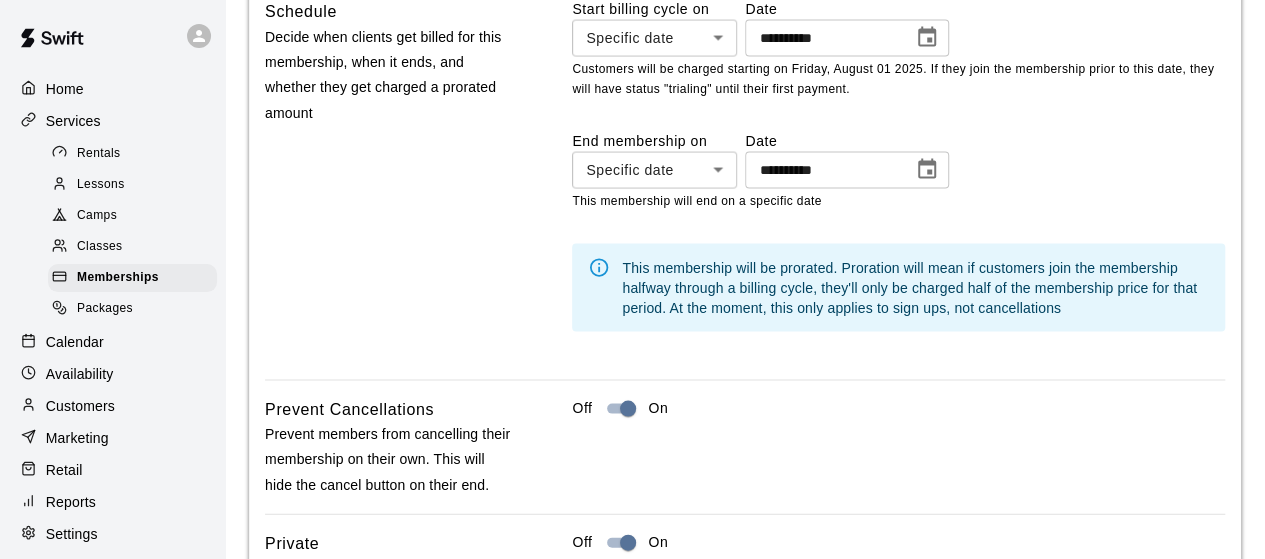 click on "**********" at bounding box center (632, -119) 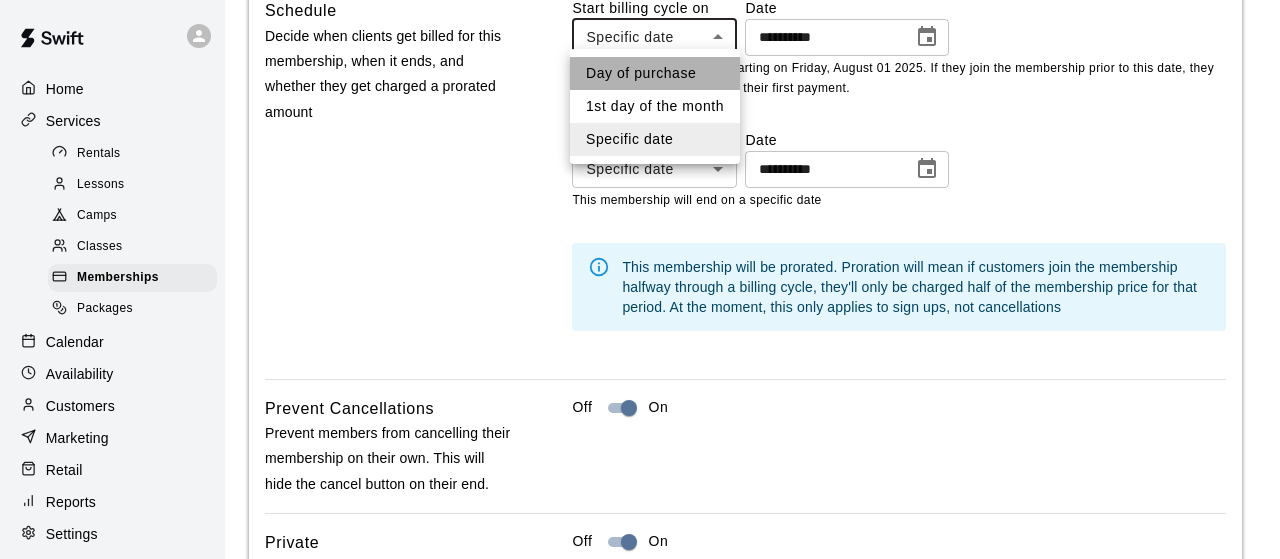 click on "Day of purchase" at bounding box center [655, 73] 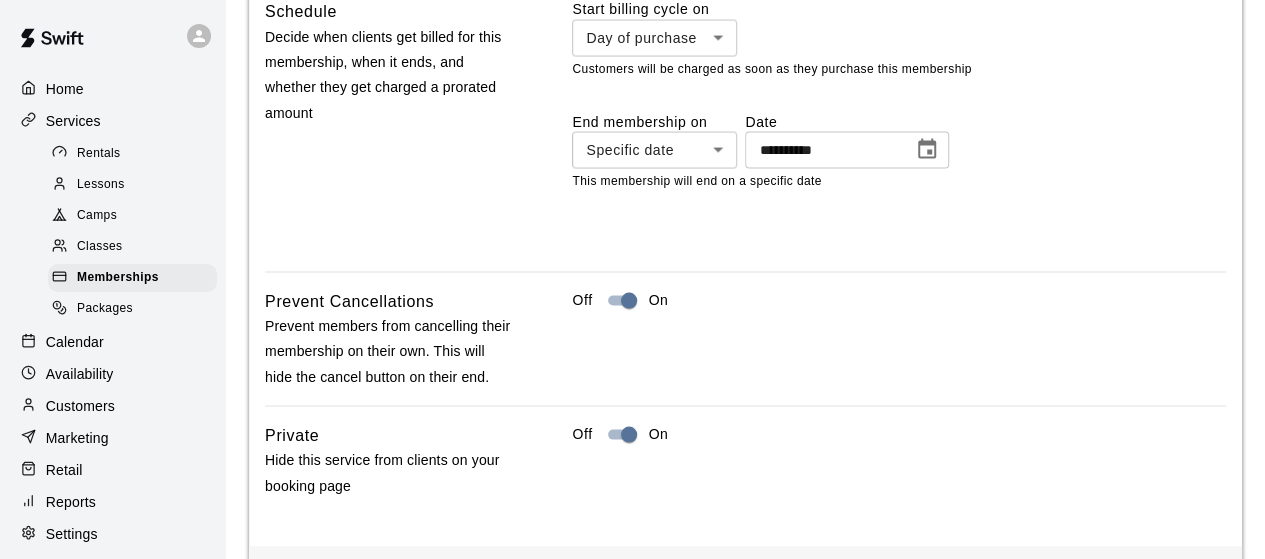 drag, startPoint x: 626, startPoint y: 77, endPoint x: 948, endPoint y: 278, distance: 379.5853 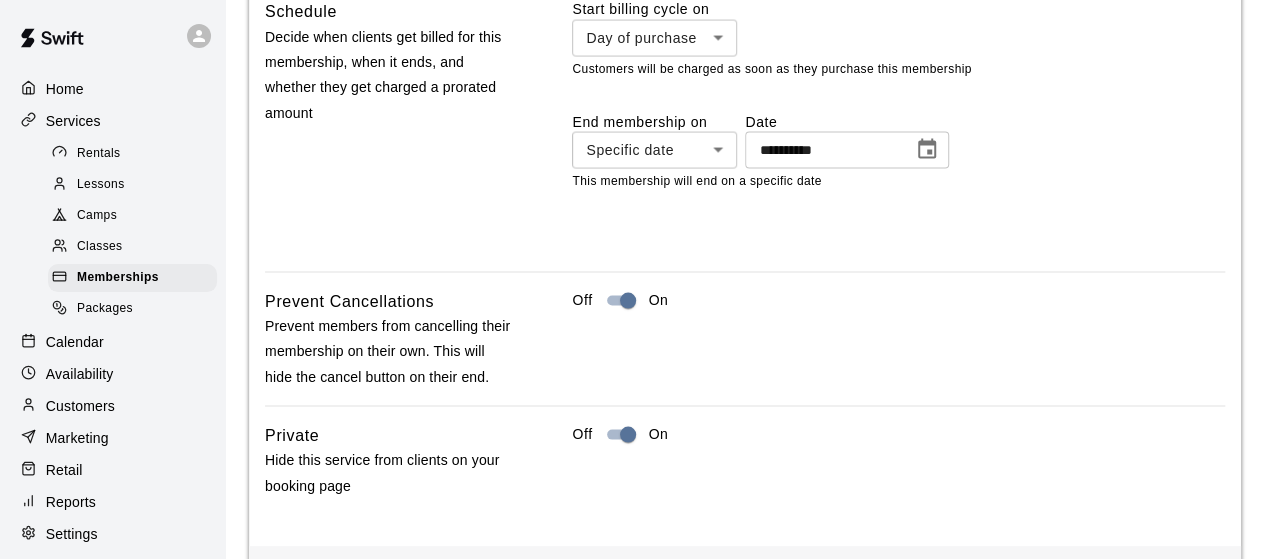 click on "**********" at bounding box center [745, 72] 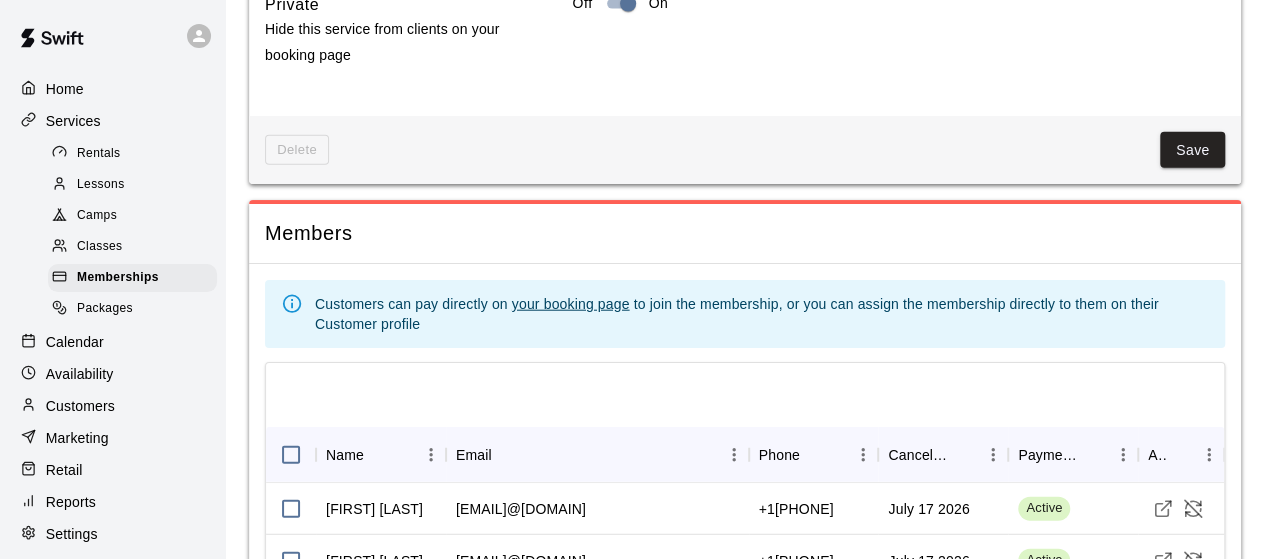 scroll, scrollTop: 2327, scrollLeft: 0, axis: vertical 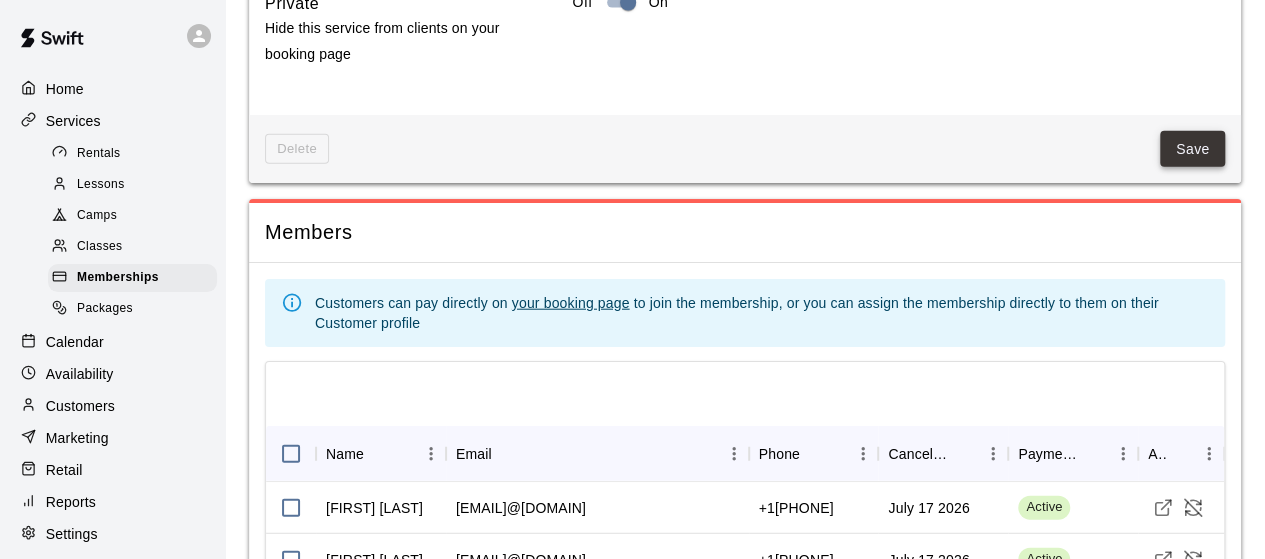 click on "Save" at bounding box center [1193, 149] 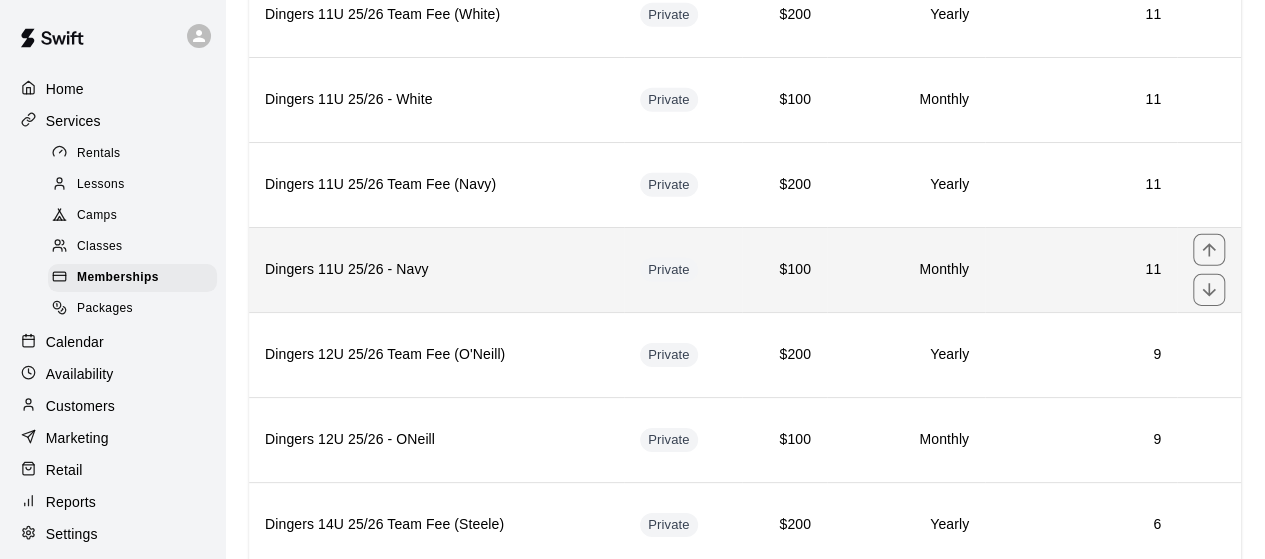scroll, scrollTop: 3034, scrollLeft: 0, axis: vertical 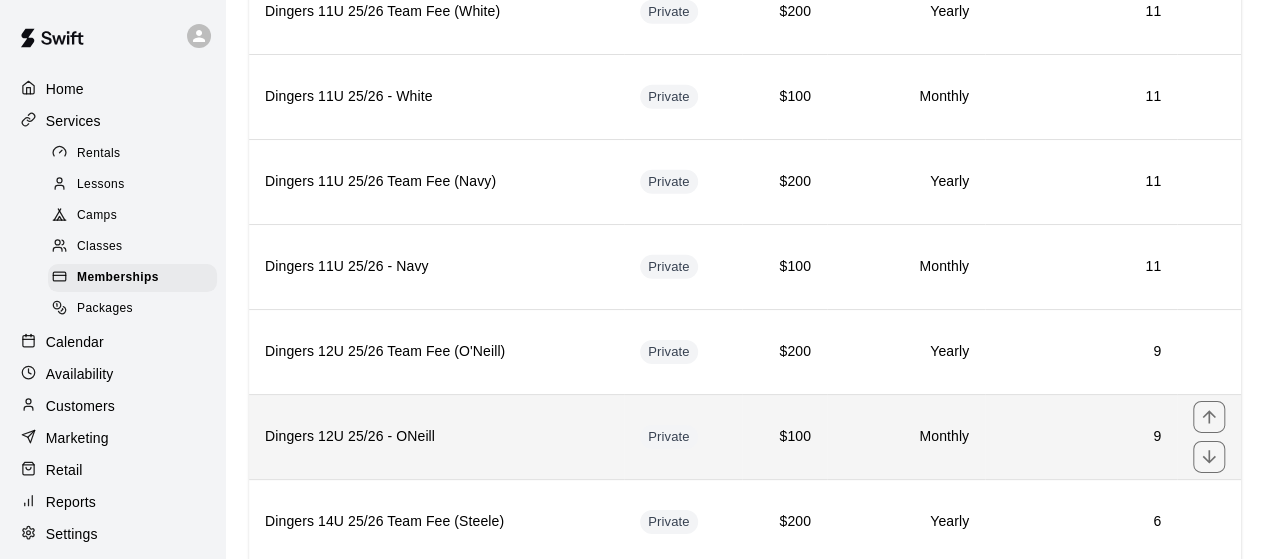 click on "Dingers 12U 25/26 - ONeill" at bounding box center (436, 437) 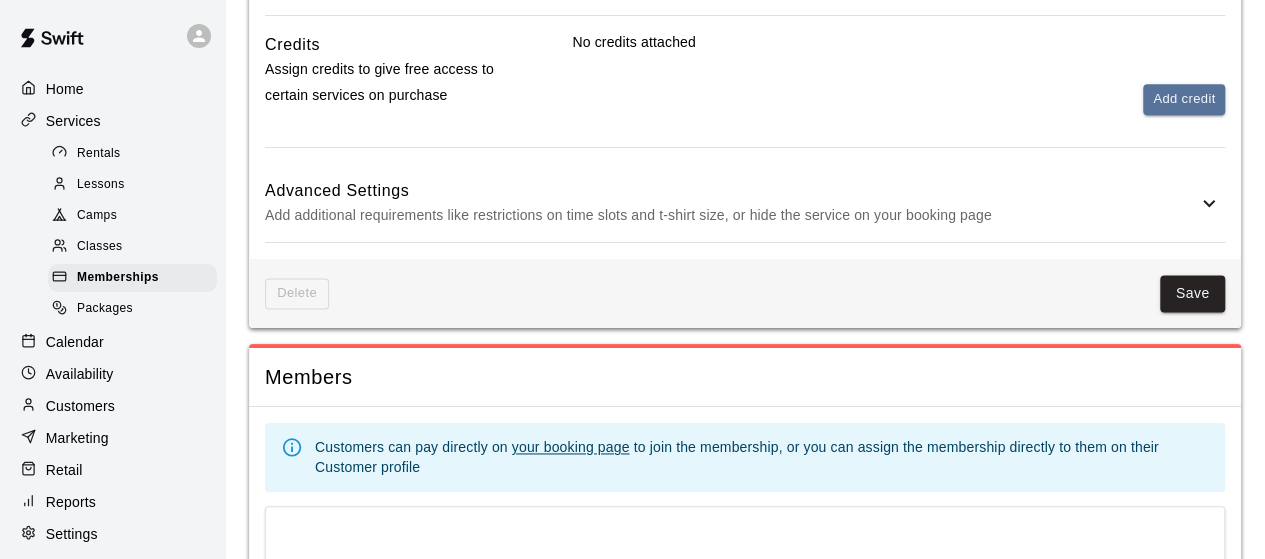 scroll, scrollTop: 1234, scrollLeft: 0, axis: vertical 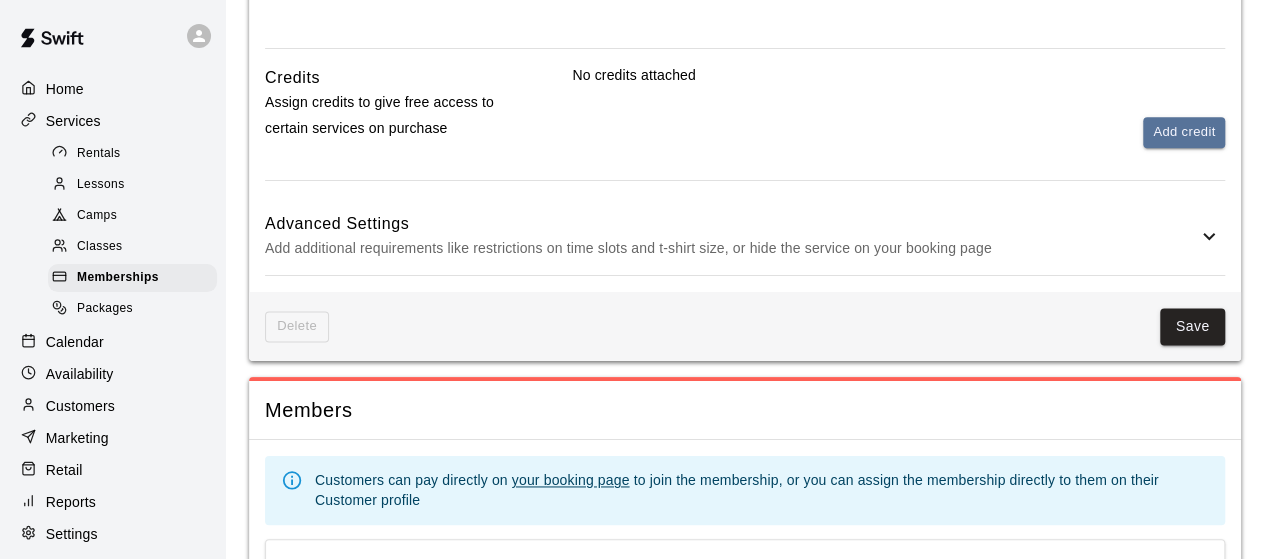click on "Advanced Settings" at bounding box center (731, 224) 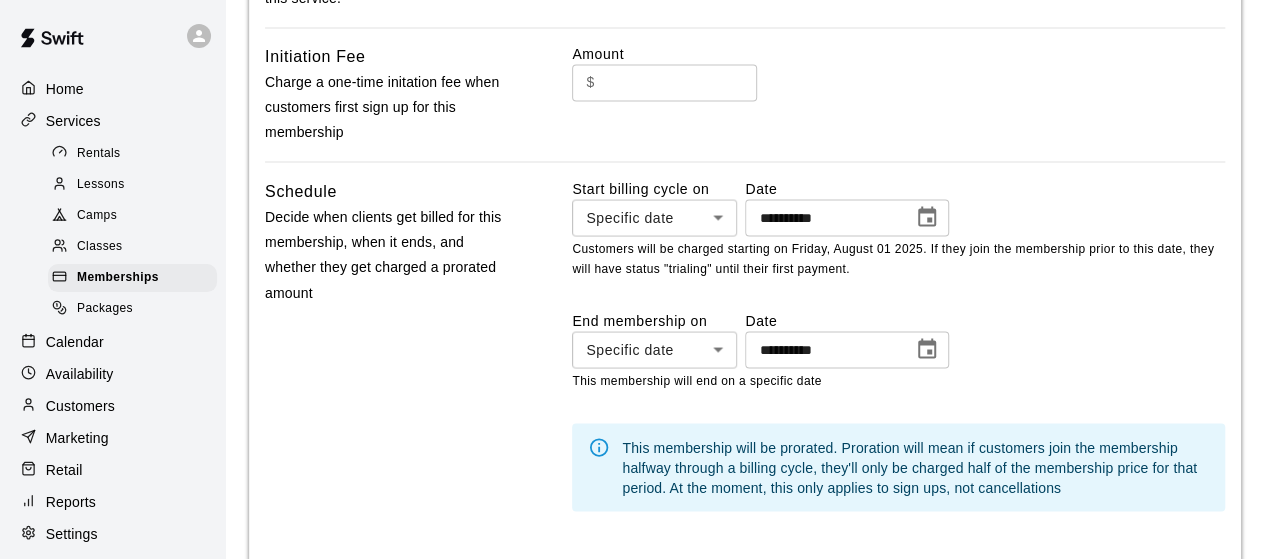 scroll, scrollTop: 1716, scrollLeft: 0, axis: vertical 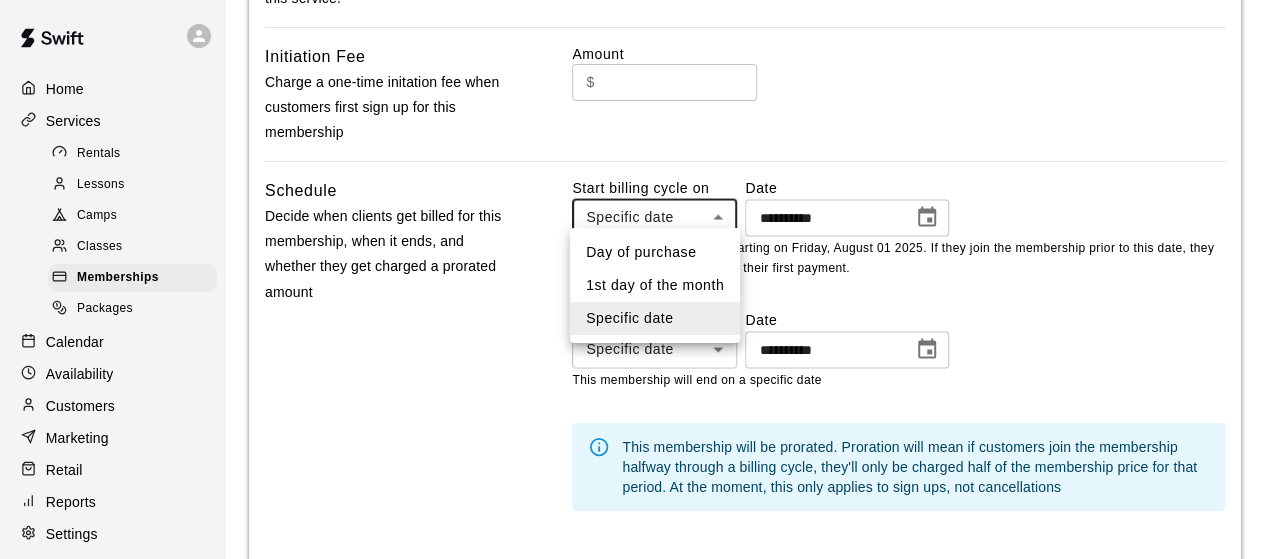 click on "**********" at bounding box center [632, 35] 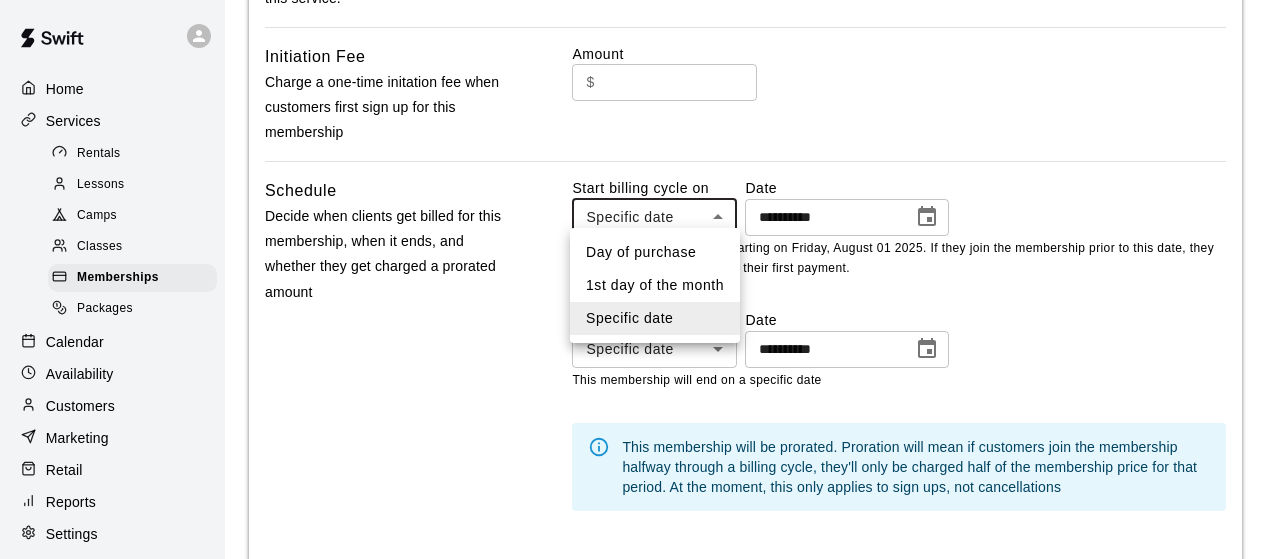 click on "Day of purchase" at bounding box center (655, 252) 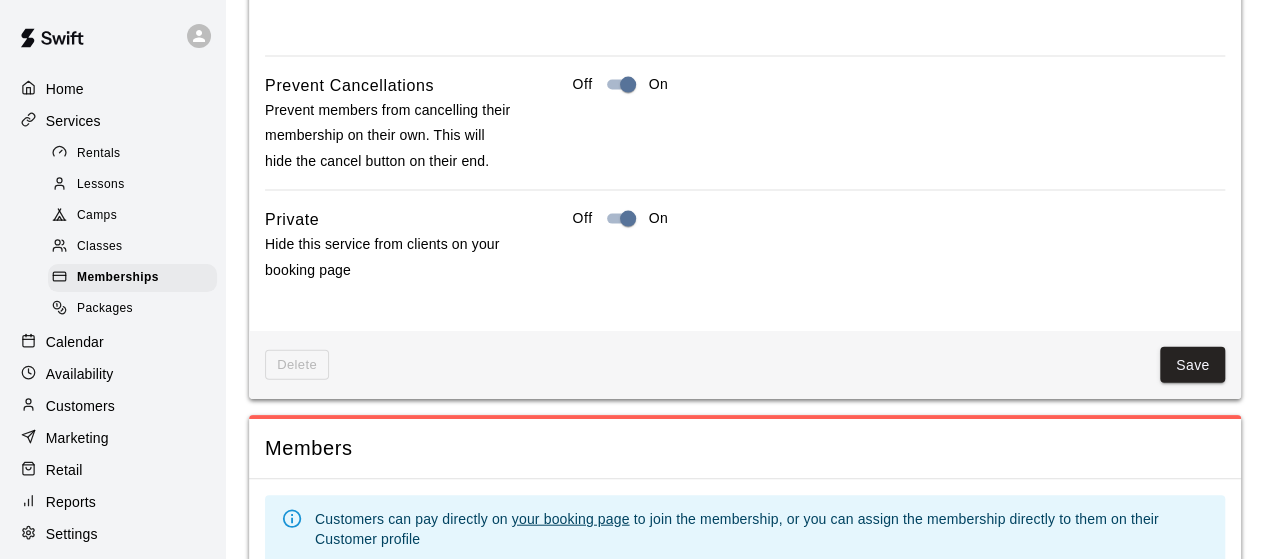 scroll, scrollTop: 2123, scrollLeft: 0, axis: vertical 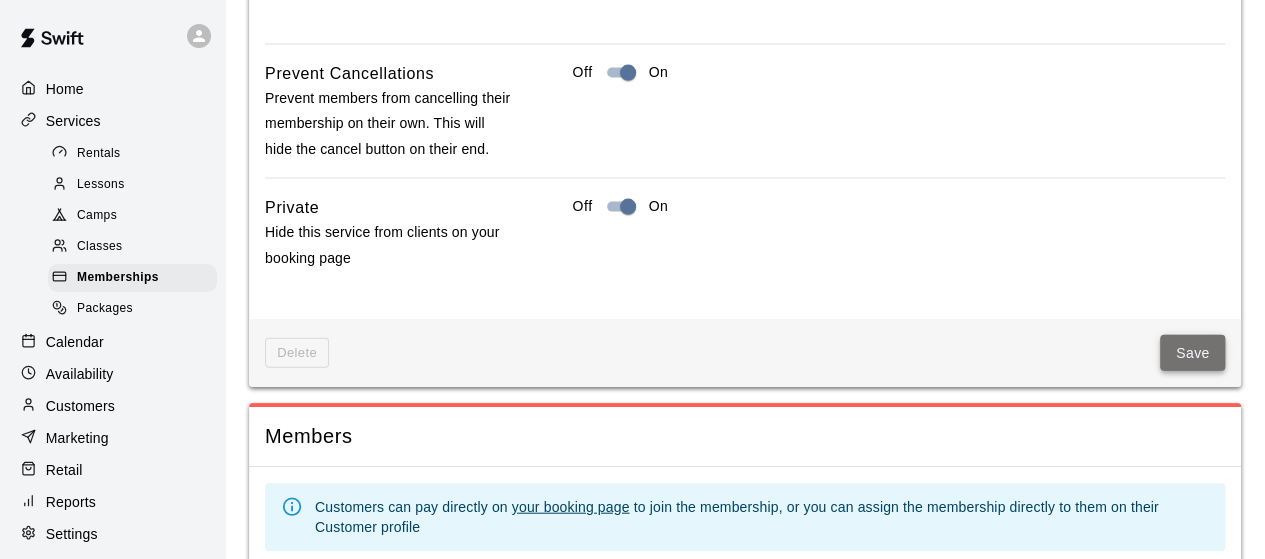 click on "Save" at bounding box center (1193, 353) 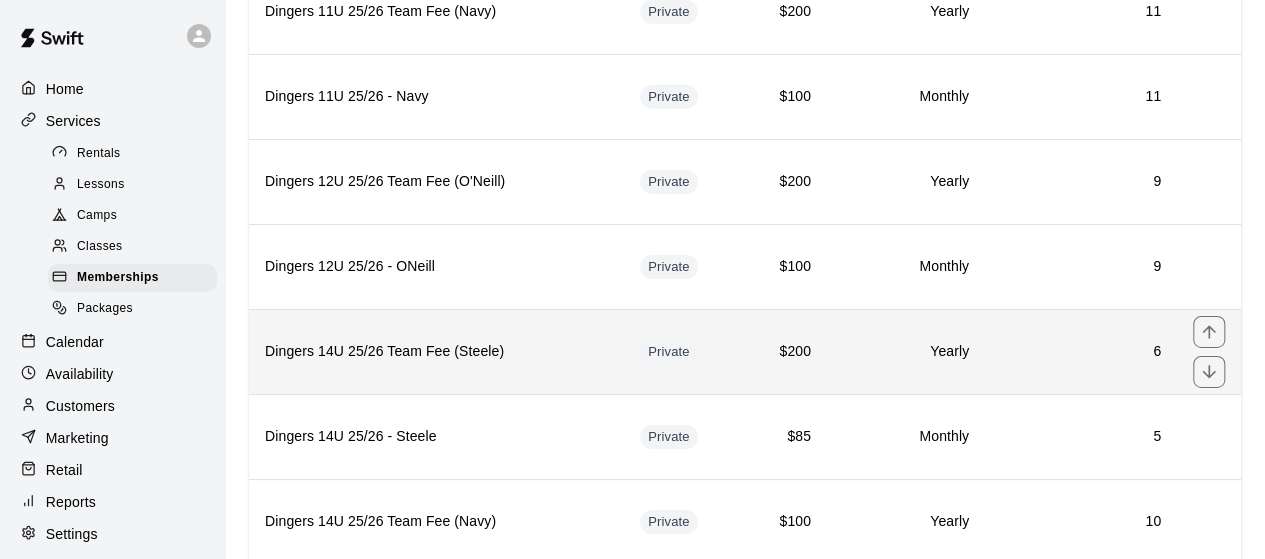 scroll, scrollTop: 3205, scrollLeft: 0, axis: vertical 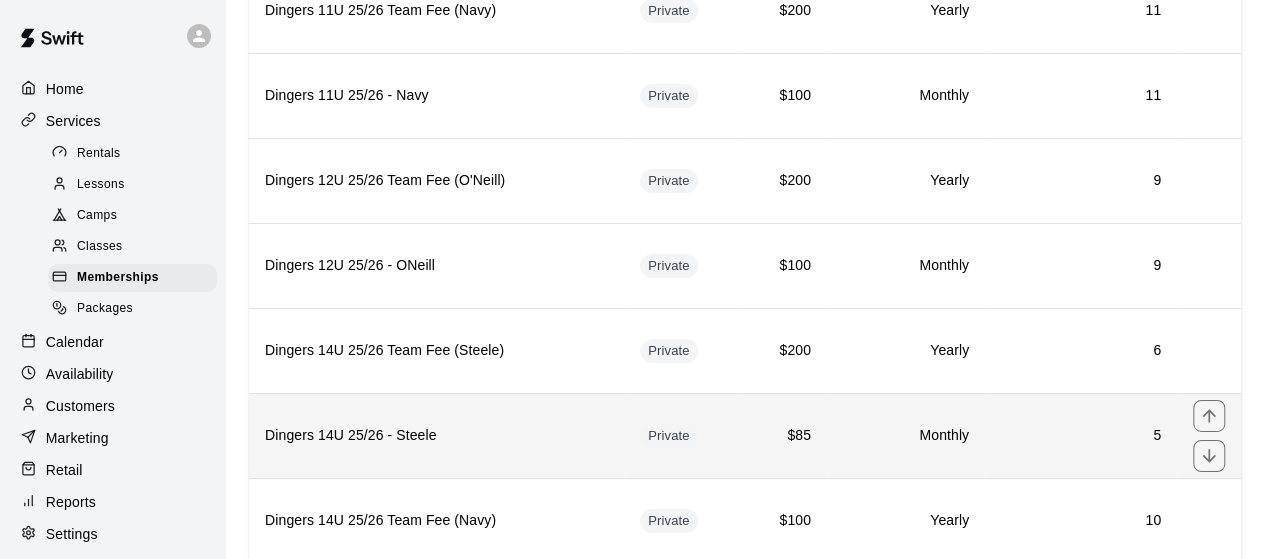 click on "Dingers 14U 25/26 - Steele" at bounding box center (436, 436) 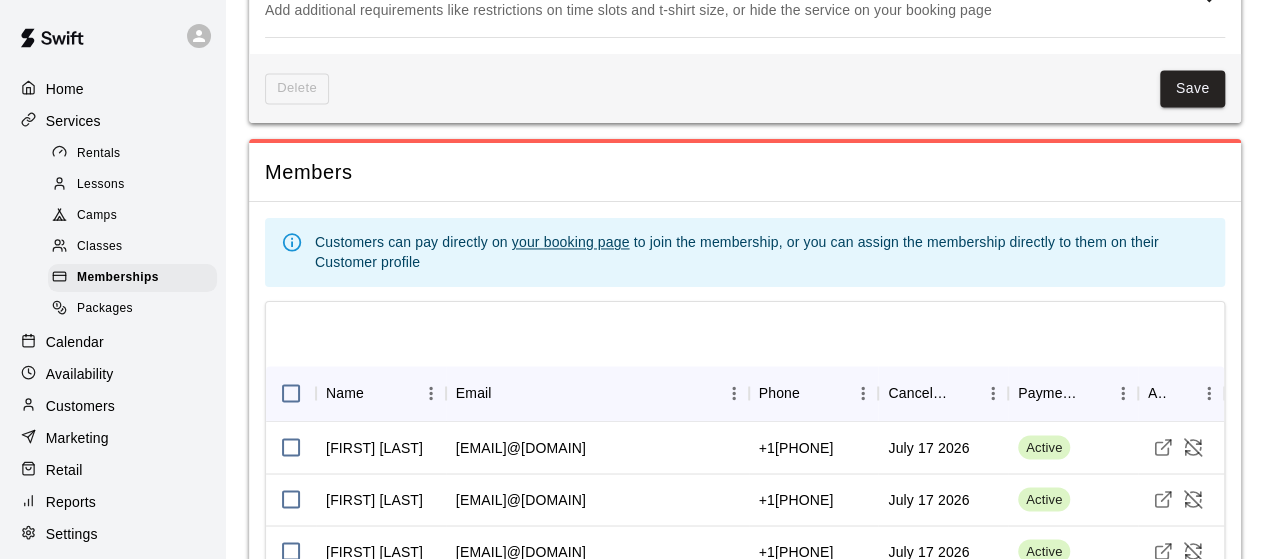 scroll, scrollTop: 1406, scrollLeft: 0, axis: vertical 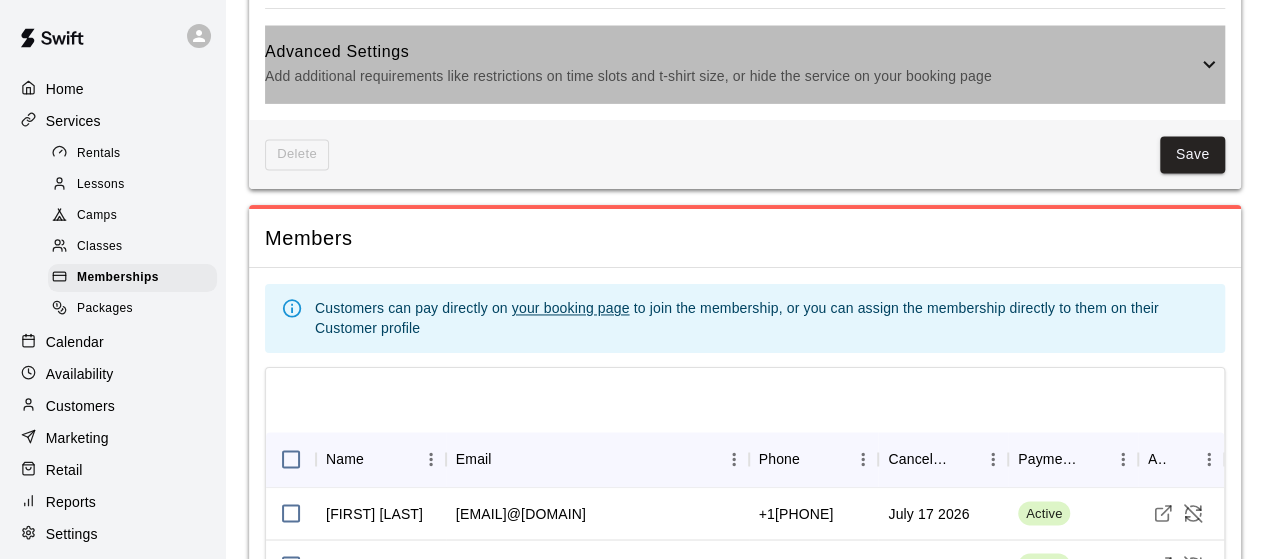 click on "Add additional requirements like restrictions on time slots and t-shirt size, or hide the service on your booking page" at bounding box center [731, 76] 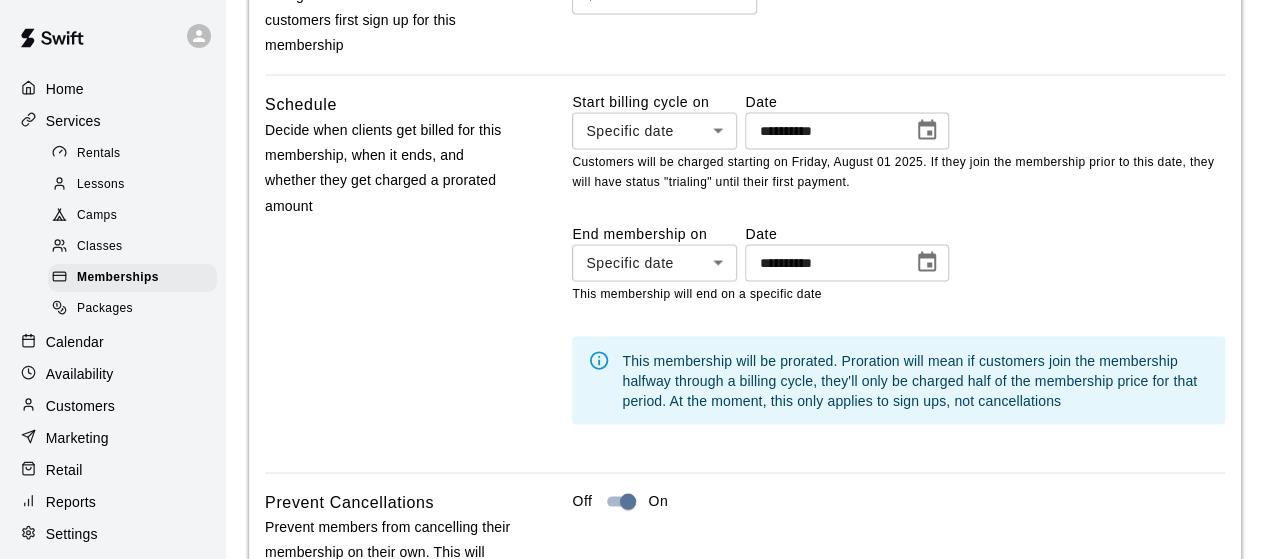 scroll, scrollTop: 1804, scrollLeft: 0, axis: vertical 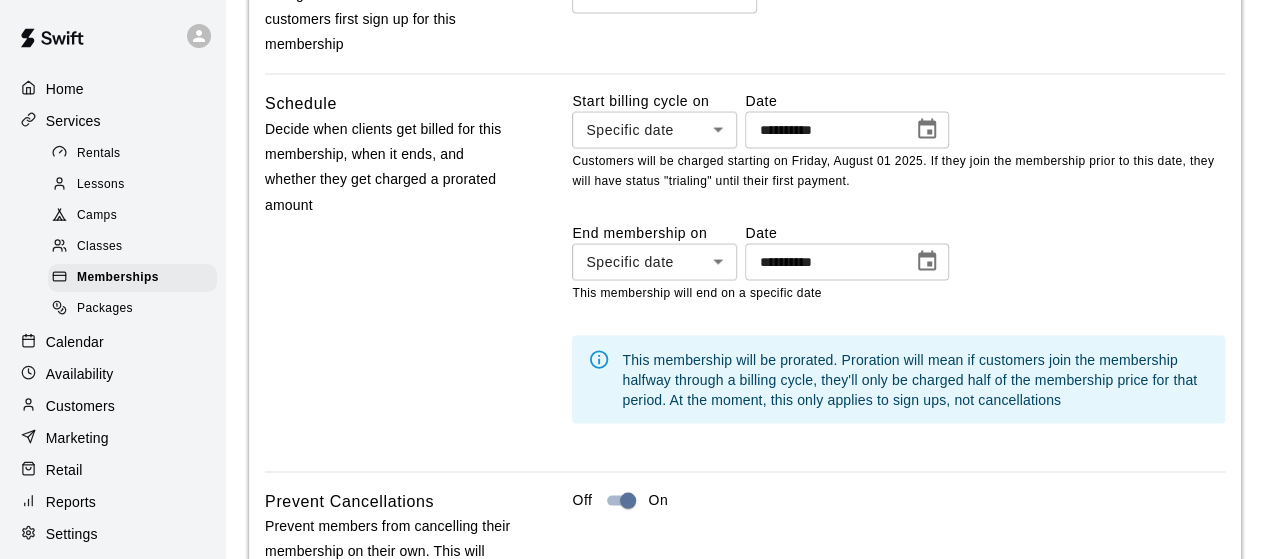 click on "**********" at bounding box center [632, -157] 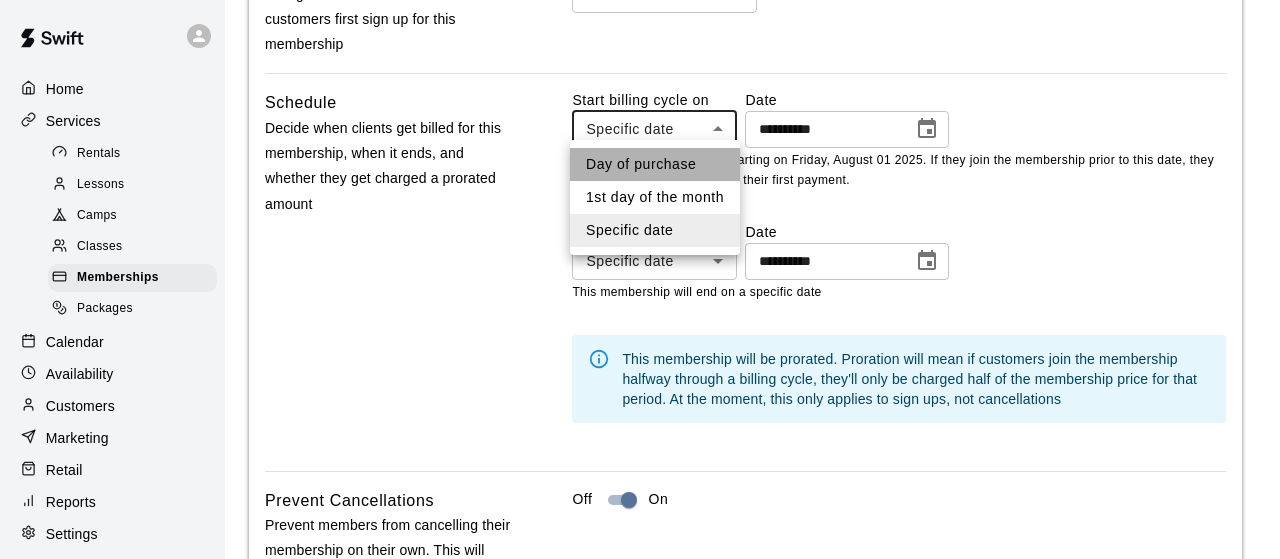 click on "Day of purchase" at bounding box center [655, 164] 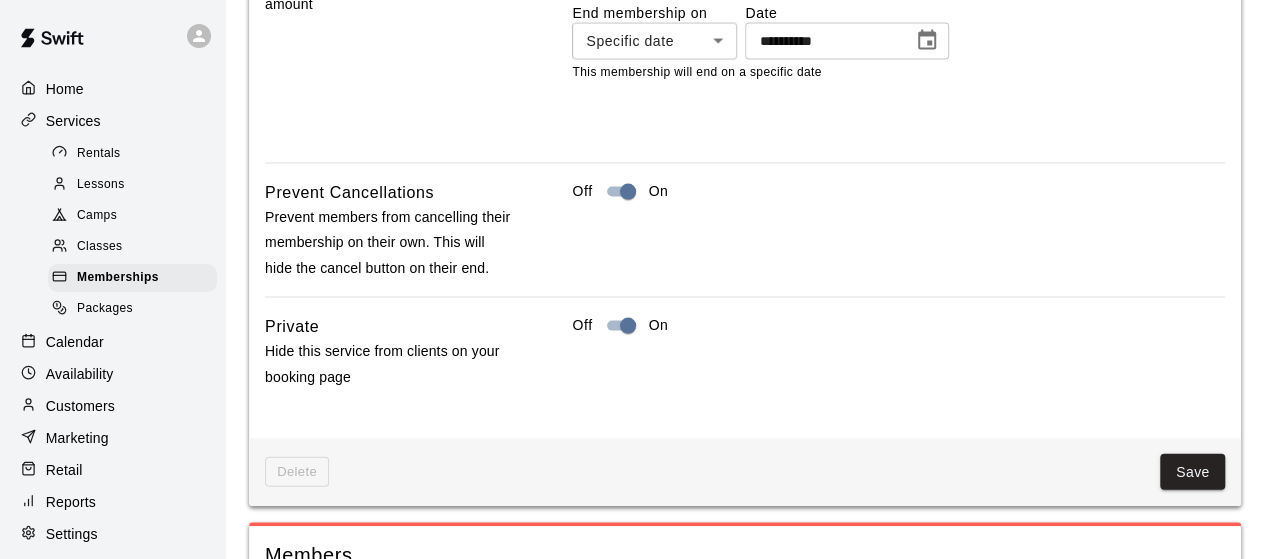 scroll, scrollTop: 2004, scrollLeft: 0, axis: vertical 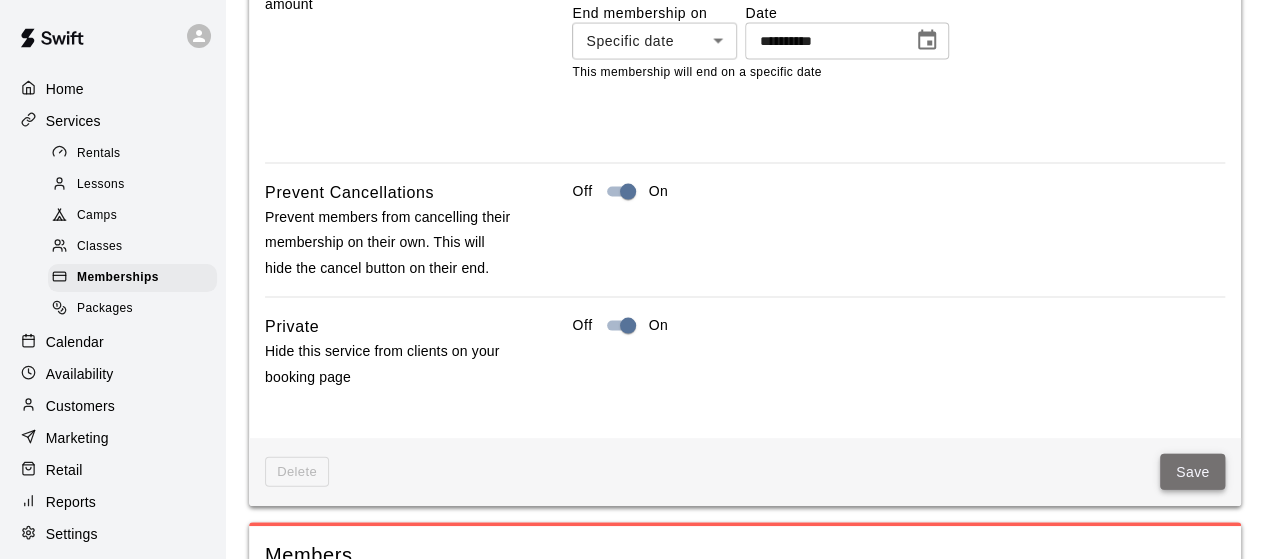 click on "Save" at bounding box center [1193, 472] 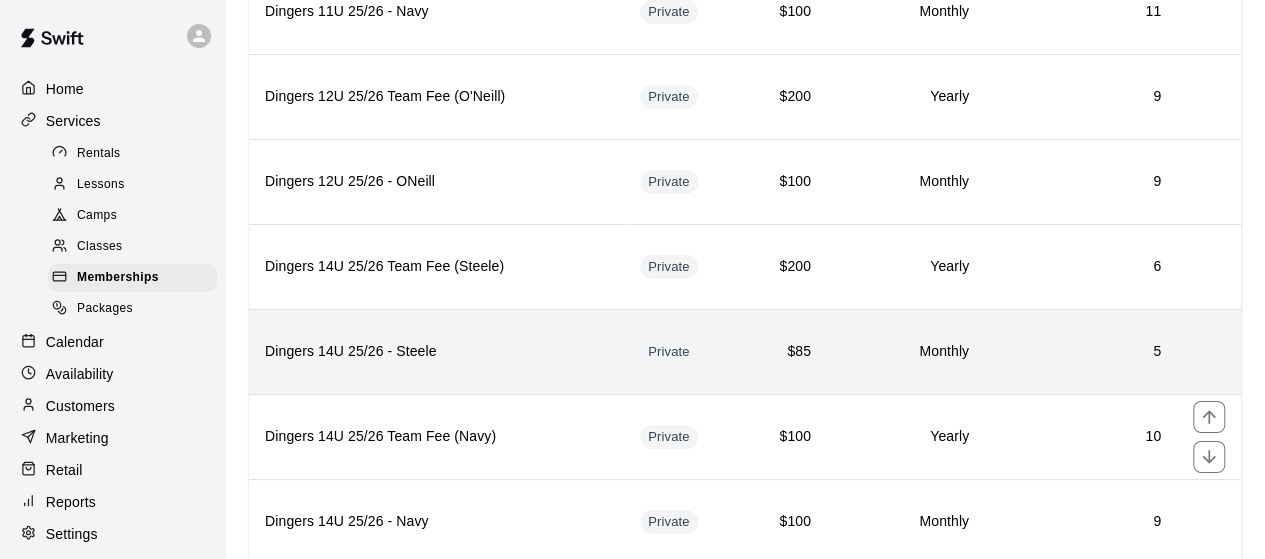 scroll, scrollTop: 3410, scrollLeft: 0, axis: vertical 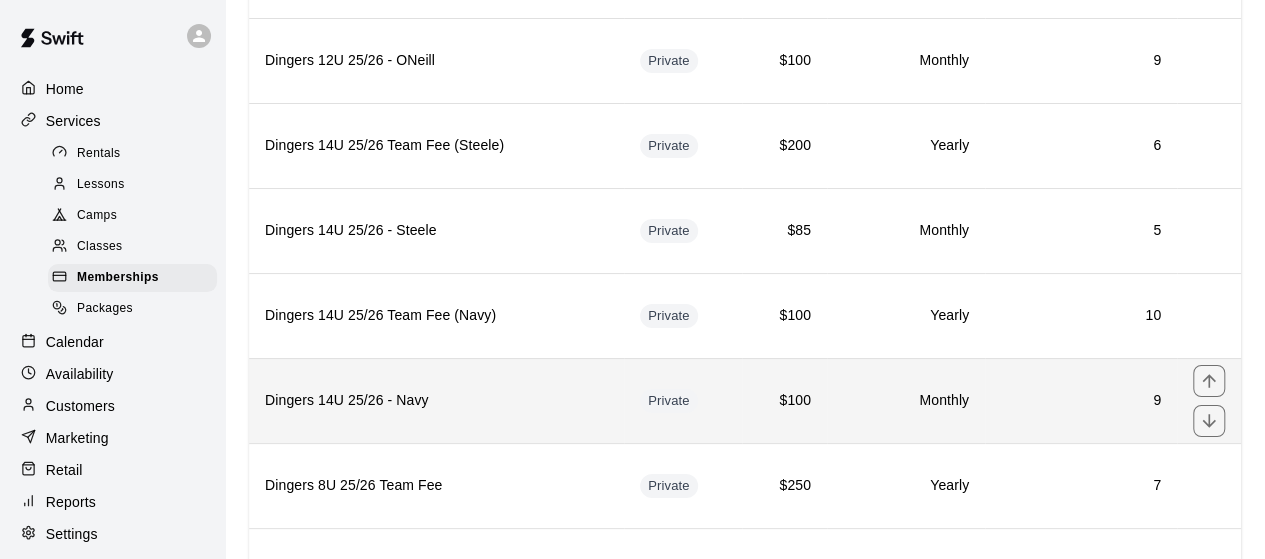 click on "Dingers 14U 25/26 - Navy" at bounding box center (436, 400) 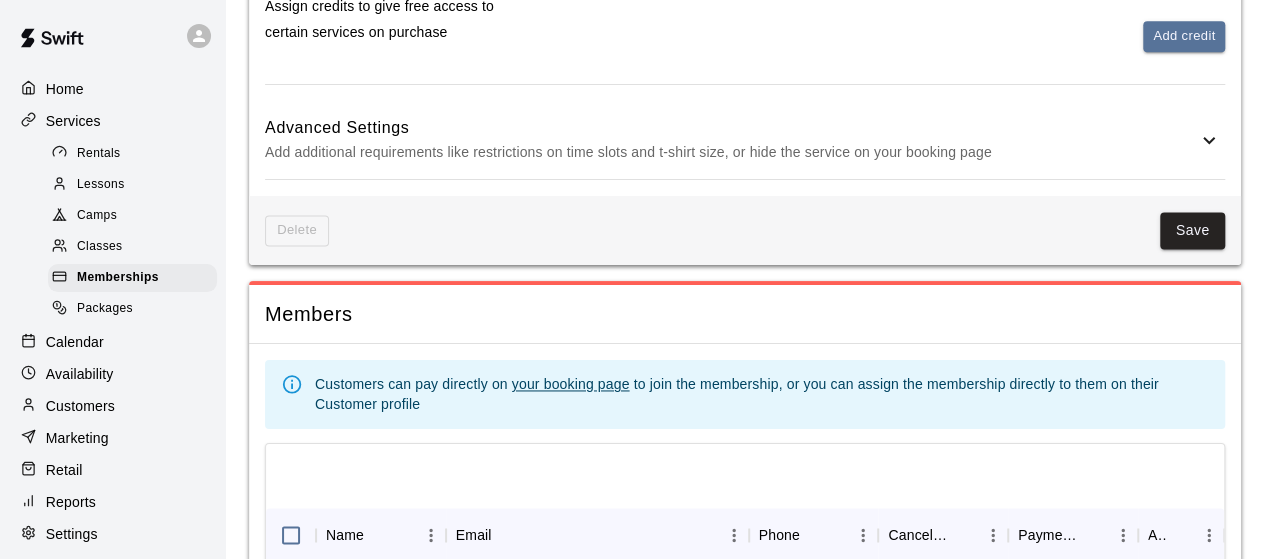 scroll, scrollTop: 1330, scrollLeft: 0, axis: vertical 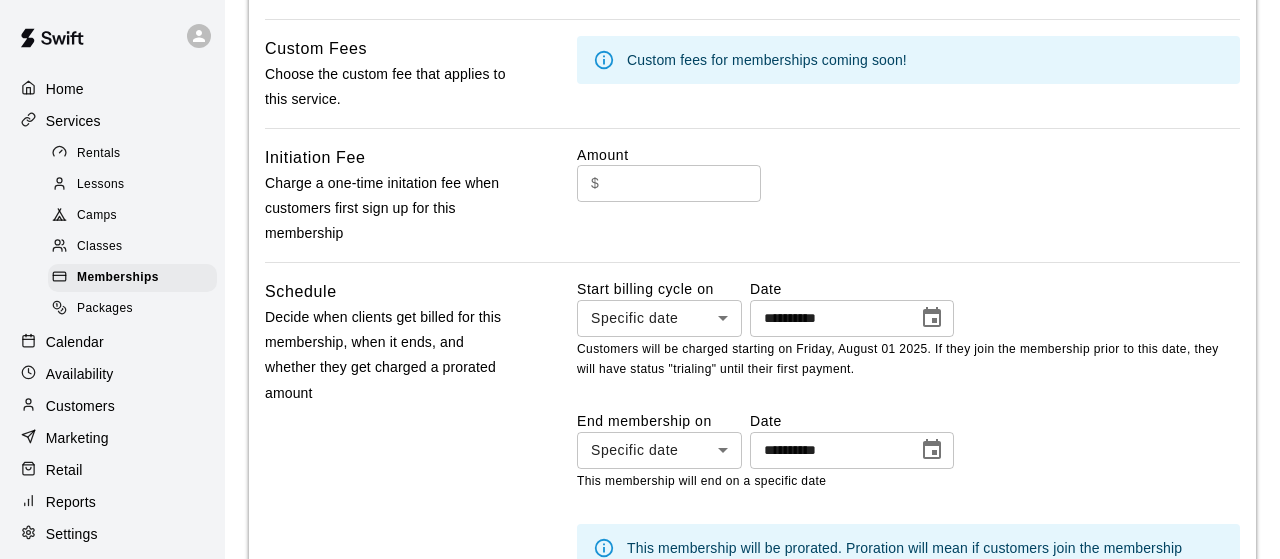 click on "**********" at bounding box center [640, 136] 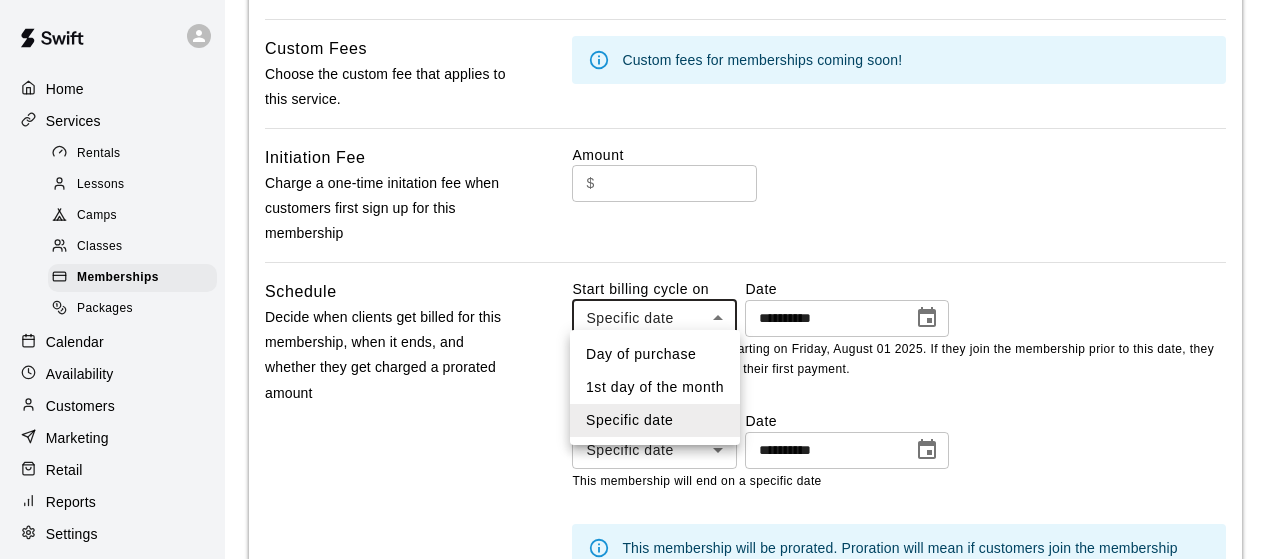 click on "Day of purchase" at bounding box center (655, 354) 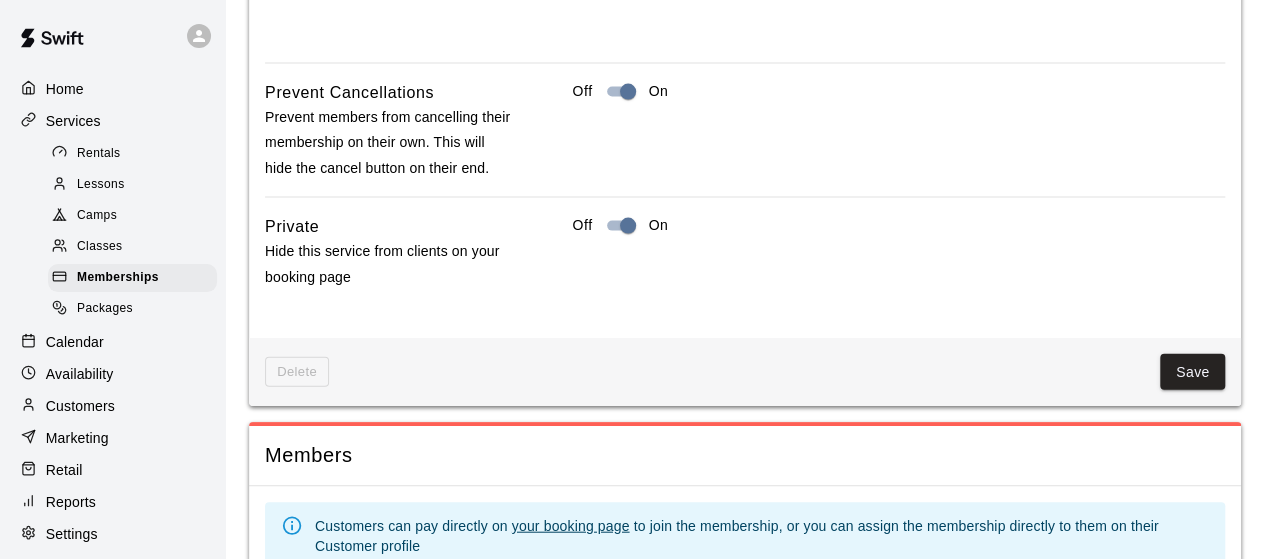 scroll, scrollTop: 2106, scrollLeft: 0, axis: vertical 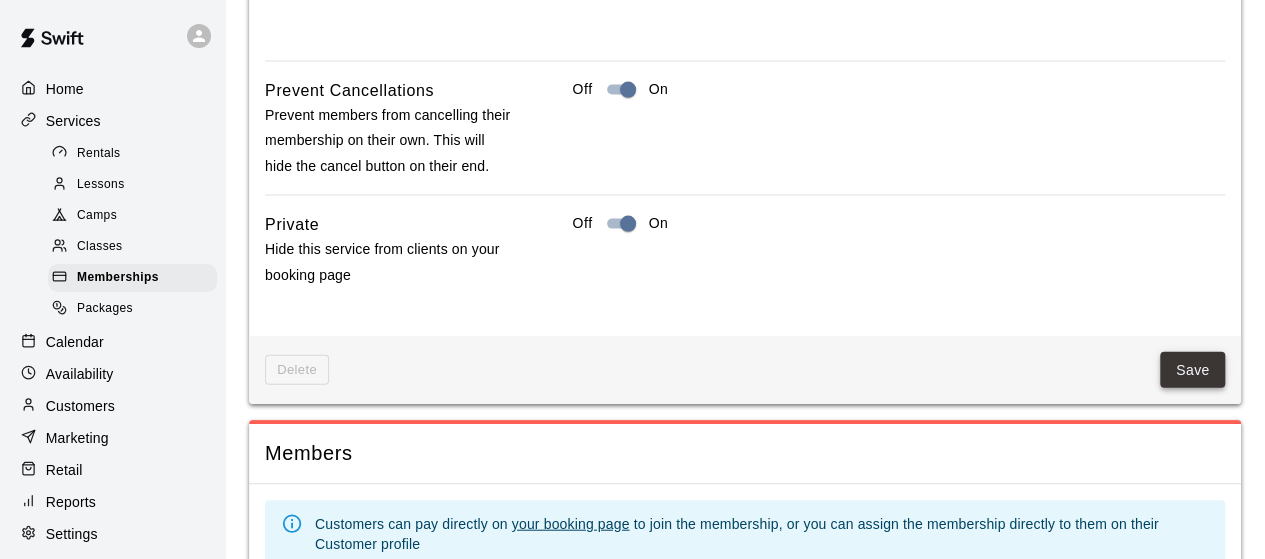 click on "Save" at bounding box center [1193, 370] 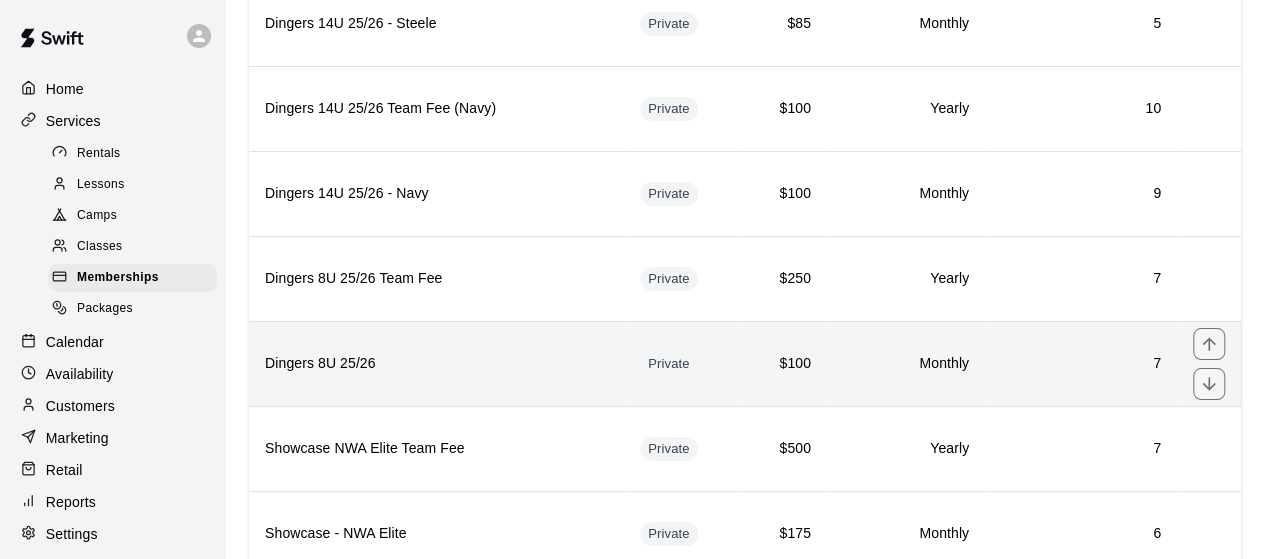 scroll, scrollTop: 3720, scrollLeft: 0, axis: vertical 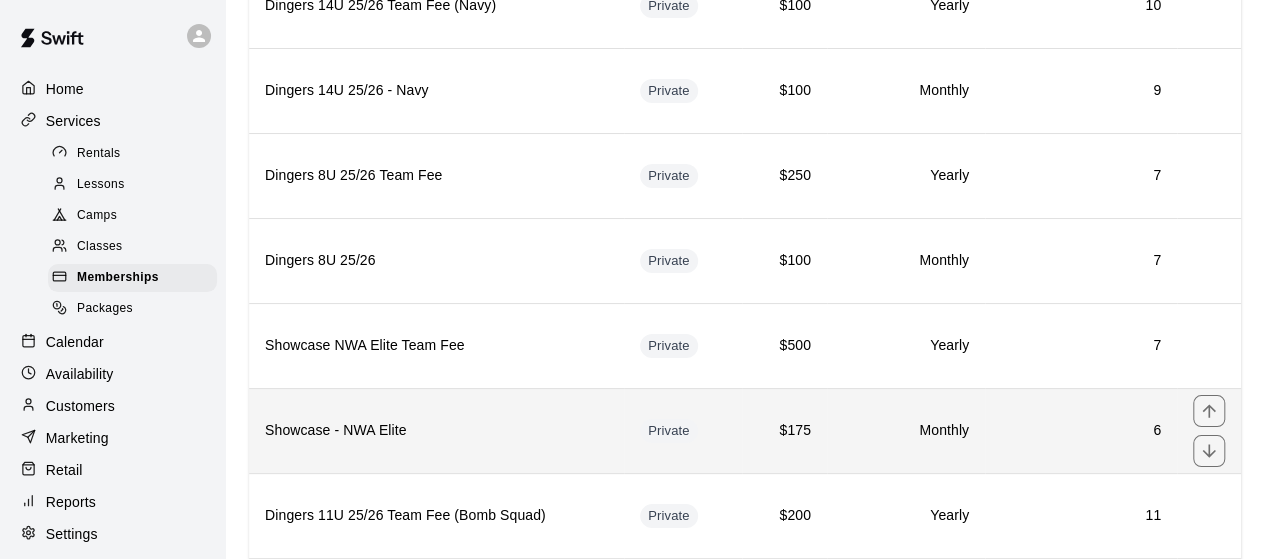 click on "Showcase - NWA Elite" at bounding box center [436, 430] 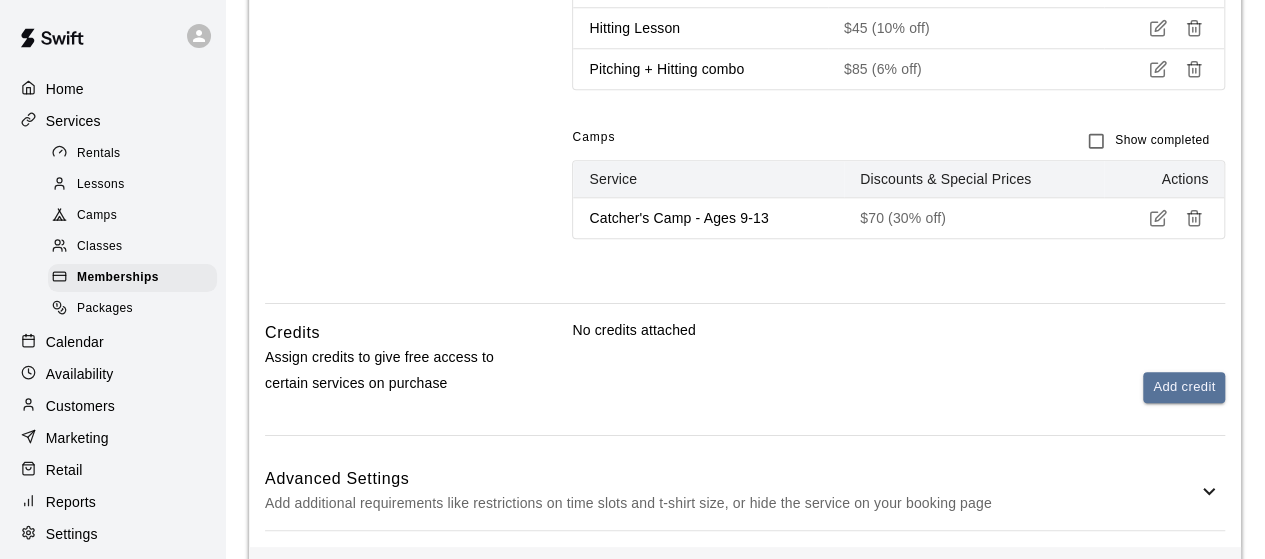 scroll, scrollTop: 1000, scrollLeft: 0, axis: vertical 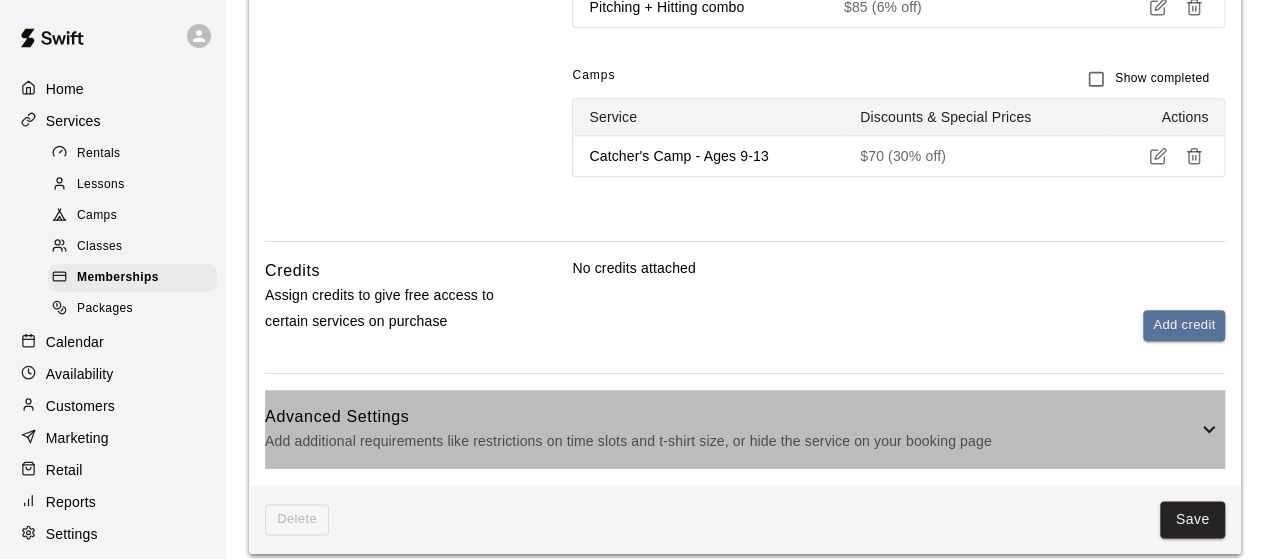 click 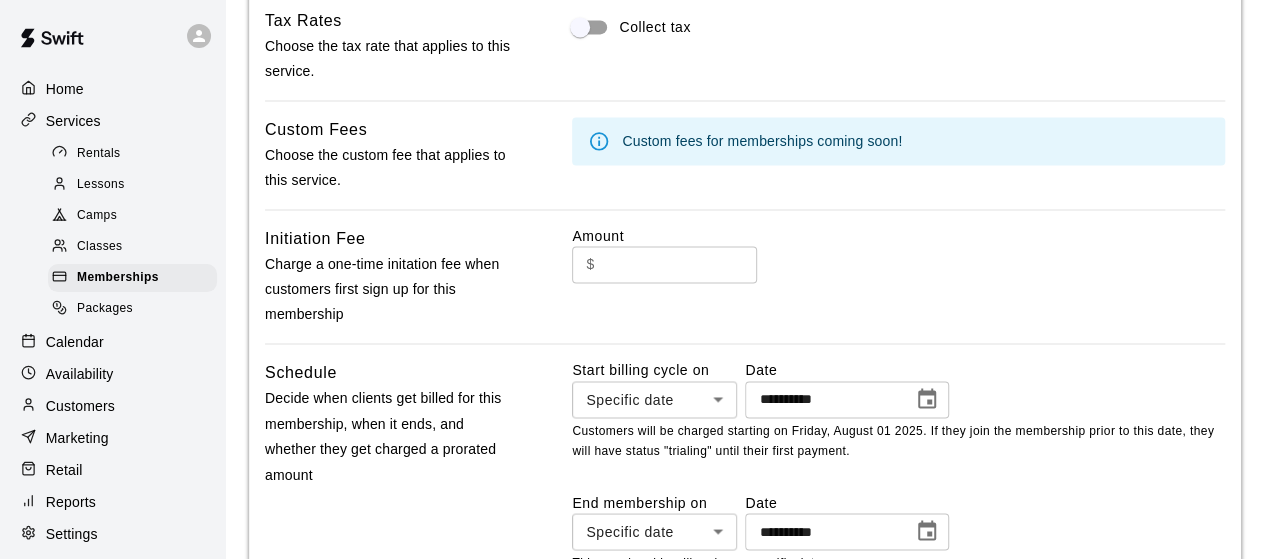 scroll, scrollTop: 1602, scrollLeft: 0, axis: vertical 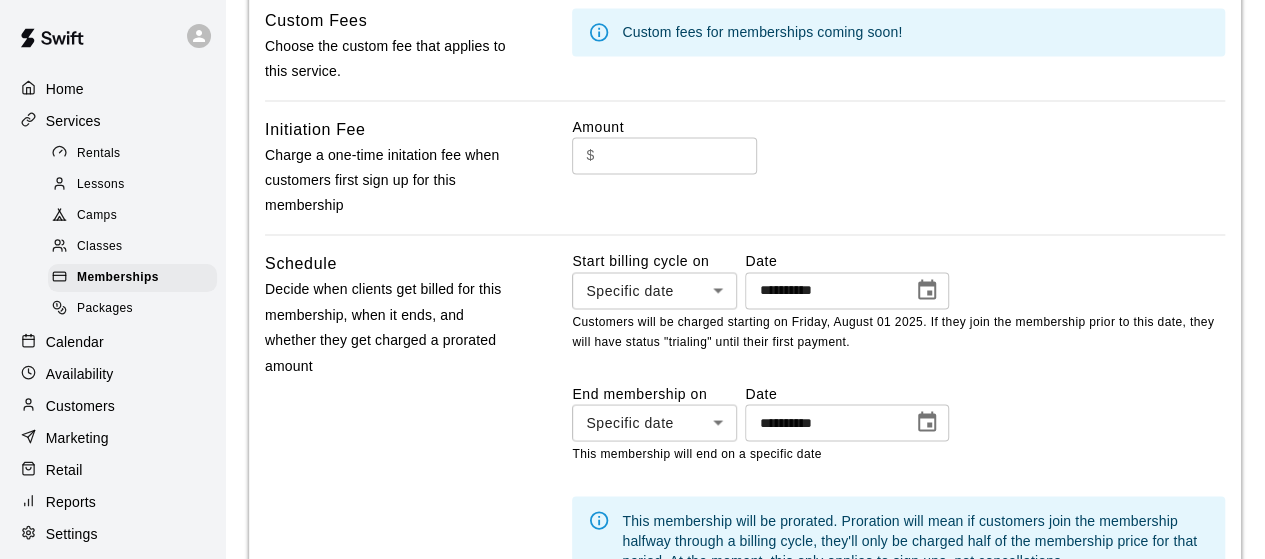 click on "**********" at bounding box center (632, 51) 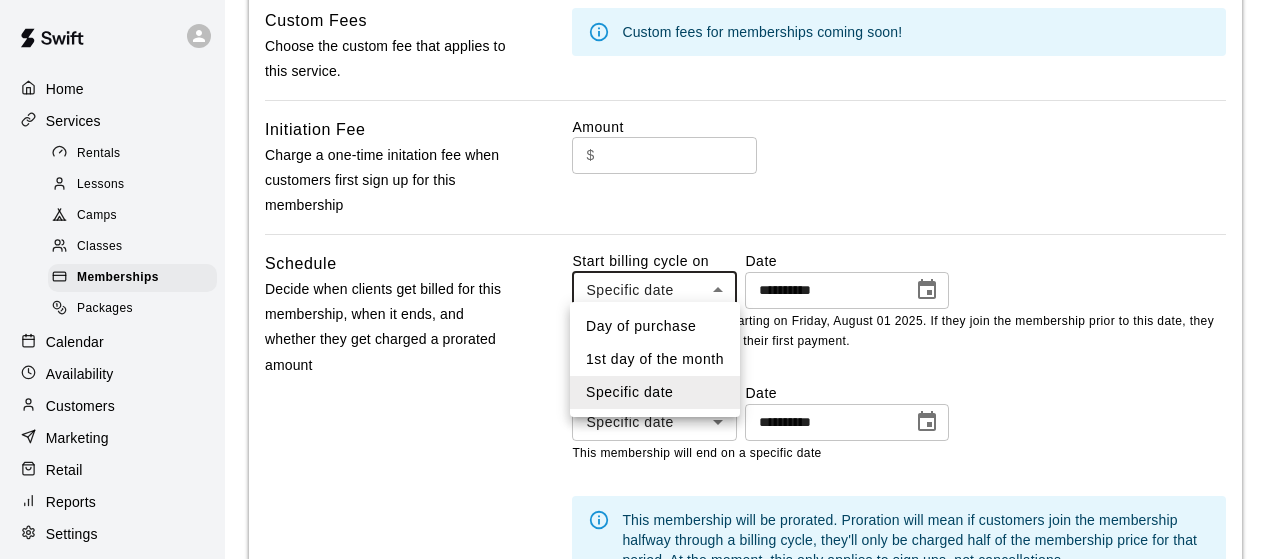 click on "Day of purchase" at bounding box center [655, 326] 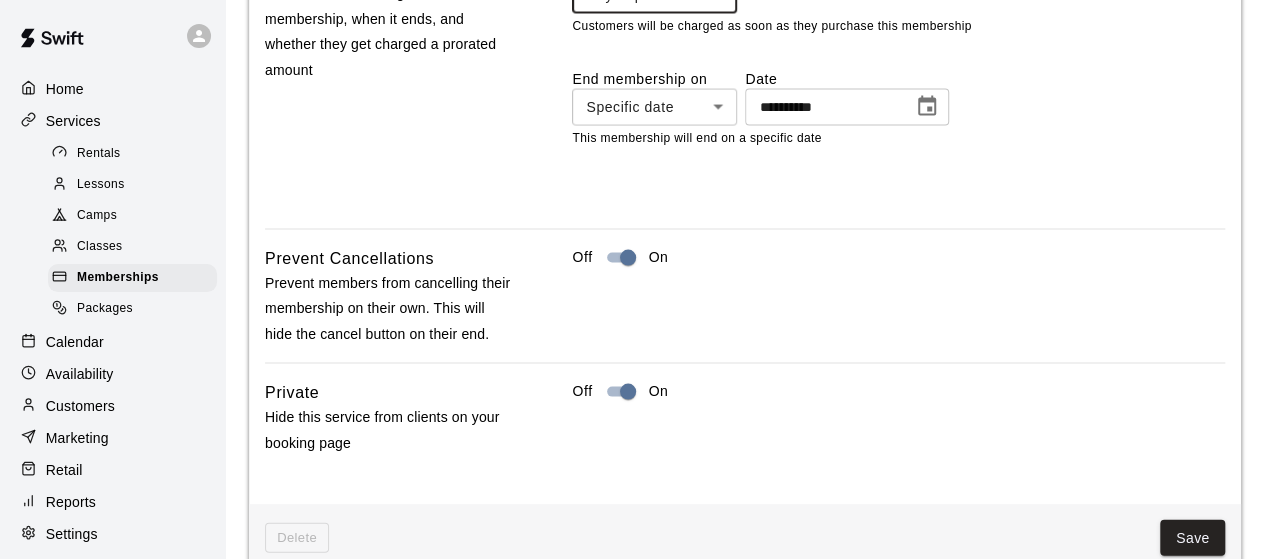 scroll, scrollTop: 1951, scrollLeft: 0, axis: vertical 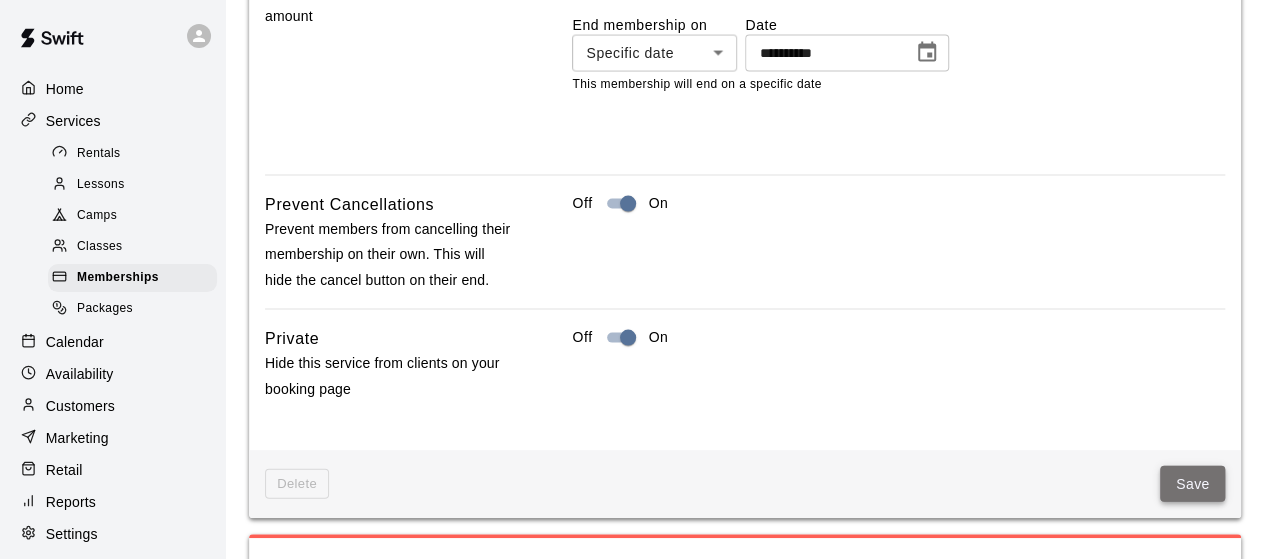 click on "Save" at bounding box center [1193, 484] 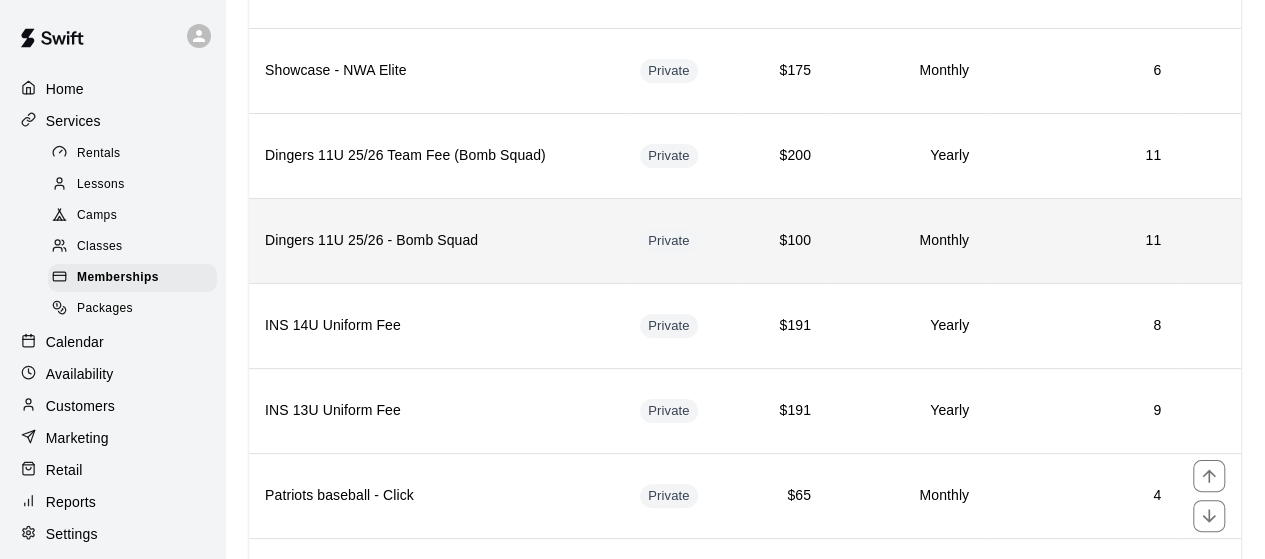scroll, scrollTop: 4114, scrollLeft: 0, axis: vertical 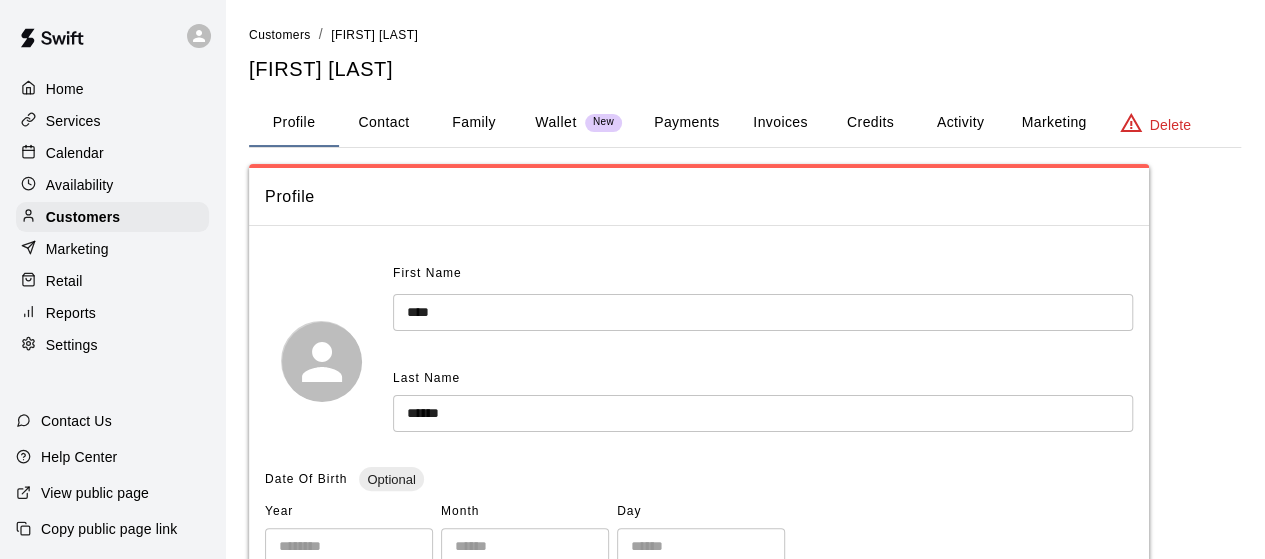 click on "Payments" at bounding box center (686, 123) 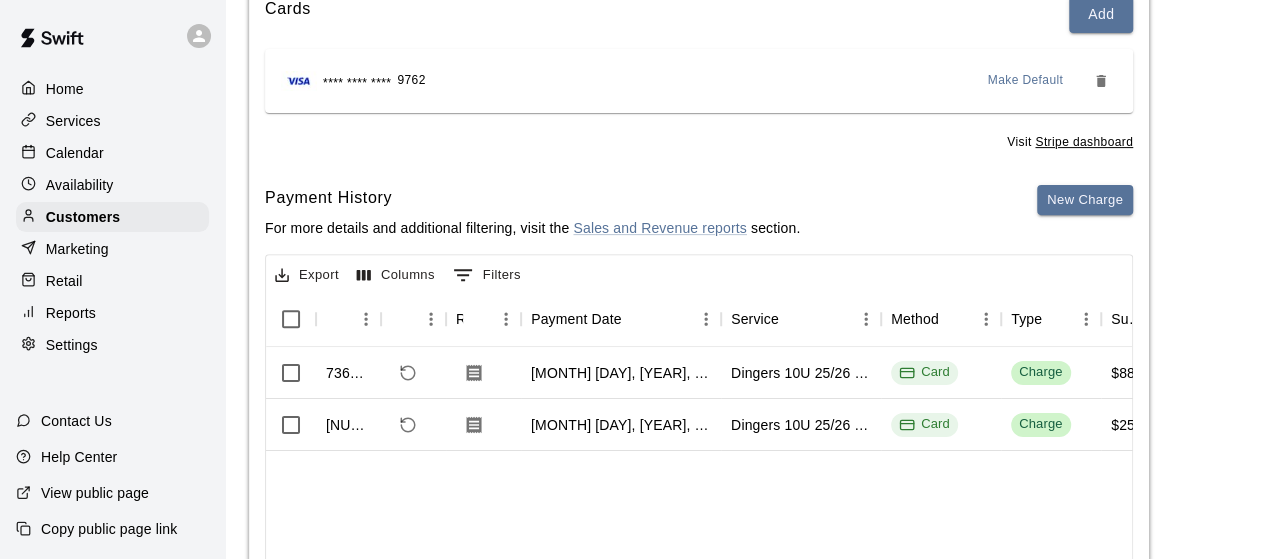 scroll, scrollTop: 320, scrollLeft: 0, axis: vertical 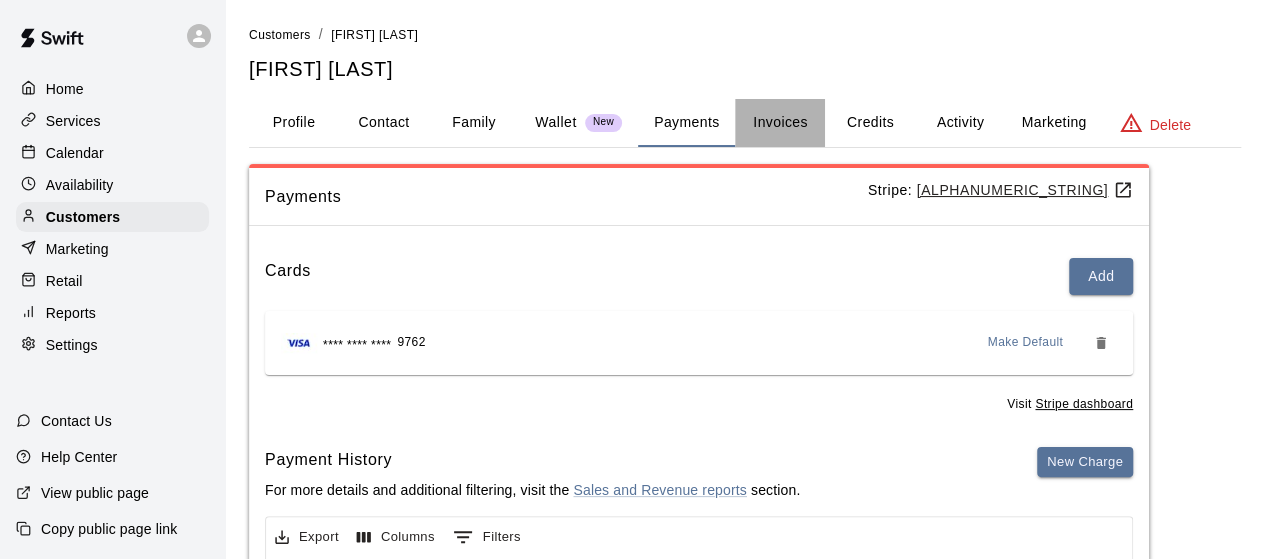click on "Invoices" at bounding box center (780, 123) 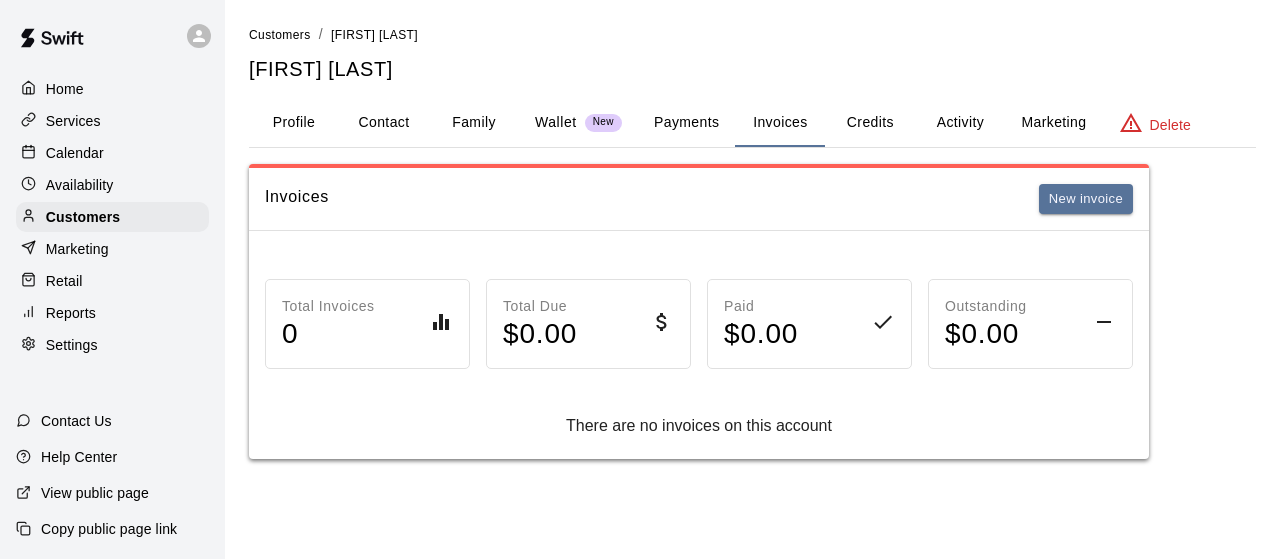 click on "Wallet" at bounding box center (556, 122) 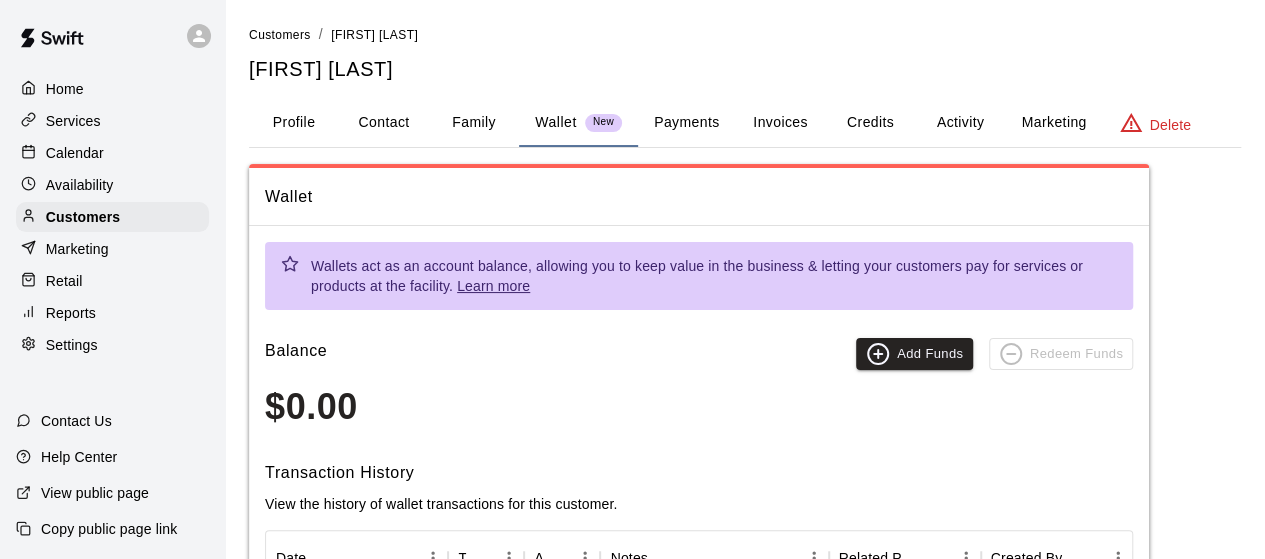 click on "Payments" at bounding box center (686, 123) 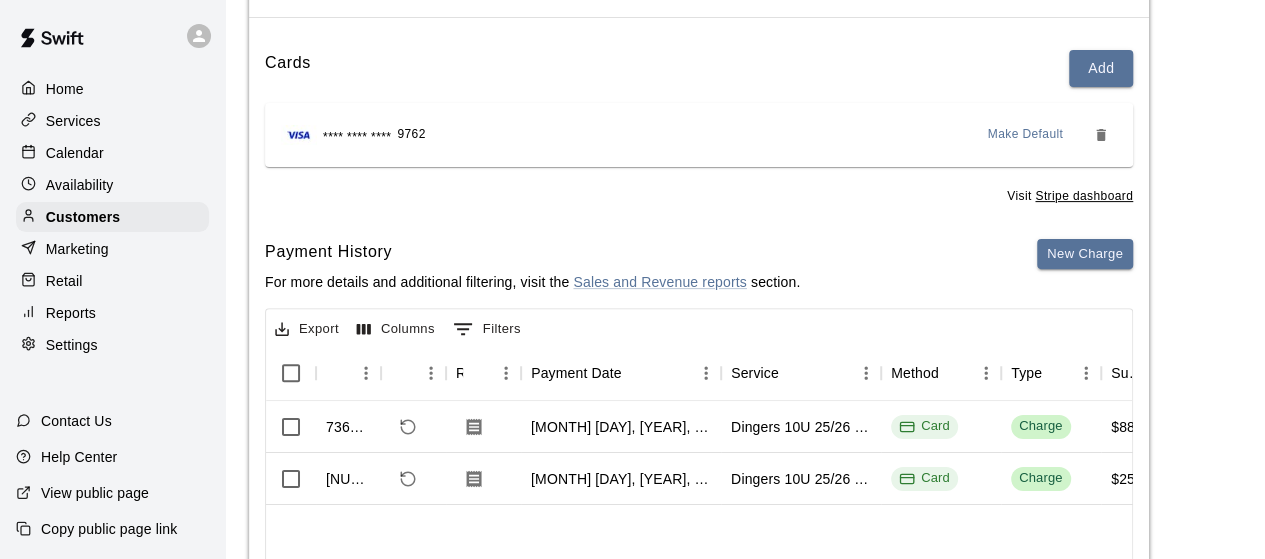 scroll, scrollTop: 208, scrollLeft: 0, axis: vertical 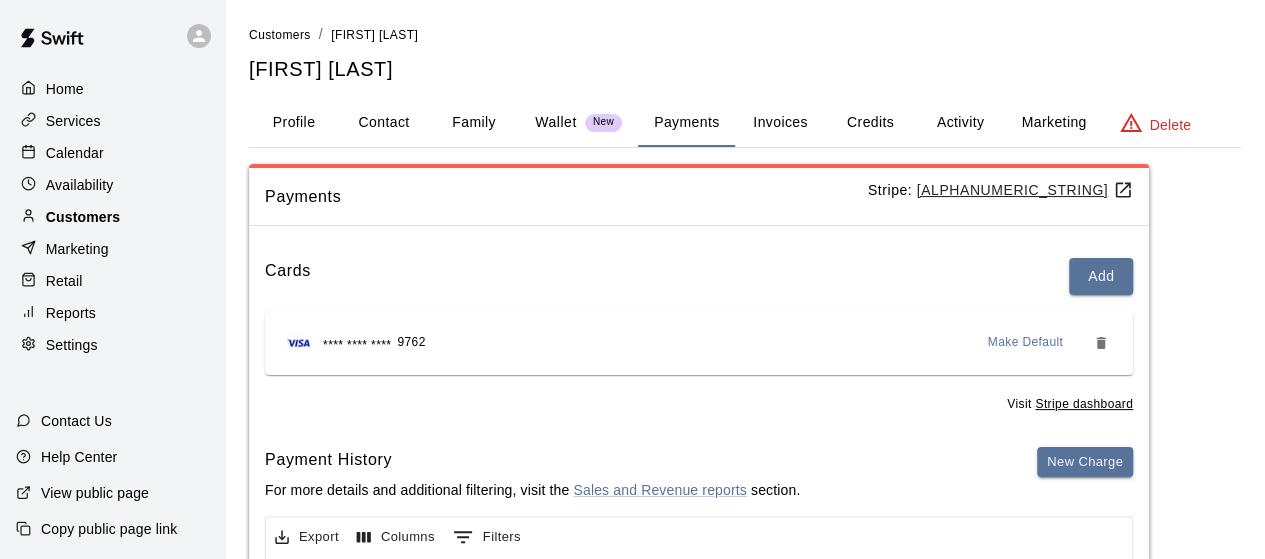 click on "Customers" at bounding box center (83, 217) 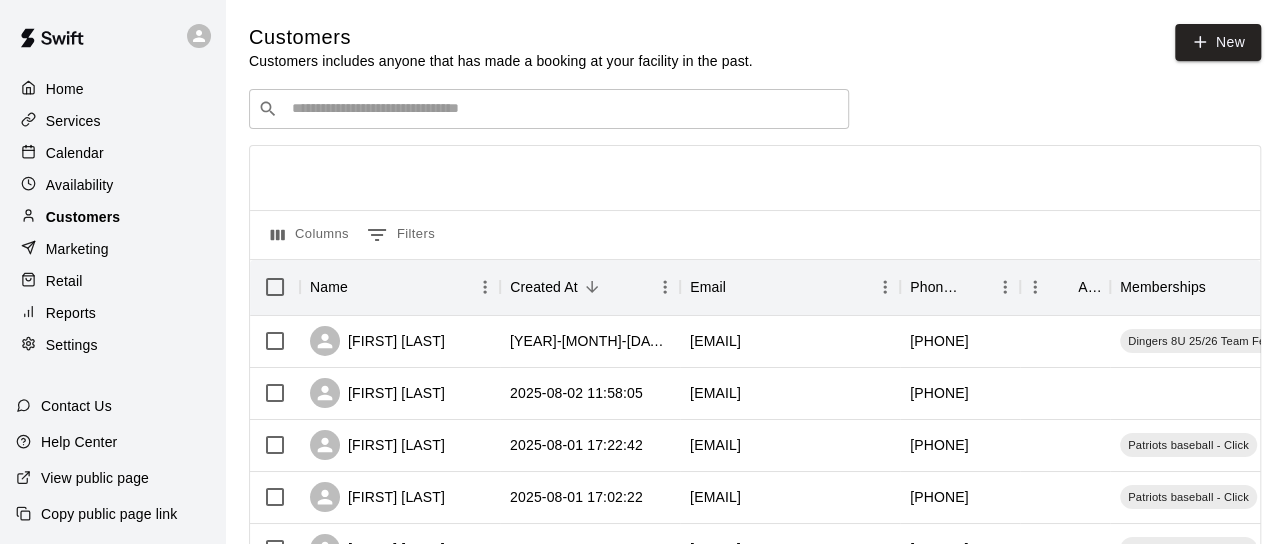 click on "​ ​" at bounding box center [549, 109] 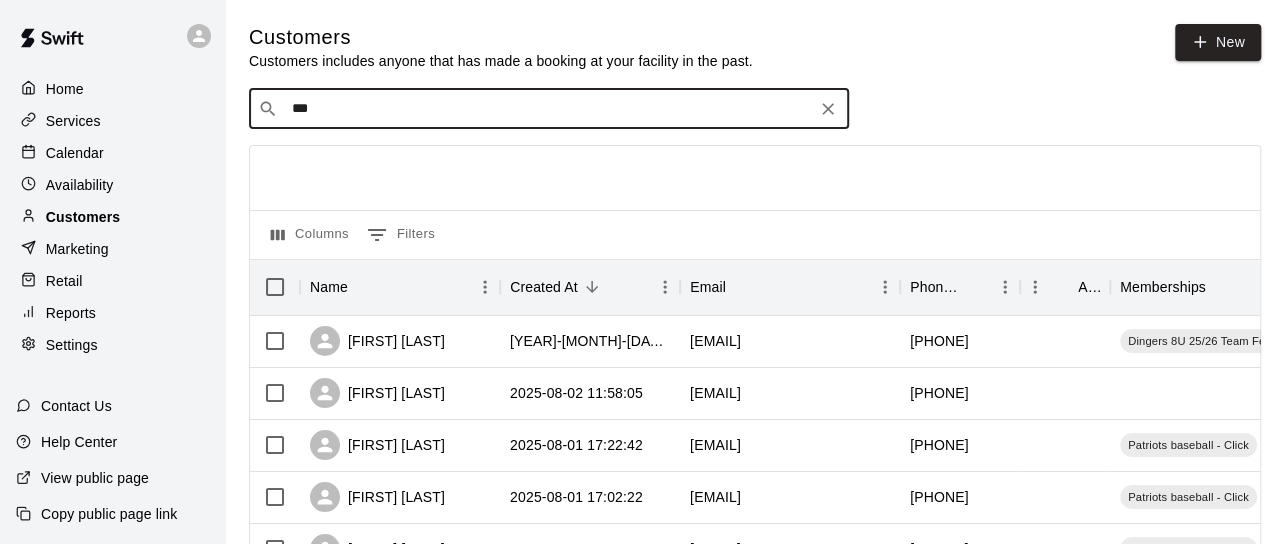 type on "****" 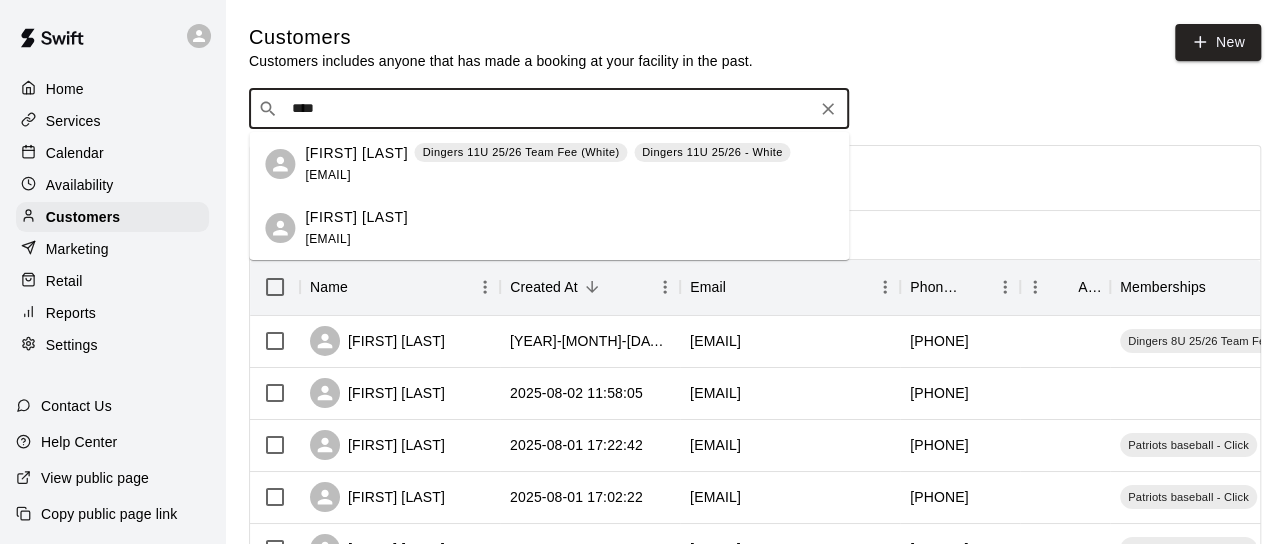 click on "[FIRST] [LAST]" at bounding box center (356, 153) 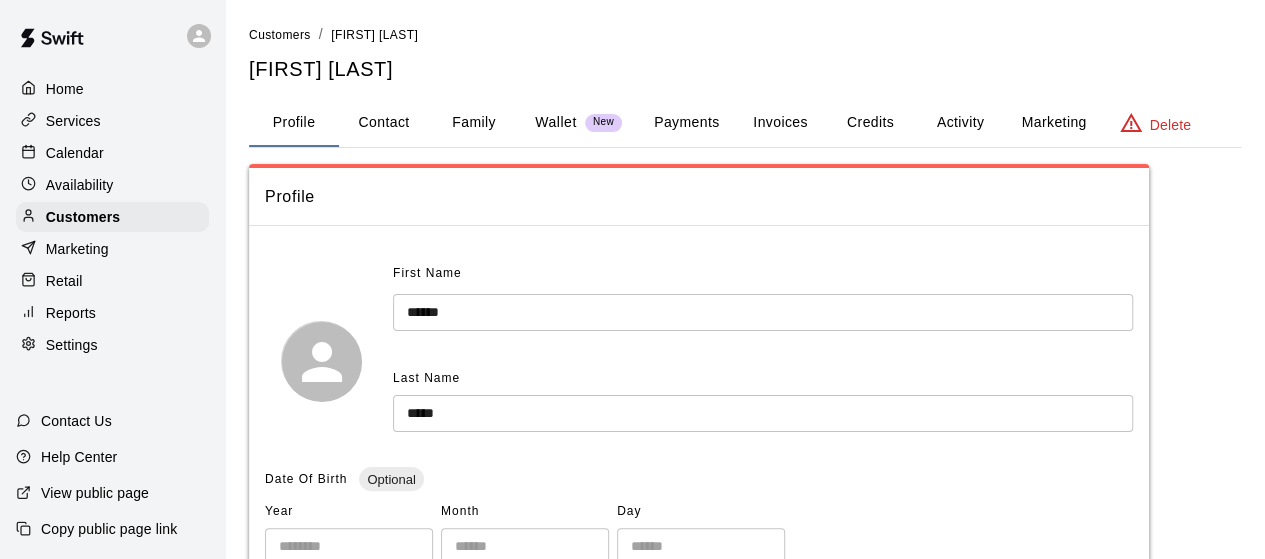 click on "Payments" at bounding box center (686, 123) 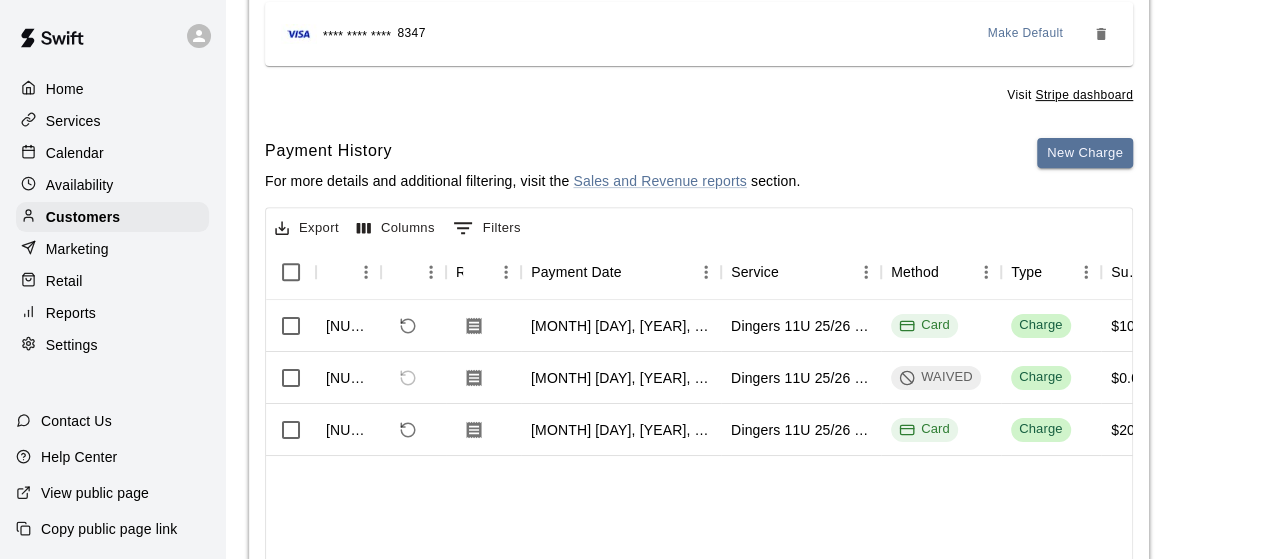 scroll, scrollTop: 310, scrollLeft: 0, axis: vertical 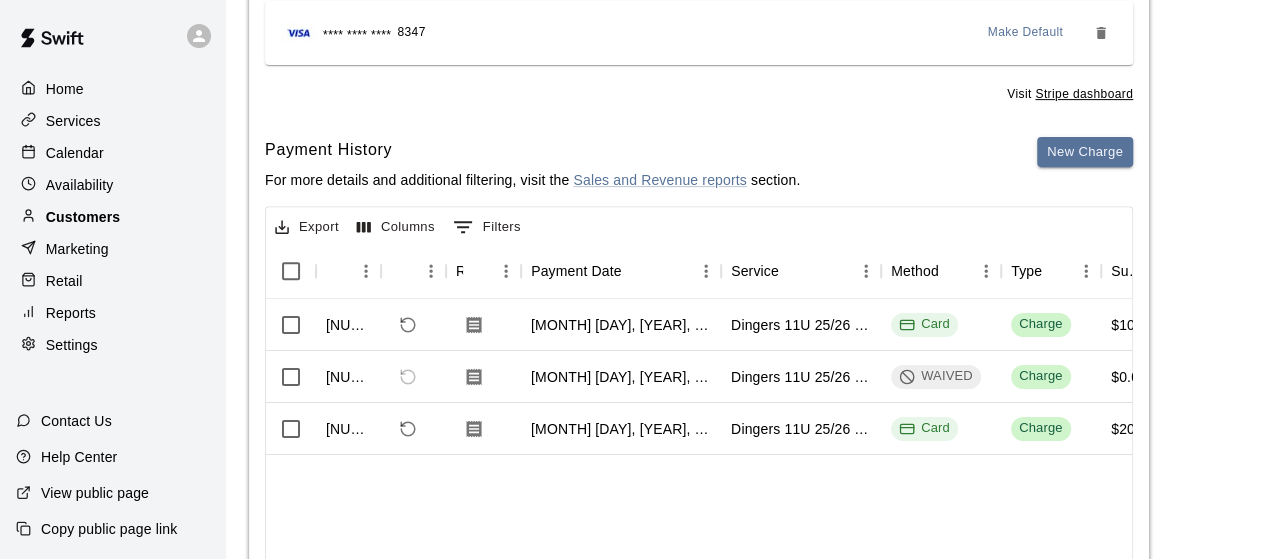 click on "Customers" at bounding box center (83, 217) 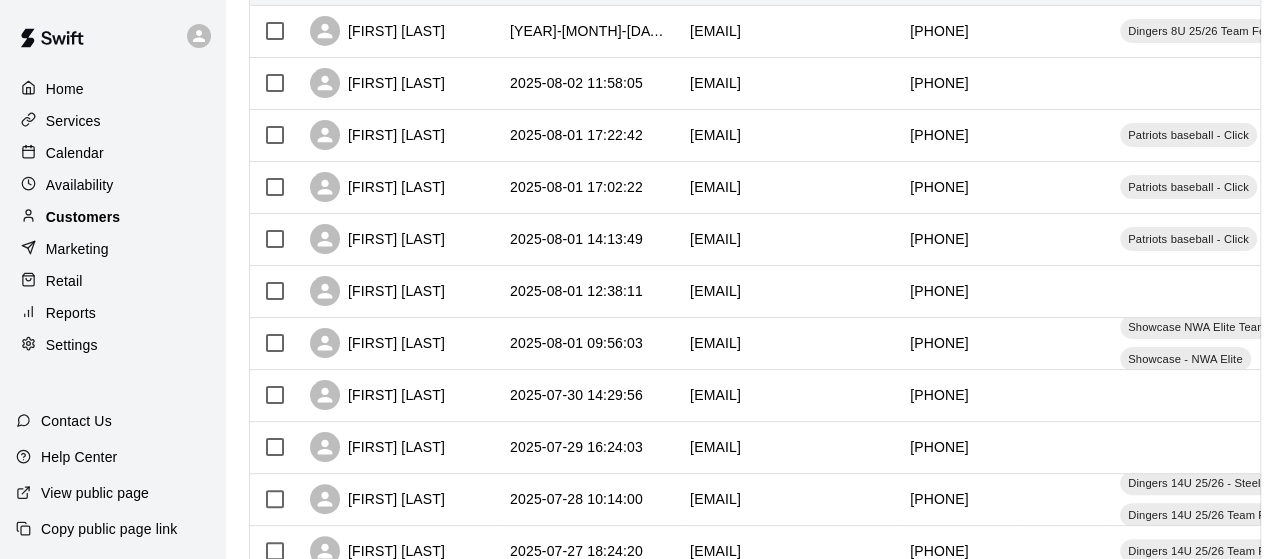 scroll, scrollTop: 0, scrollLeft: 0, axis: both 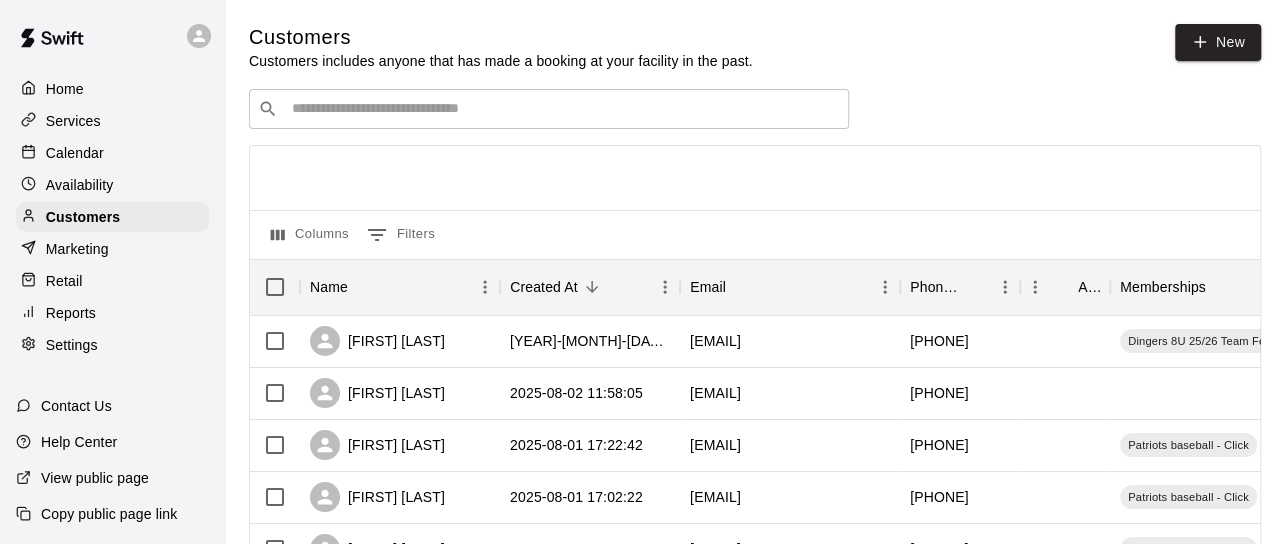 click at bounding box center (563, 109) 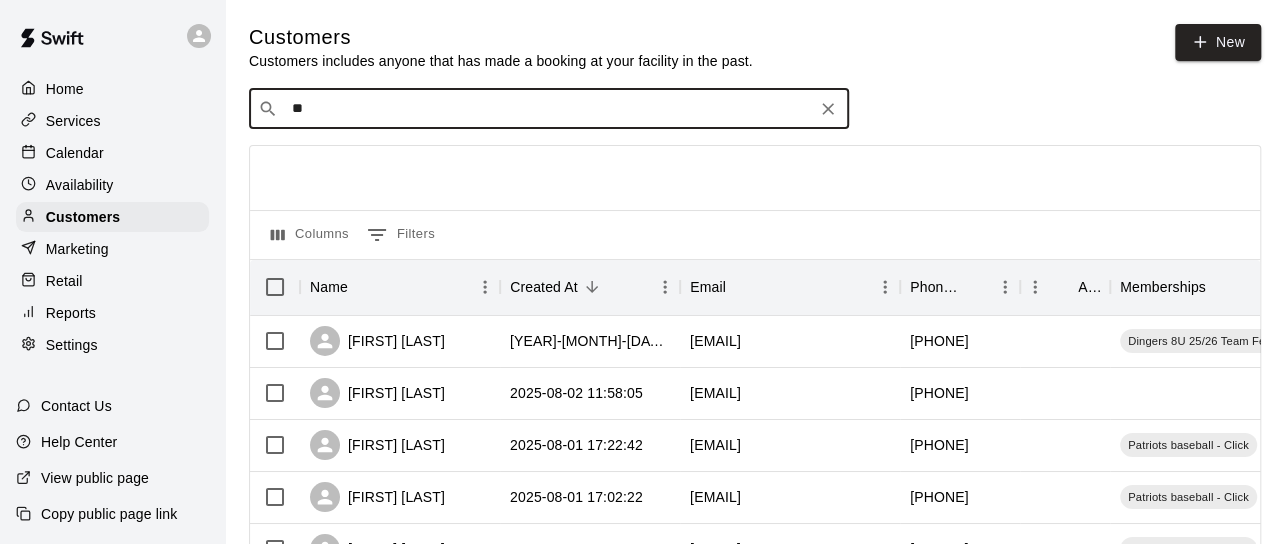 type on "***" 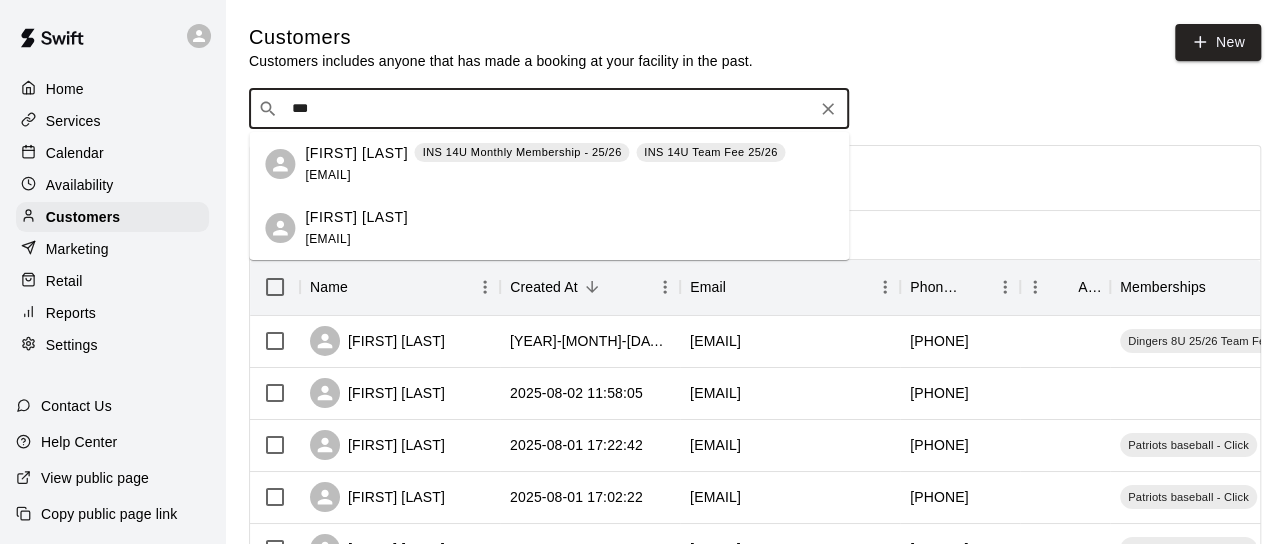 click on "[FIRST] [LAST]" at bounding box center [356, 153] 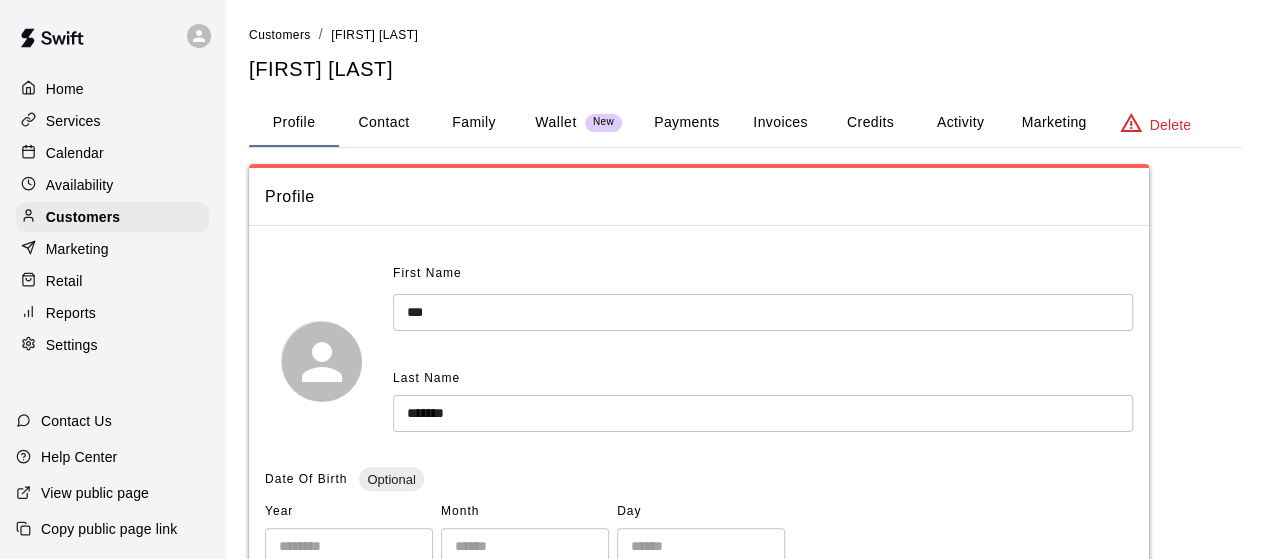 click on "Payments" at bounding box center (686, 123) 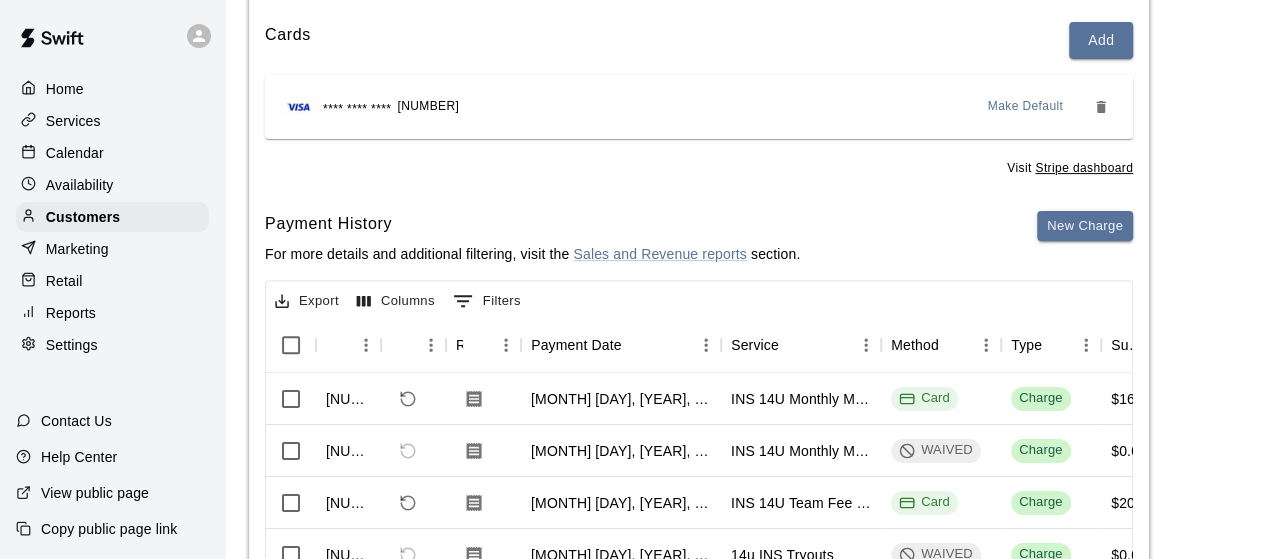 scroll, scrollTop: 238, scrollLeft: 0, axis: vertical 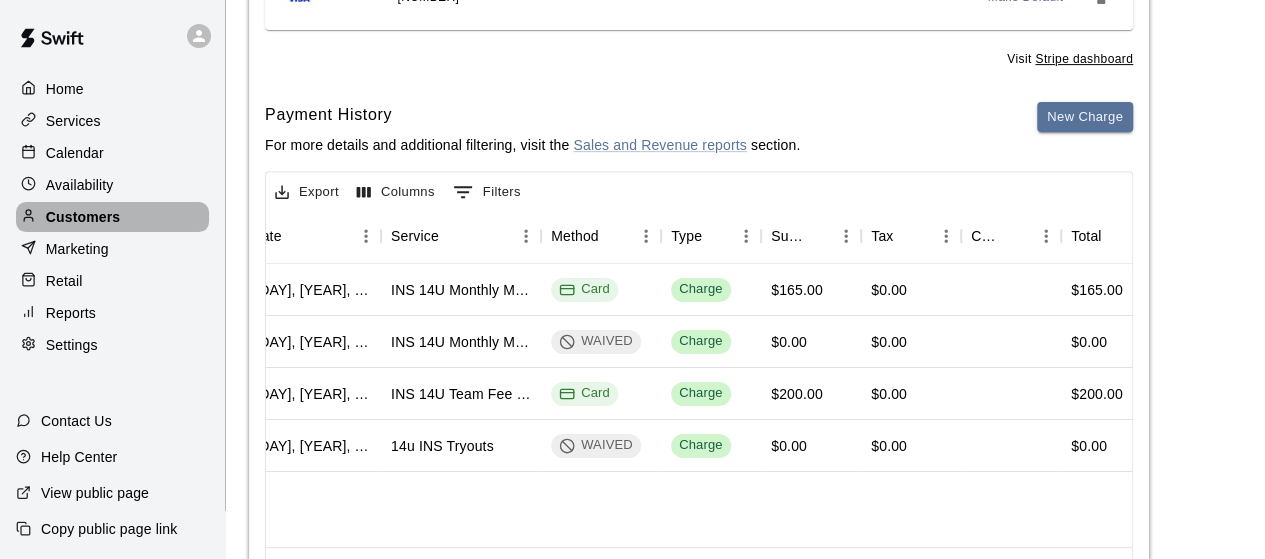 click on "Customers" at bounding box center [112, 217] 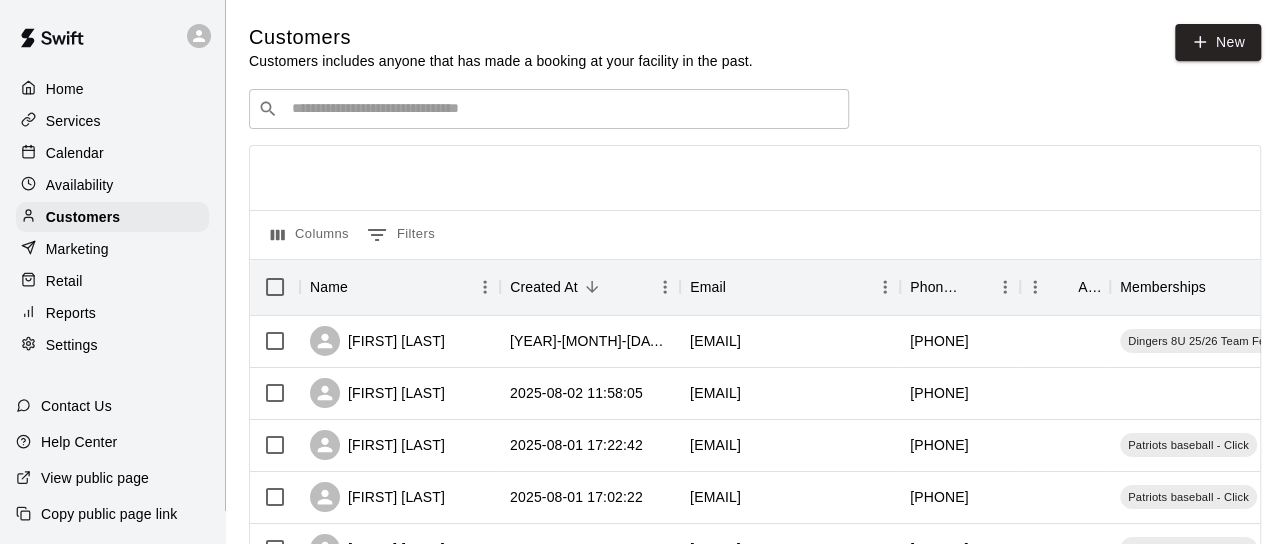 click at bounding box center (563, 109) 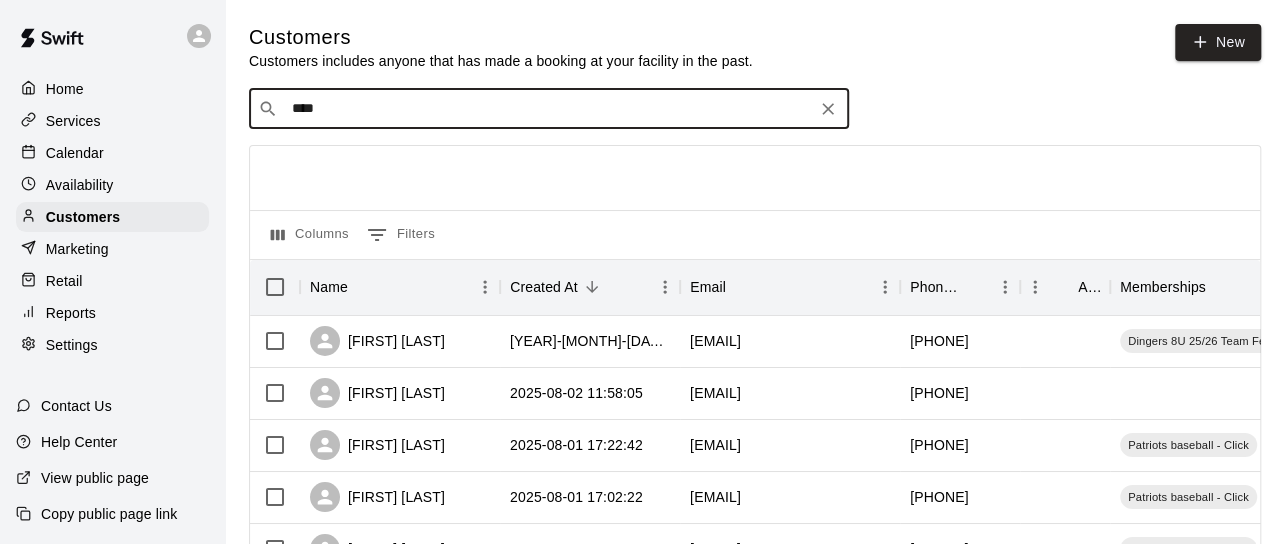 type on "*****" 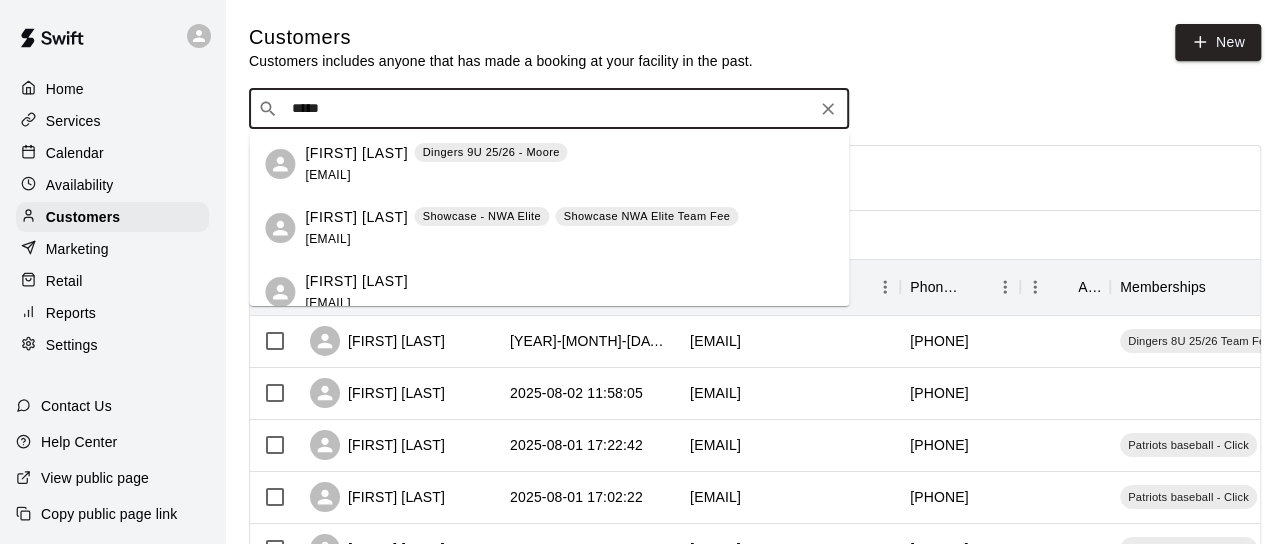 click on "[FIRST] [LAST]" at bounding box center [356, 153] 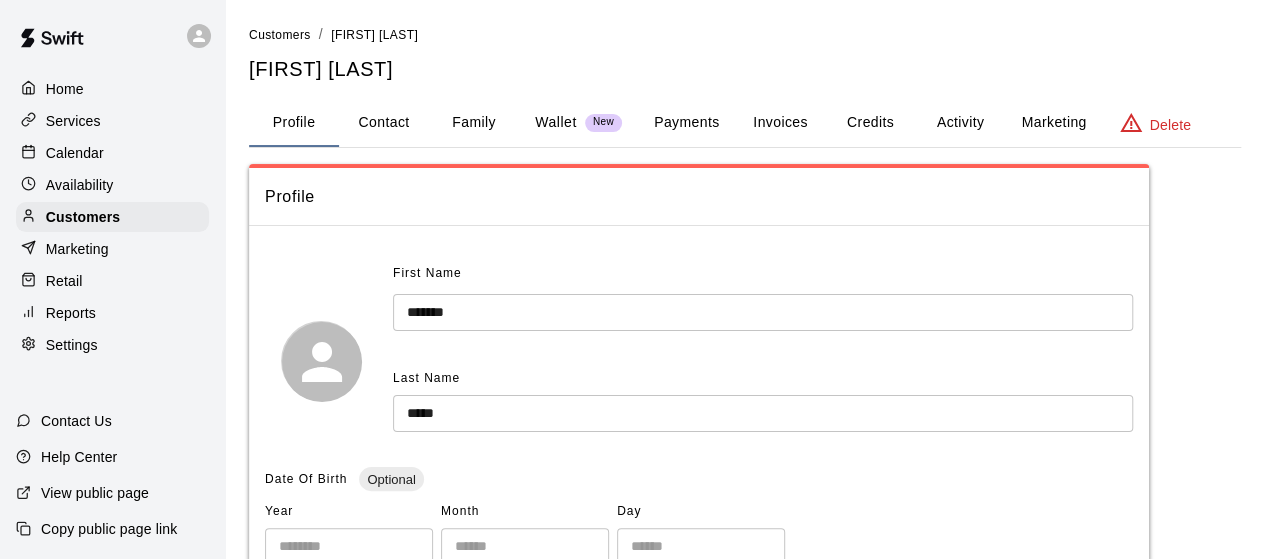click on "Payments" at bounding box center [686, 123] 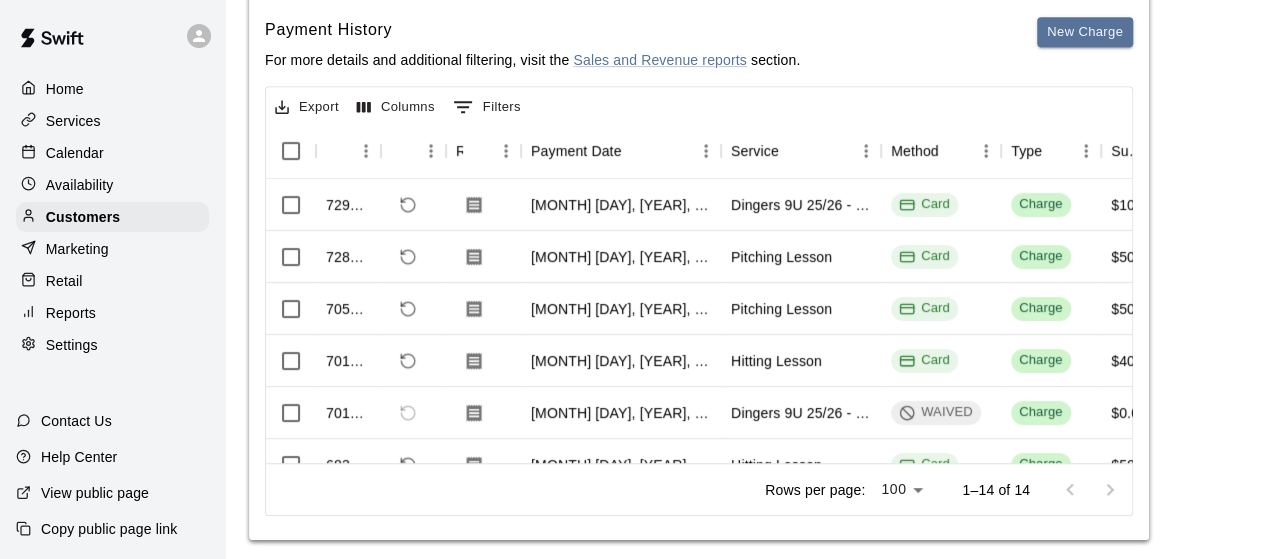 scroll, scrollTop: 530, scrollLeft: 0, axis: vertical 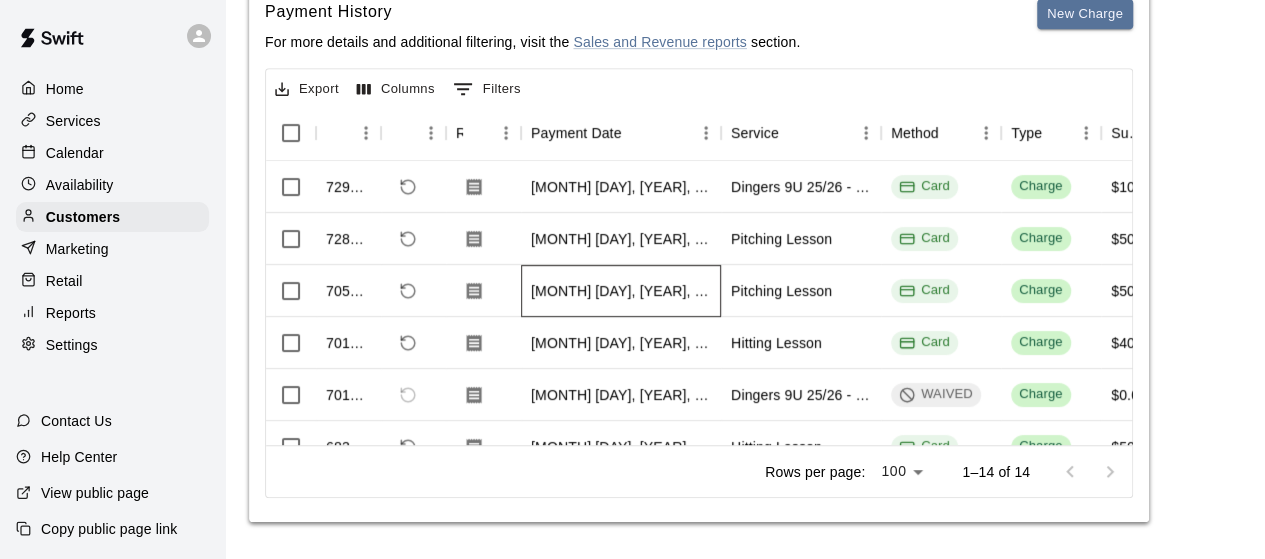 click on "[MONTH] [DAY], [YEAR], [HOUR]:[MINUTE] [AM/PM]" at bounding box center (621, 291) 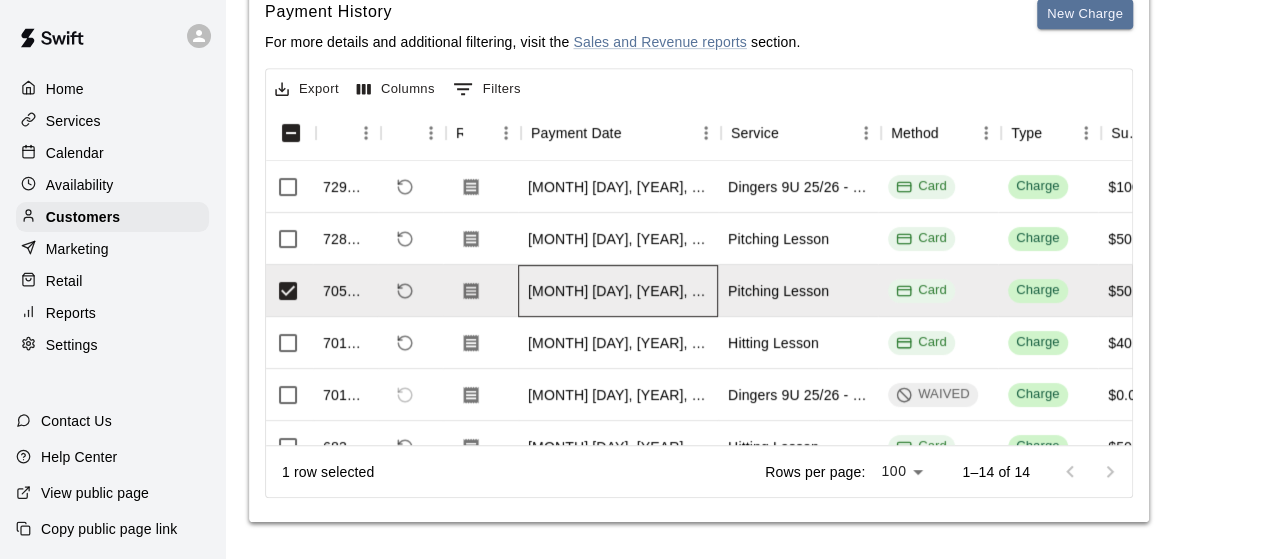 scroll, scrollTop: 0, scrollLeft: 0, axis: both 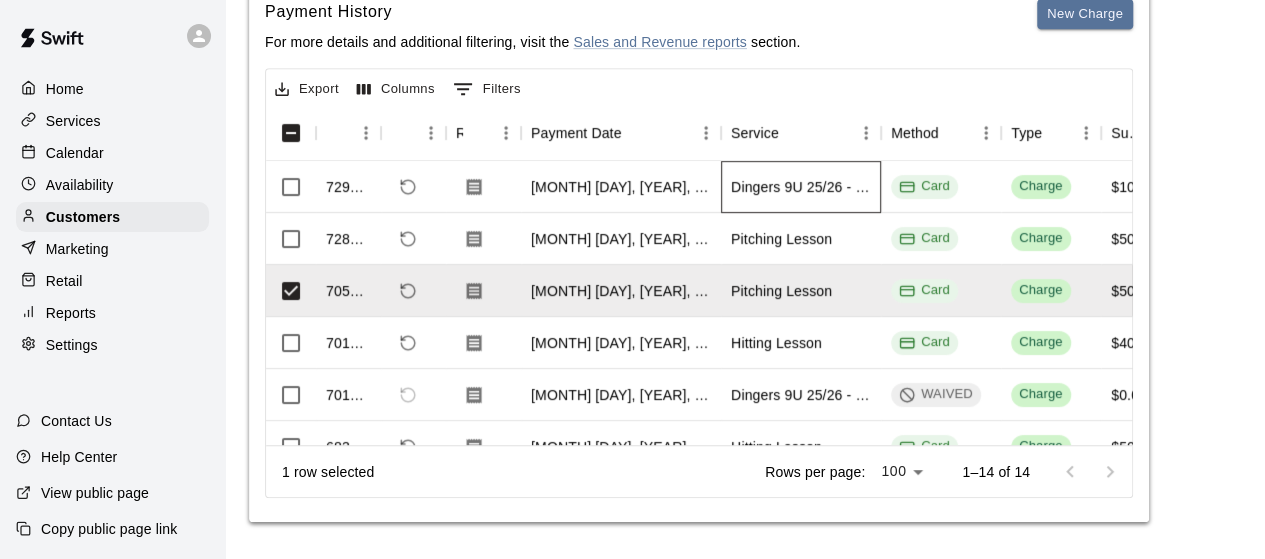 click on "Dingers 9U 25/26 - Moore" at bounding box center (801, 187) 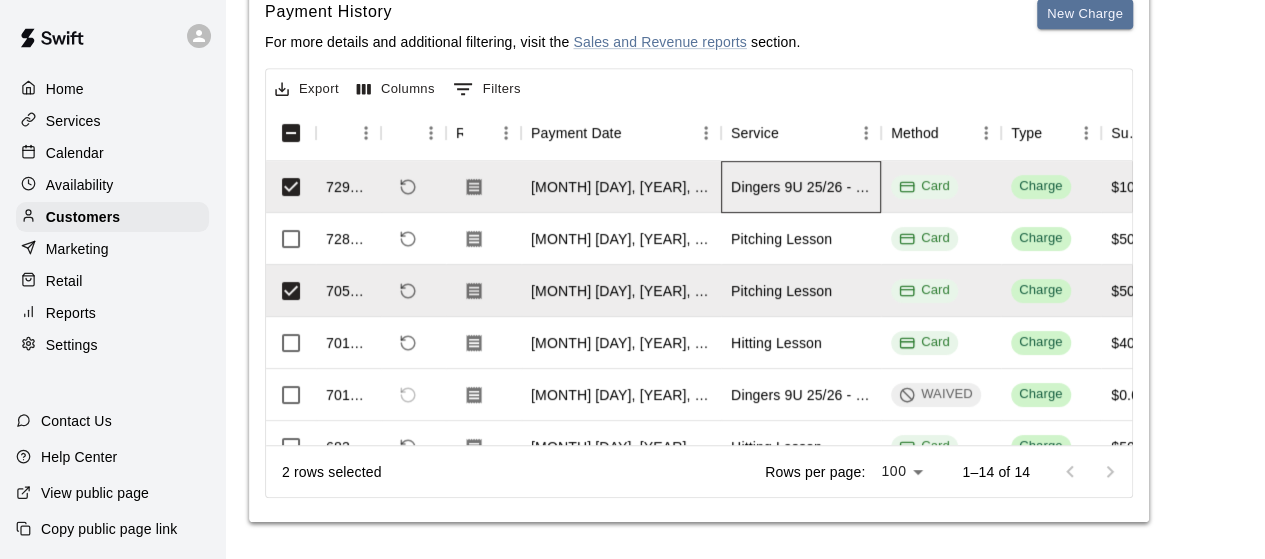 click on "Dingers 9U 25/26 - Moore" at bounding box center (801, 187) 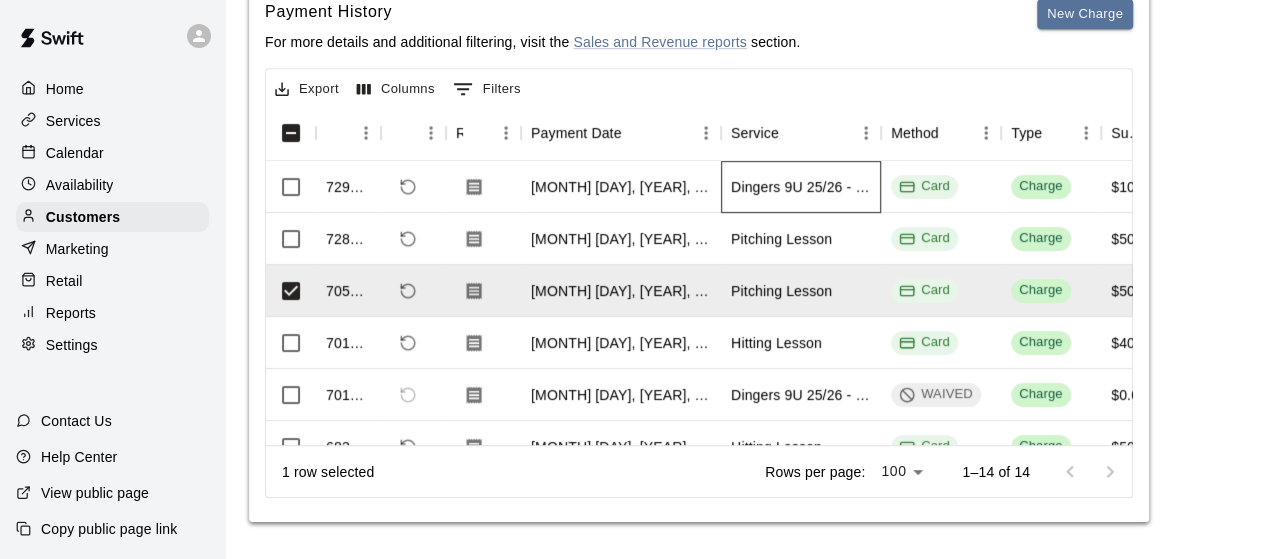click on "Dingers 9U 25/26 - Moore" at bounding box center [801, 187] 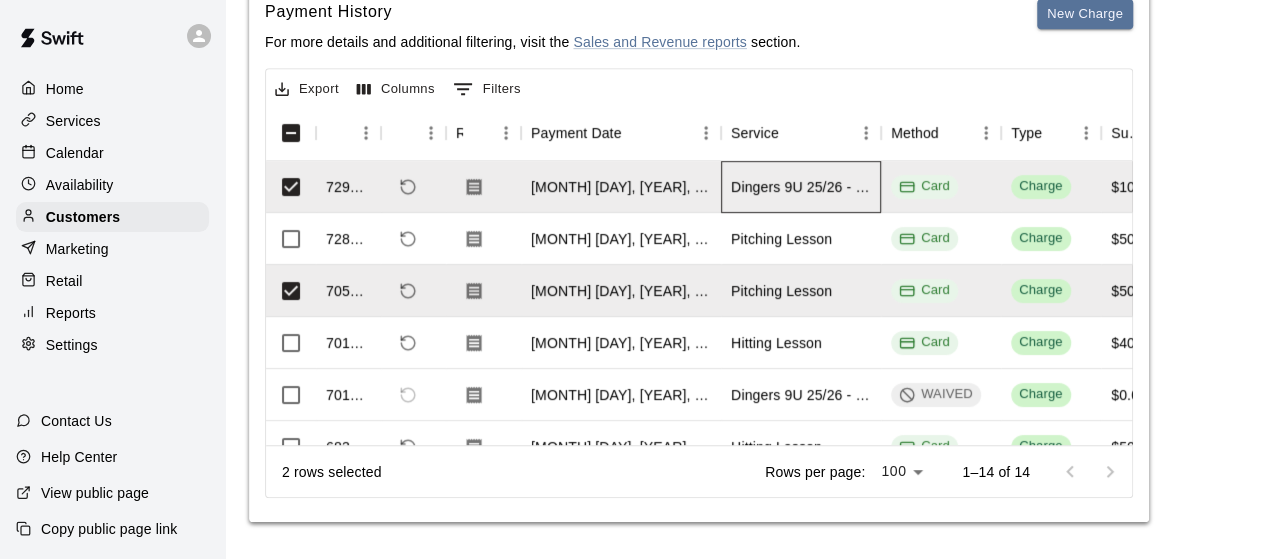 click on "Dingers 9U 25/26 - Moore" at bounding box center [801, 187] 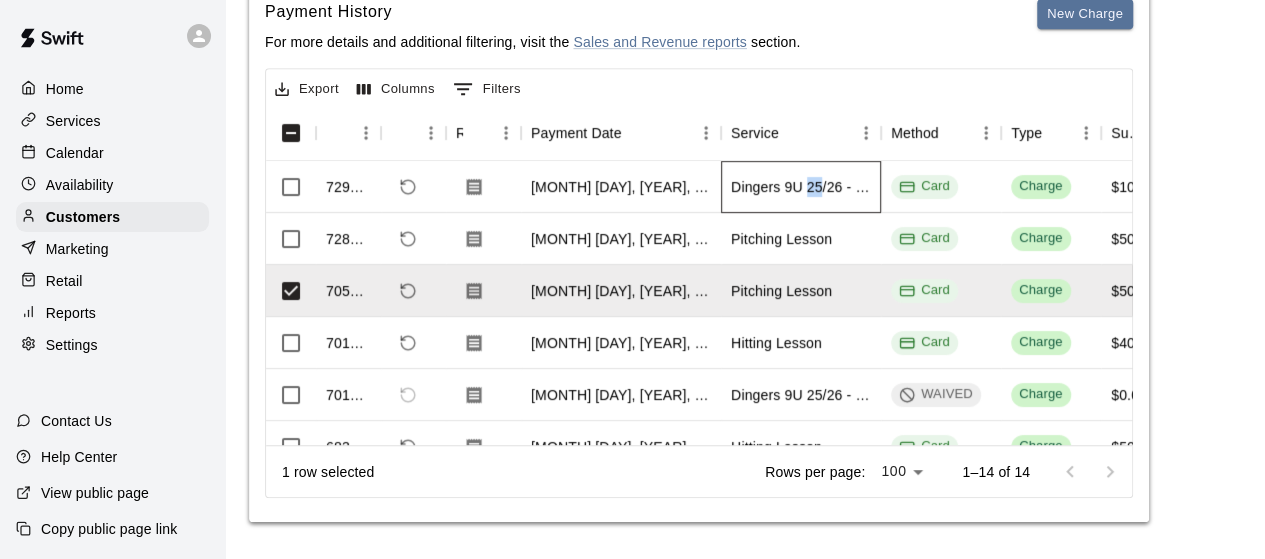 click on "Dingers 9U 25/26 - Moore" at bounding box center (801, 187) 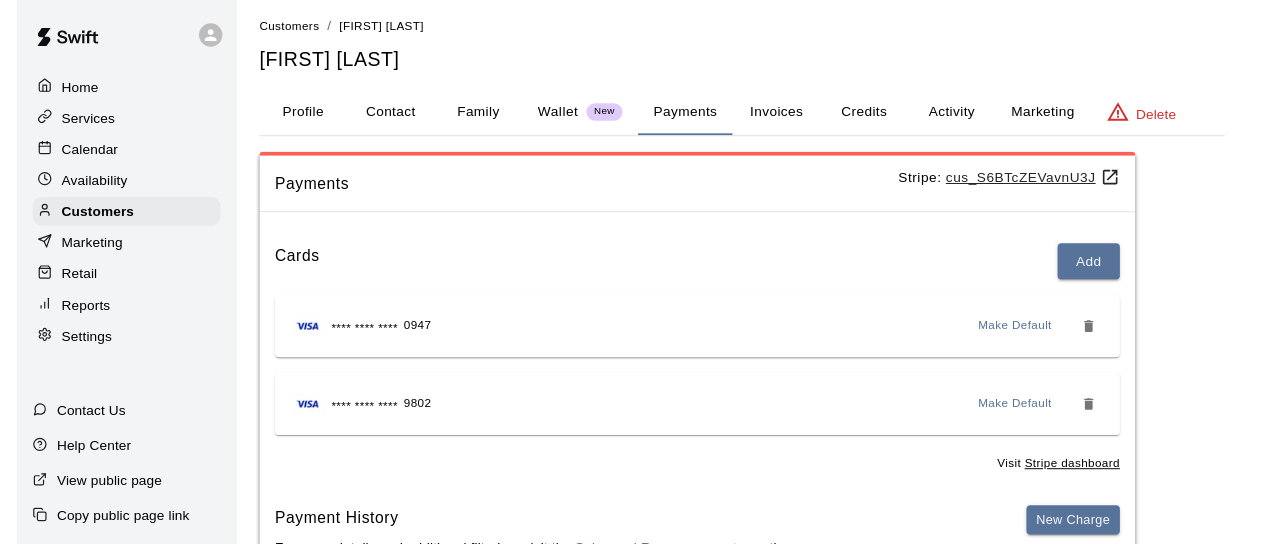 scroll, scrollTop: 0, scrollLeft: 0, axis: both 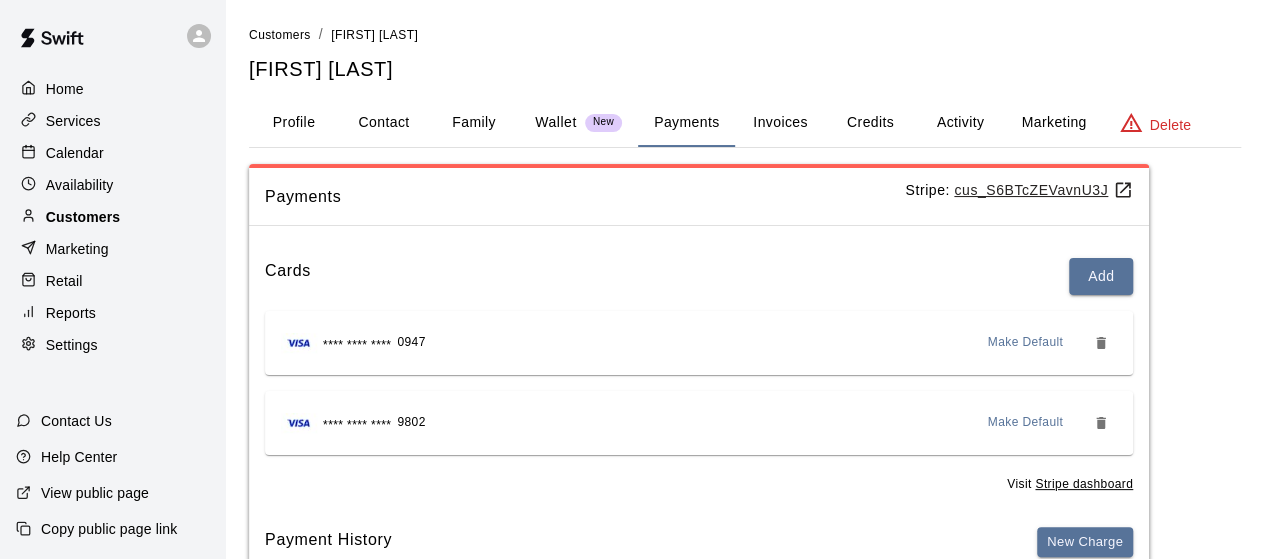 click on "Customers" at bounding box center (83, 217) 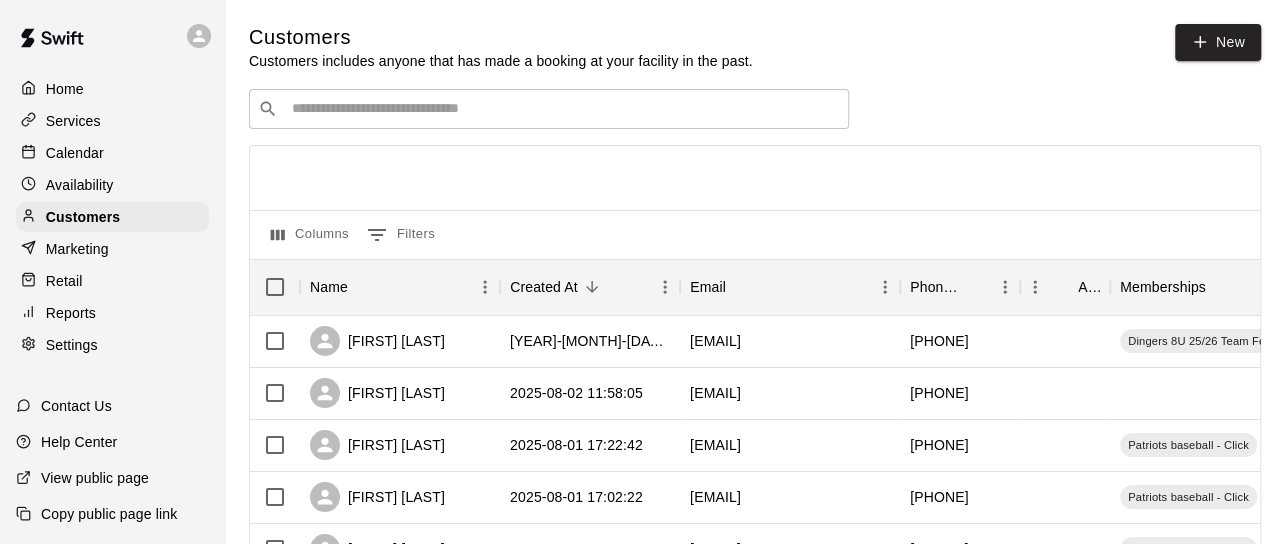 click at bounding box center [563, 109] 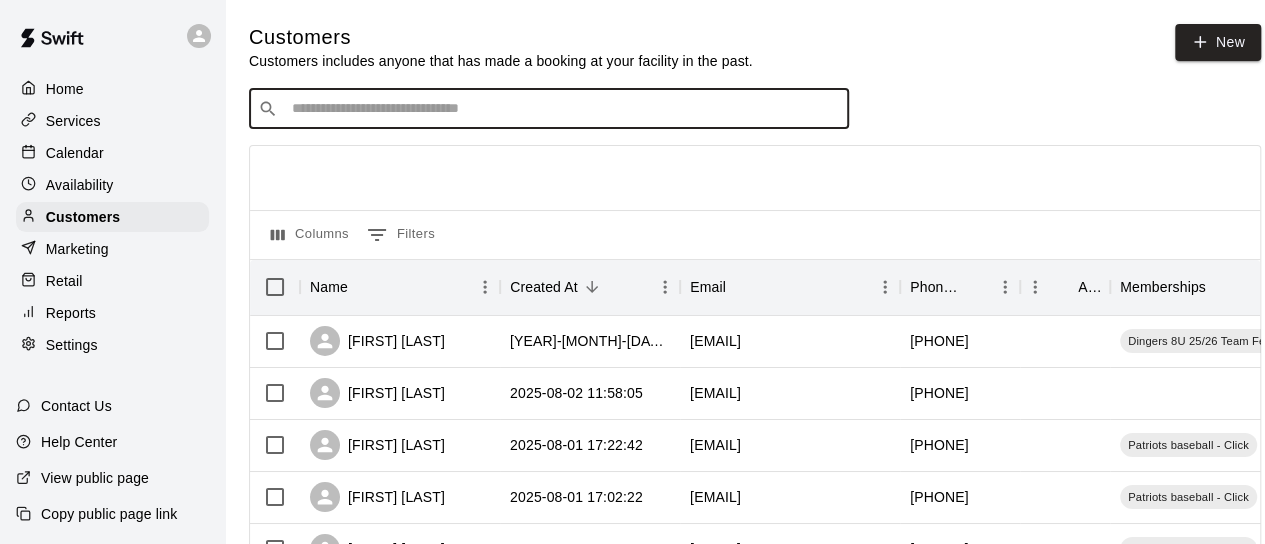 click at bounding box center [563, 109] 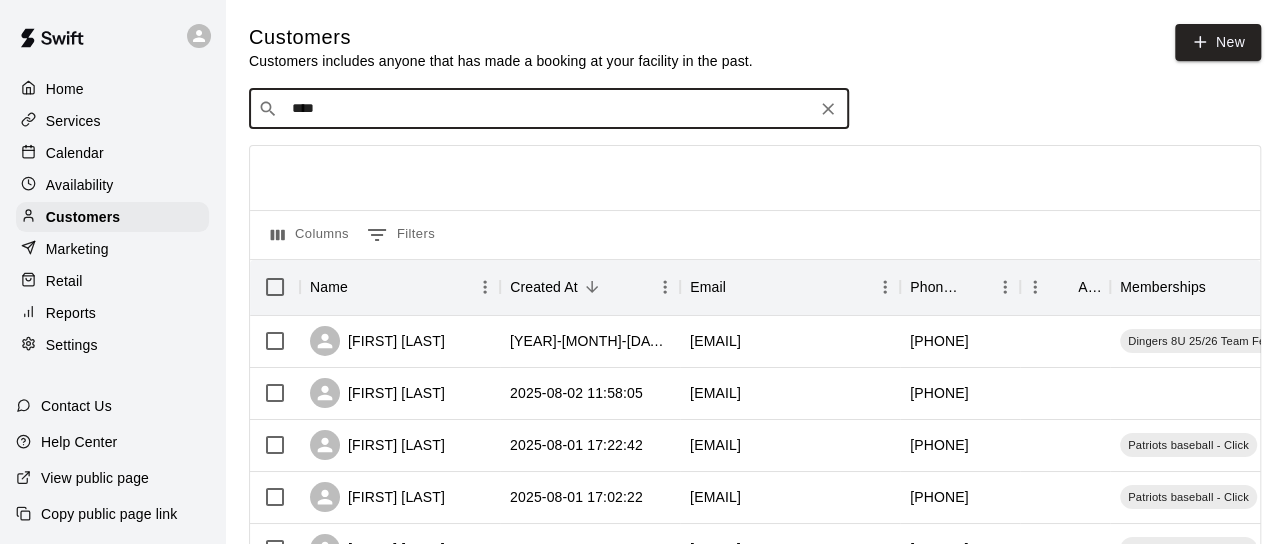 type on "*****" 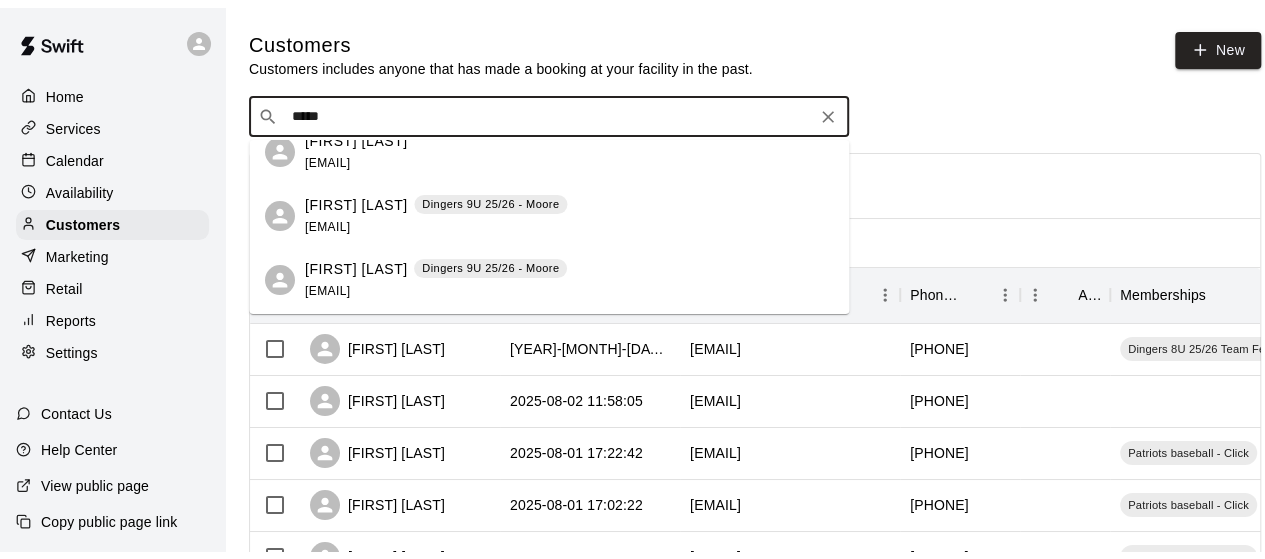 scroll, scrollTop: 148, scrollLeft: 0, axis: vertical 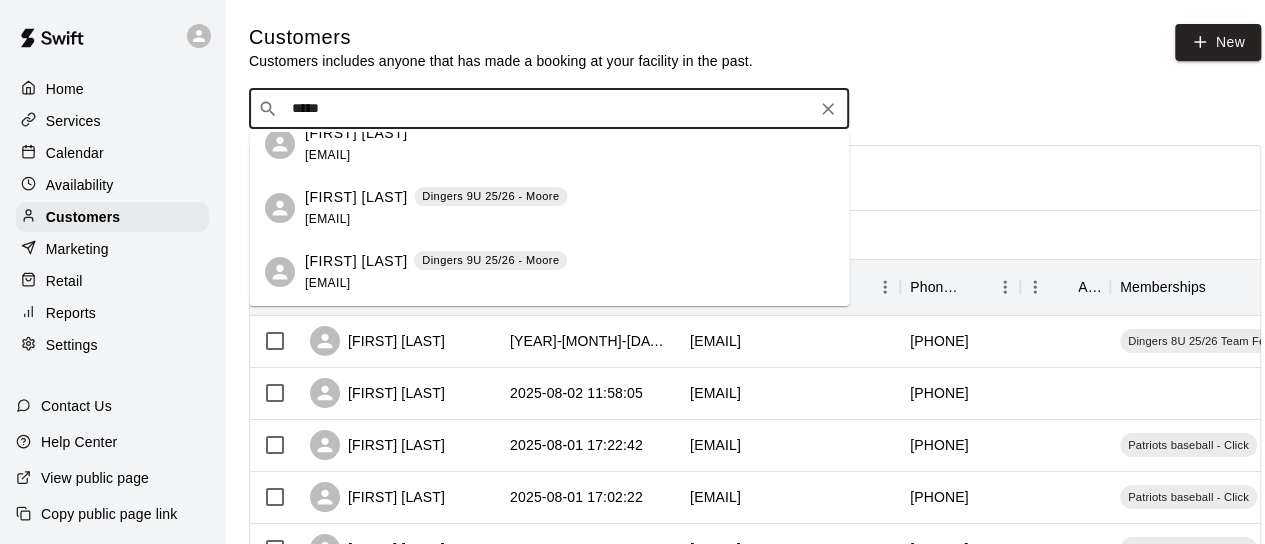 click on "Dingers 9U 25/26 - Moore" at bounding box center [491, 196] 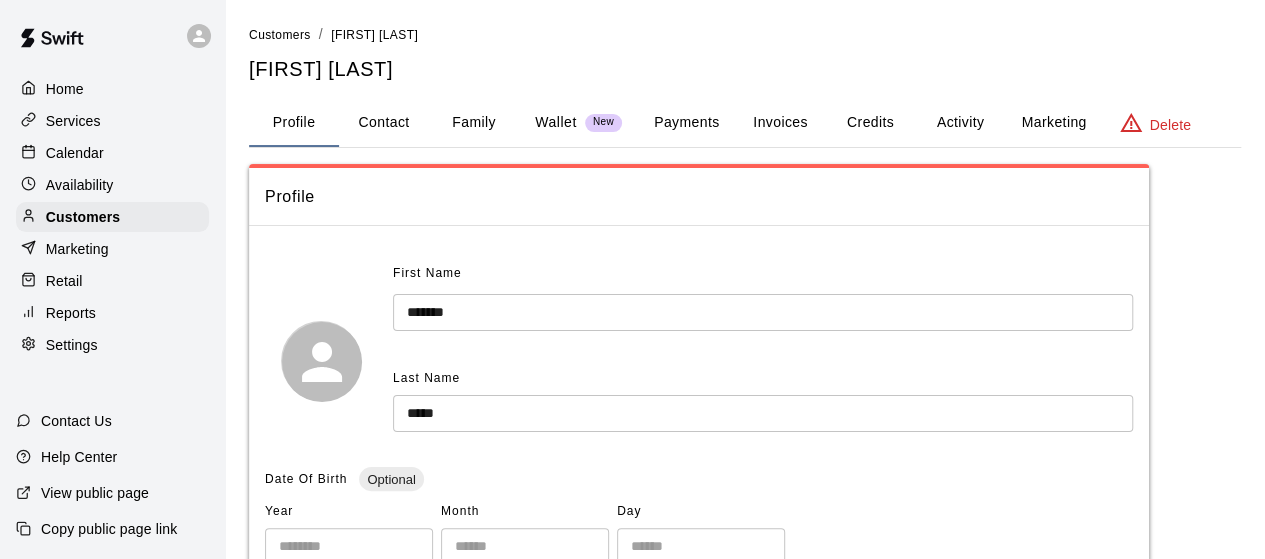 click on "Payments" at bounding box center (686, 123) 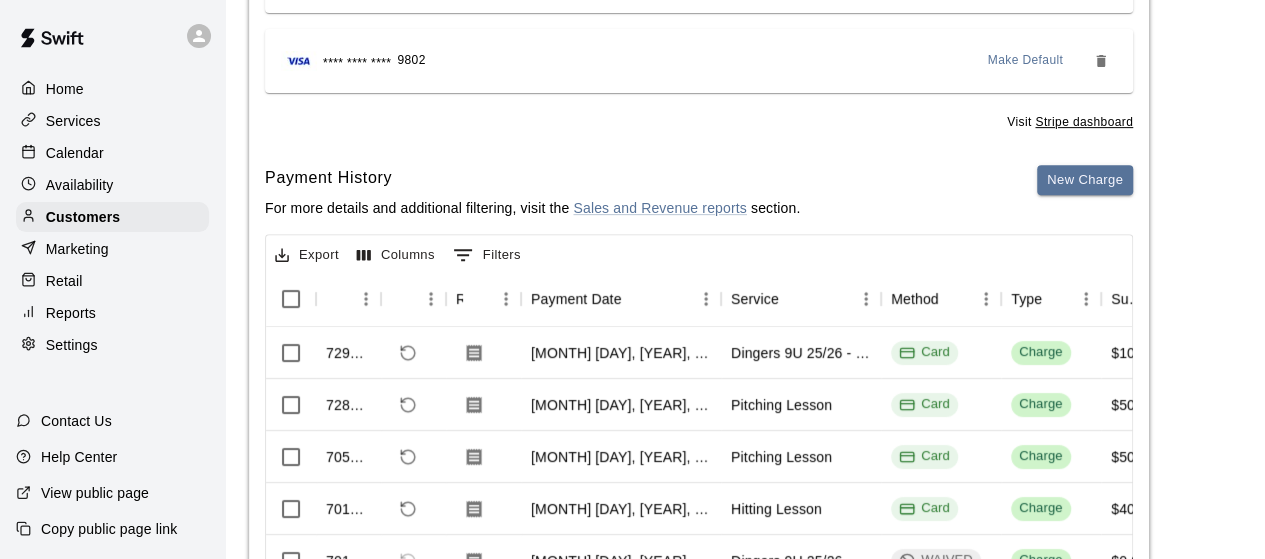 scroll, scrollTop: 363, scrollLeft: 0, axis: vertical 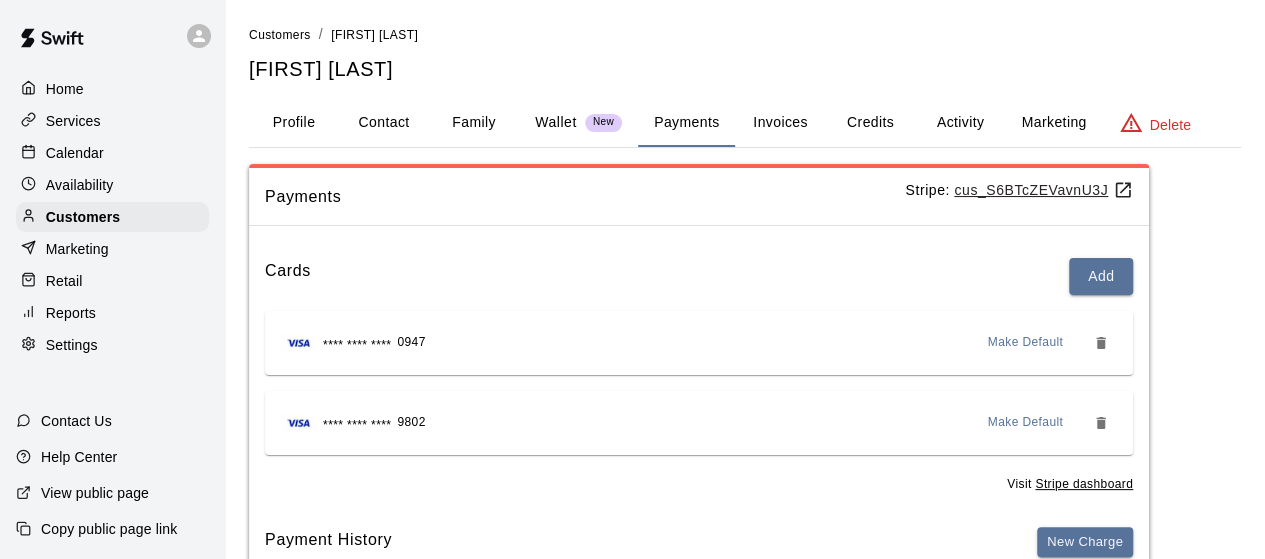 type 